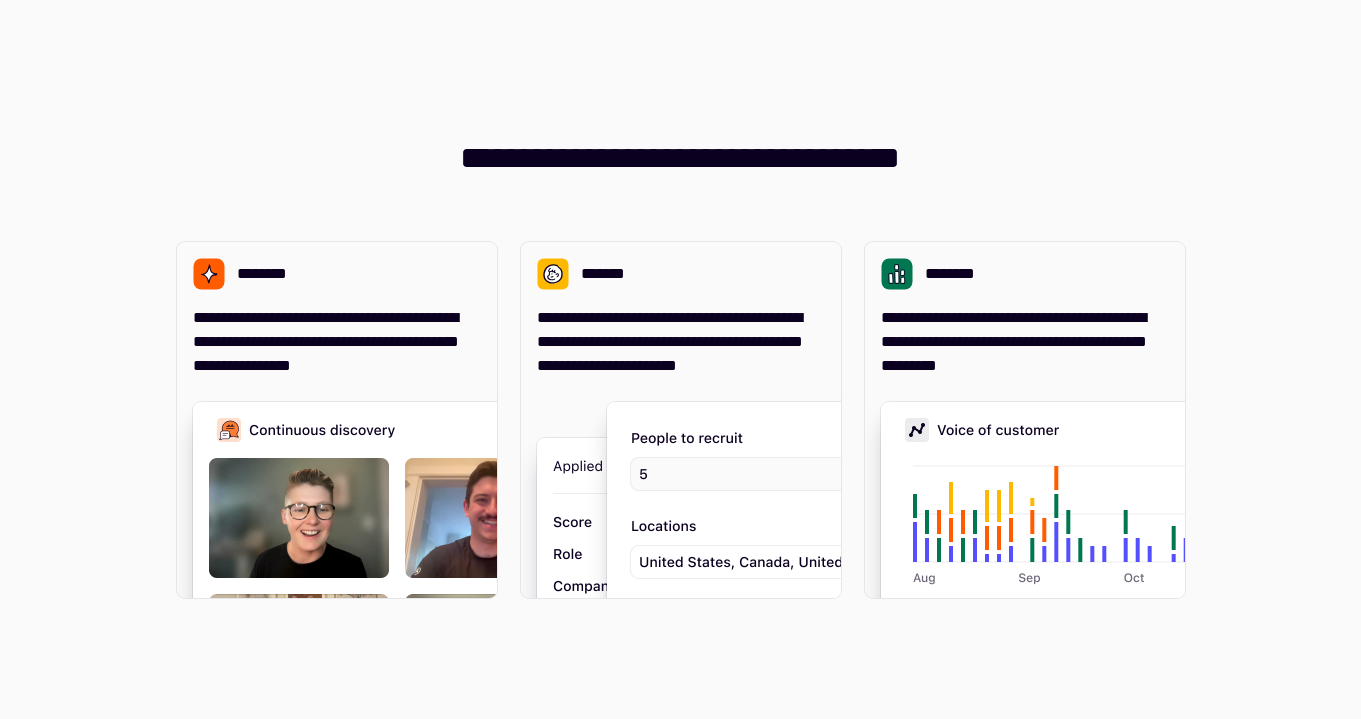 scroll, scrollTop: 0, scrollLeft: 0, axis: both 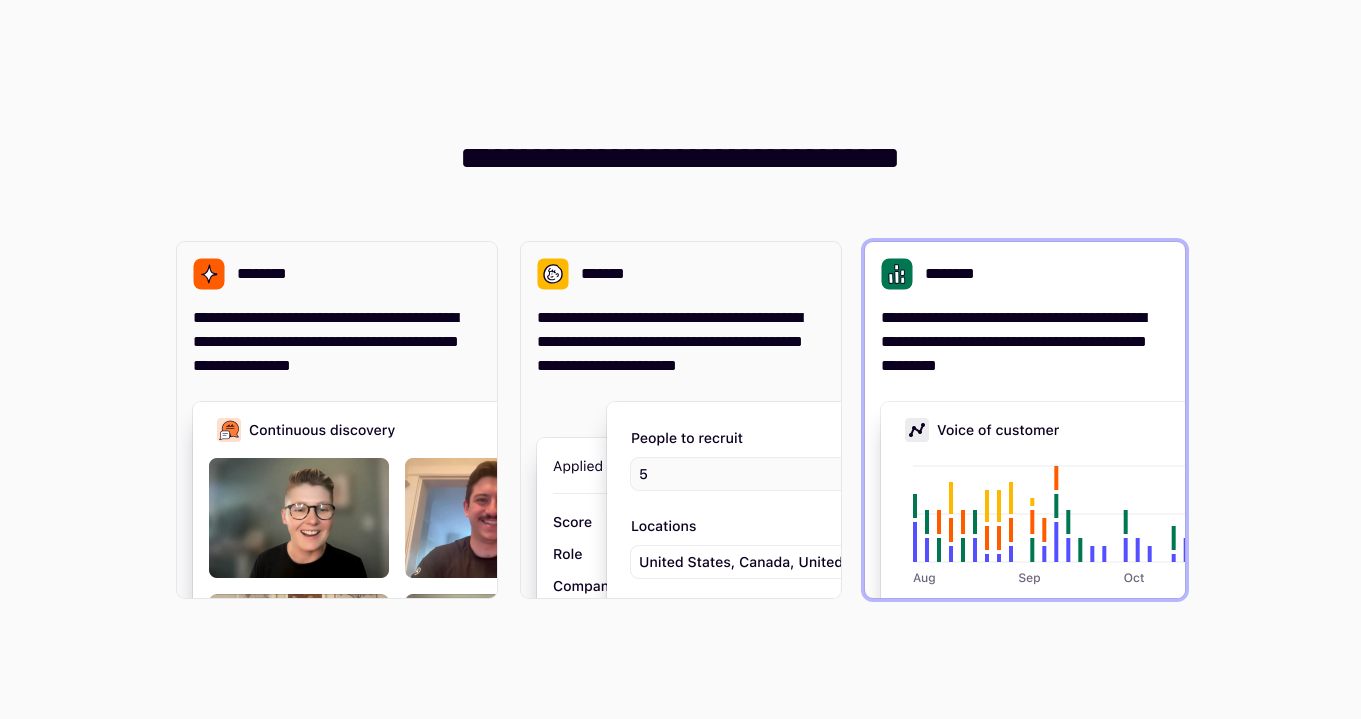 click on "**********" at bounding box center (1025, 342) 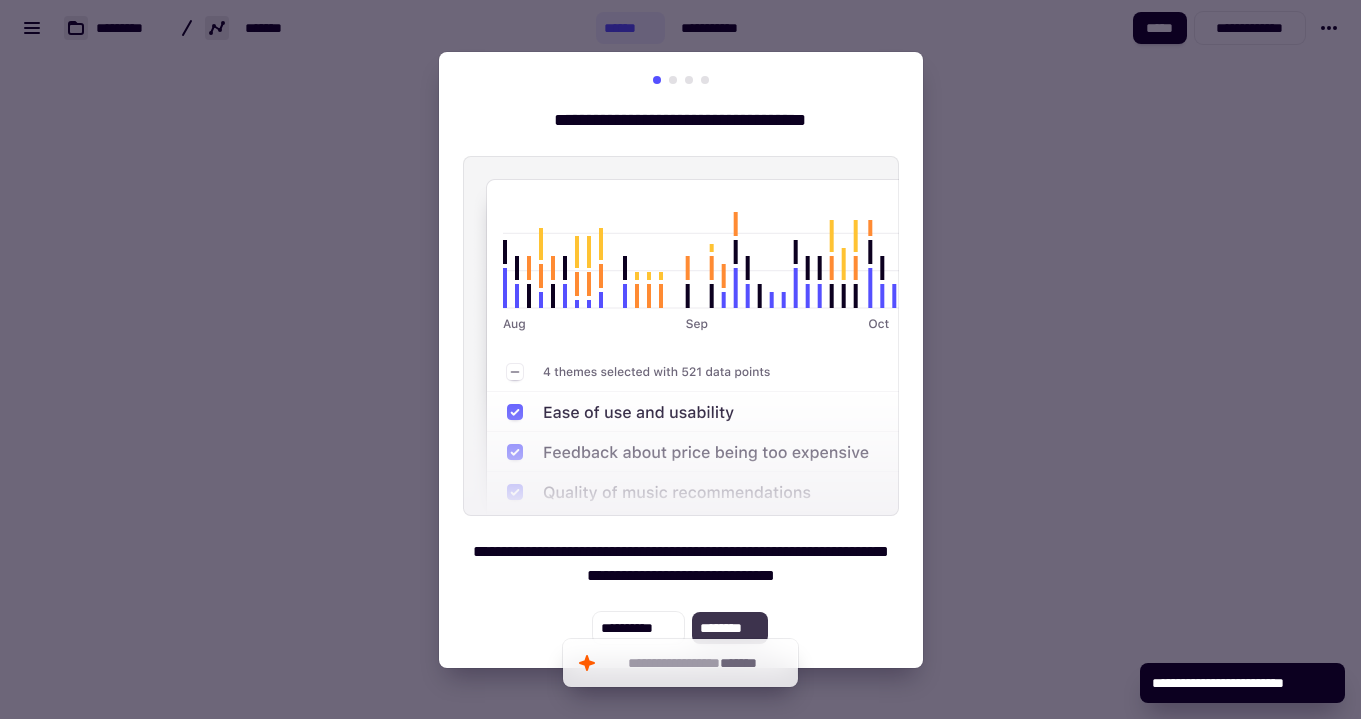 click on "********" 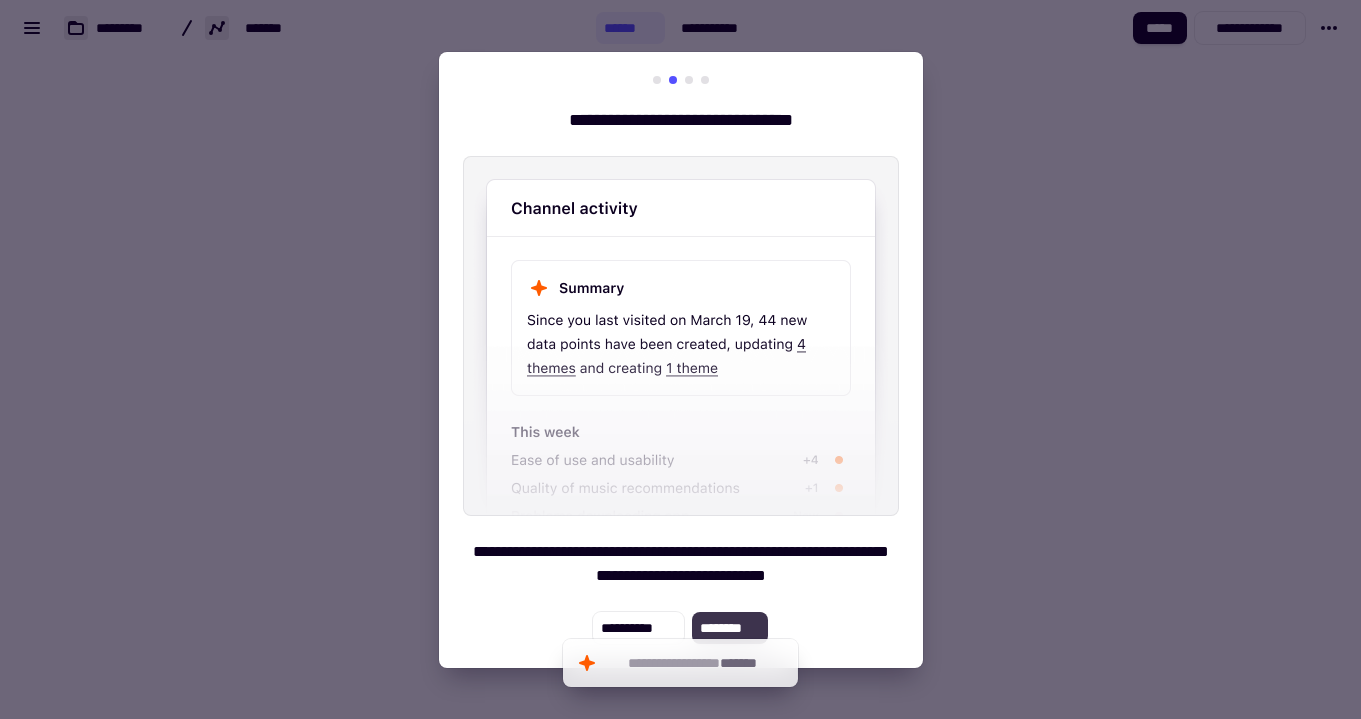 click on "********" 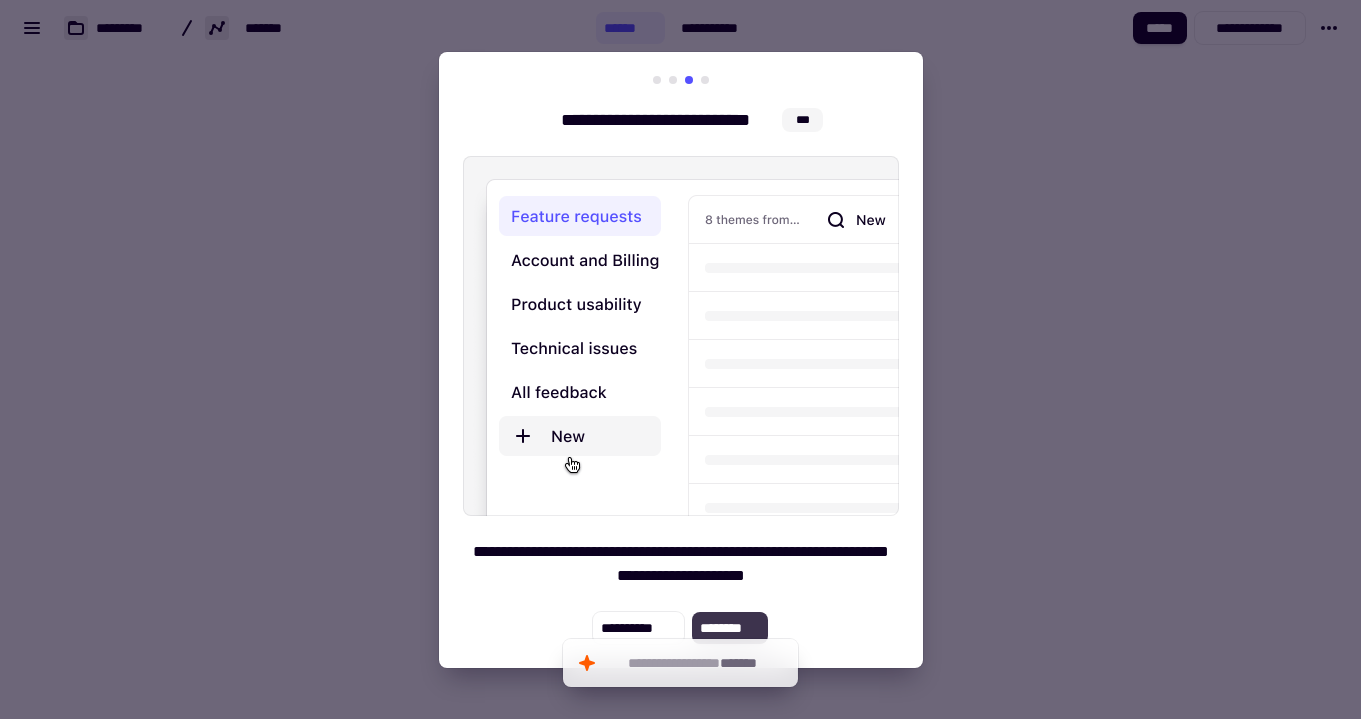 click on "********" 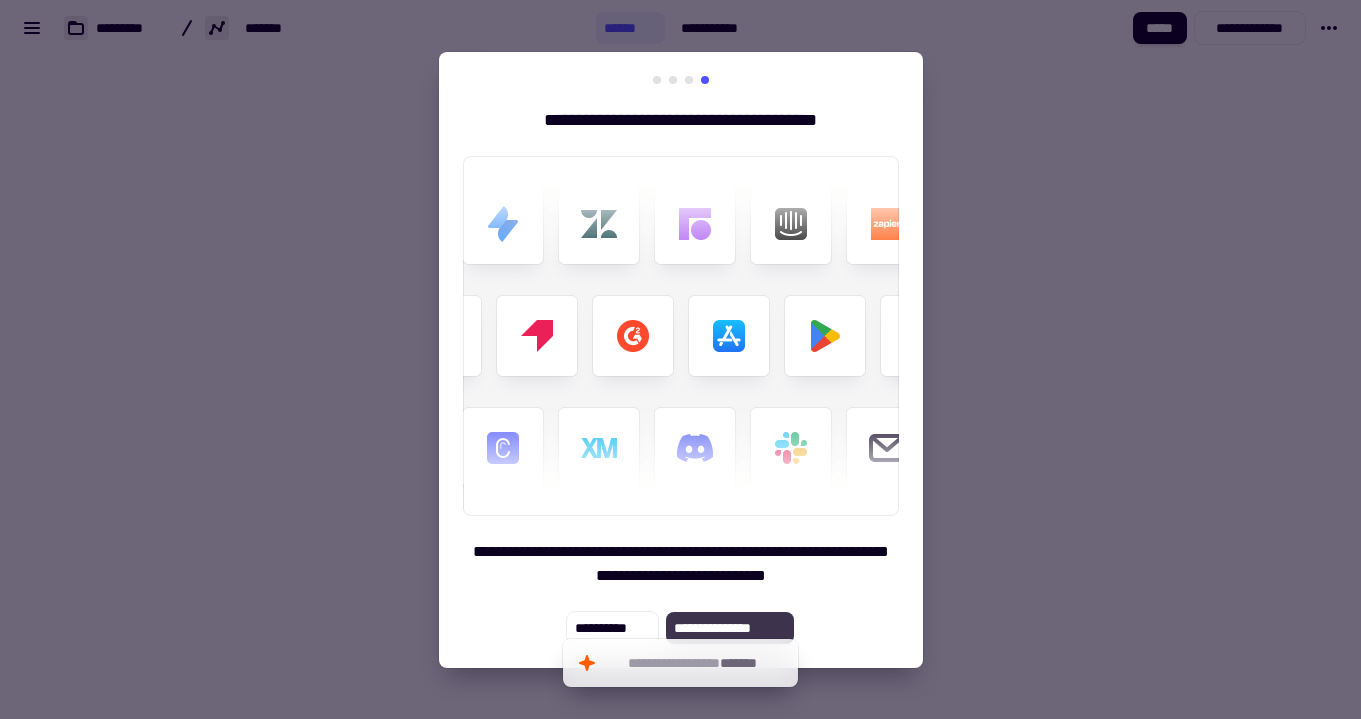 click on "**********" 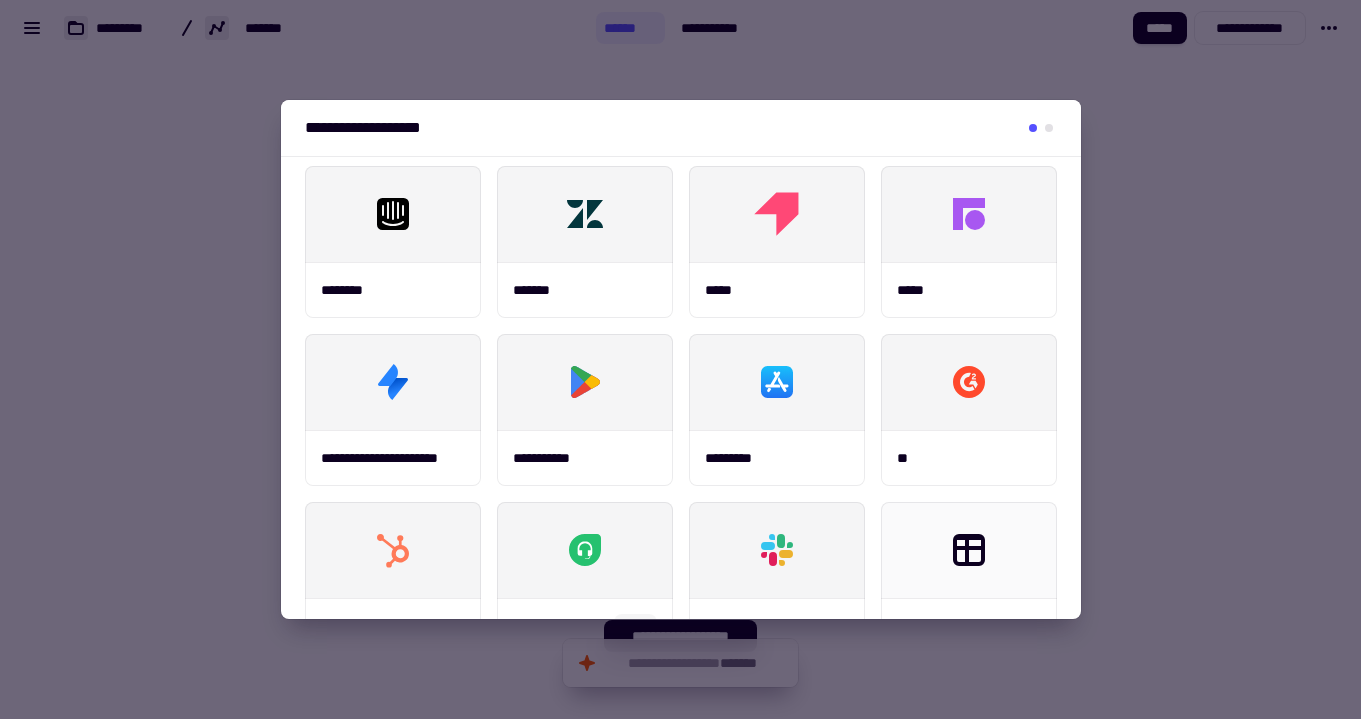 scroll, scrollTop: 0, scrollLeft: 0, axis: both 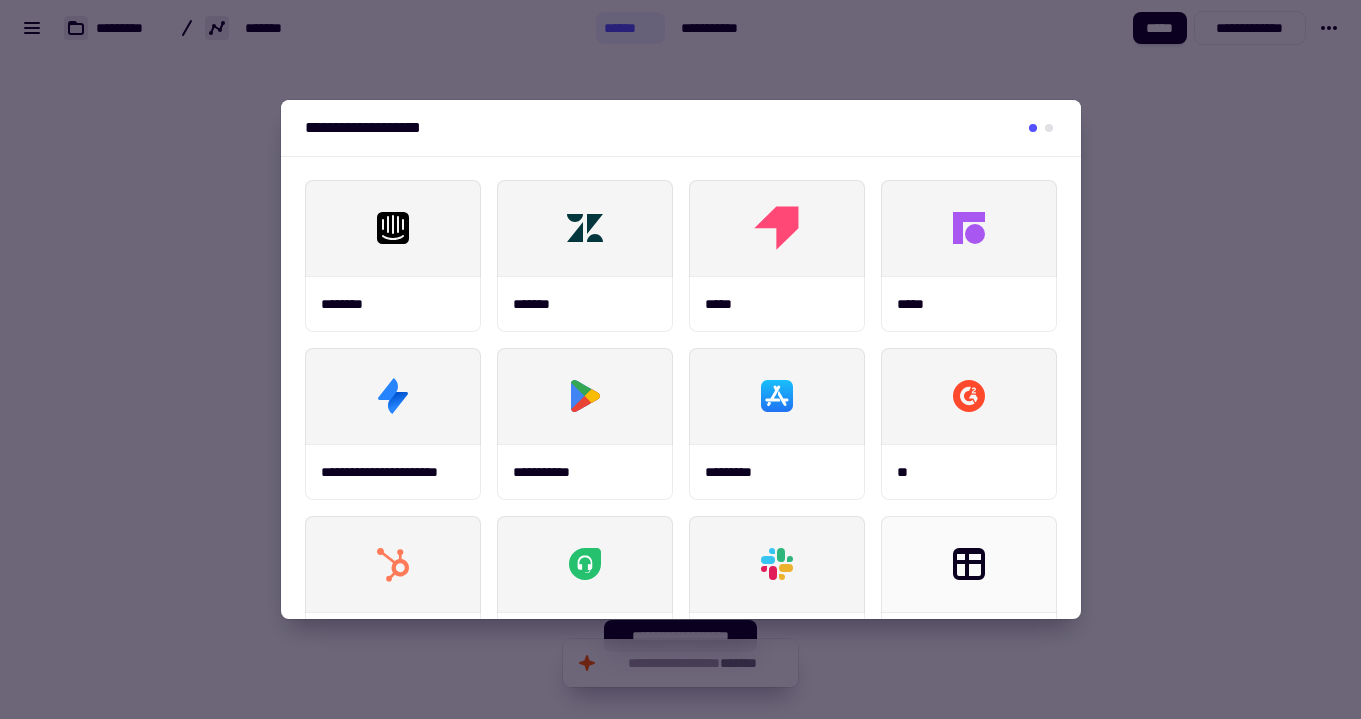 click at bounding box center [1049, 128] 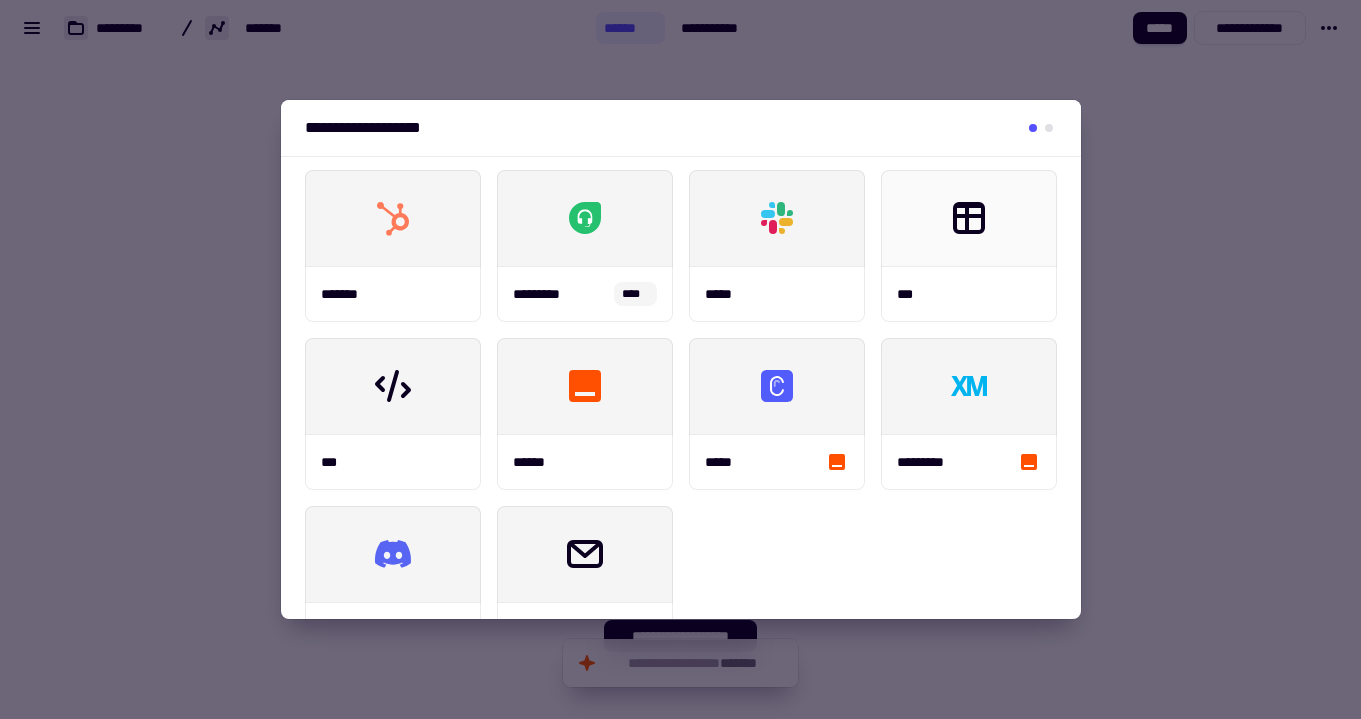 scroll, scrollTop: 409, scrollLeft: 0, axis: vertical 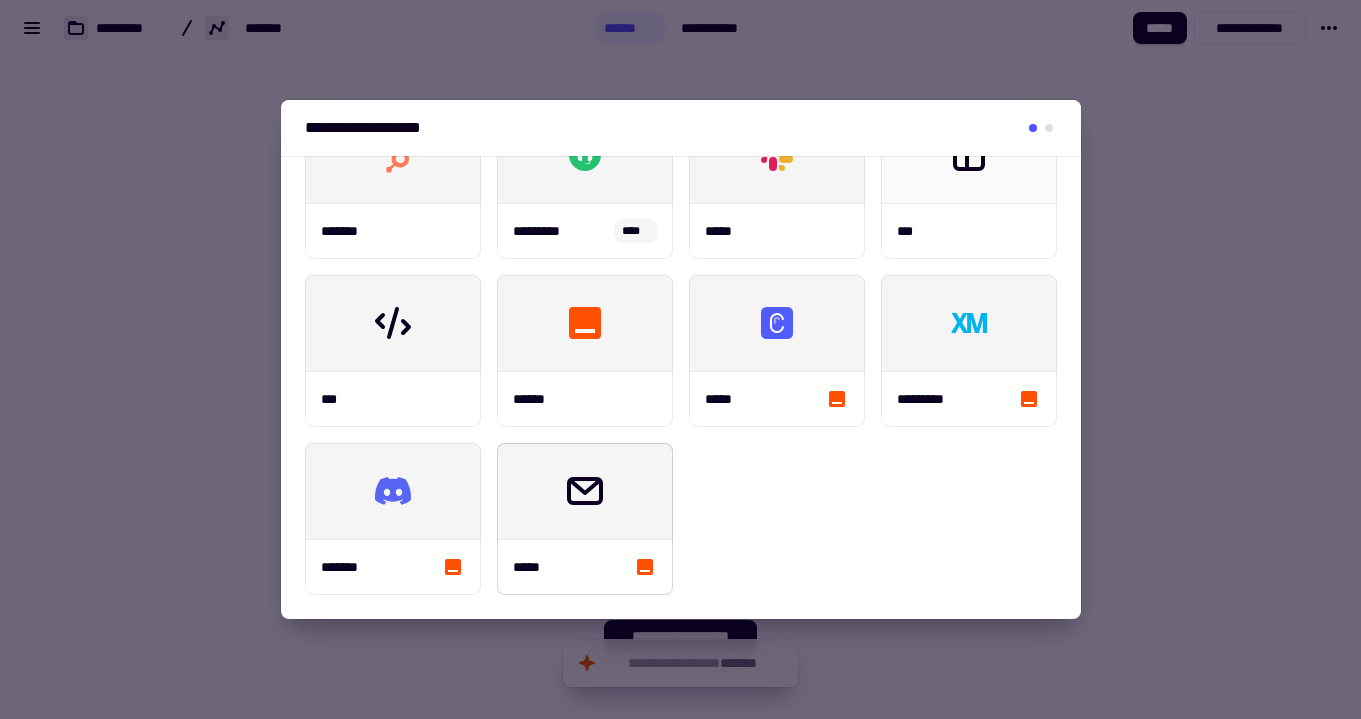 click 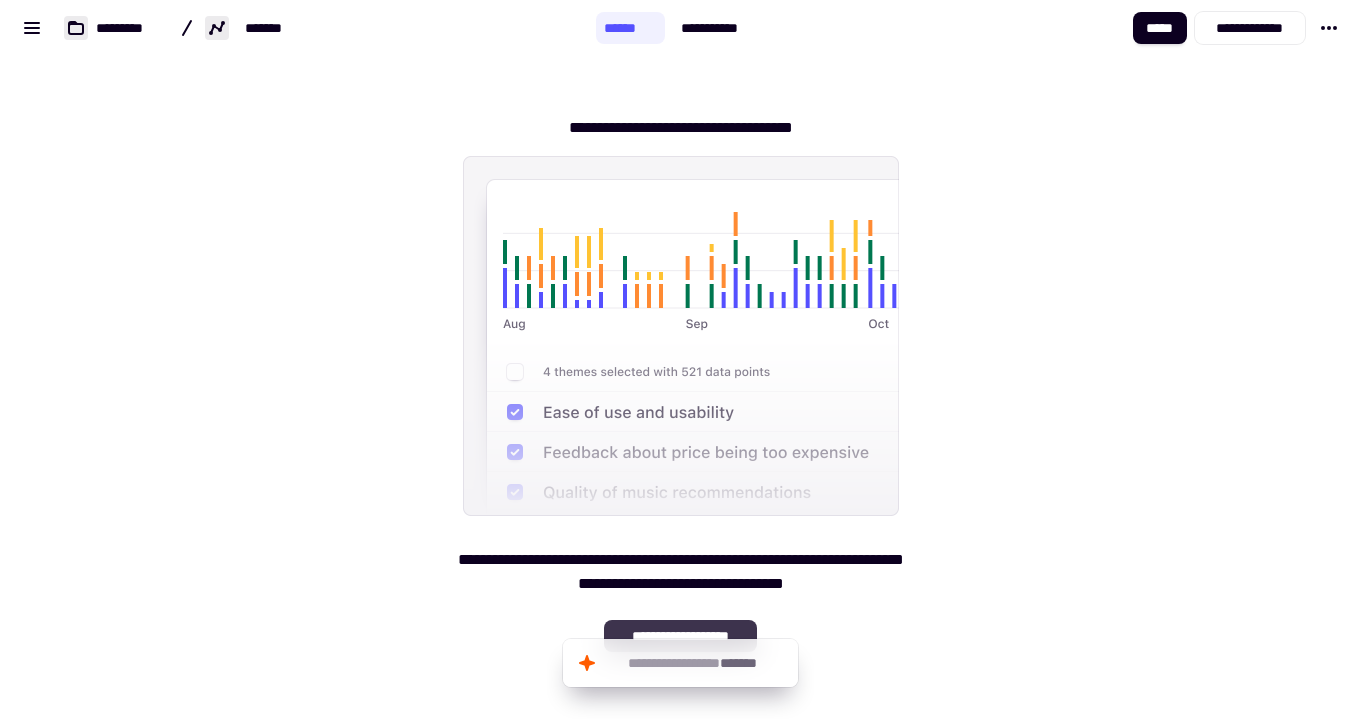 click on "**********" 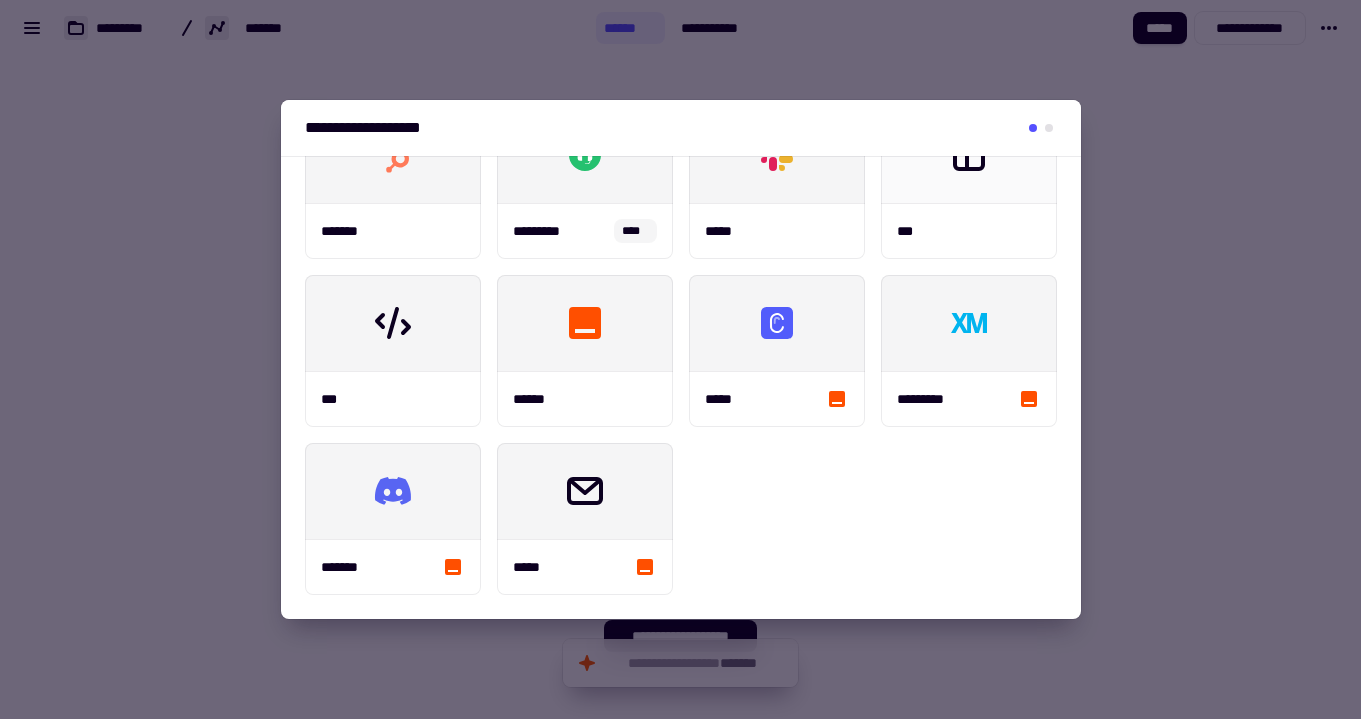 scroll, scrollTop: 192, scrollLeft: 0, axis: vertical 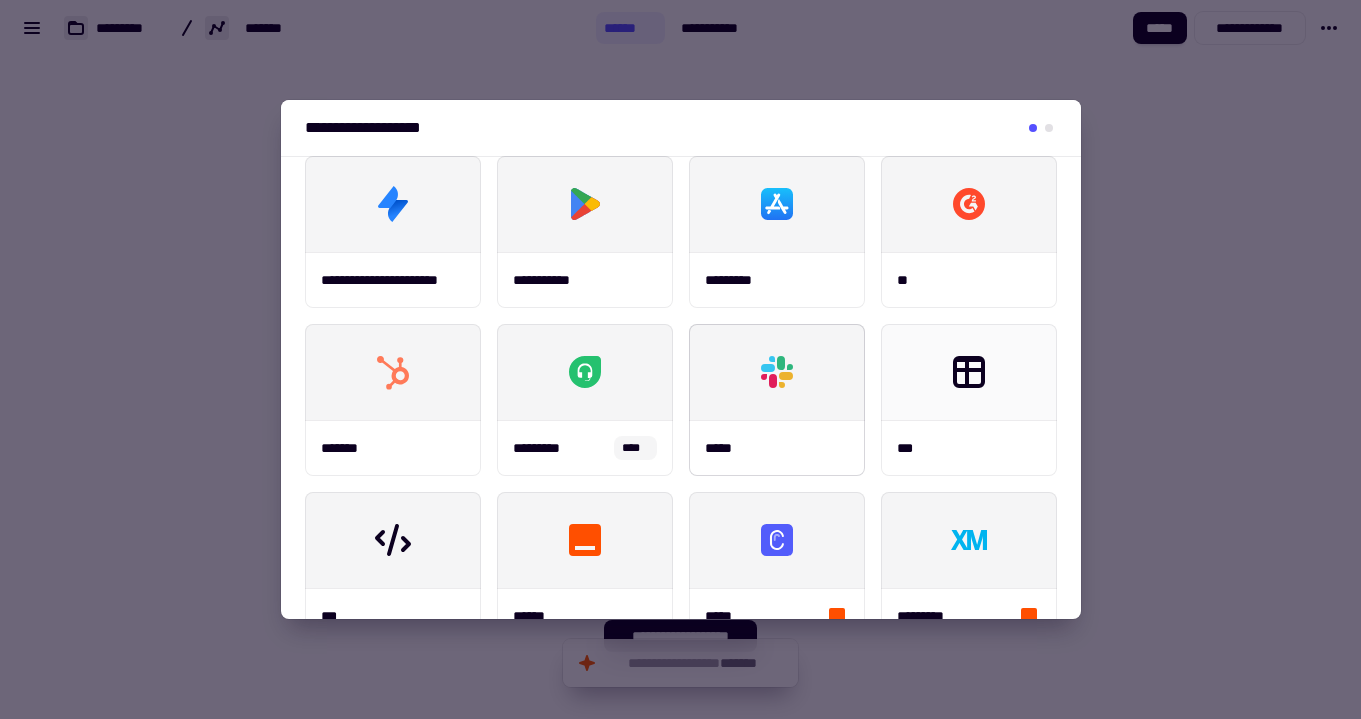 click 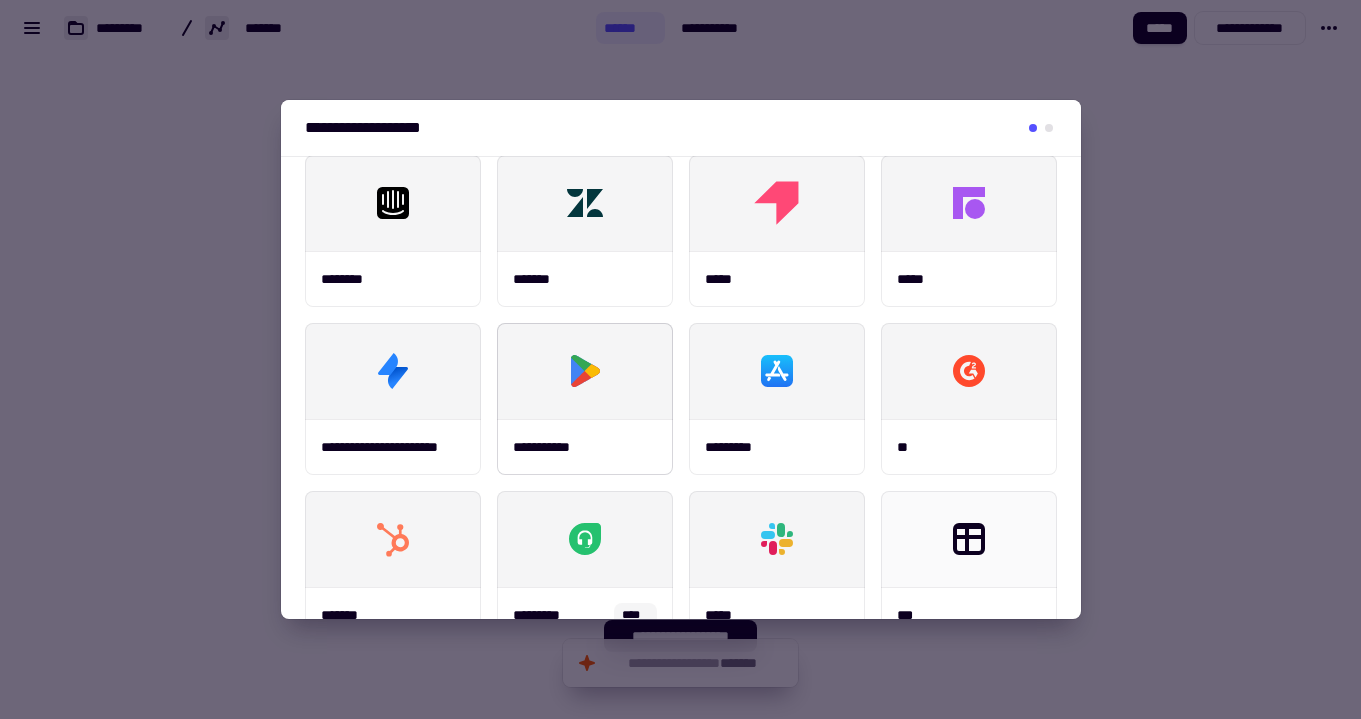 scroll, scrollTop: 37, scrollLeft: 0, axis: vertical 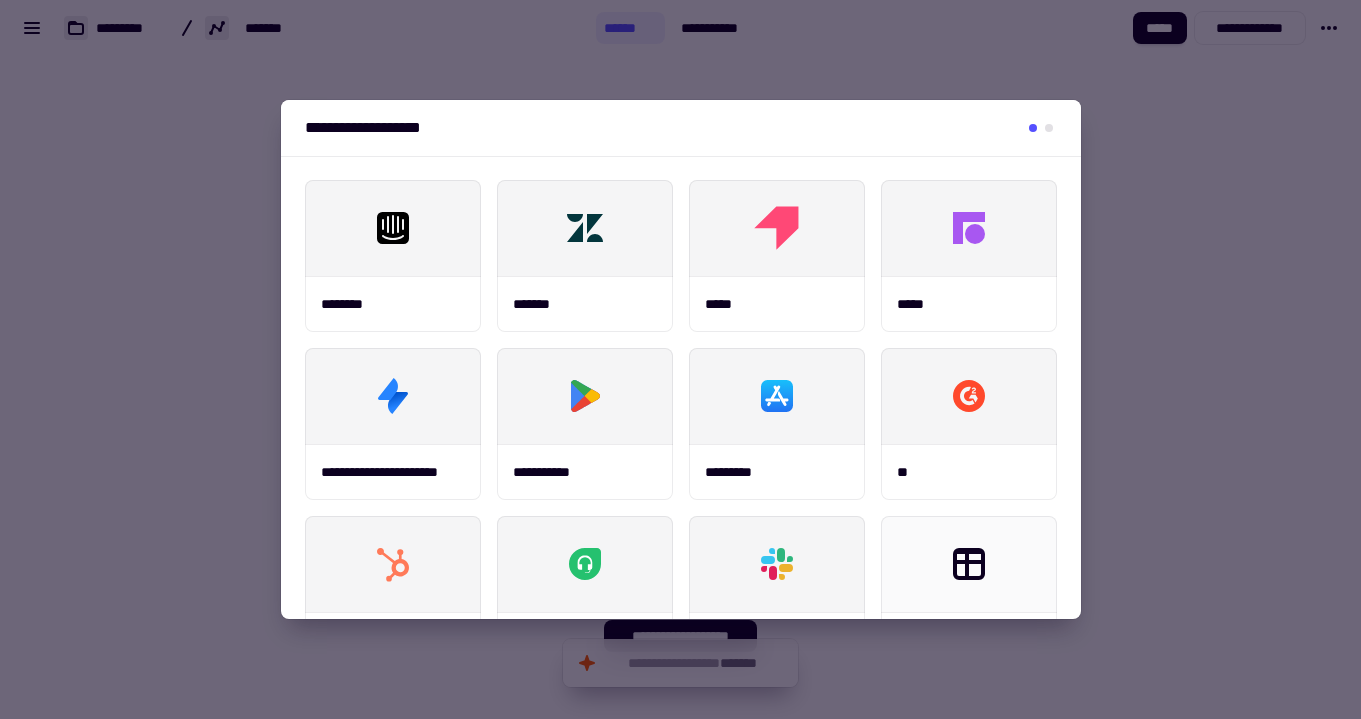 click at bounding box center [1049, 128] 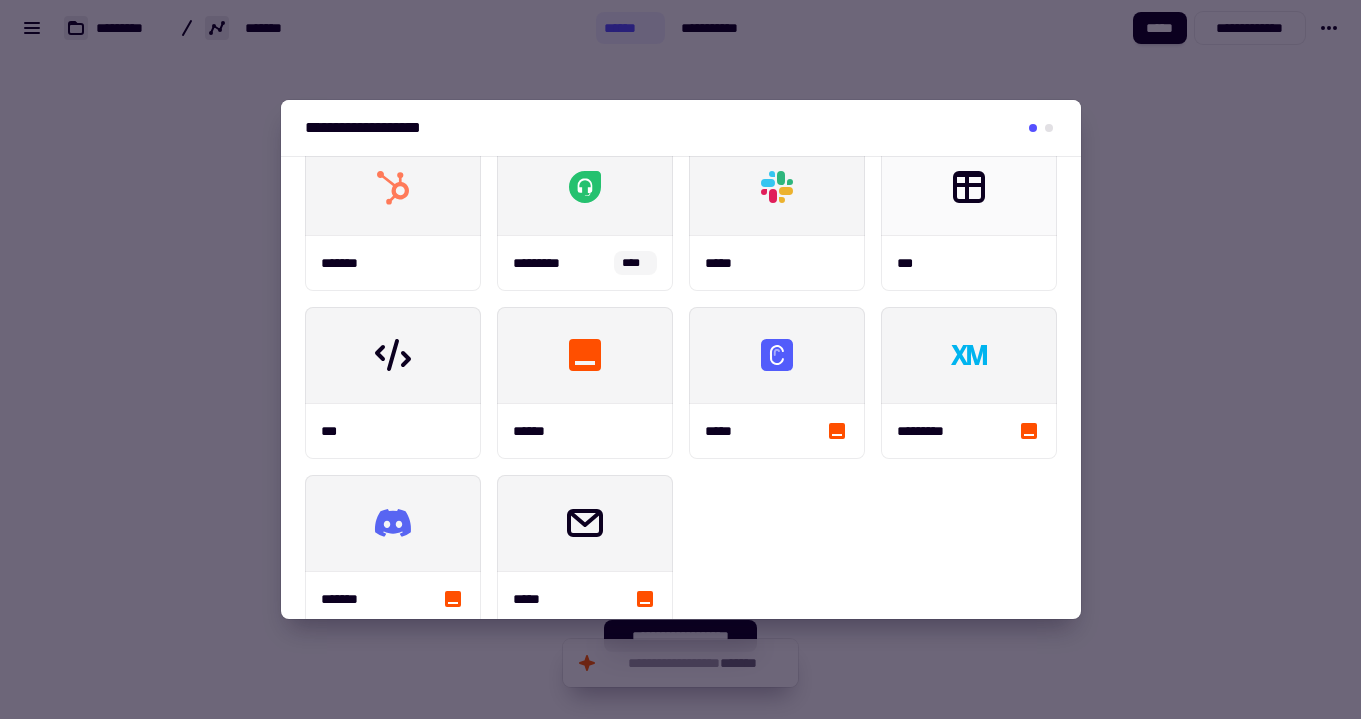 scroll, scrollTop: 0, scrollLeft: 0, axis: both 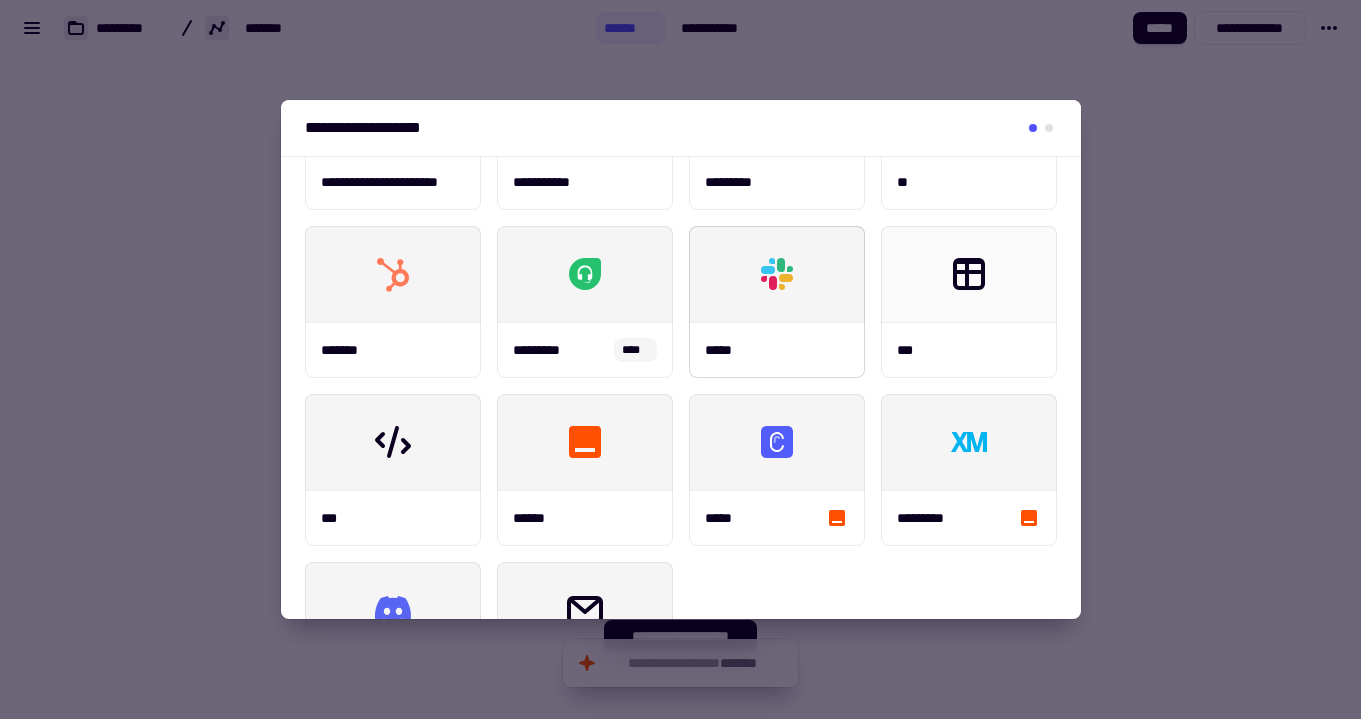 click at bounding box center (777, 274) 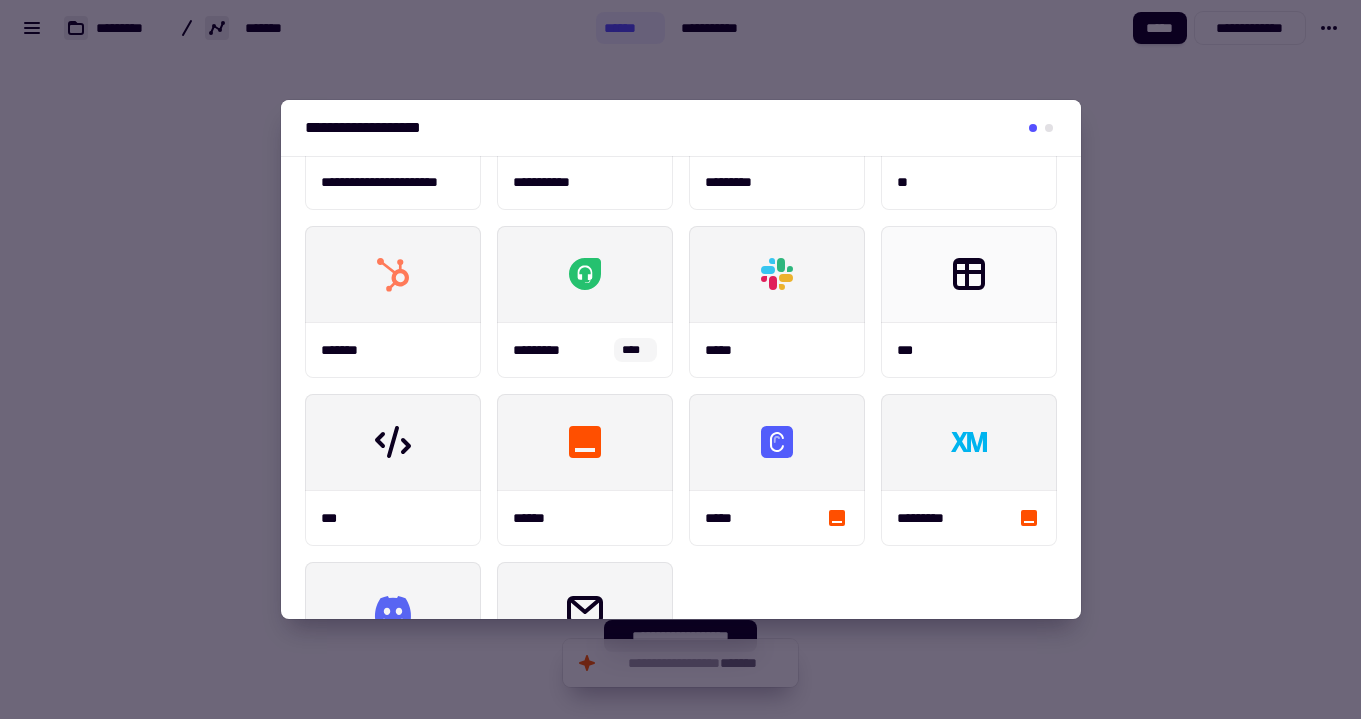 scroll, scrollTop: 406, scrollLeft: 0, axis: vertical 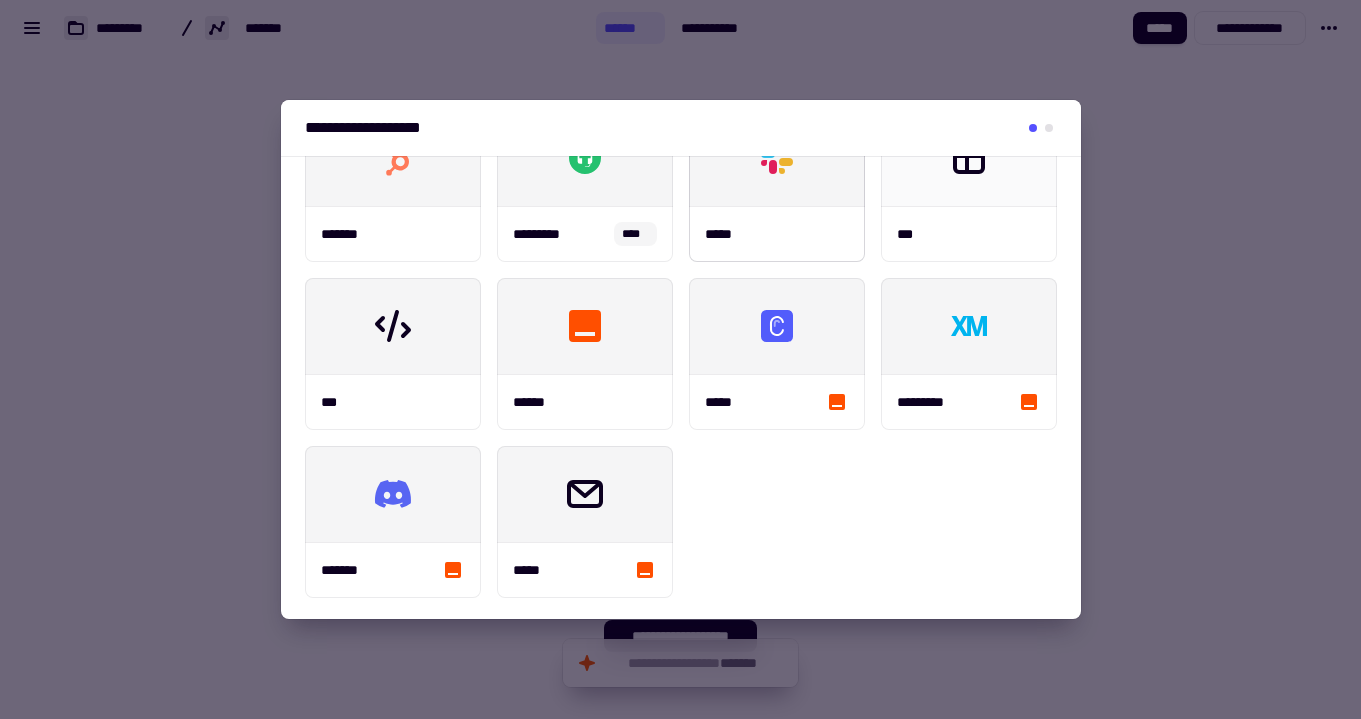 click on "*****" at bounding box center [723, 234] 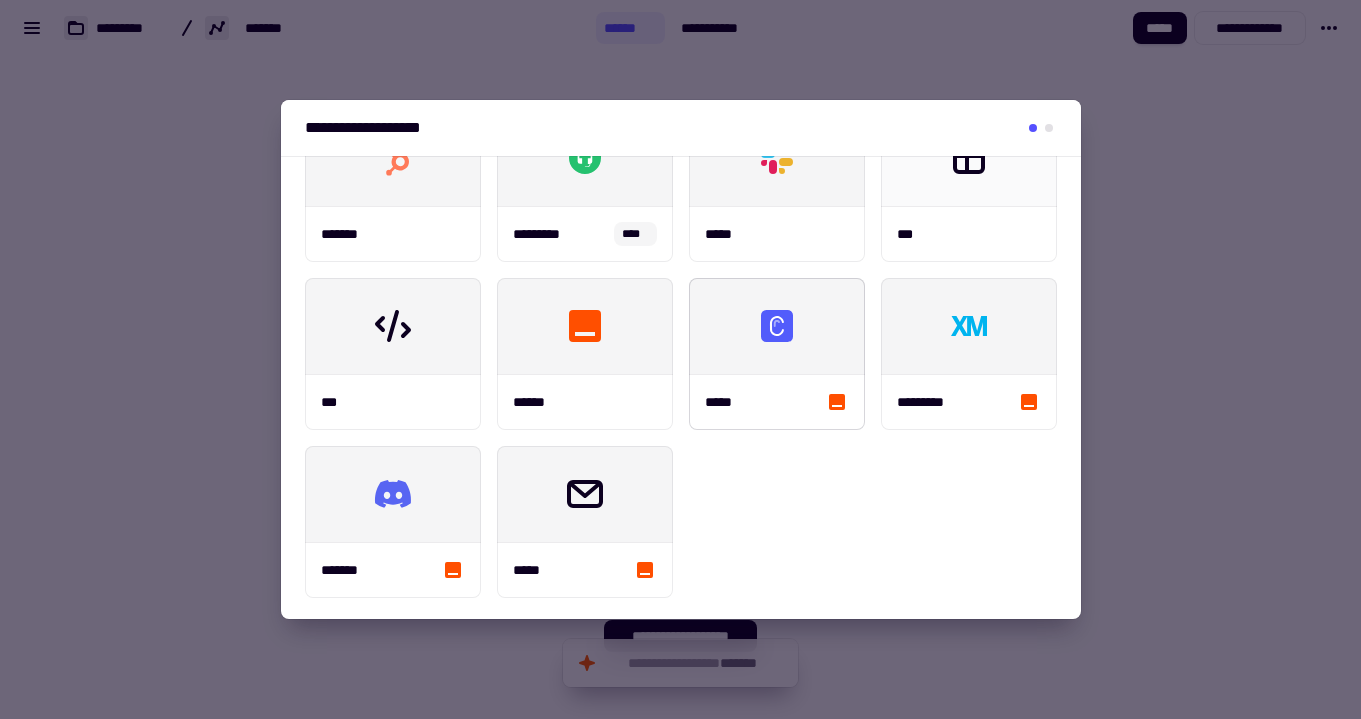 scroll, scrollTop: 340, scrollLeft: 0, axis: vertical 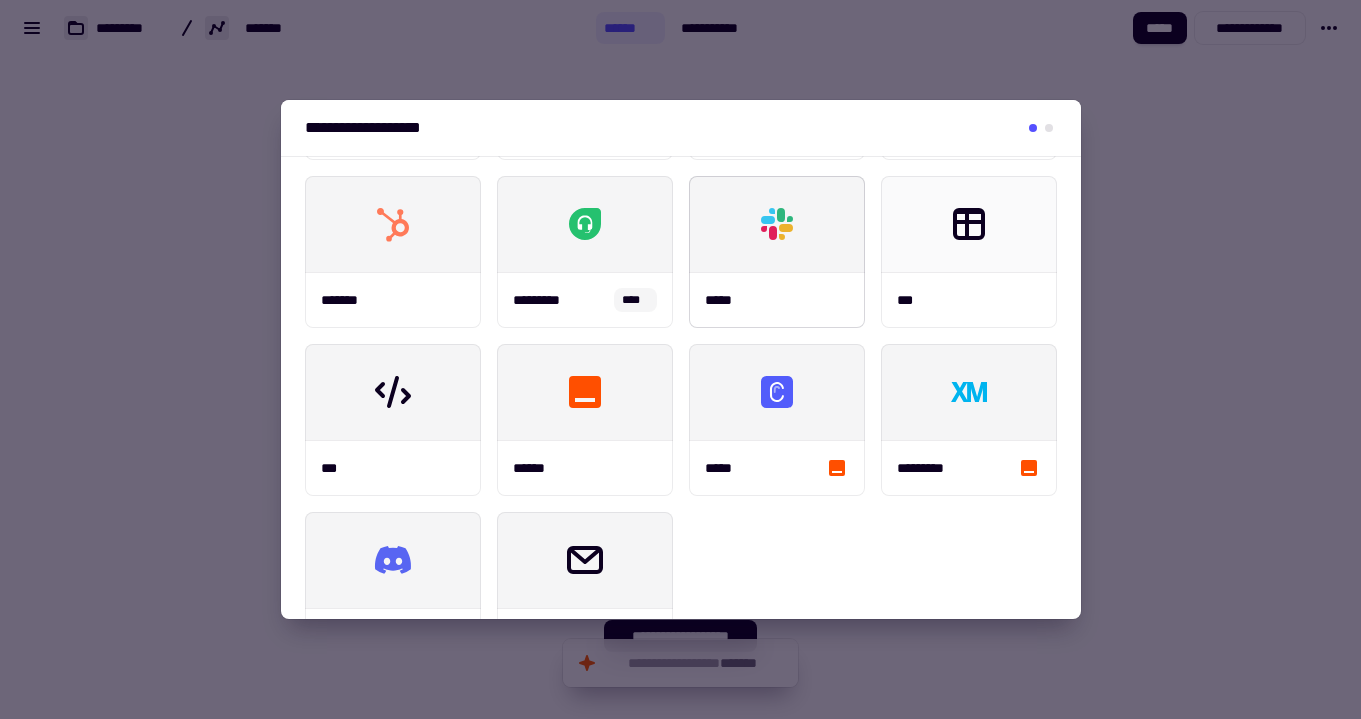 click at bounding box center [777, 224] 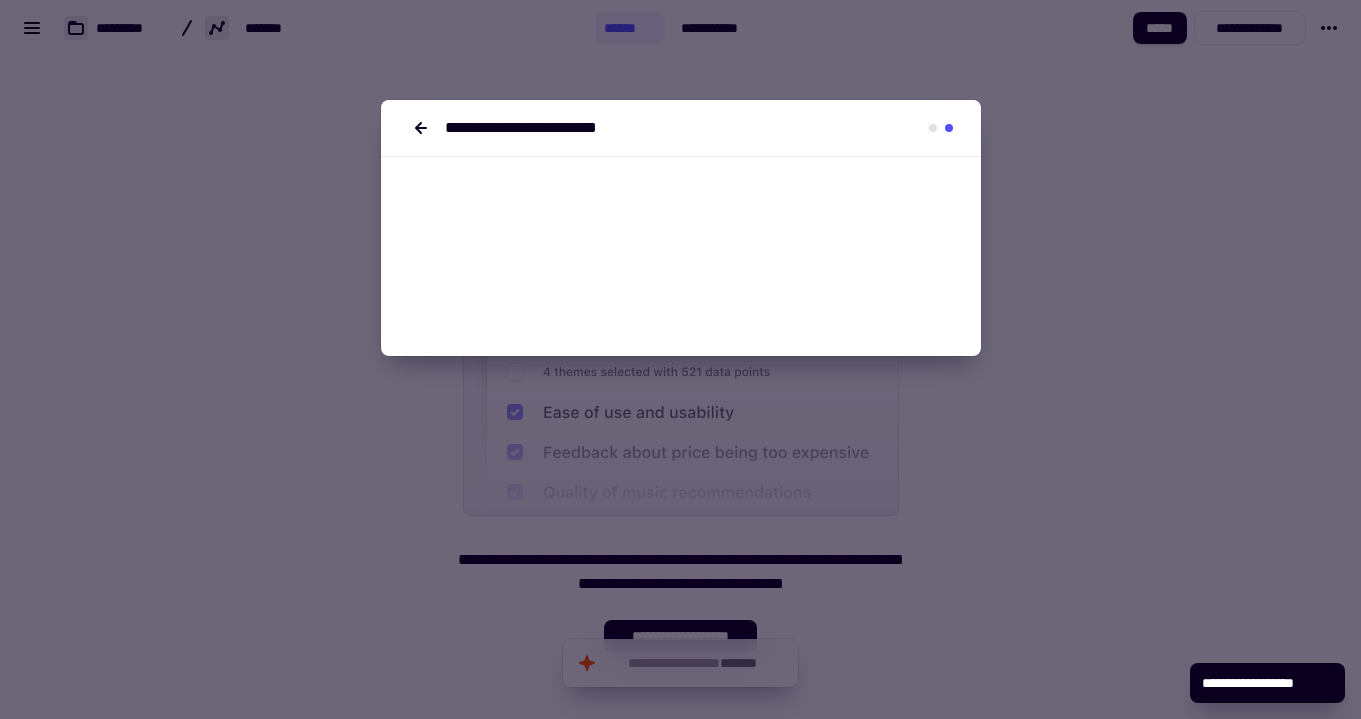 scroll, scrollTop: 0, scrollLeft: 0, axis: both 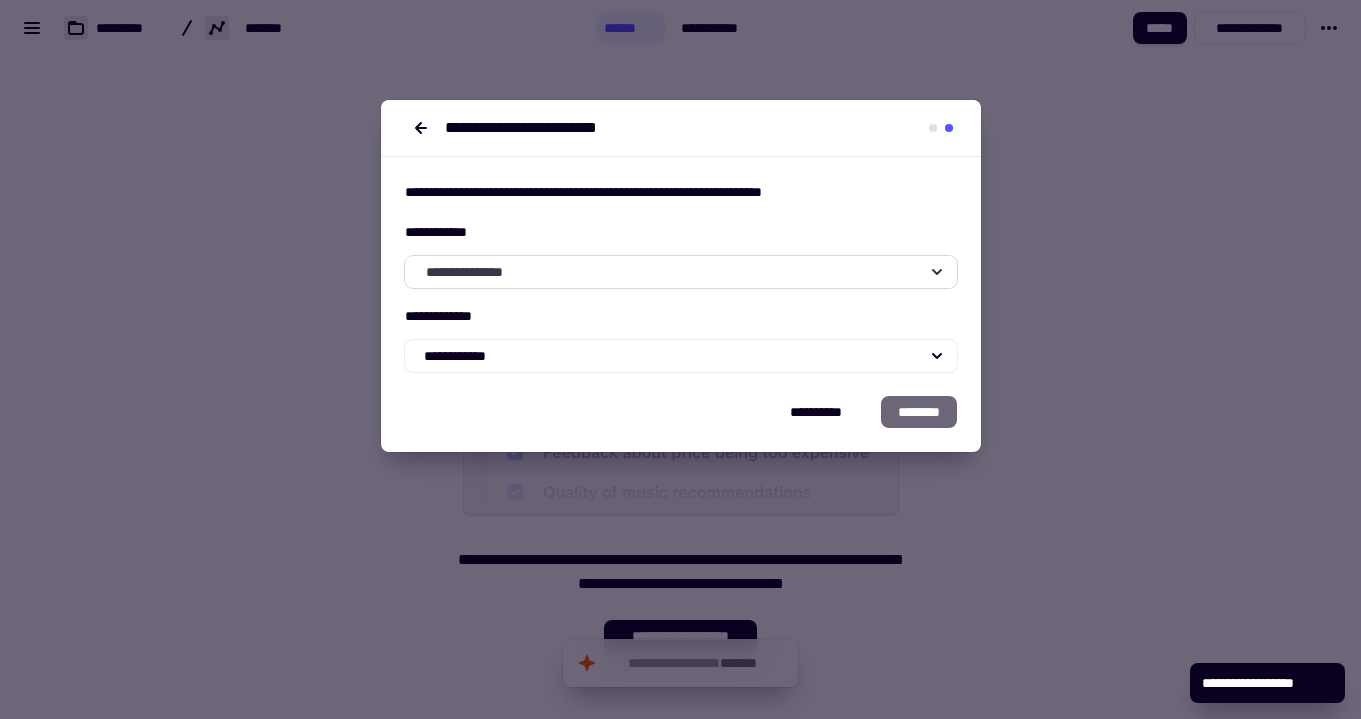 click on "**********" 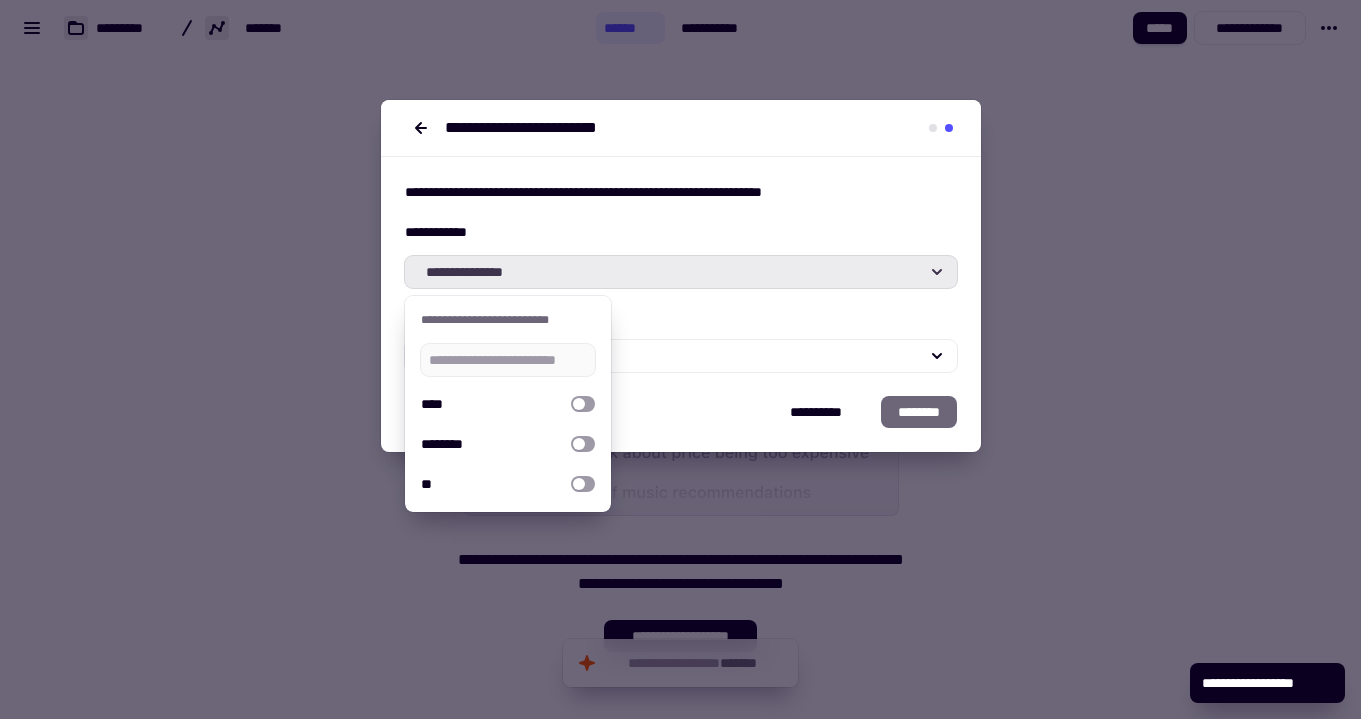 click on "**********" 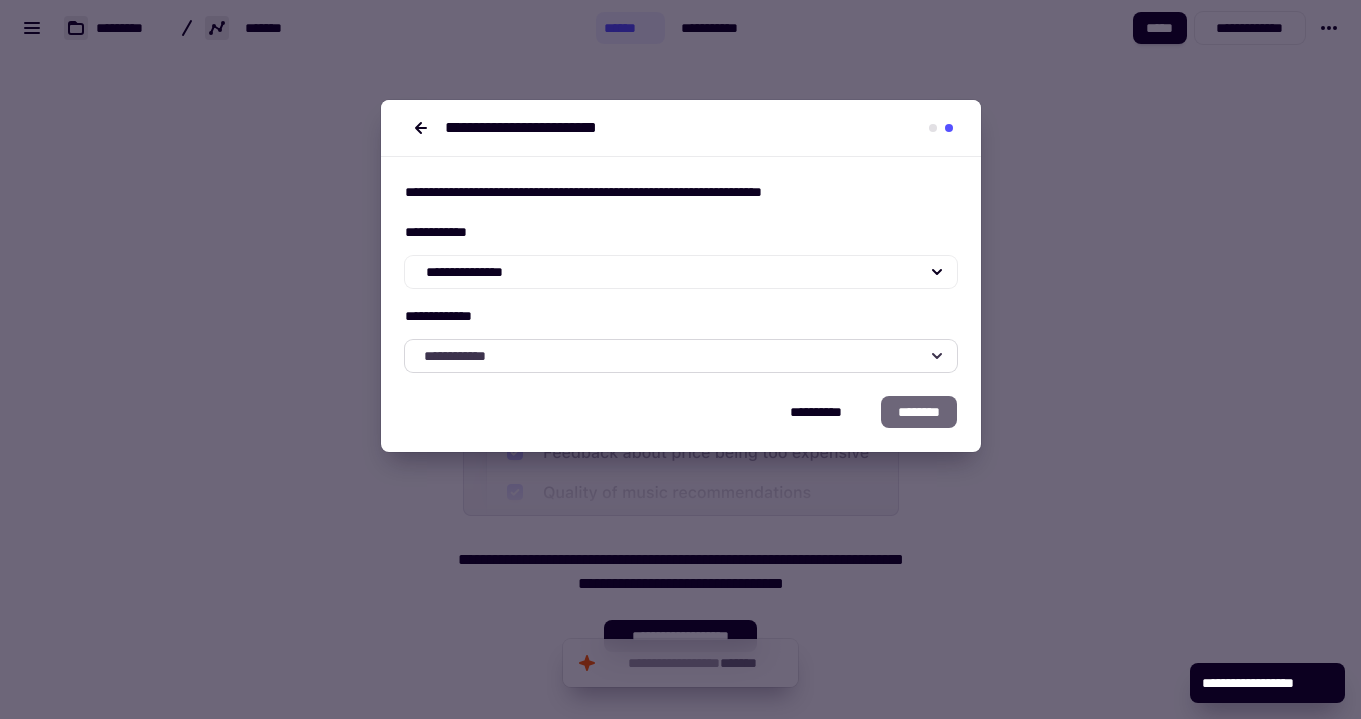 click on "**********" 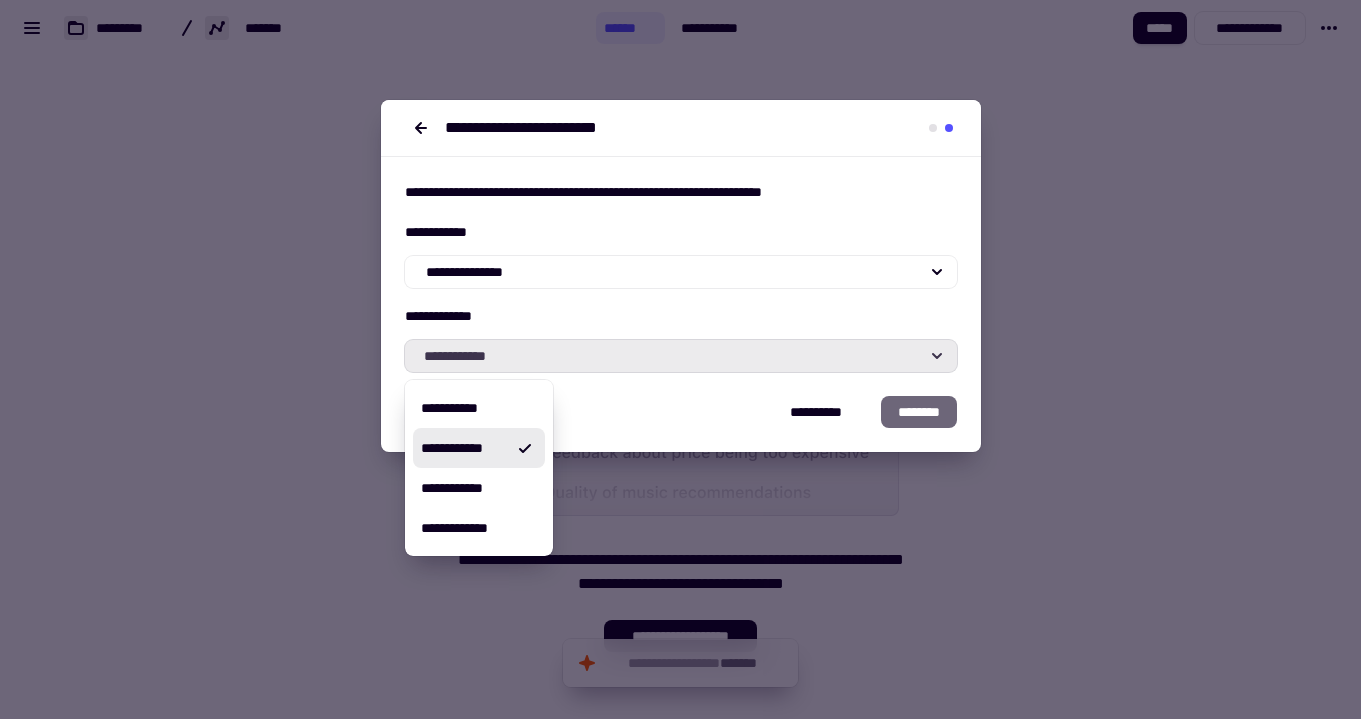 click on "**********" 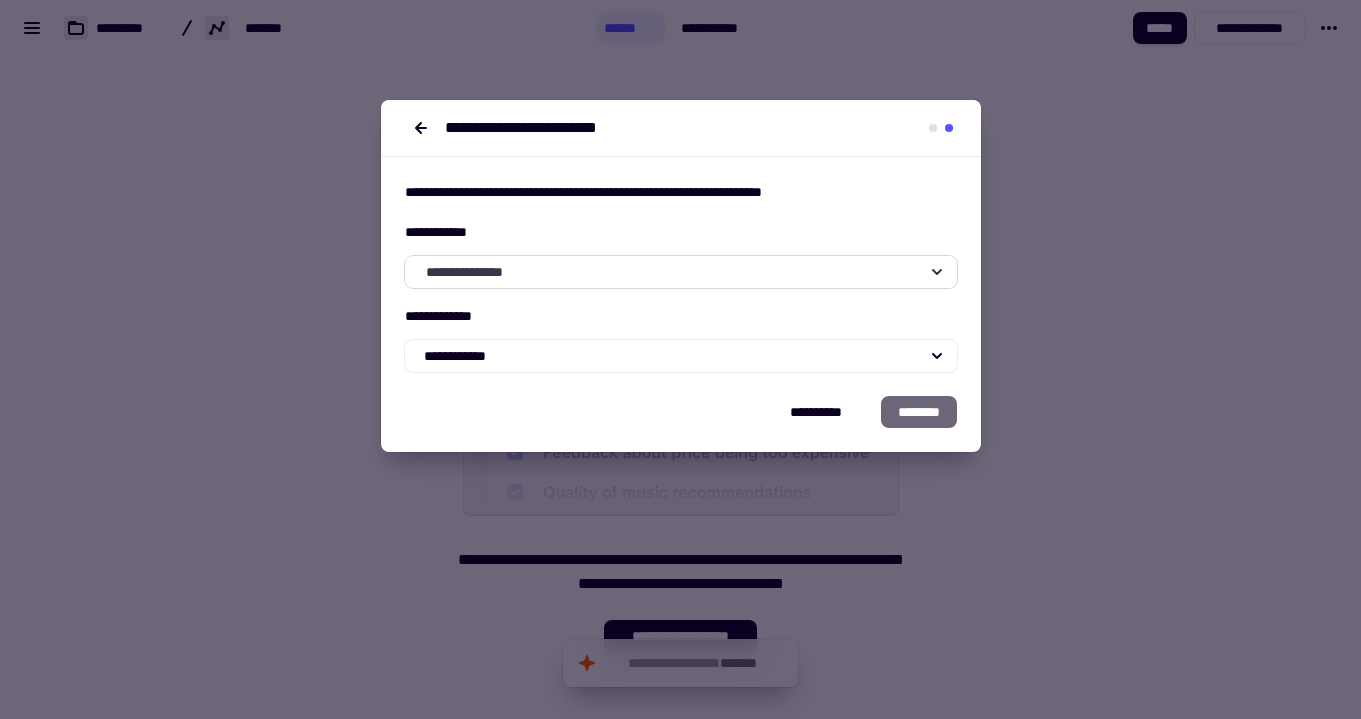 click on "**********" 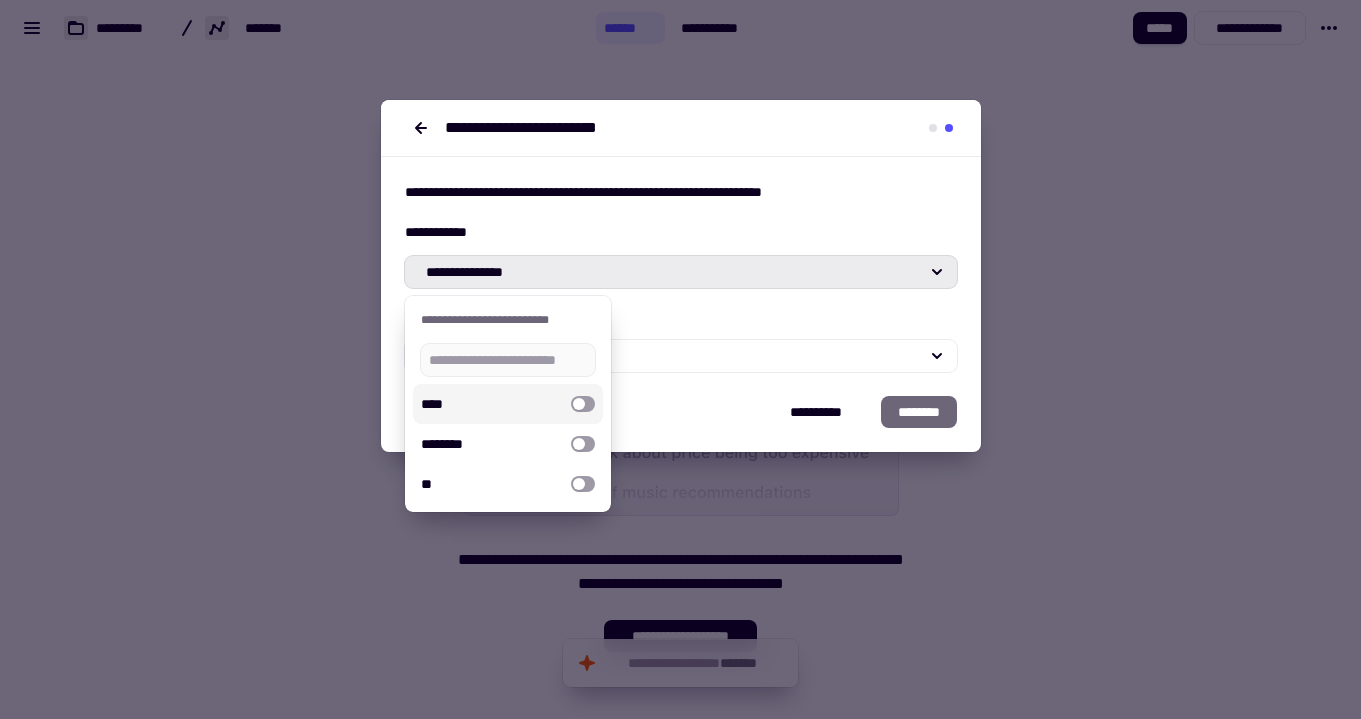click at bounding box center (583, 404) 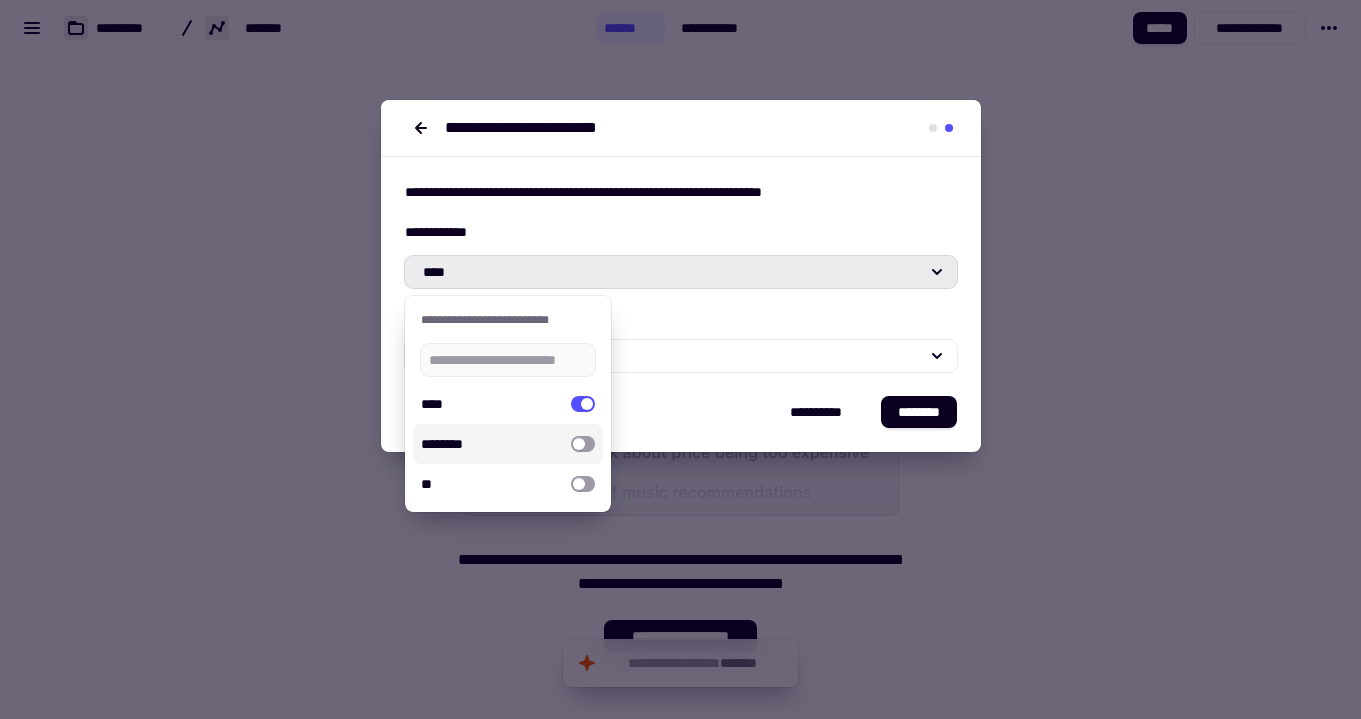 click on "********" at bounding box center (508, 444) 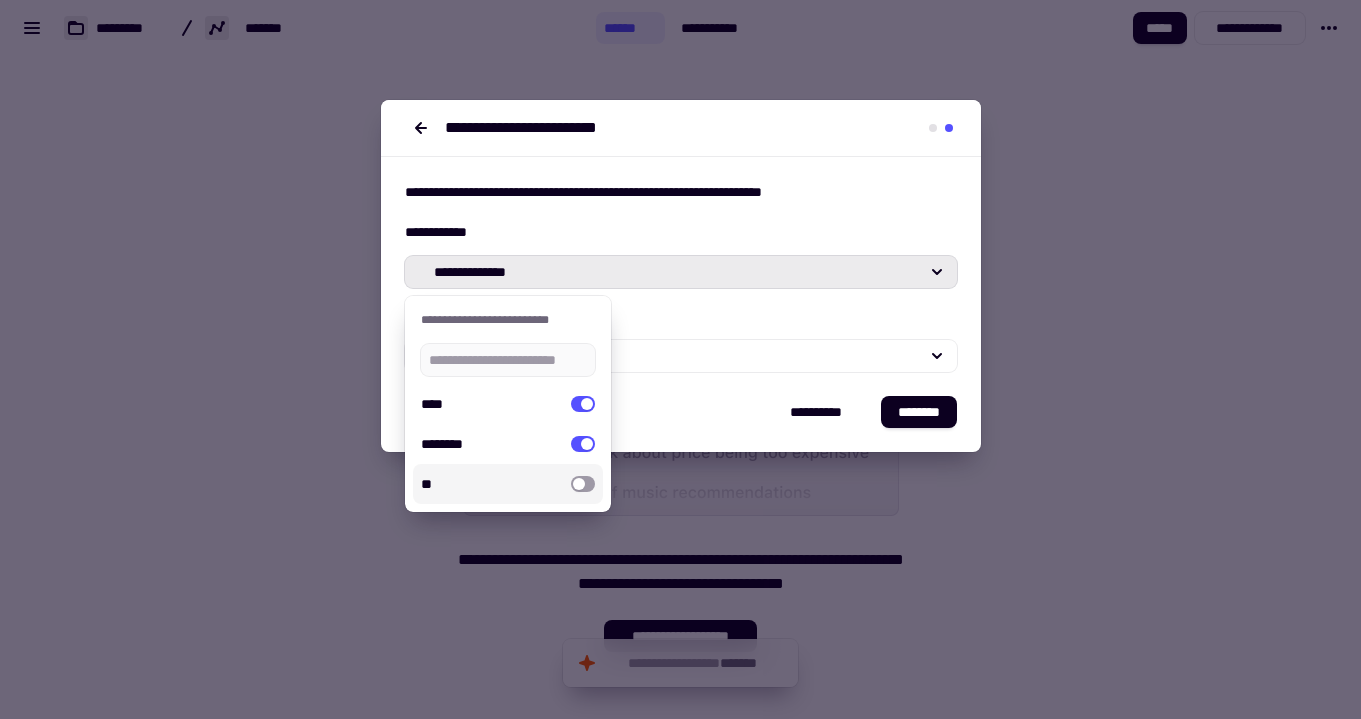 click on "**" at bounding box center (508, 484) 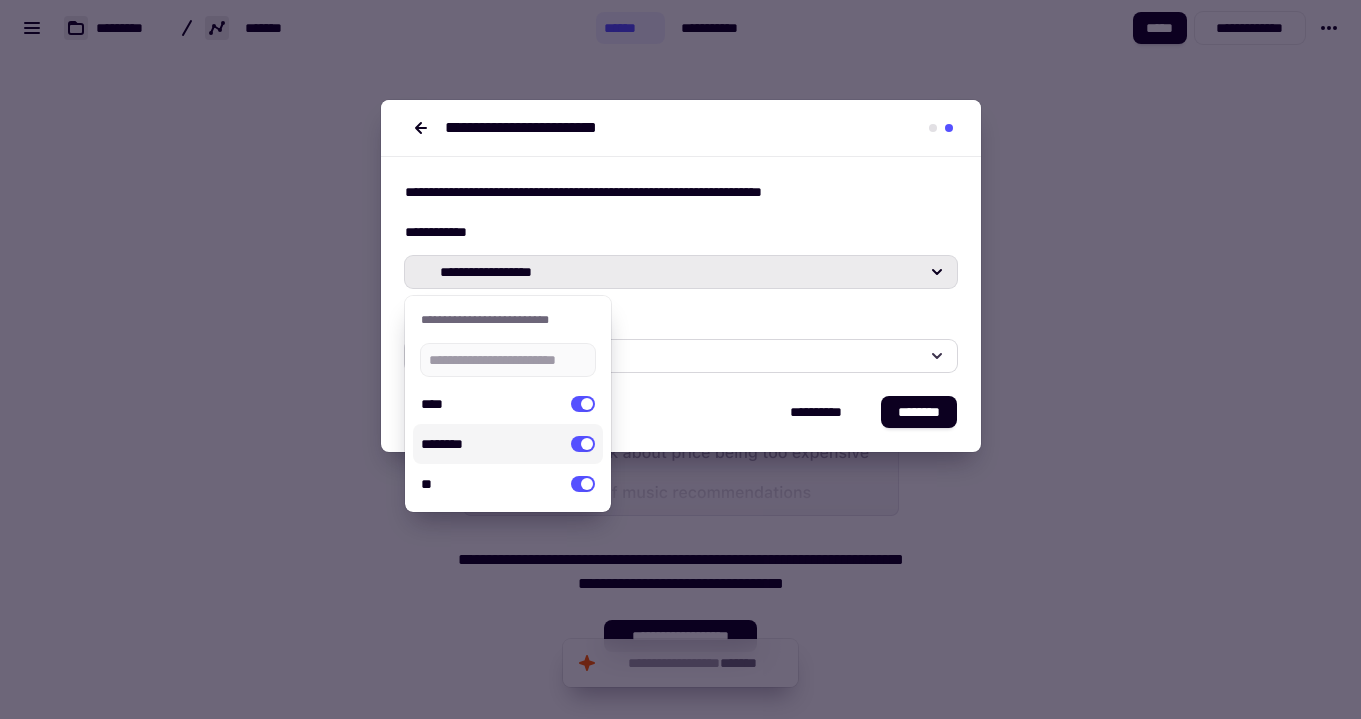 click on "**********" 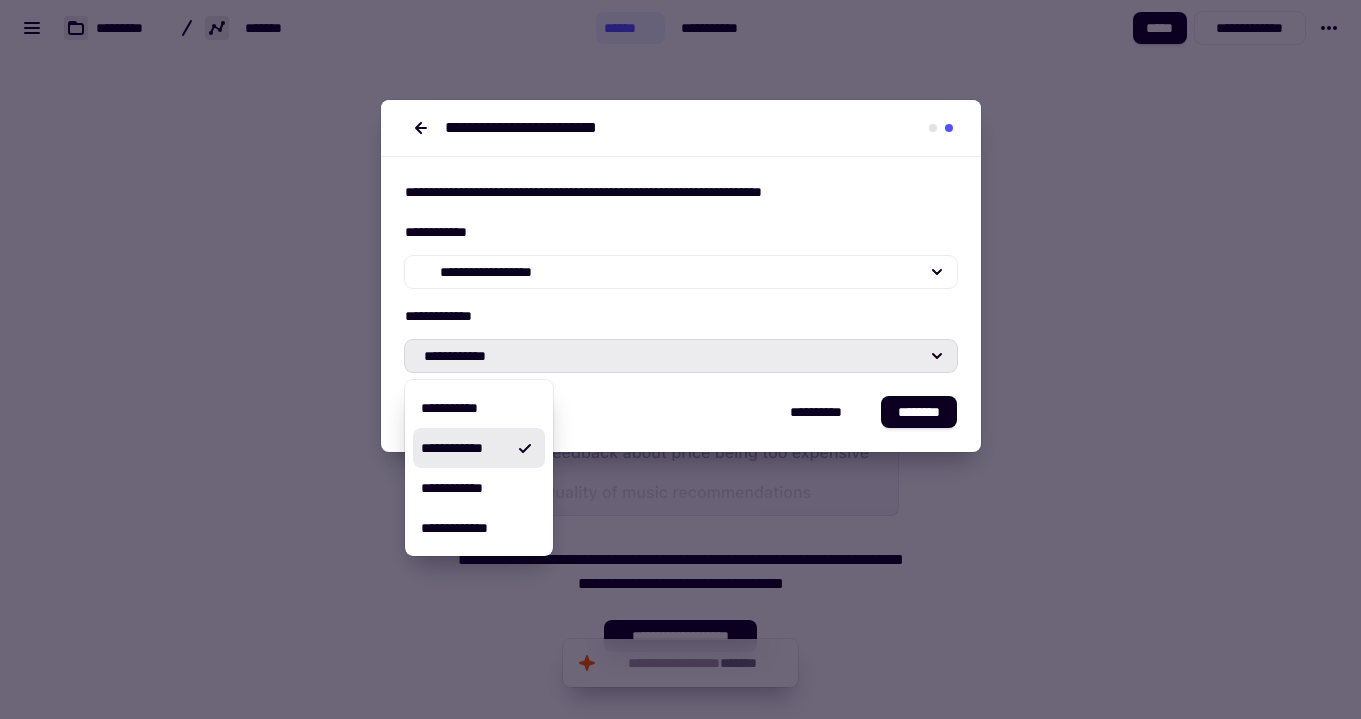 click on "**********" at bounding box center [681, 424] 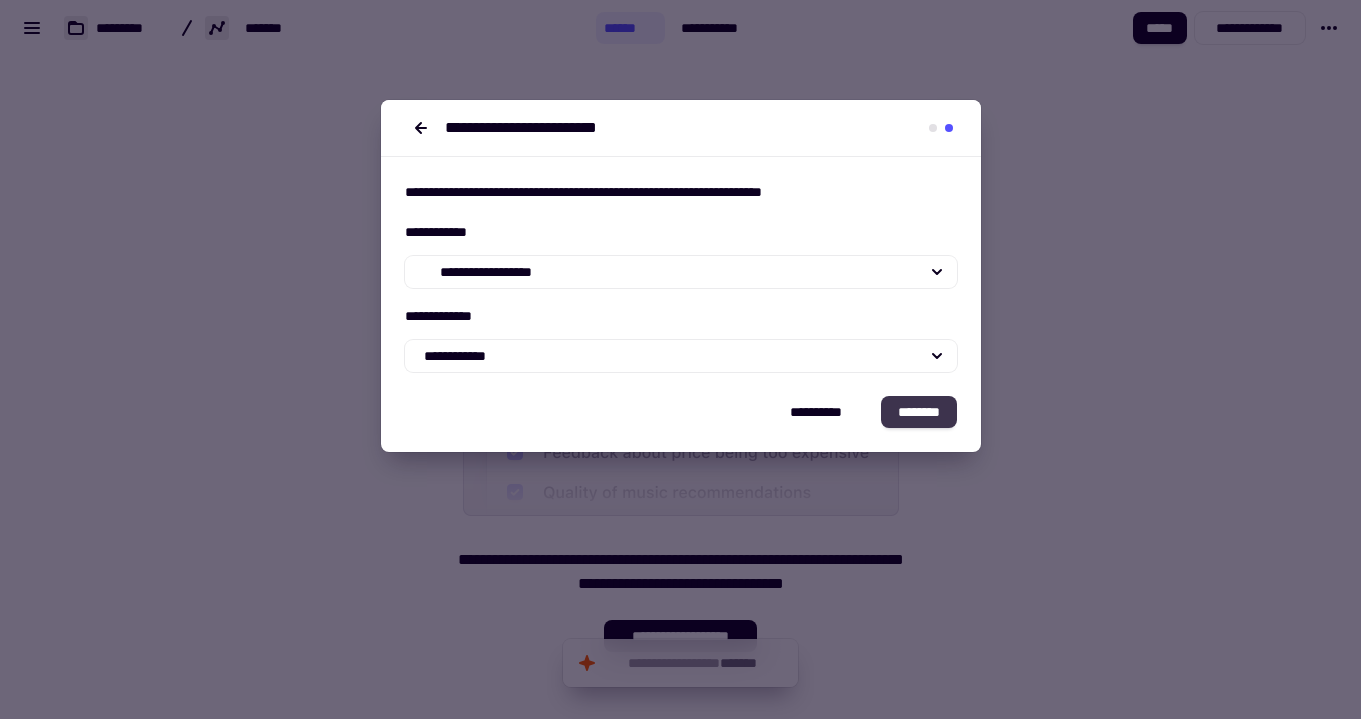 click on "********" 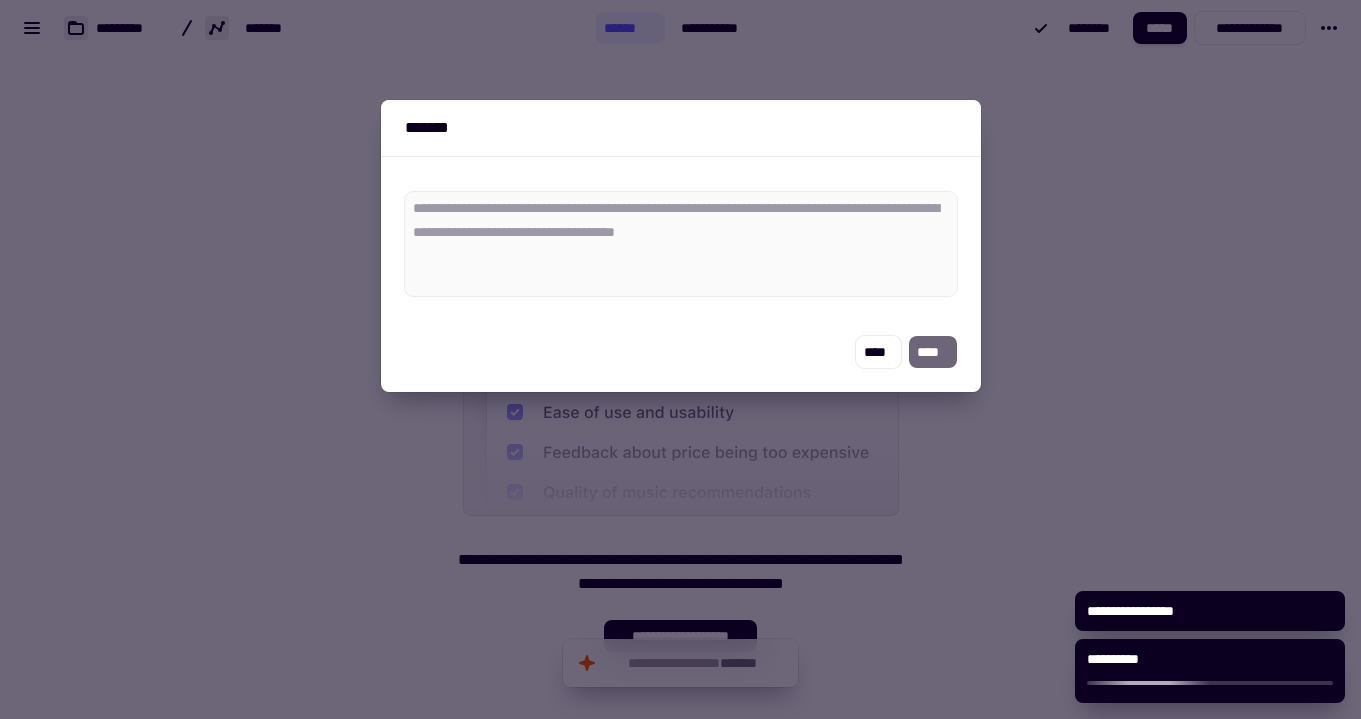 type on "*" 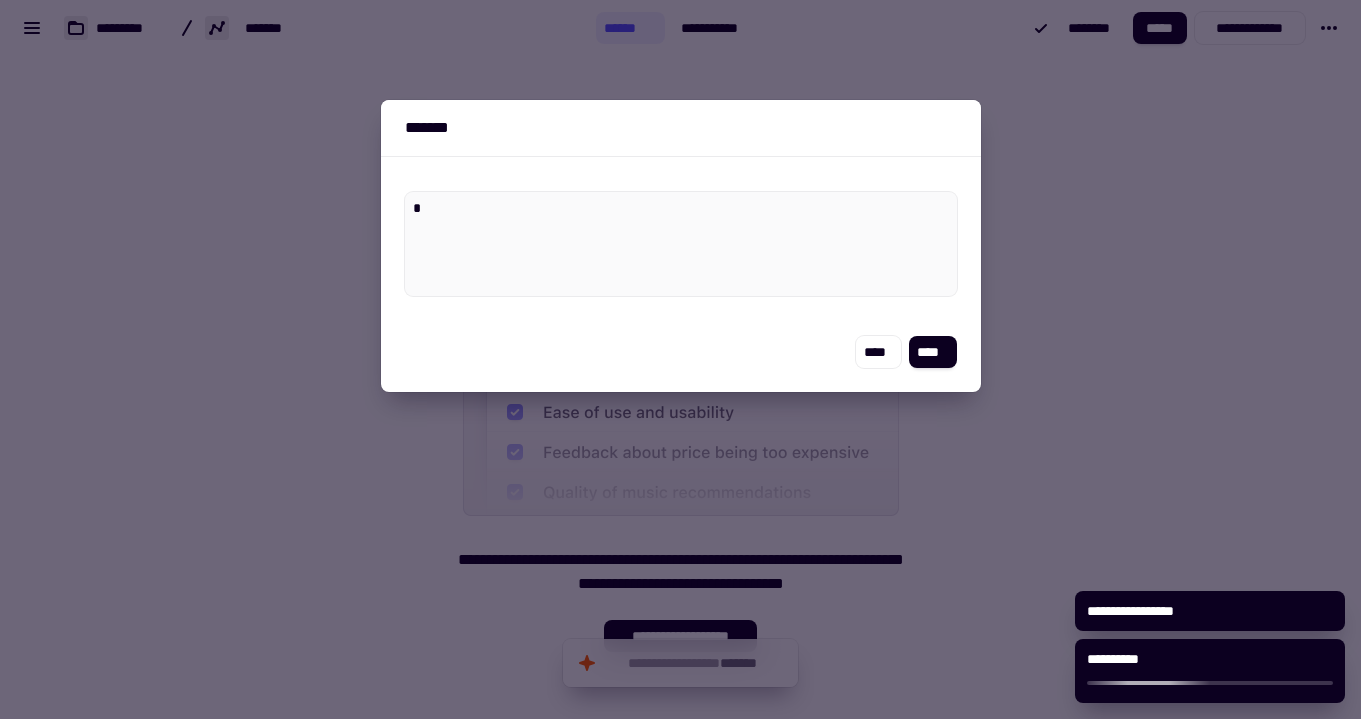 type on "*" 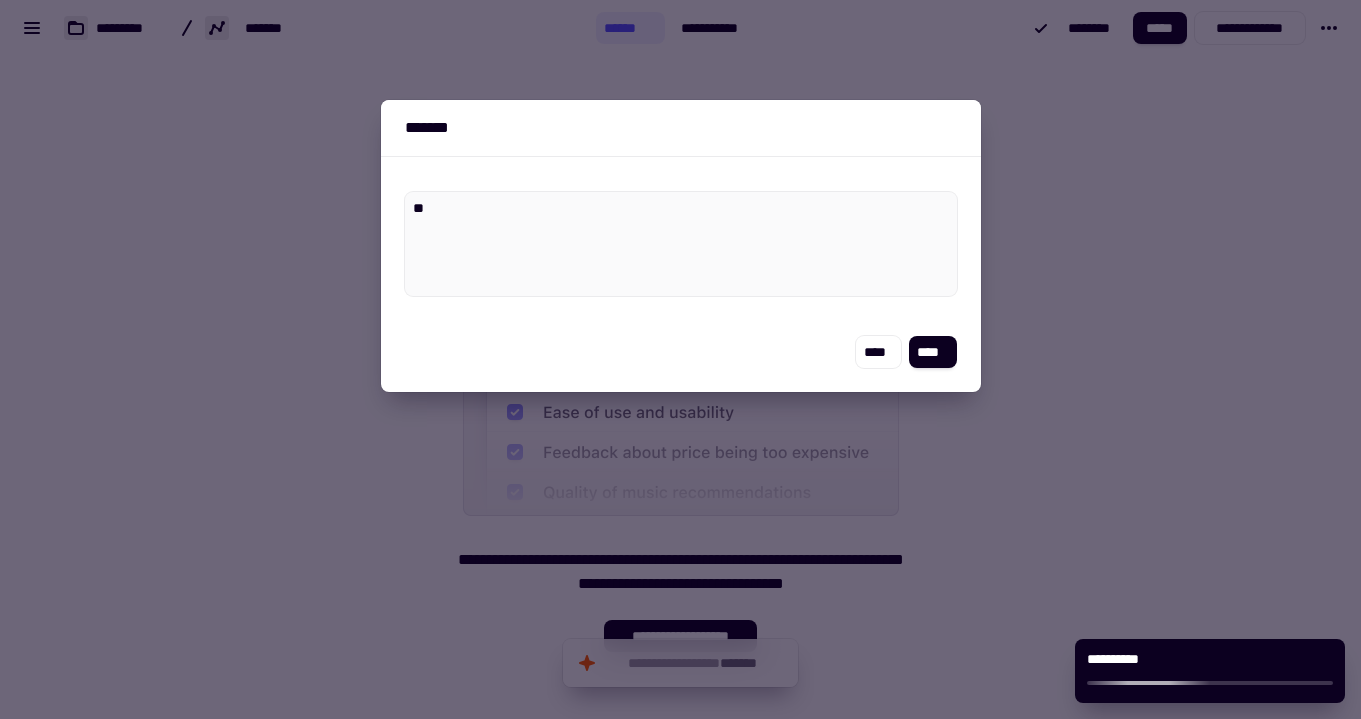 type on "*" 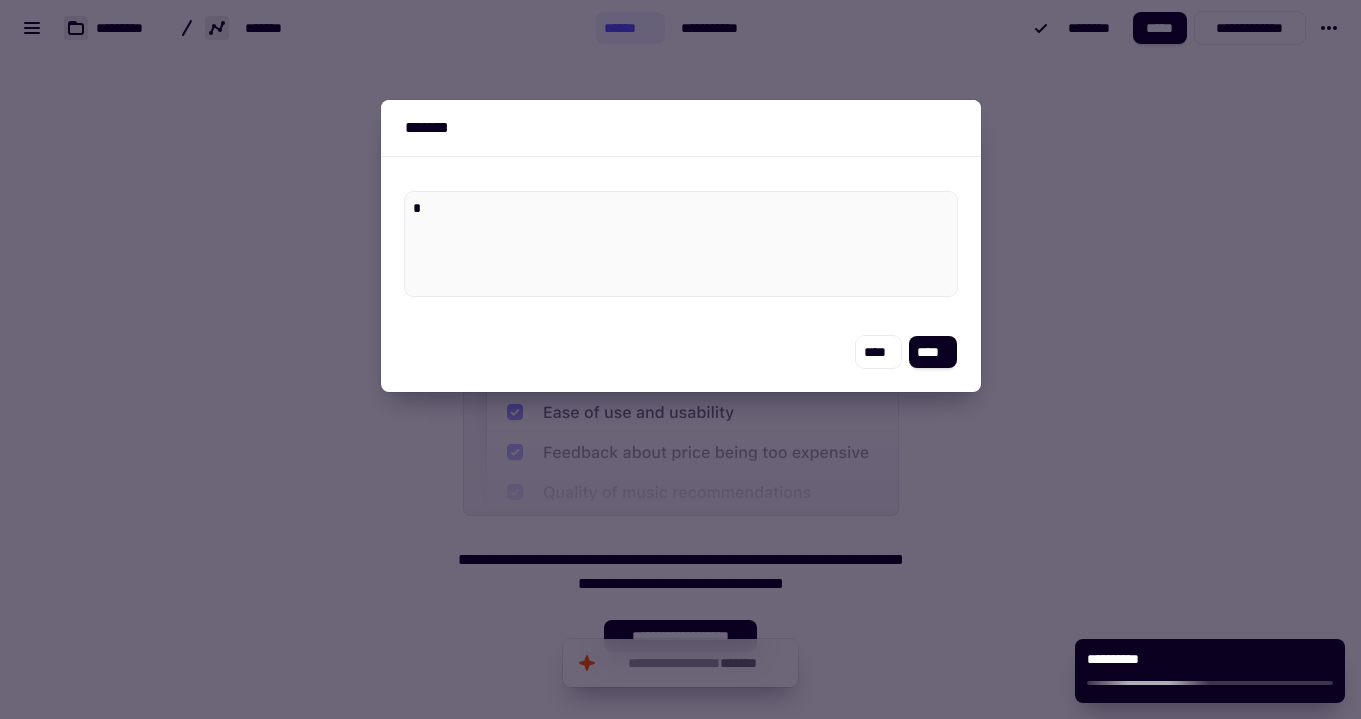 type on "*" 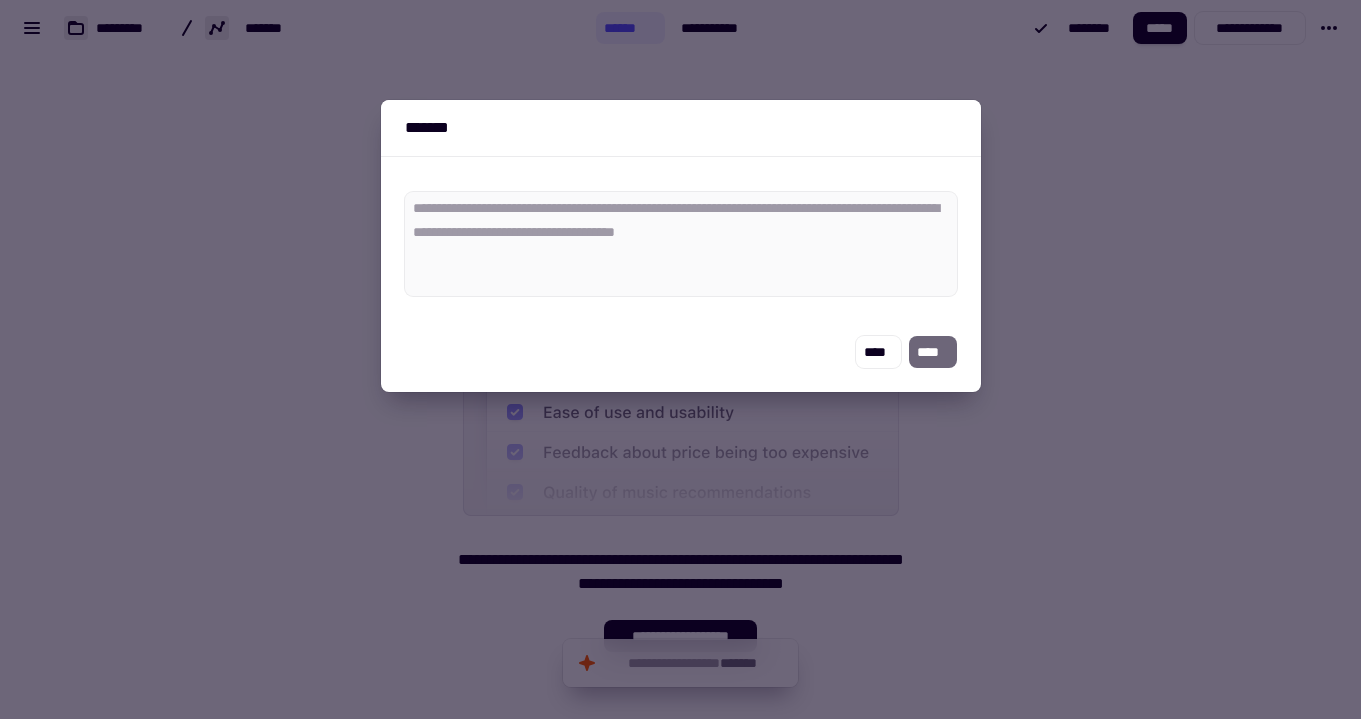 type on "*" 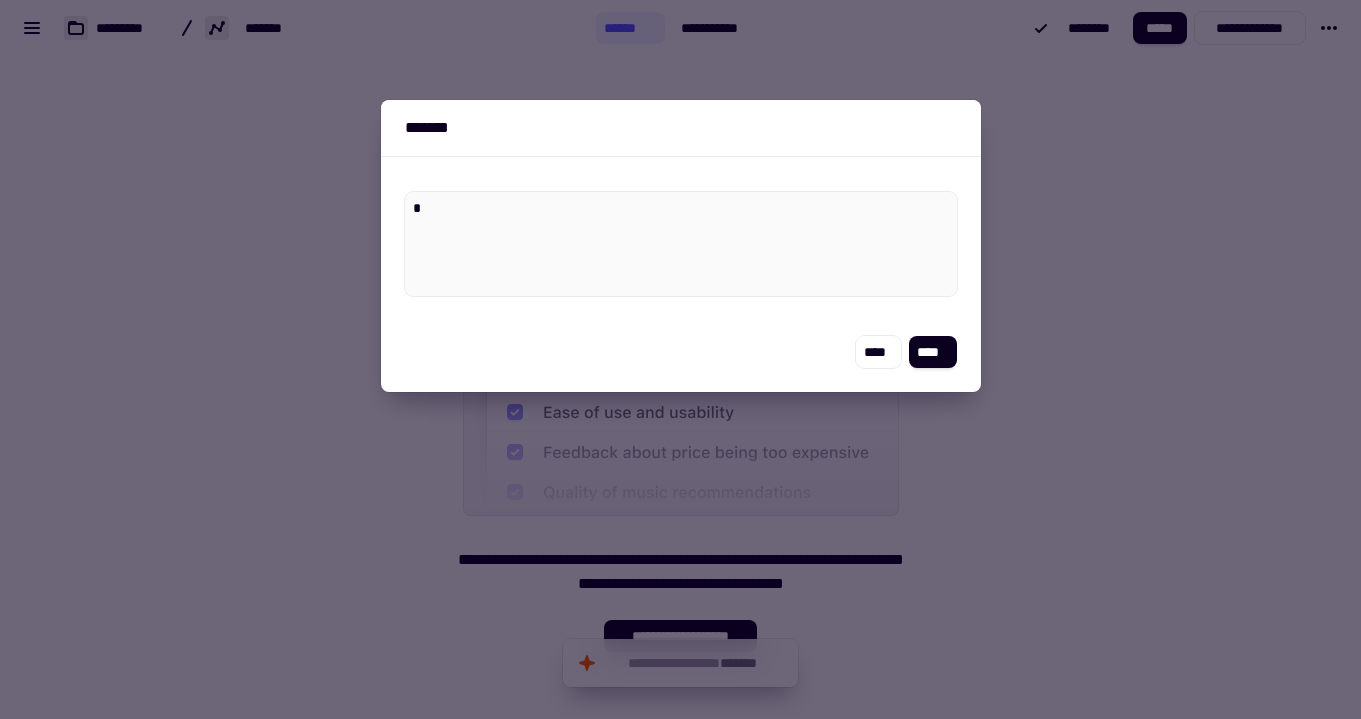 type on "*" 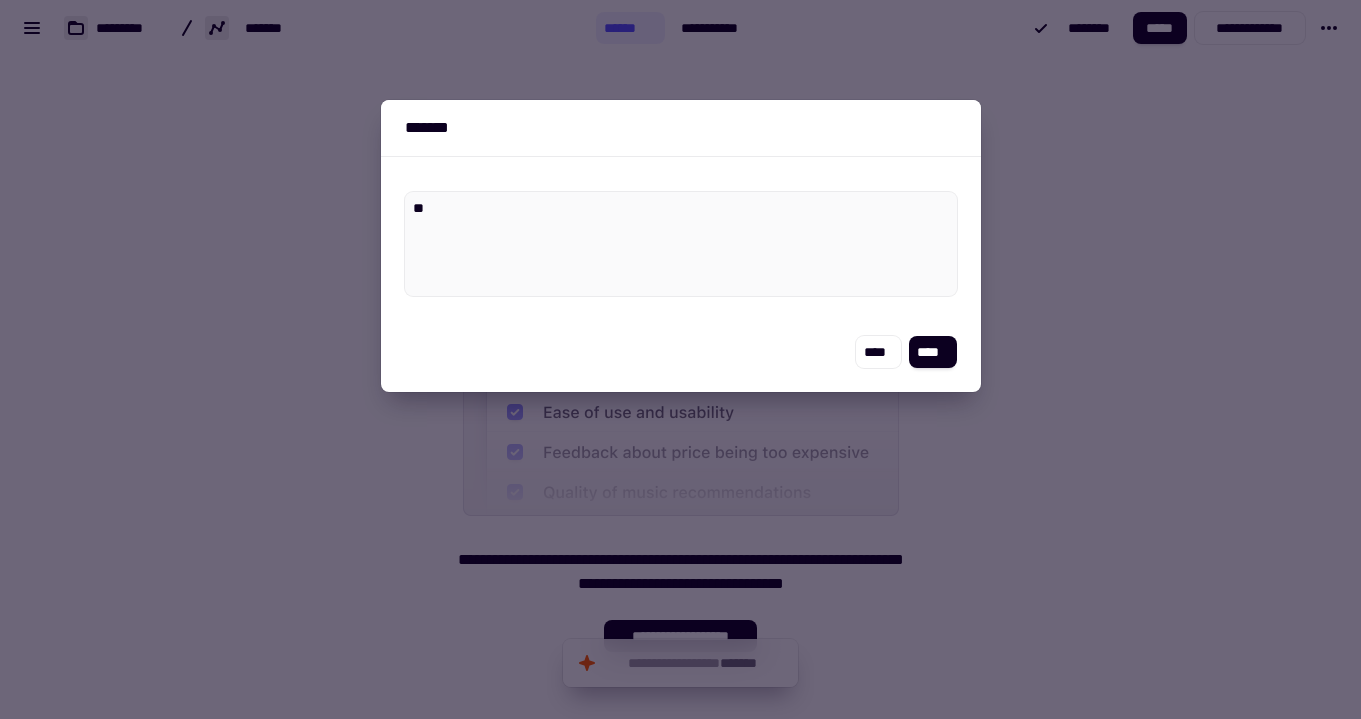 type on "*" 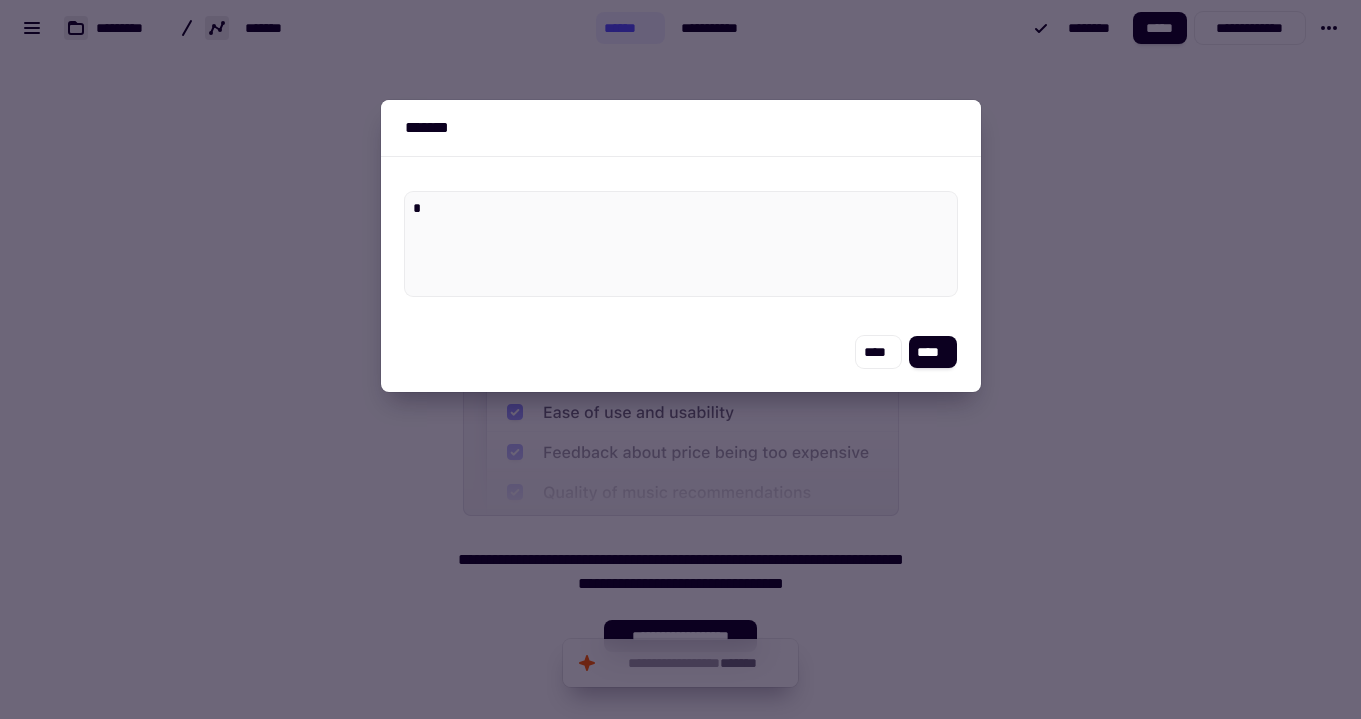 type on "*" 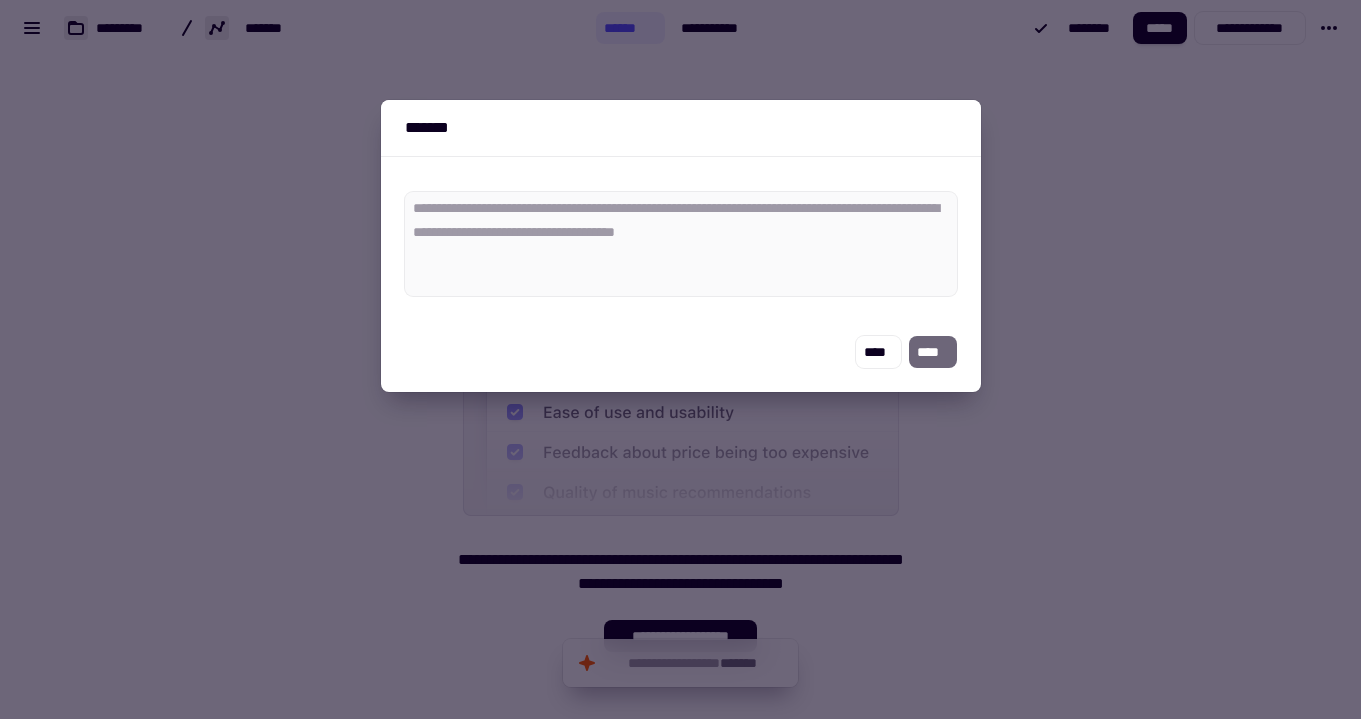 type on "*" 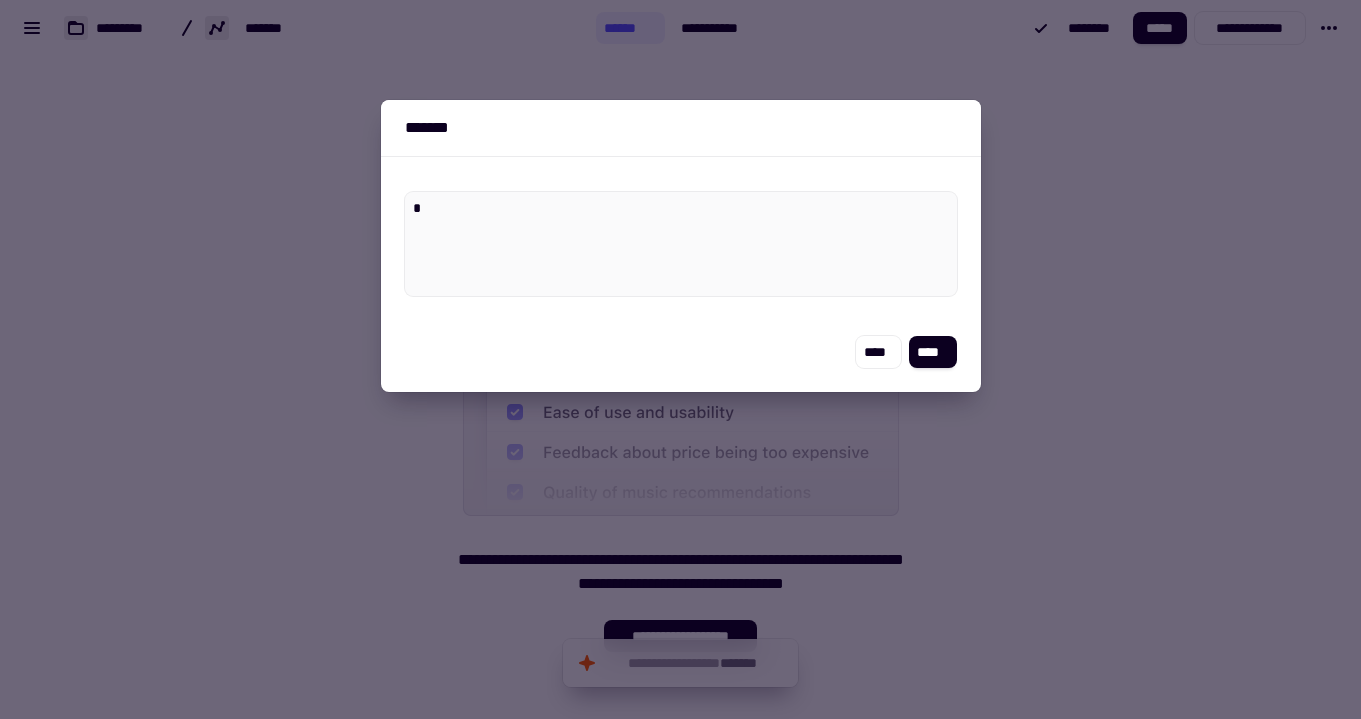 type on "*" 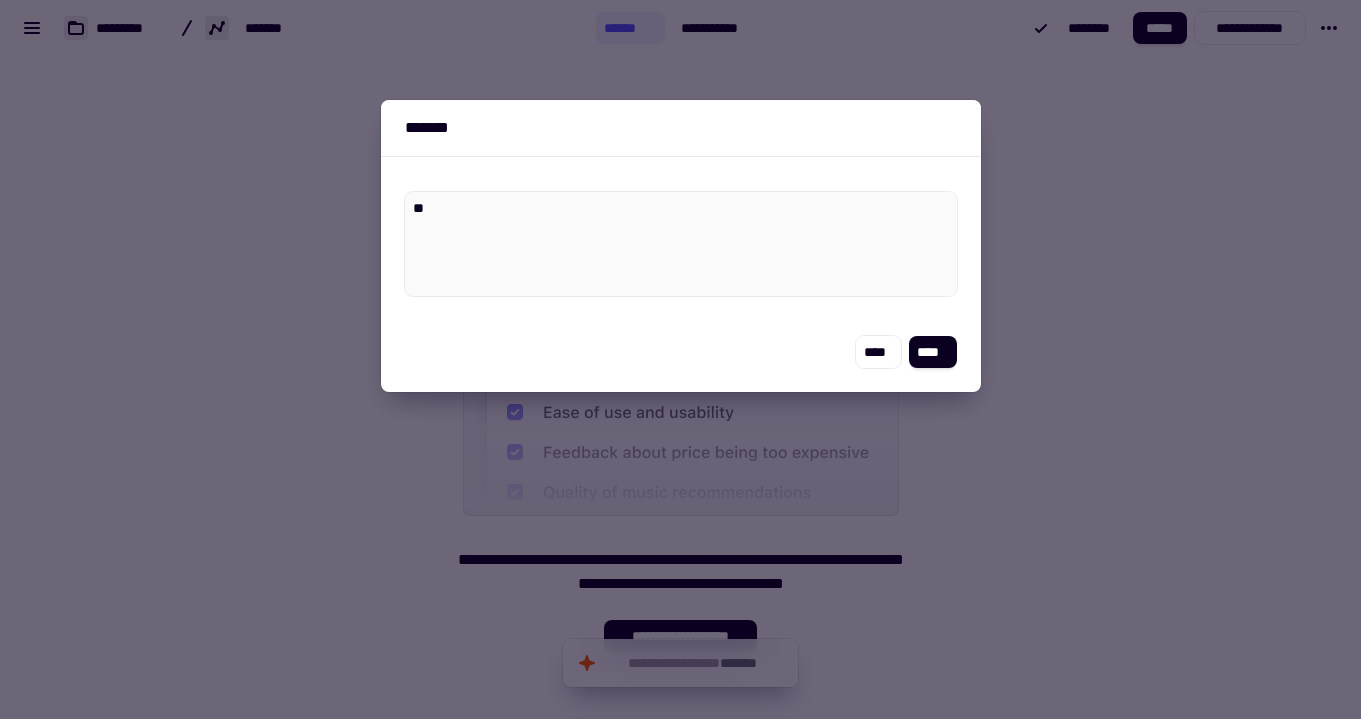 type on "*" 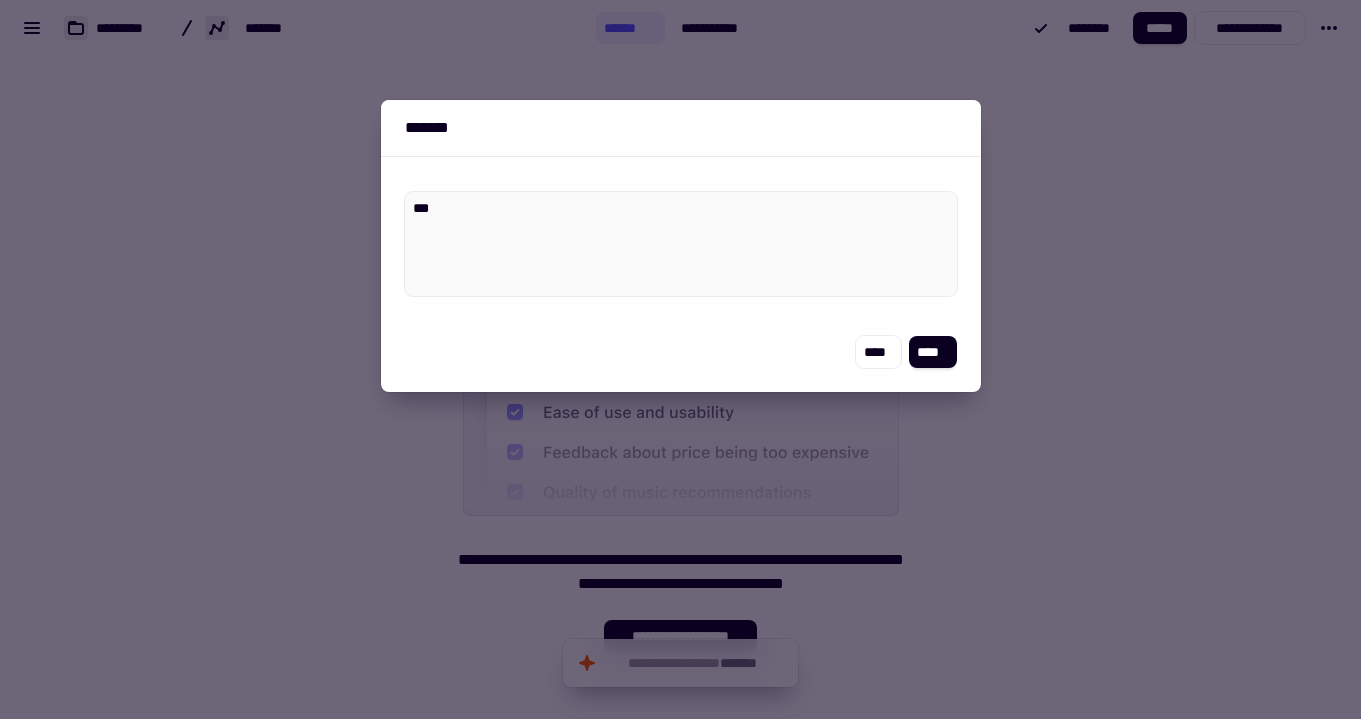type on "*" 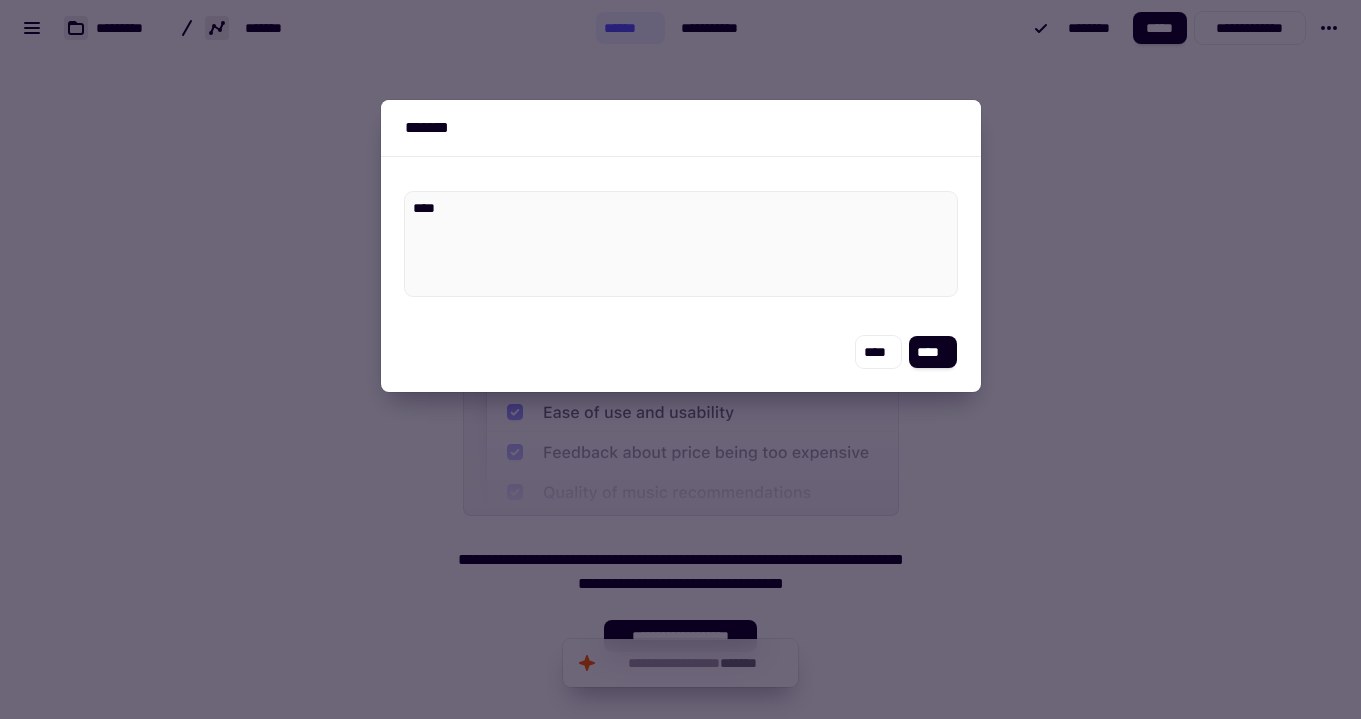 type on "*" 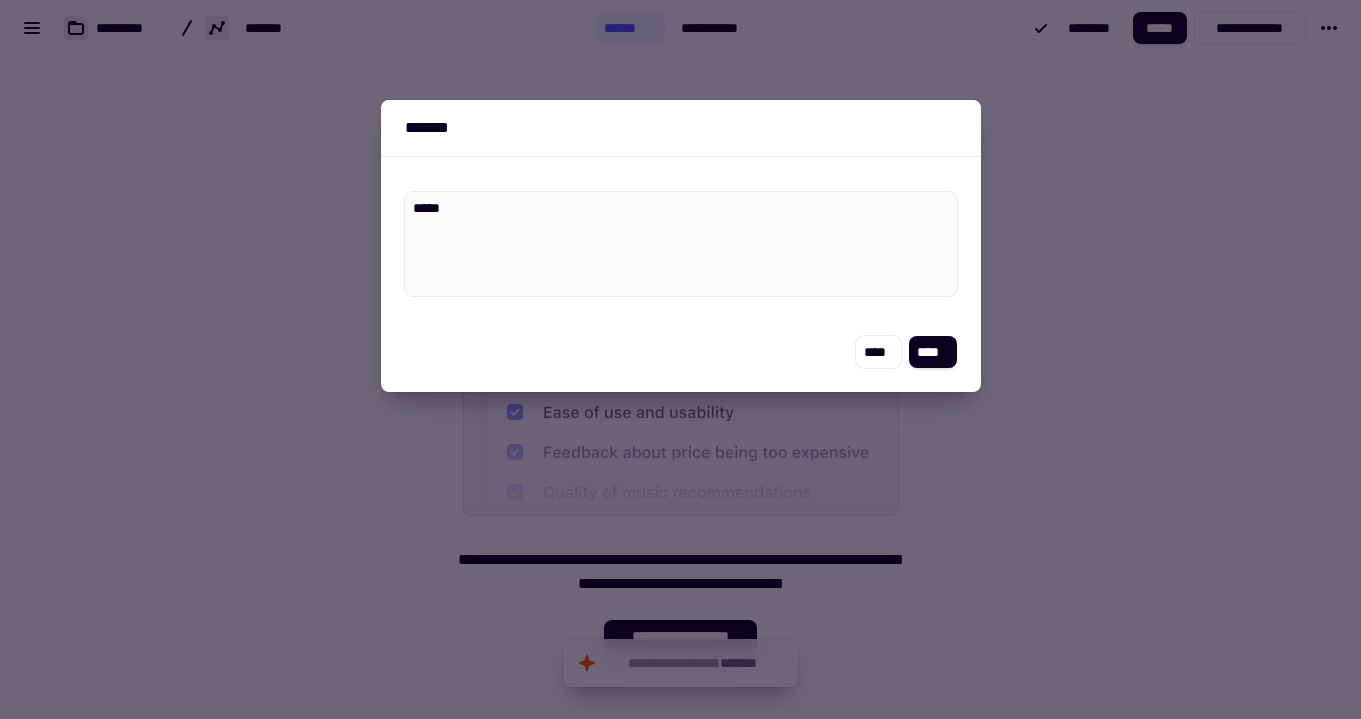 type on "*" 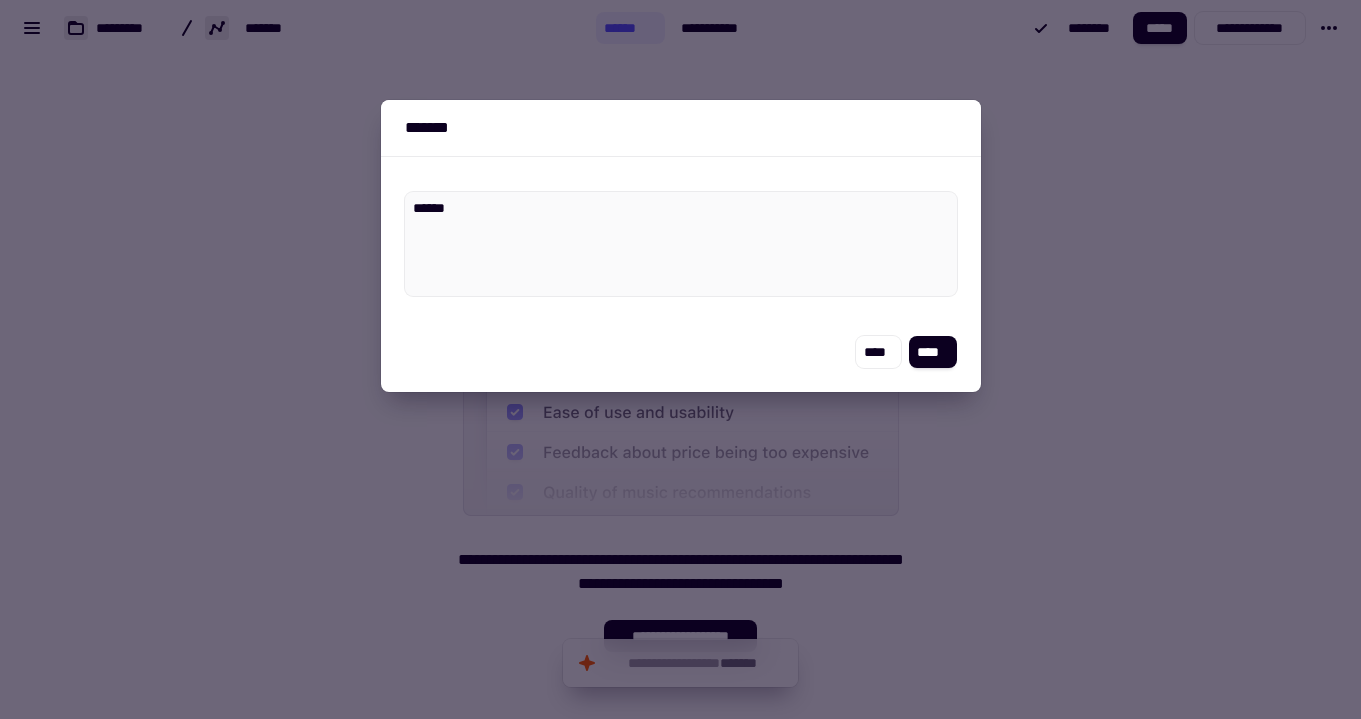 type on "*" 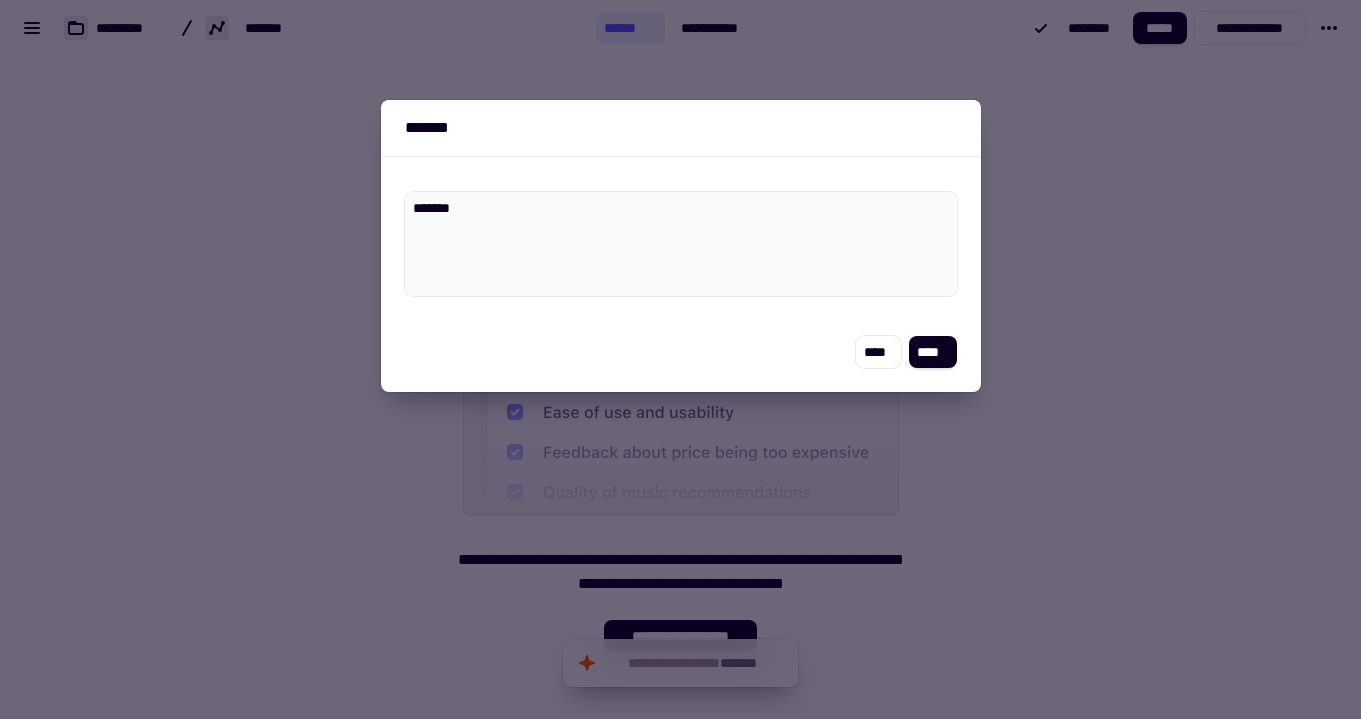 type on "*" 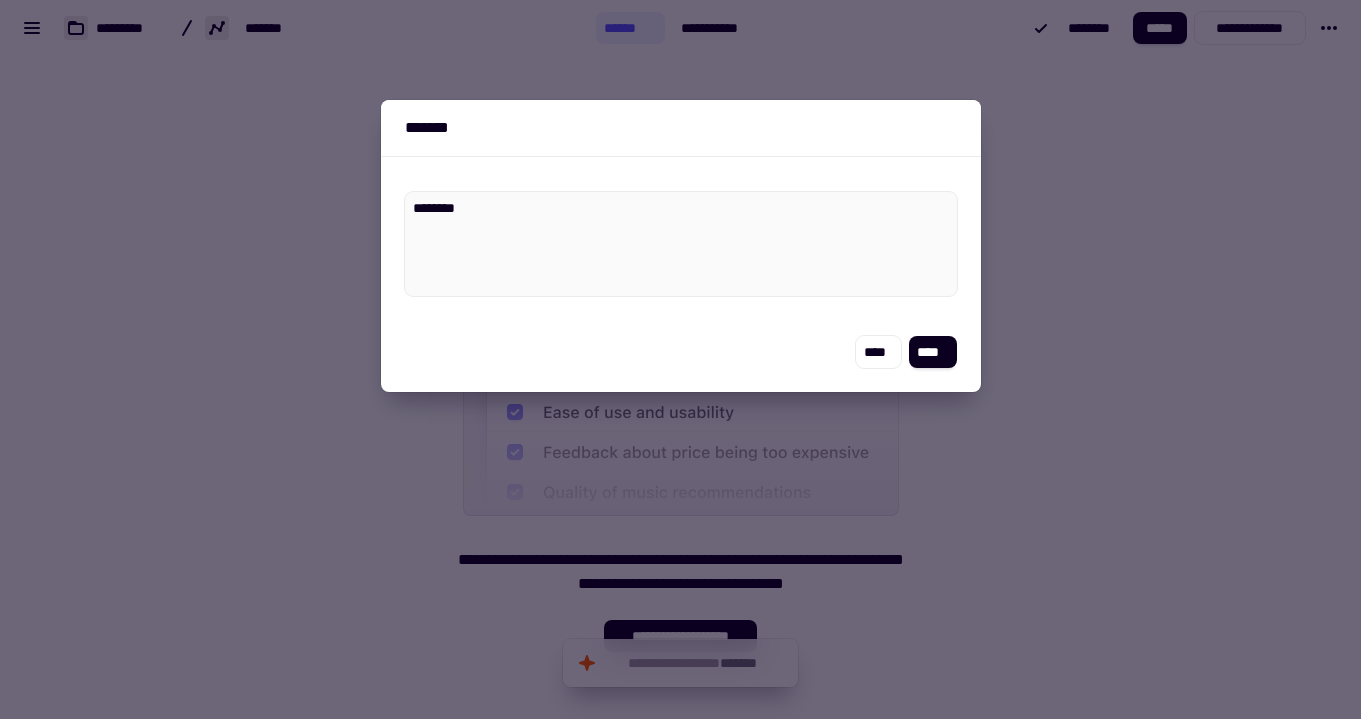 type on "*" 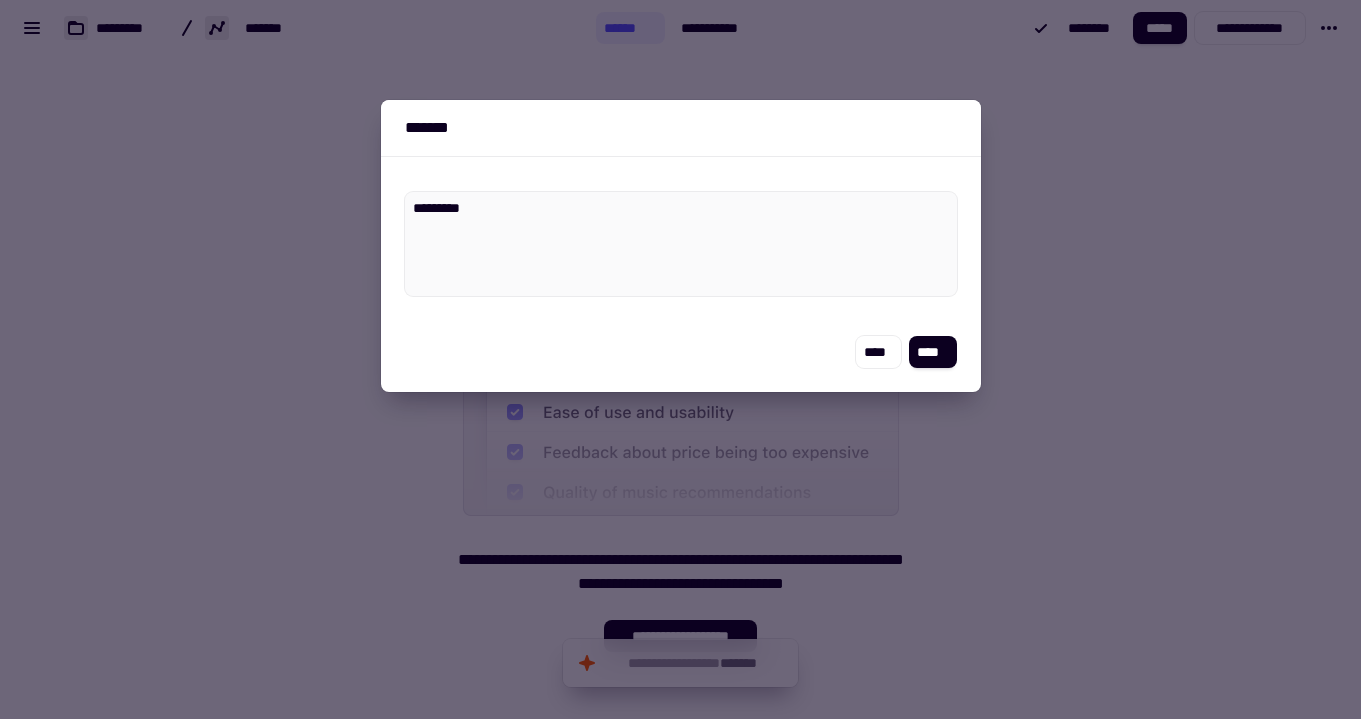 type on "*" 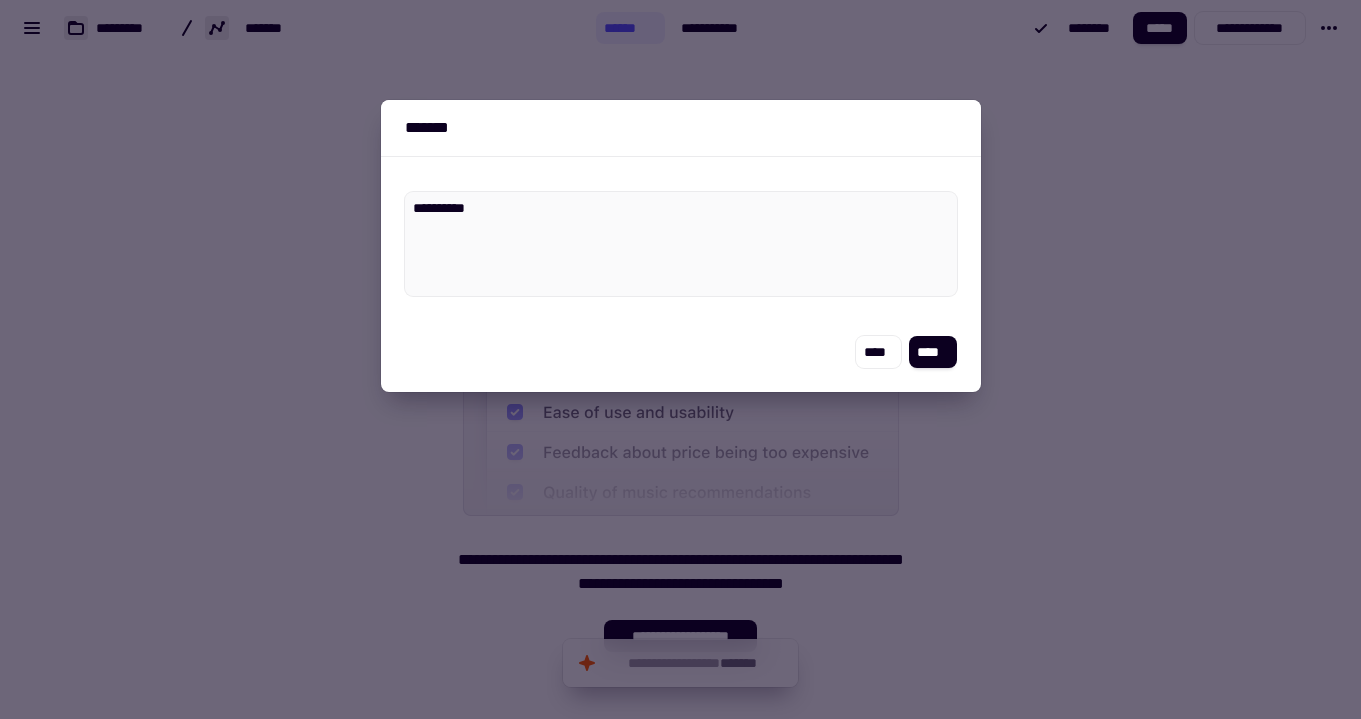 type on "*" 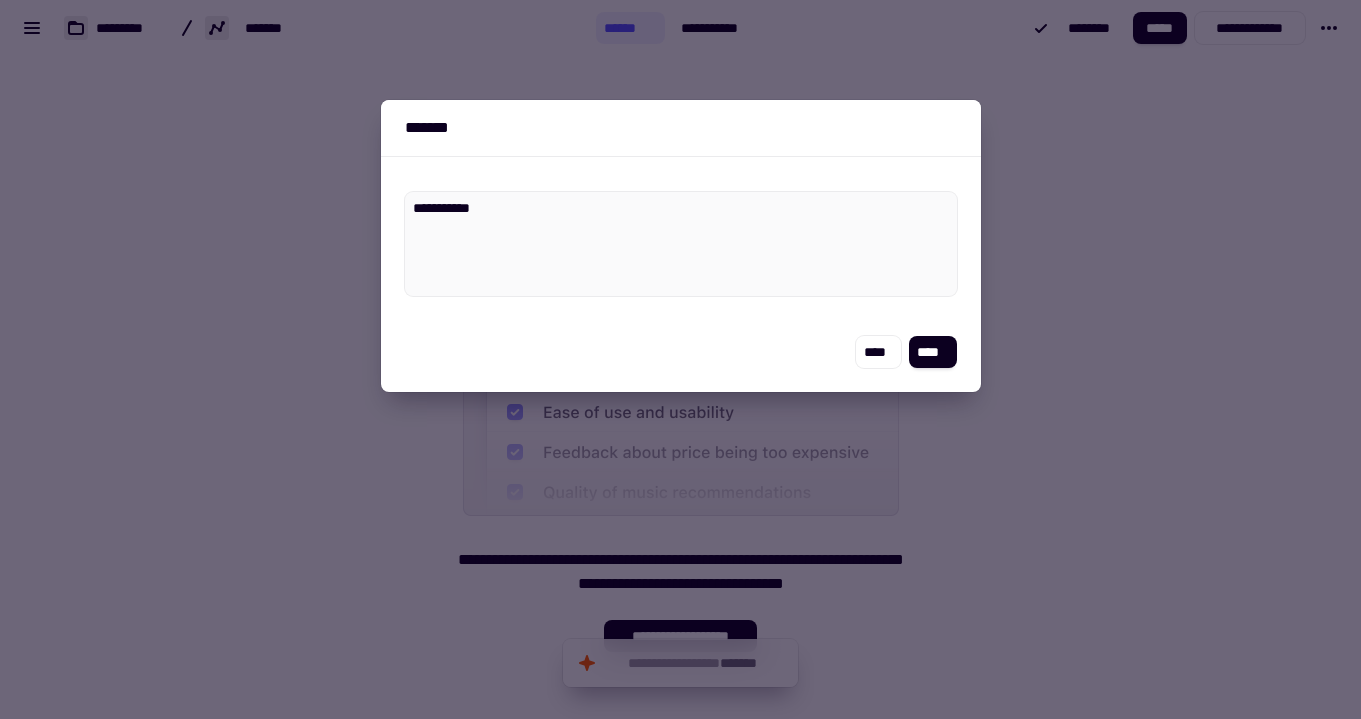 type on "*" 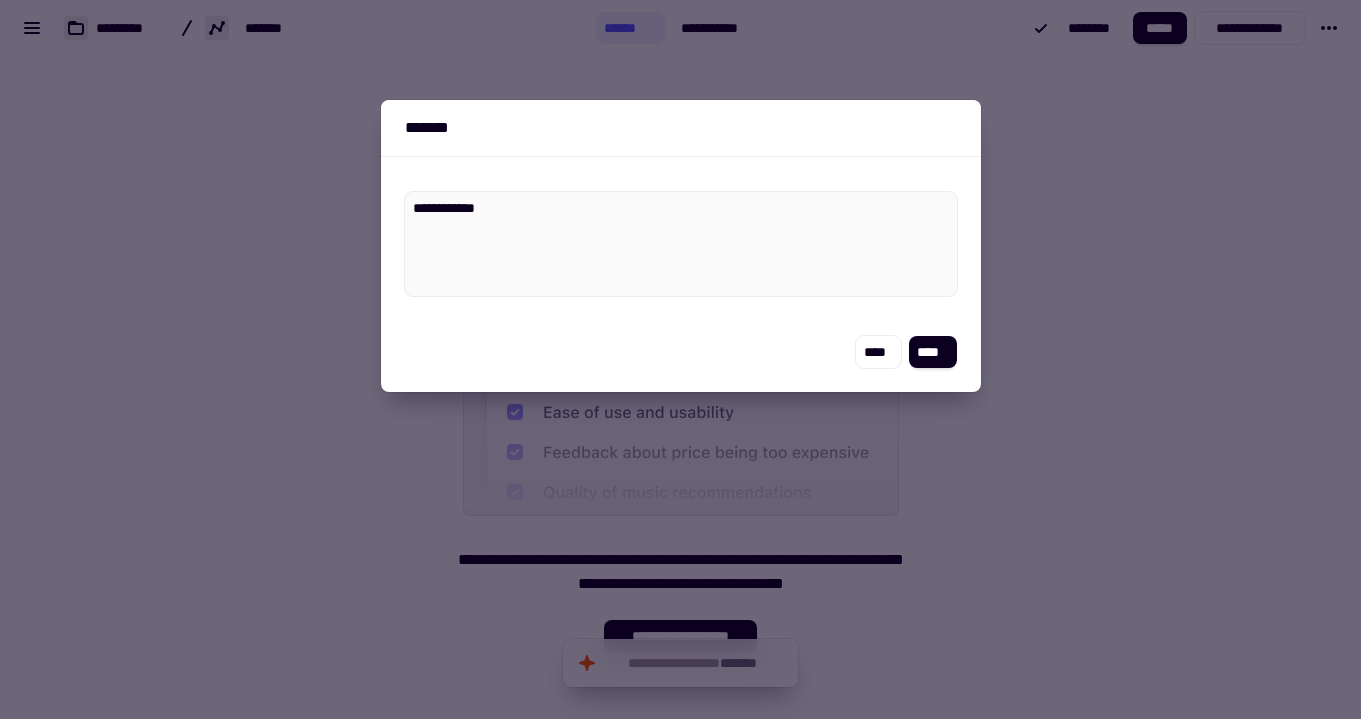 type on "*" 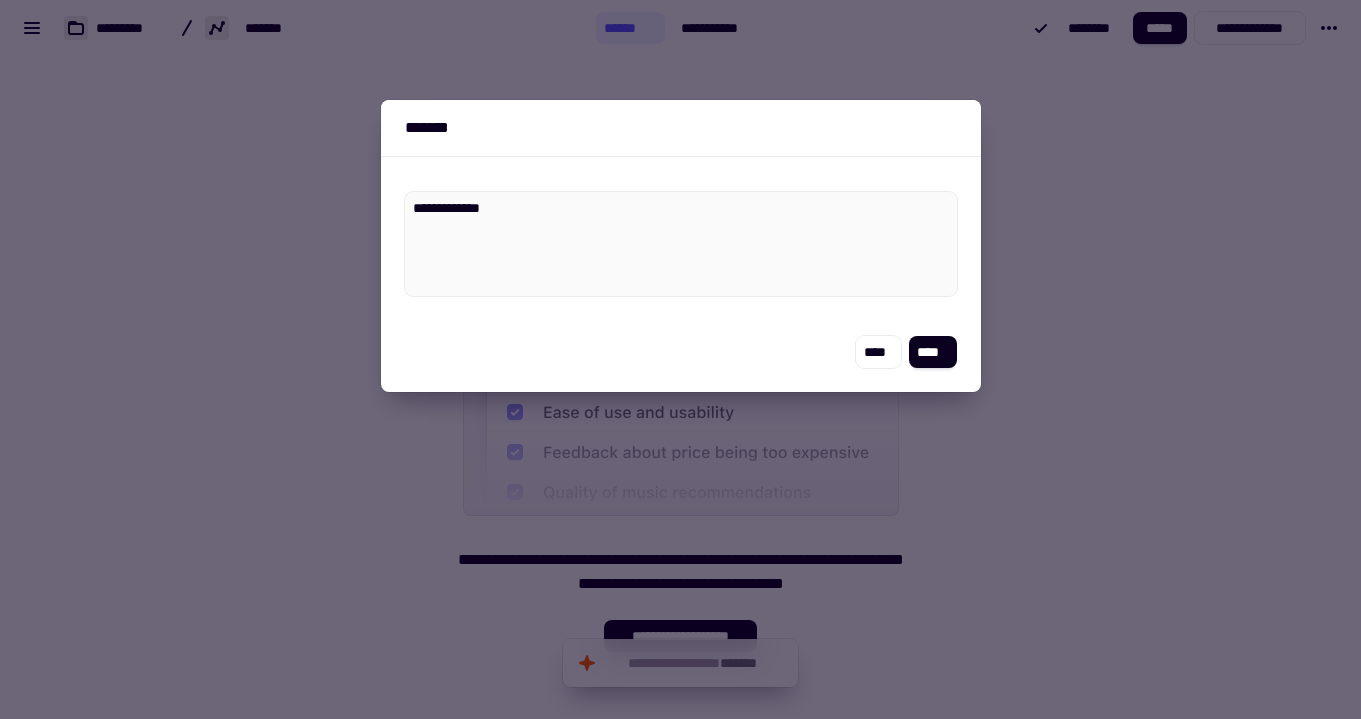 type on "*" 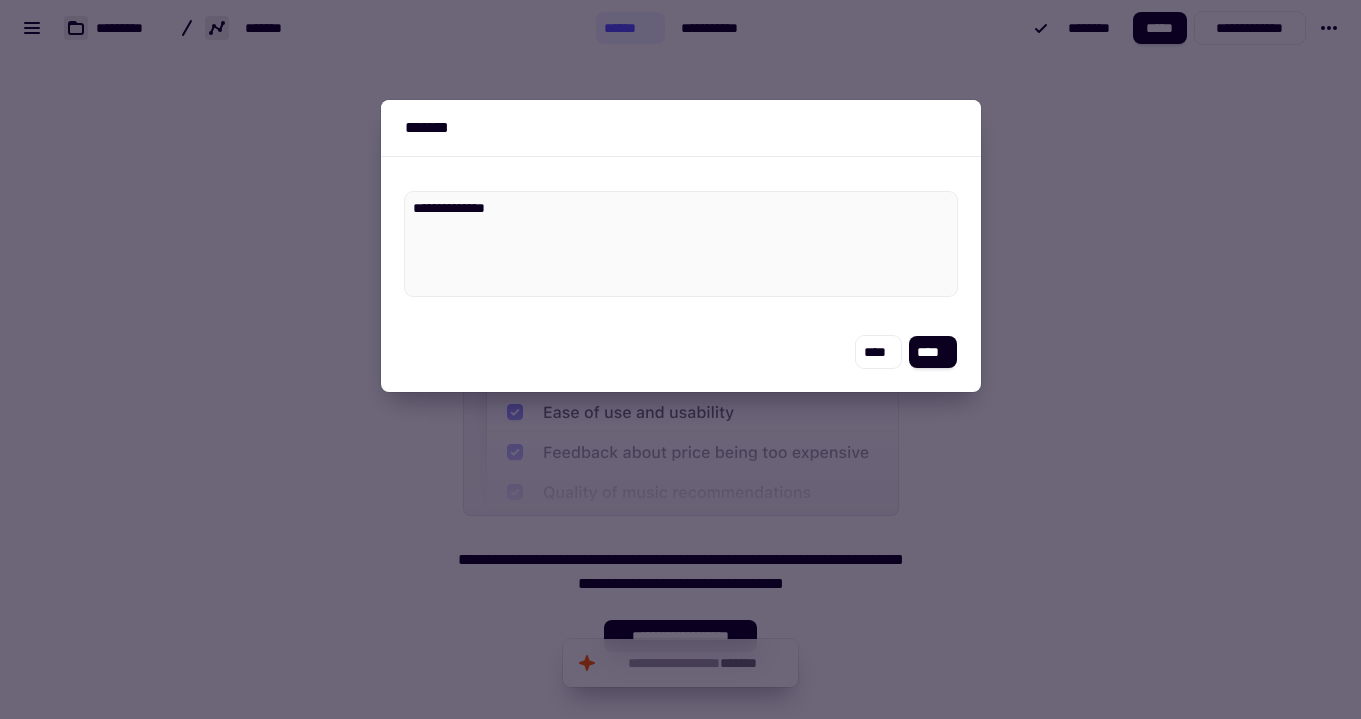 type on "*" 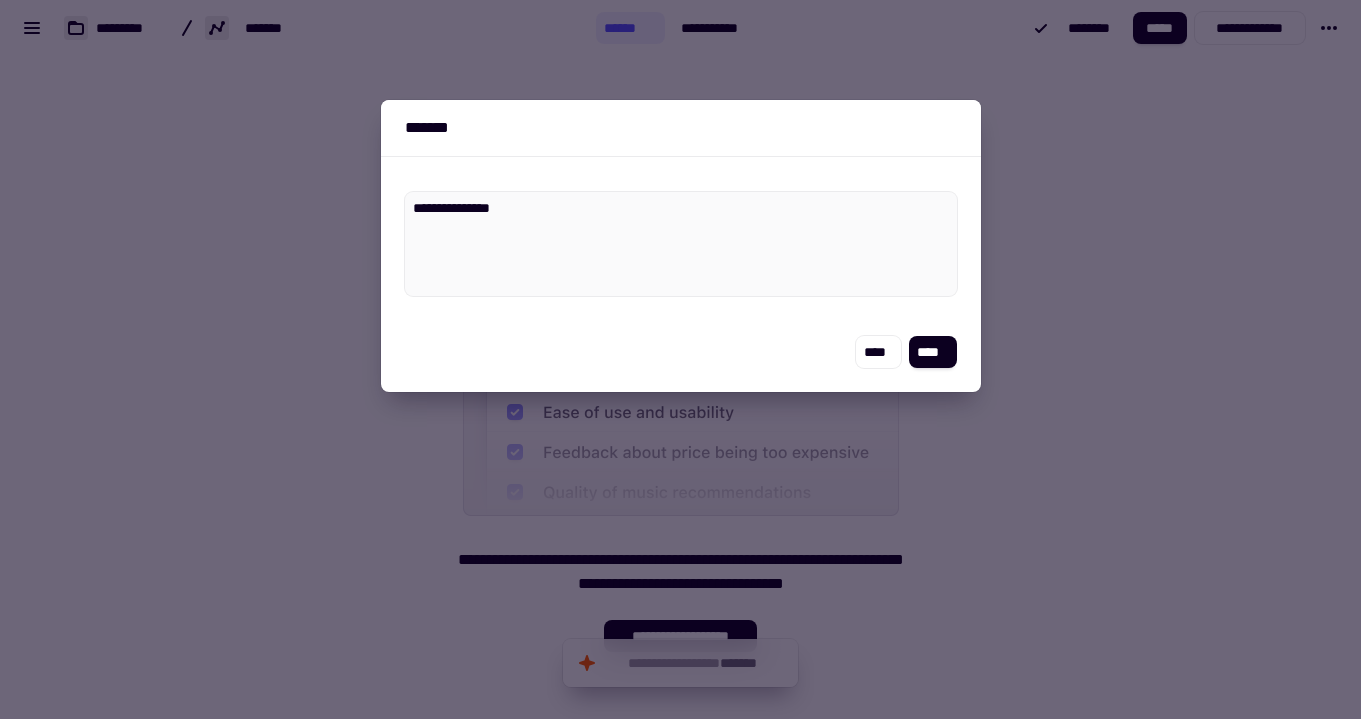 type on "*" 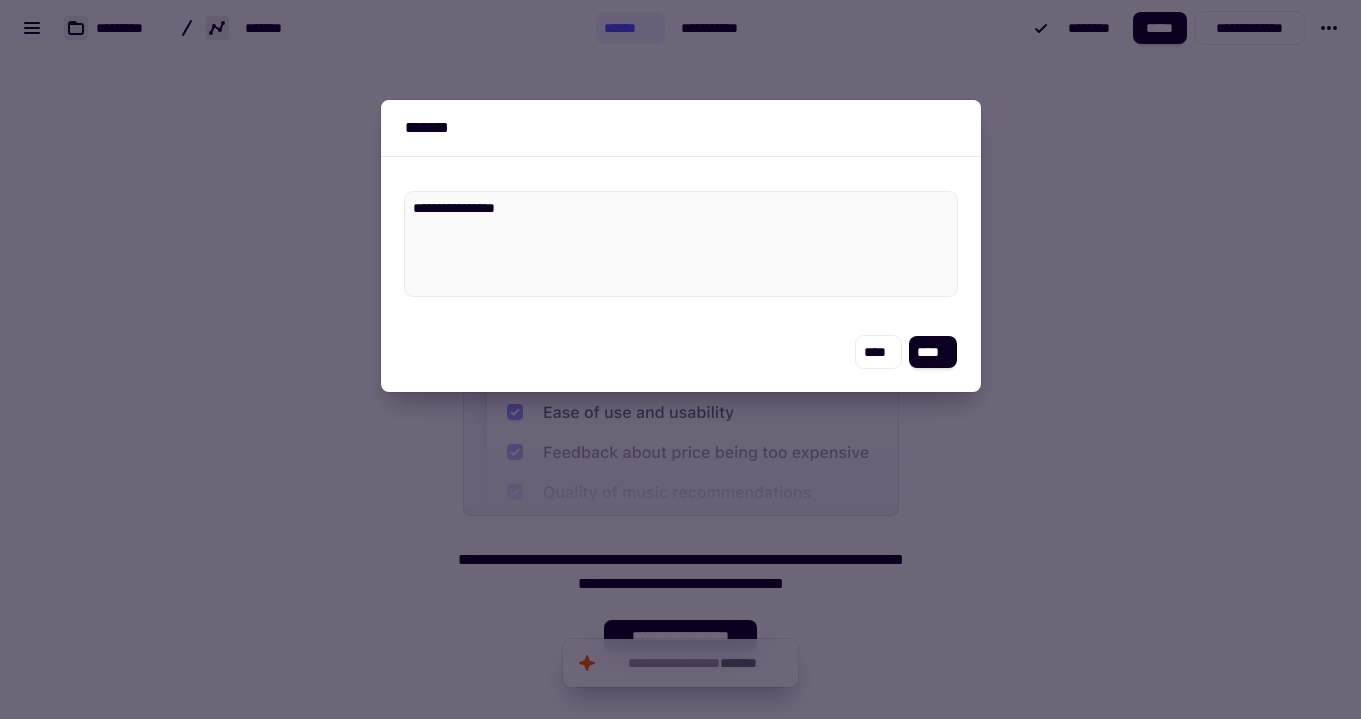 type on "*" 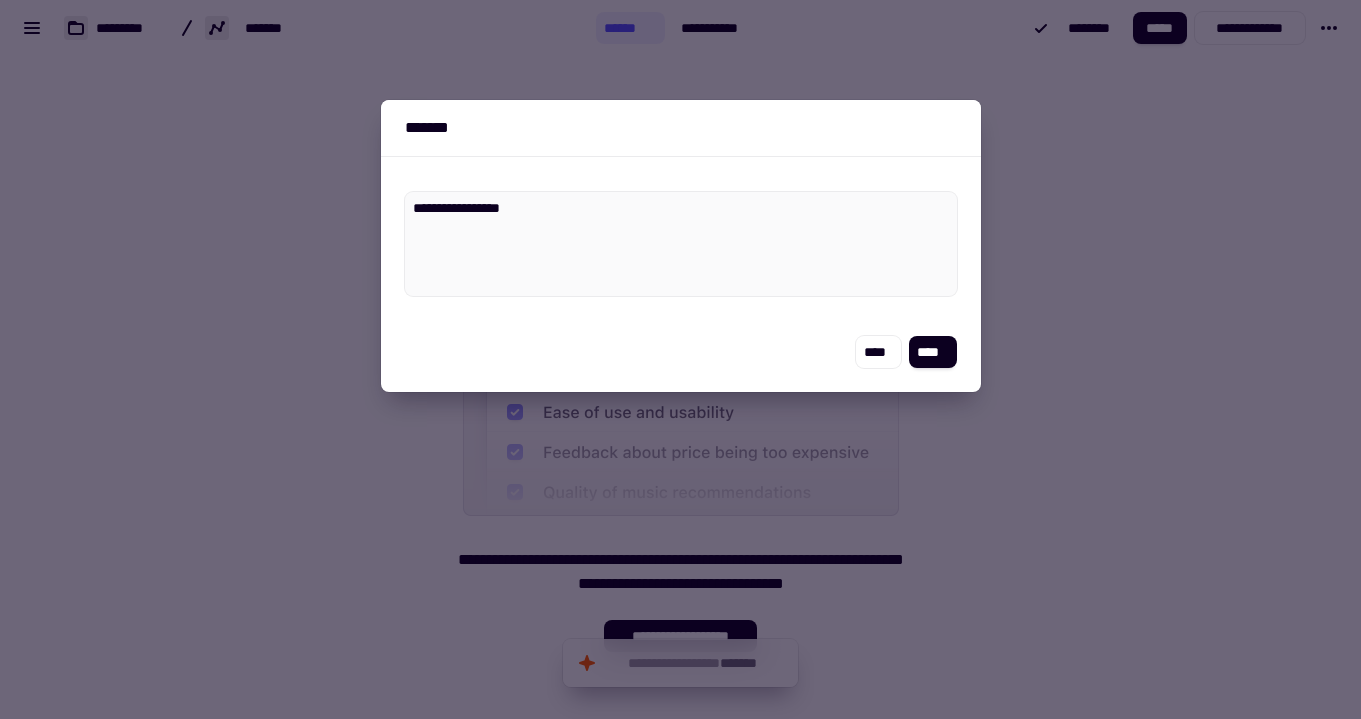 type on "*" 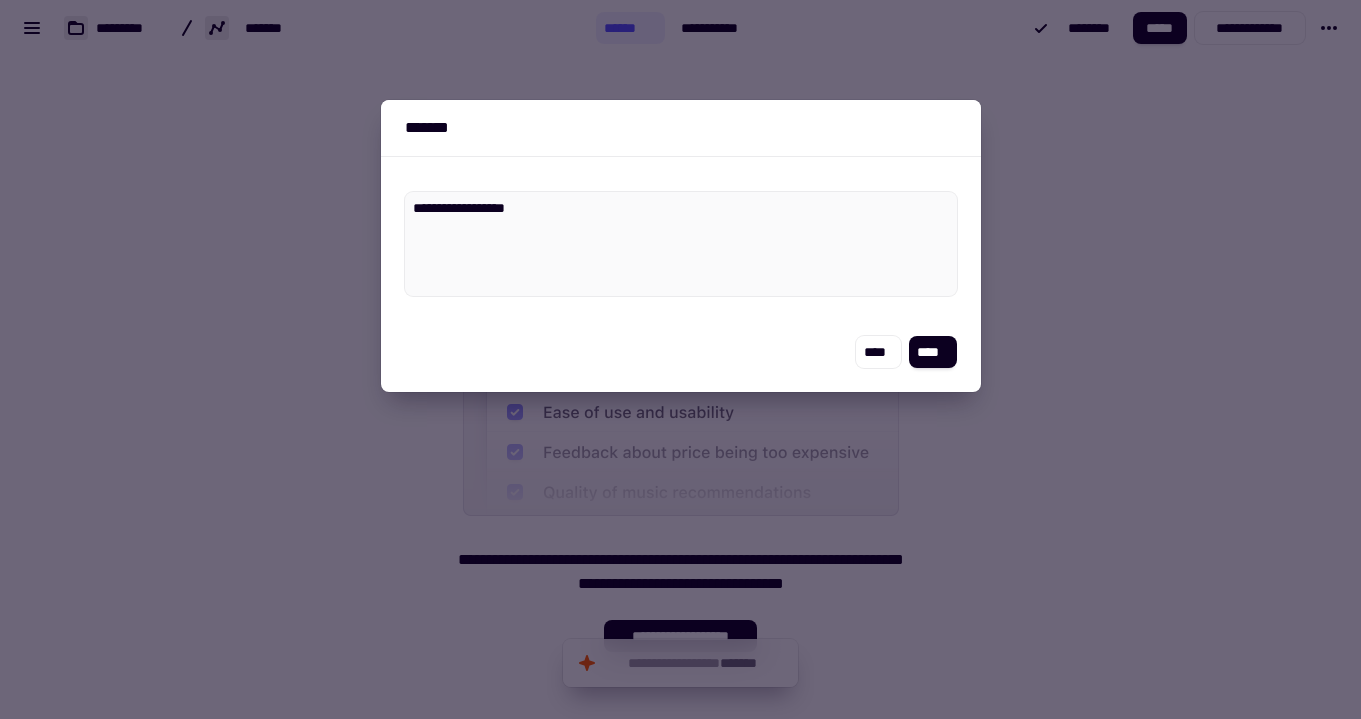 type on "*" 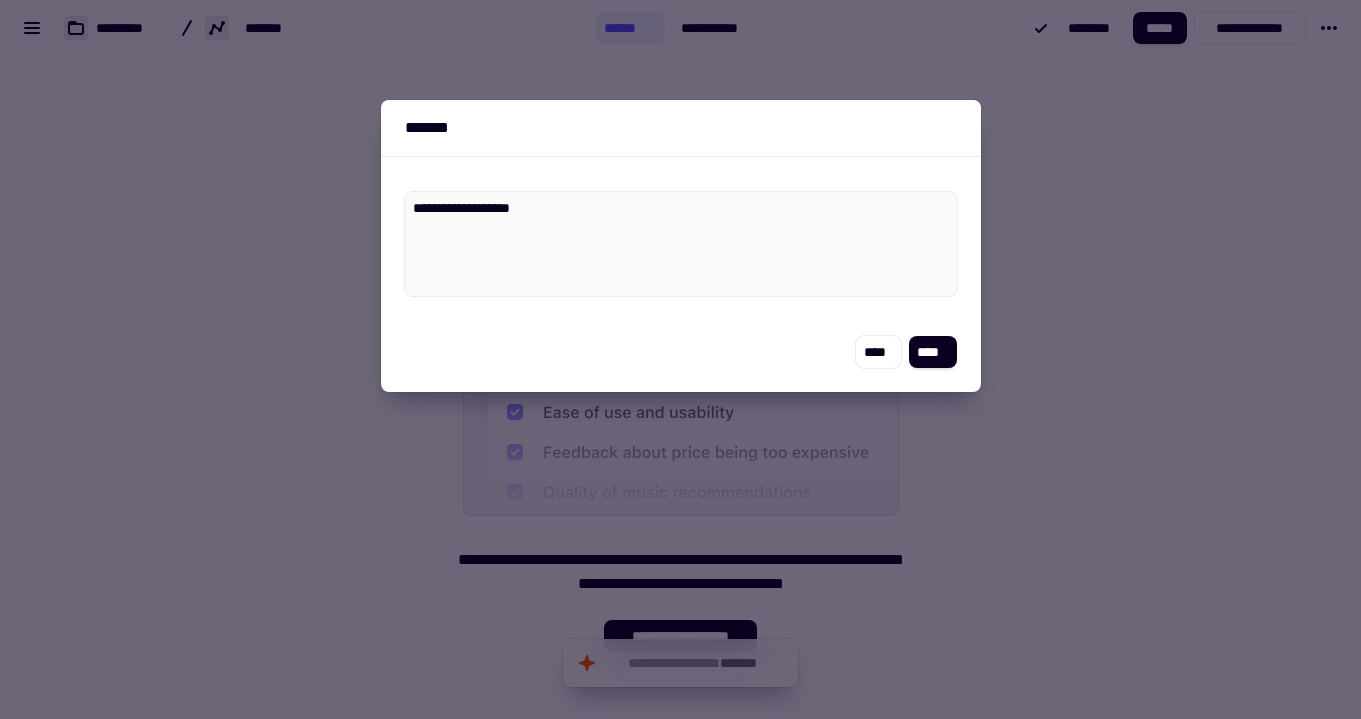 type on "*" 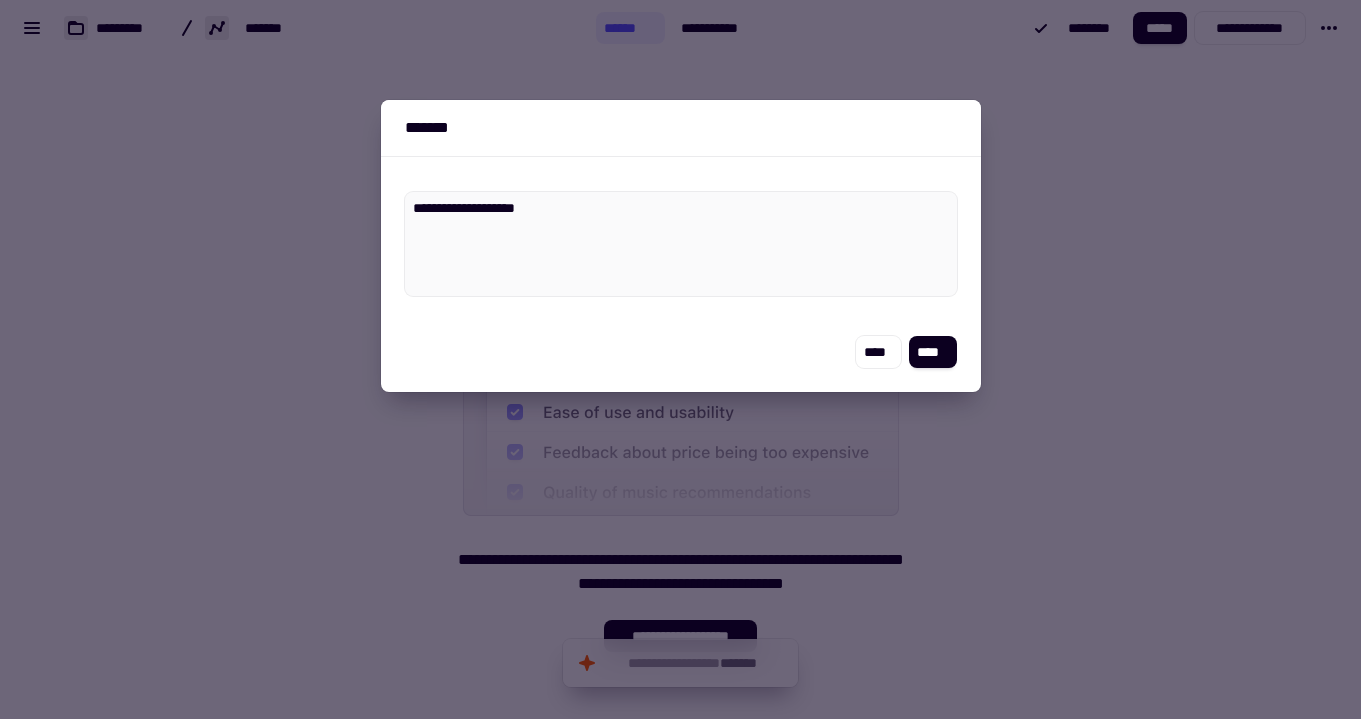 type on "*" 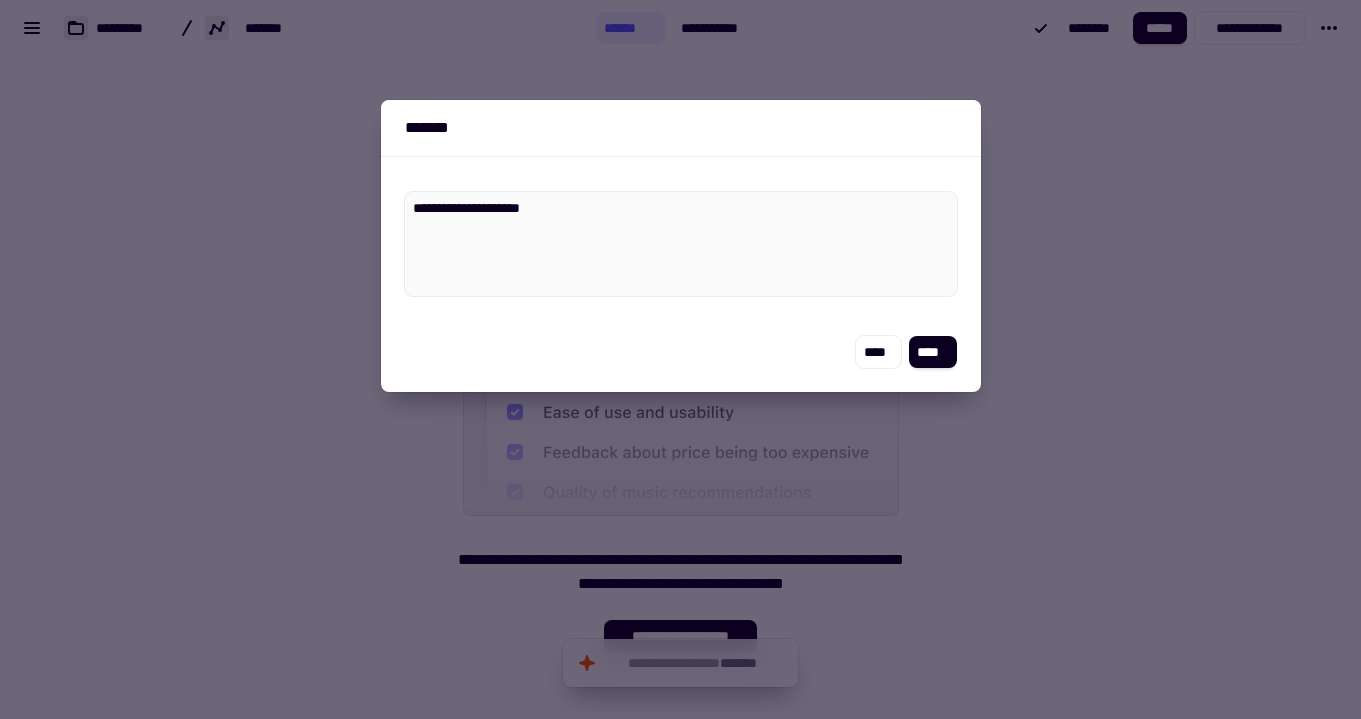 type on "*" 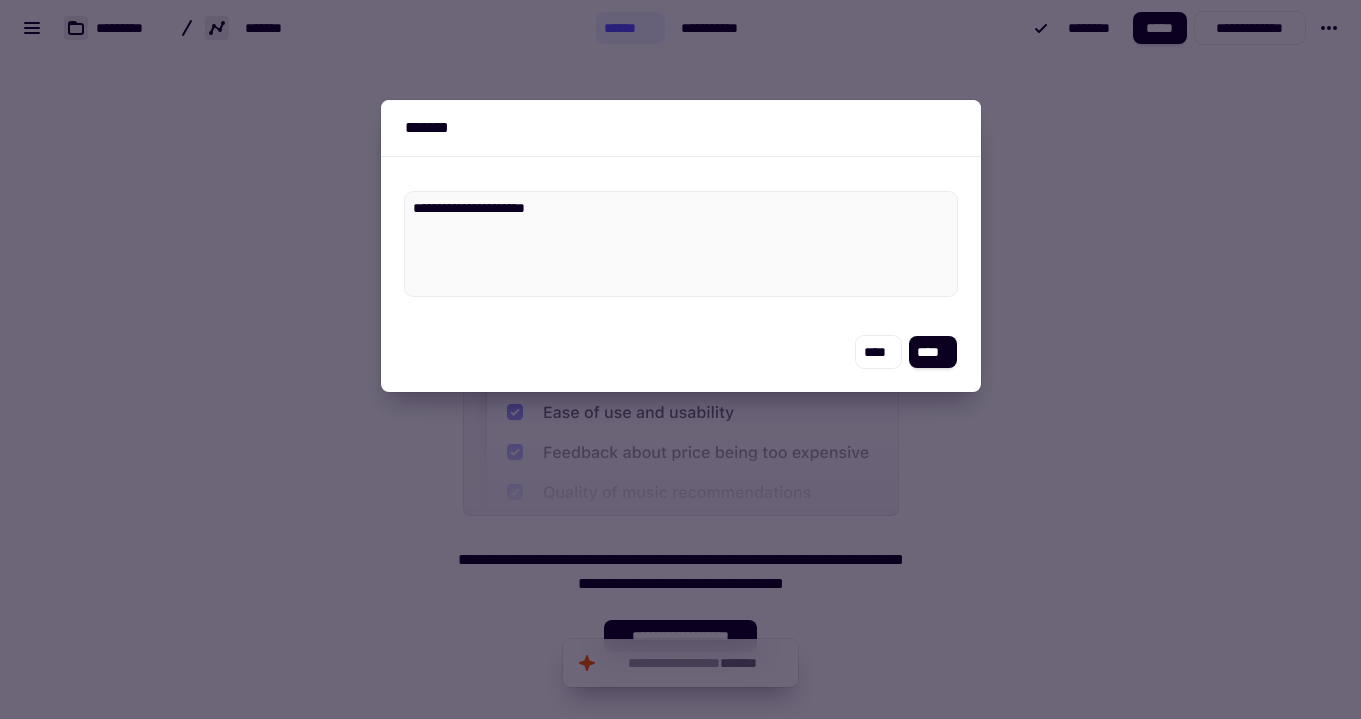 type on "*" 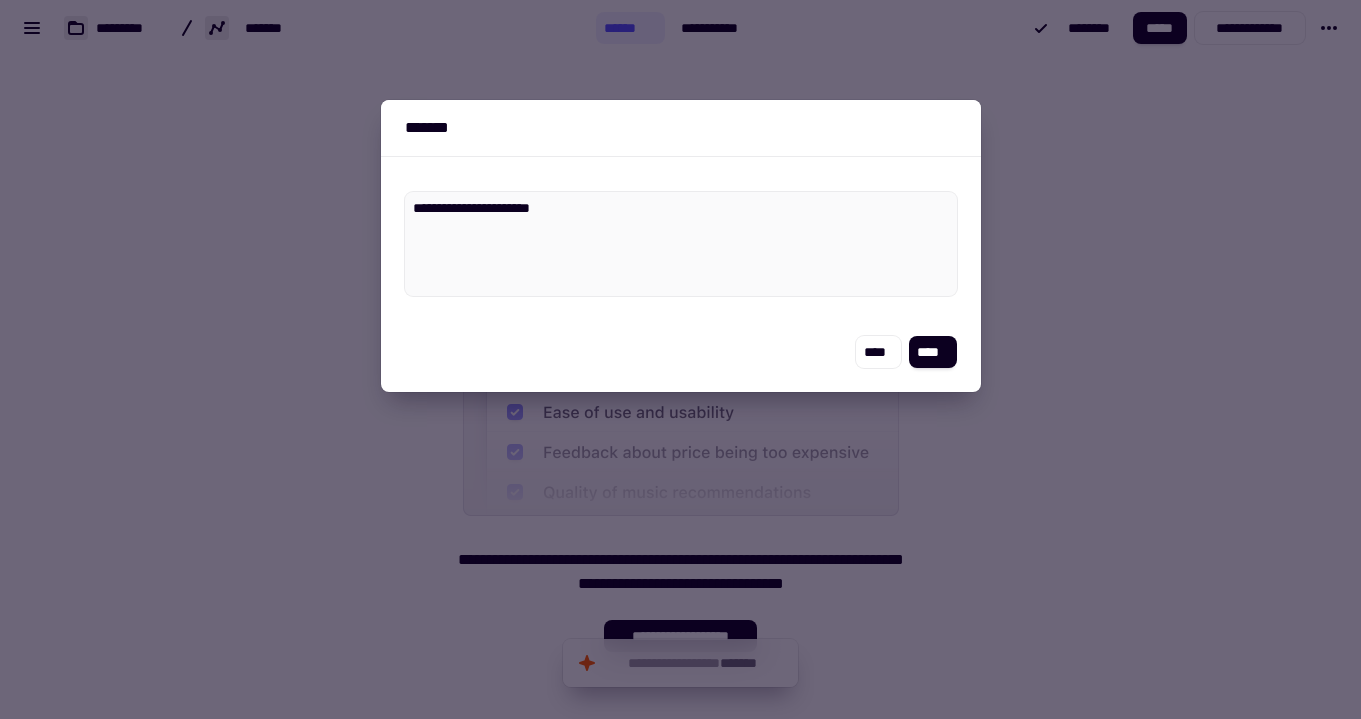 type on "*" 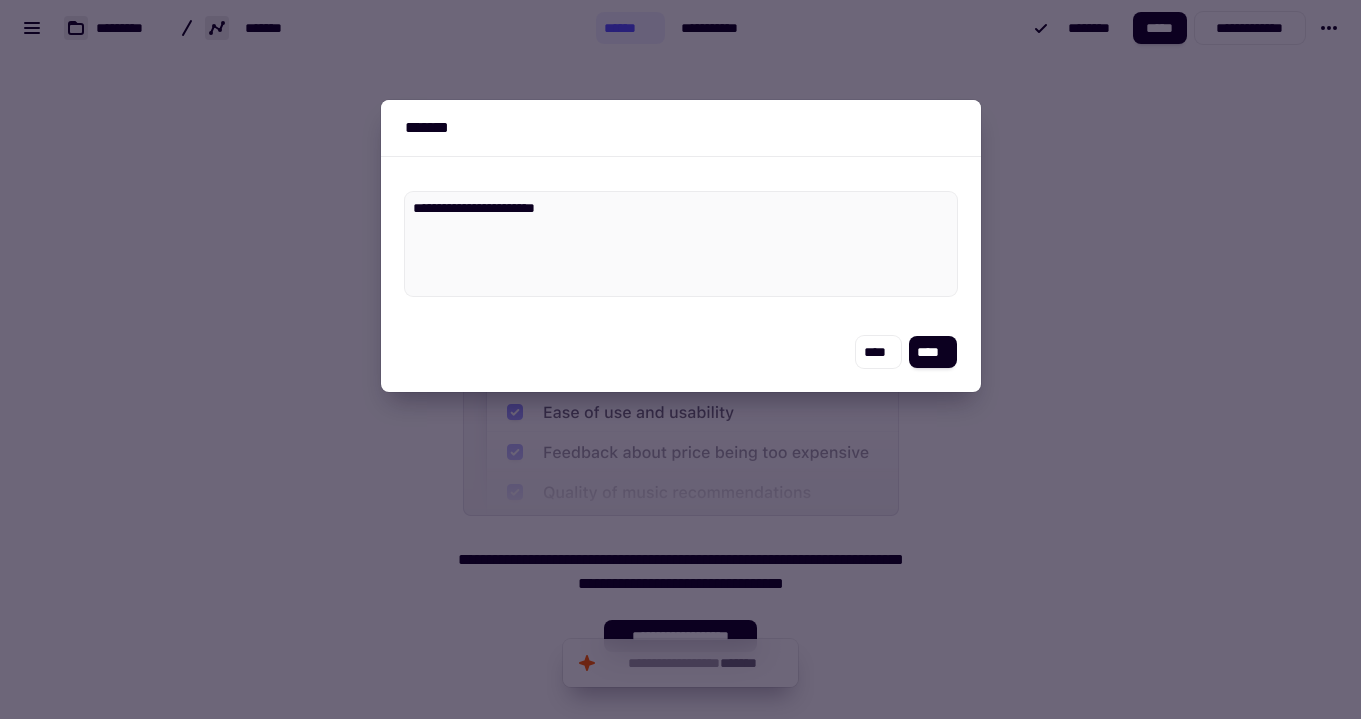 type on "*" 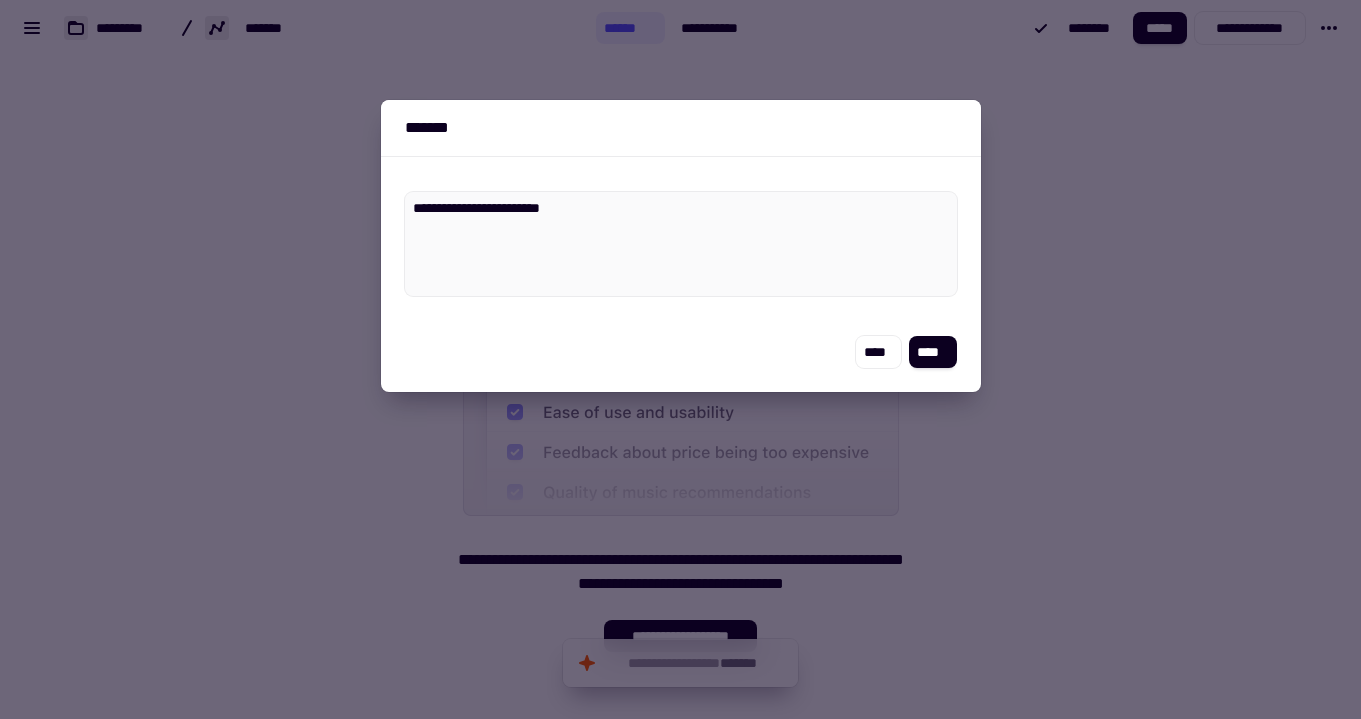 type on "*" 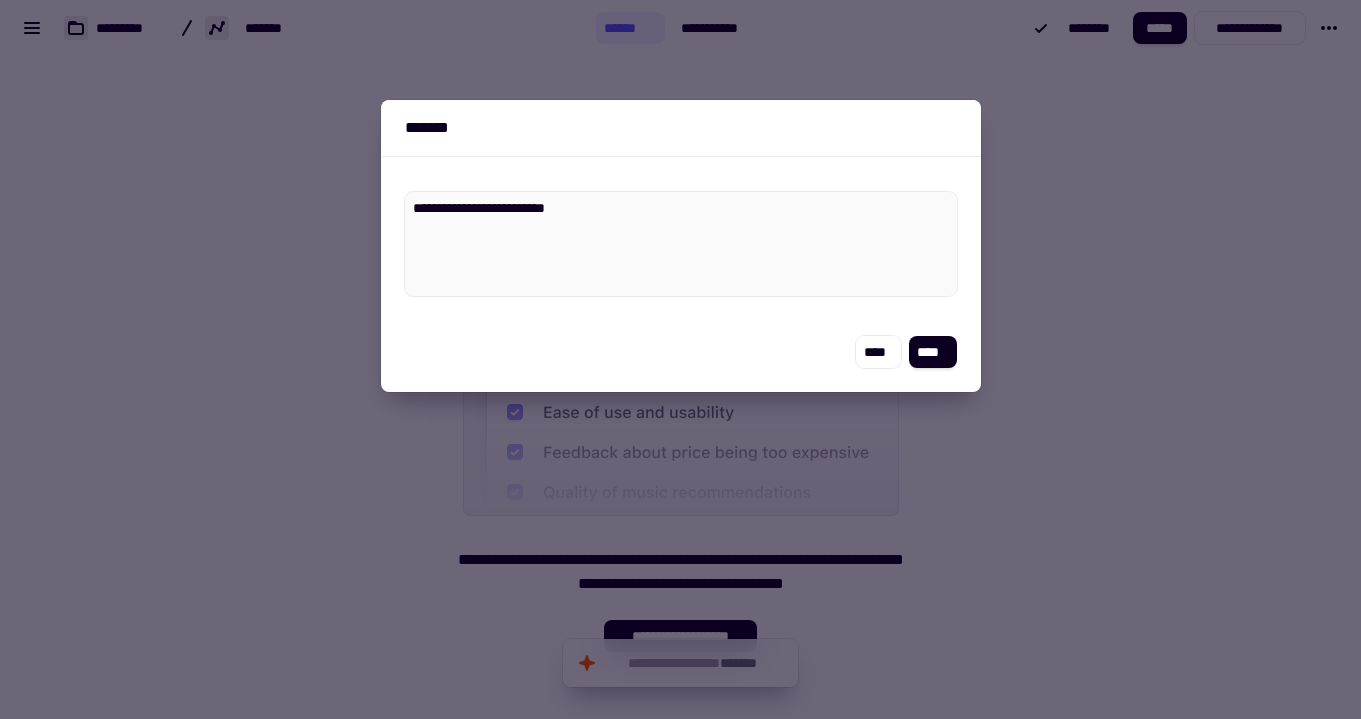type on "*" 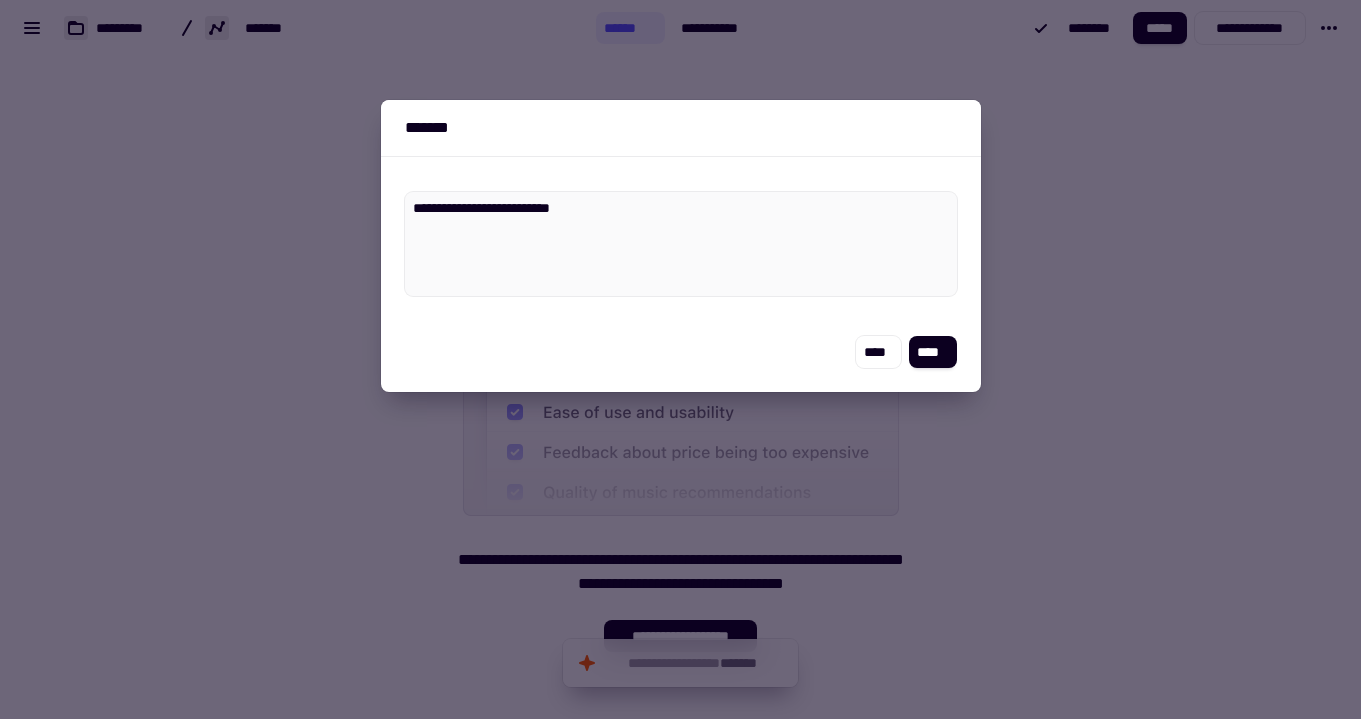 type on "*" 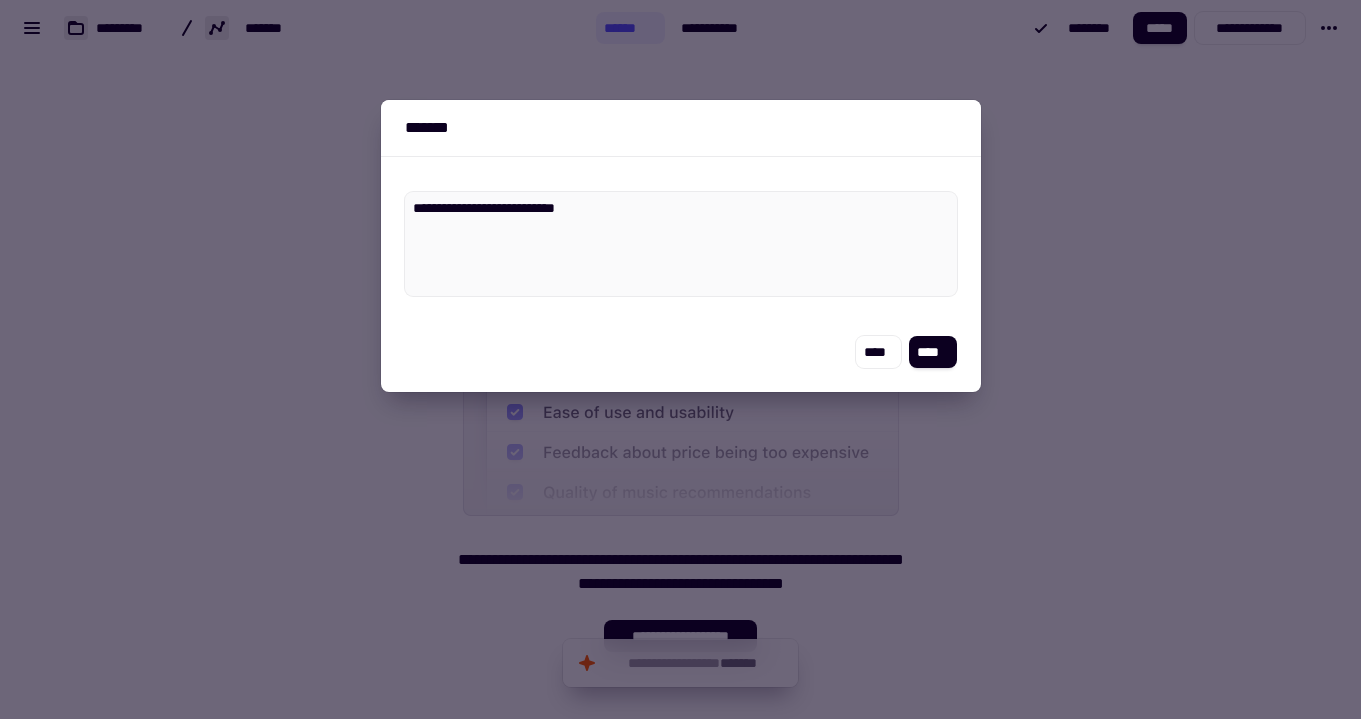 type on "*" 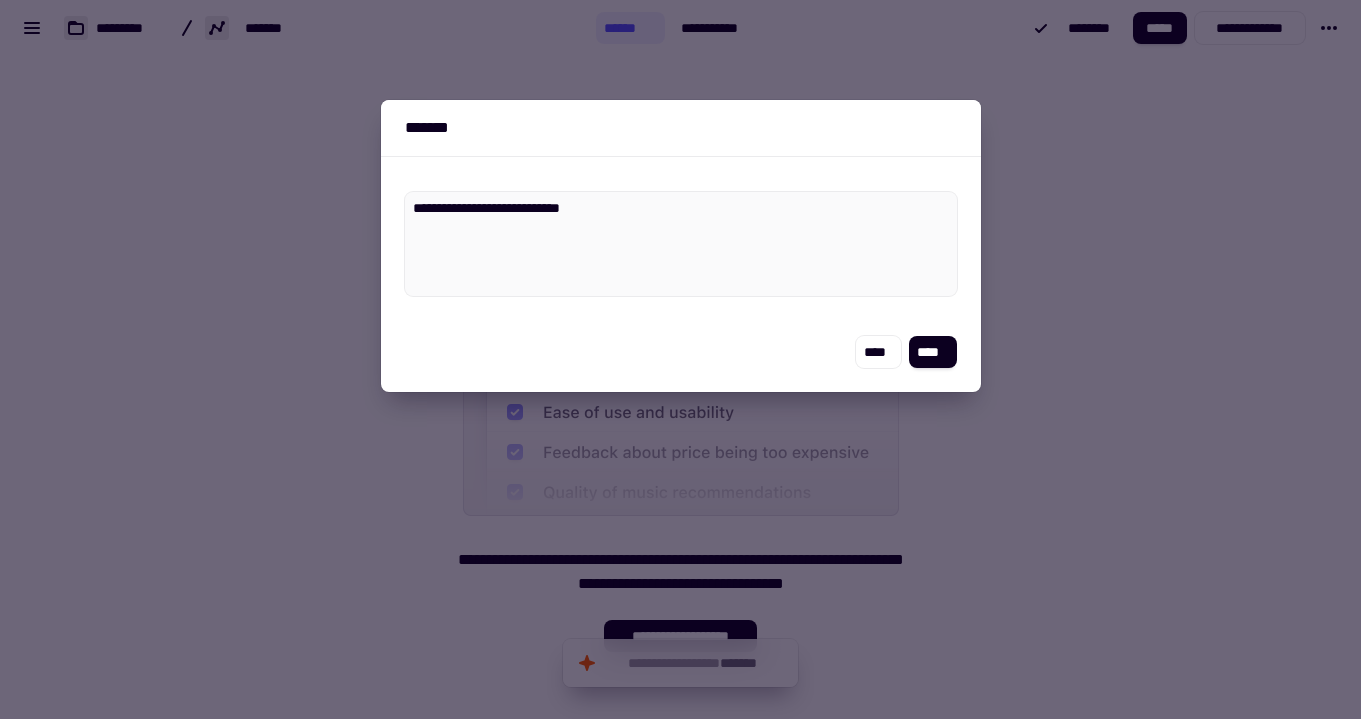 type on "*" 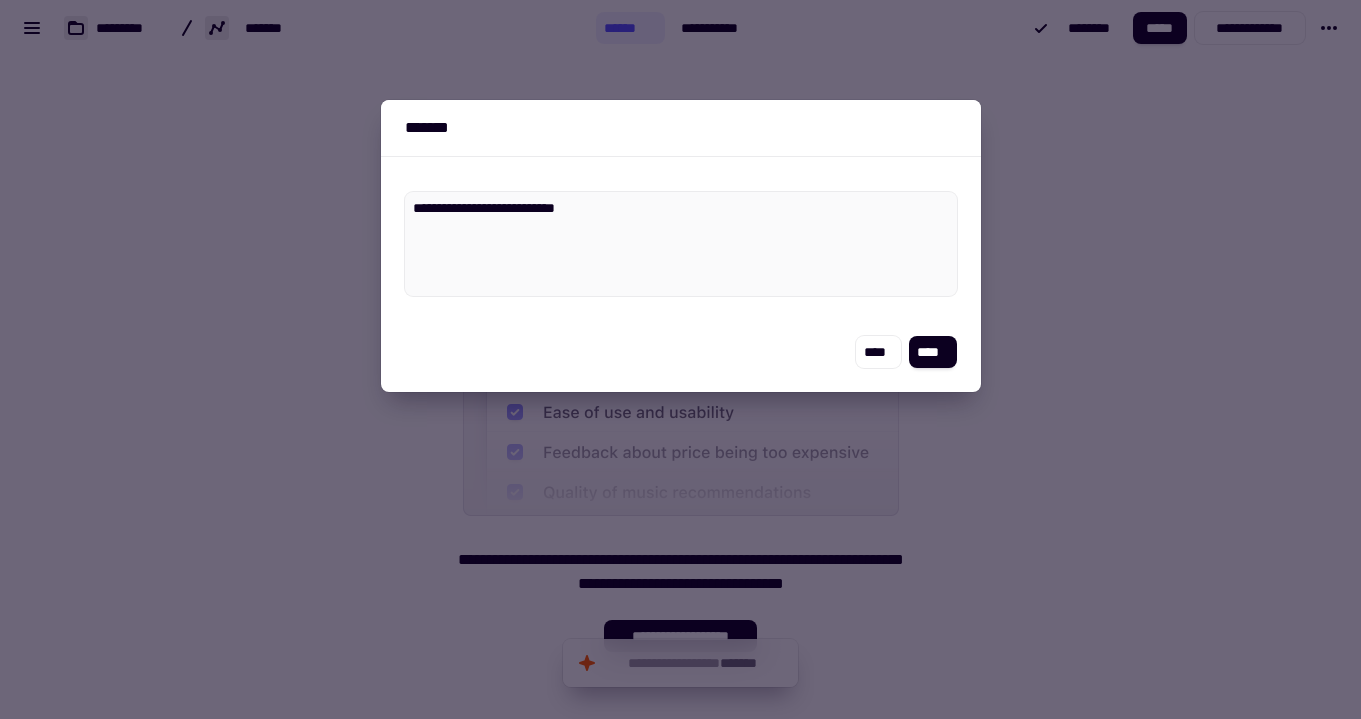 type on "*" 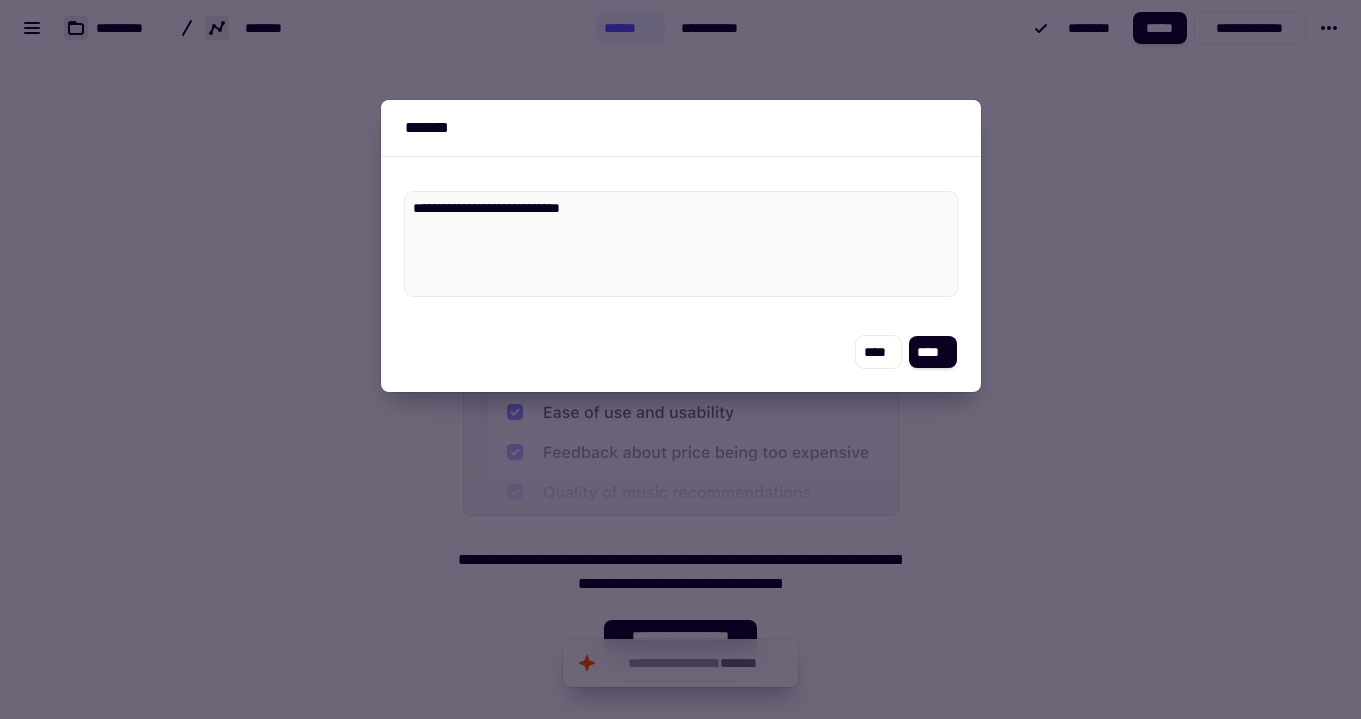 type on "*" 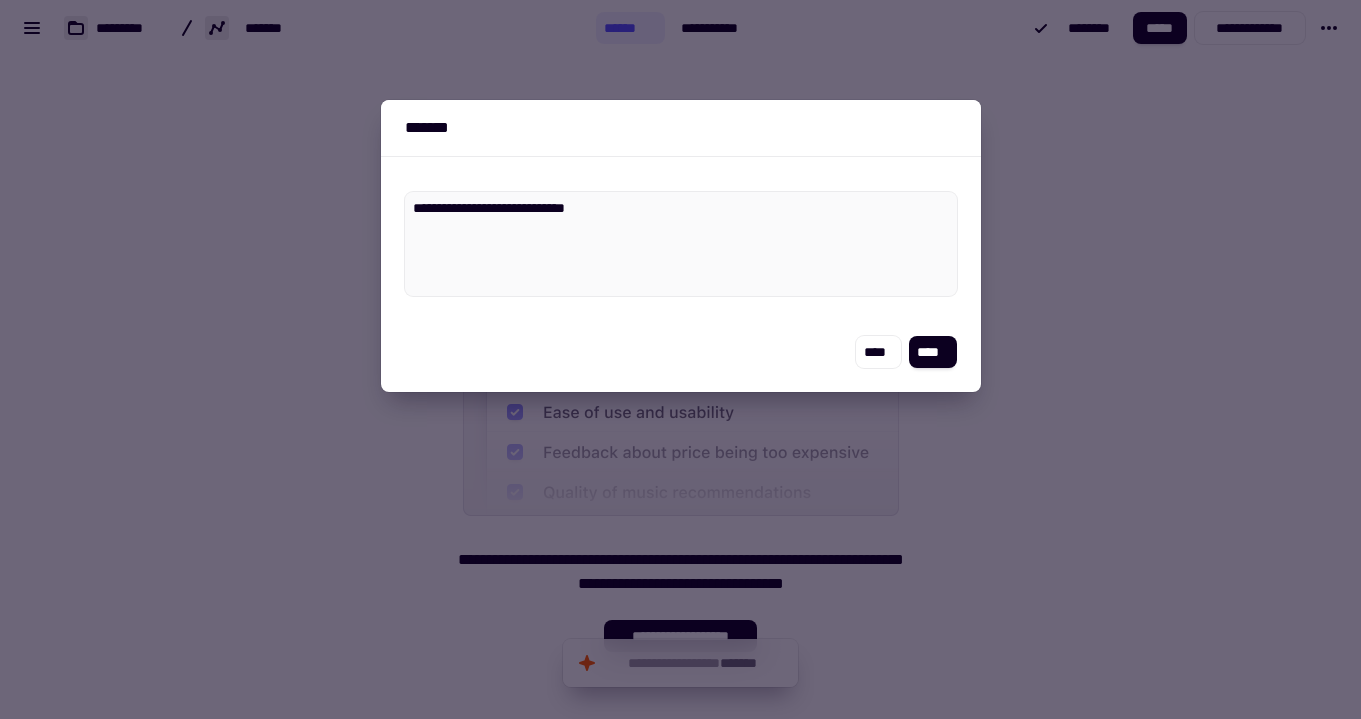 type on "*" 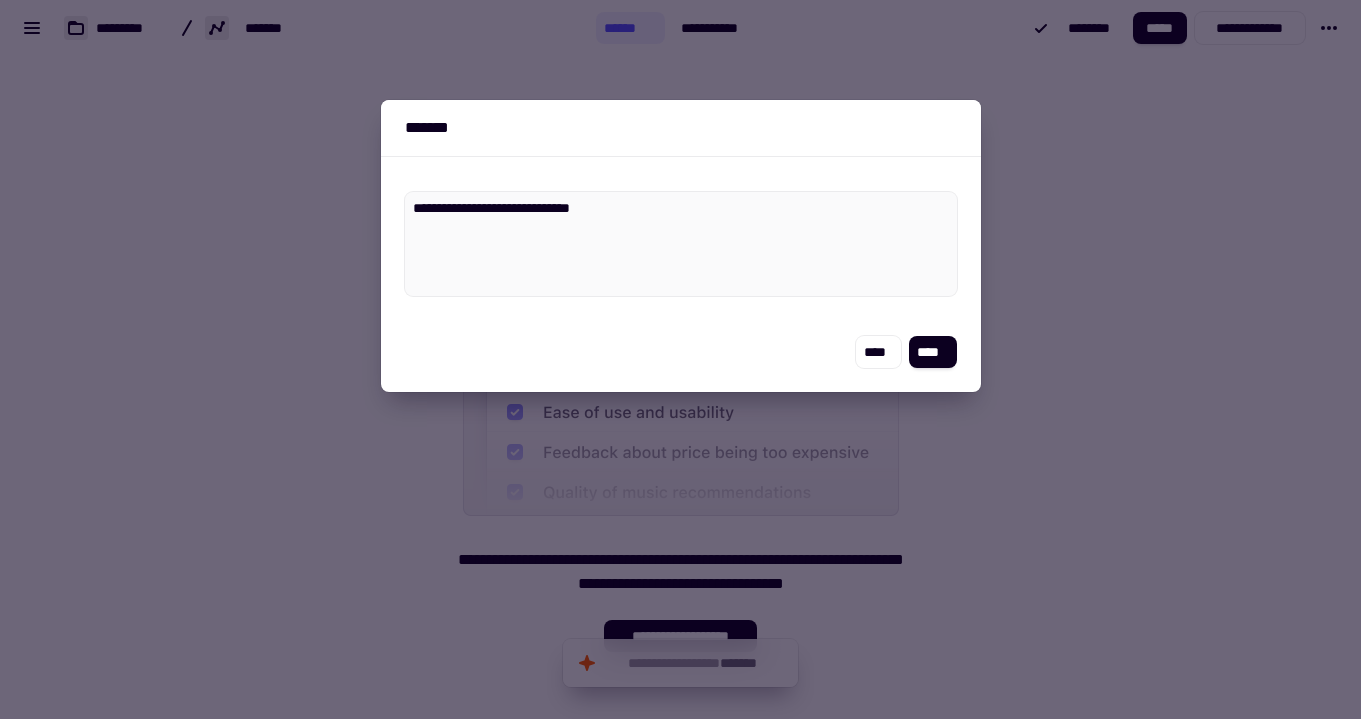 type on "*" 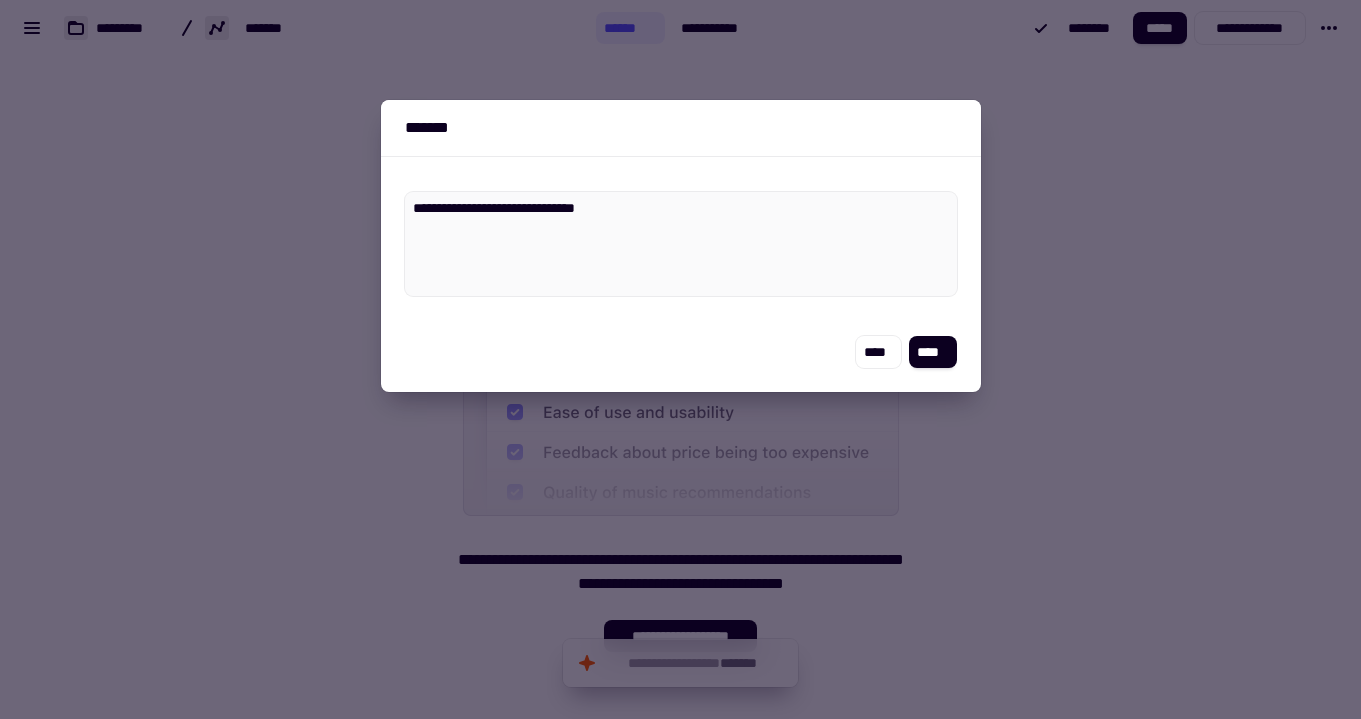 type on "*" 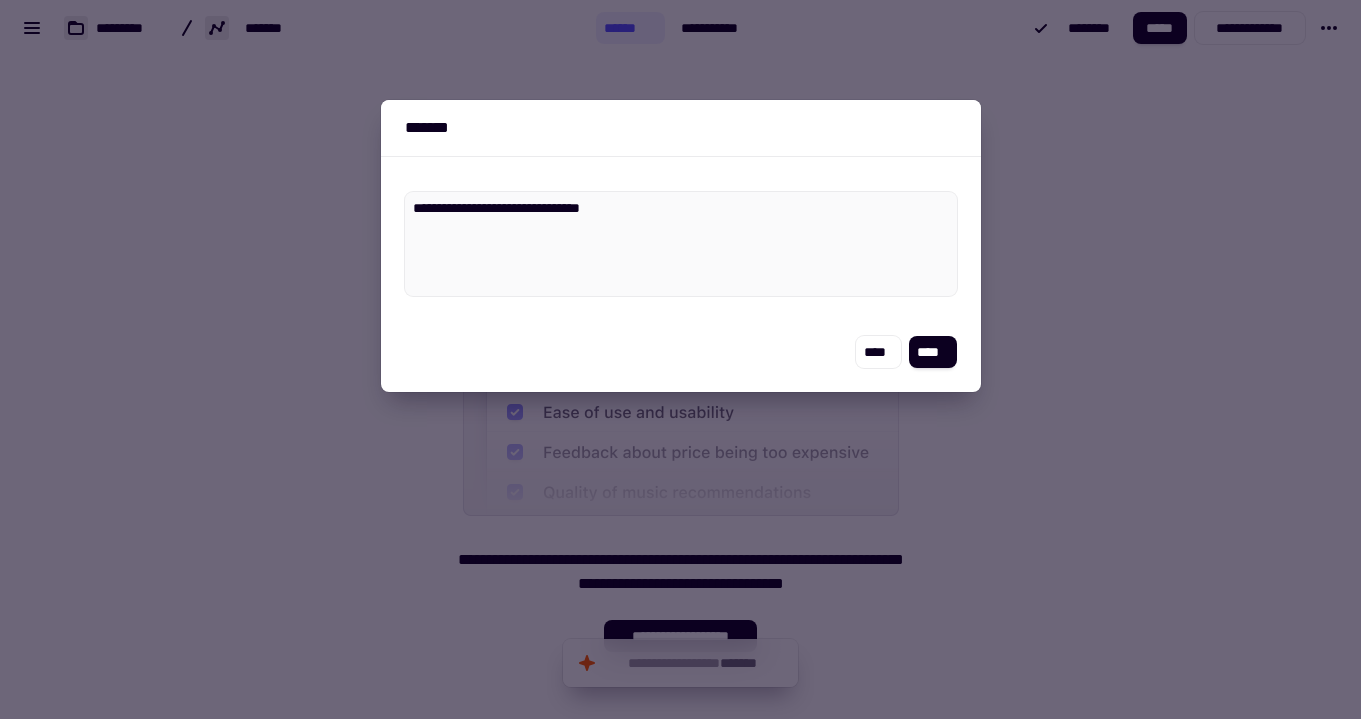 type on "*" 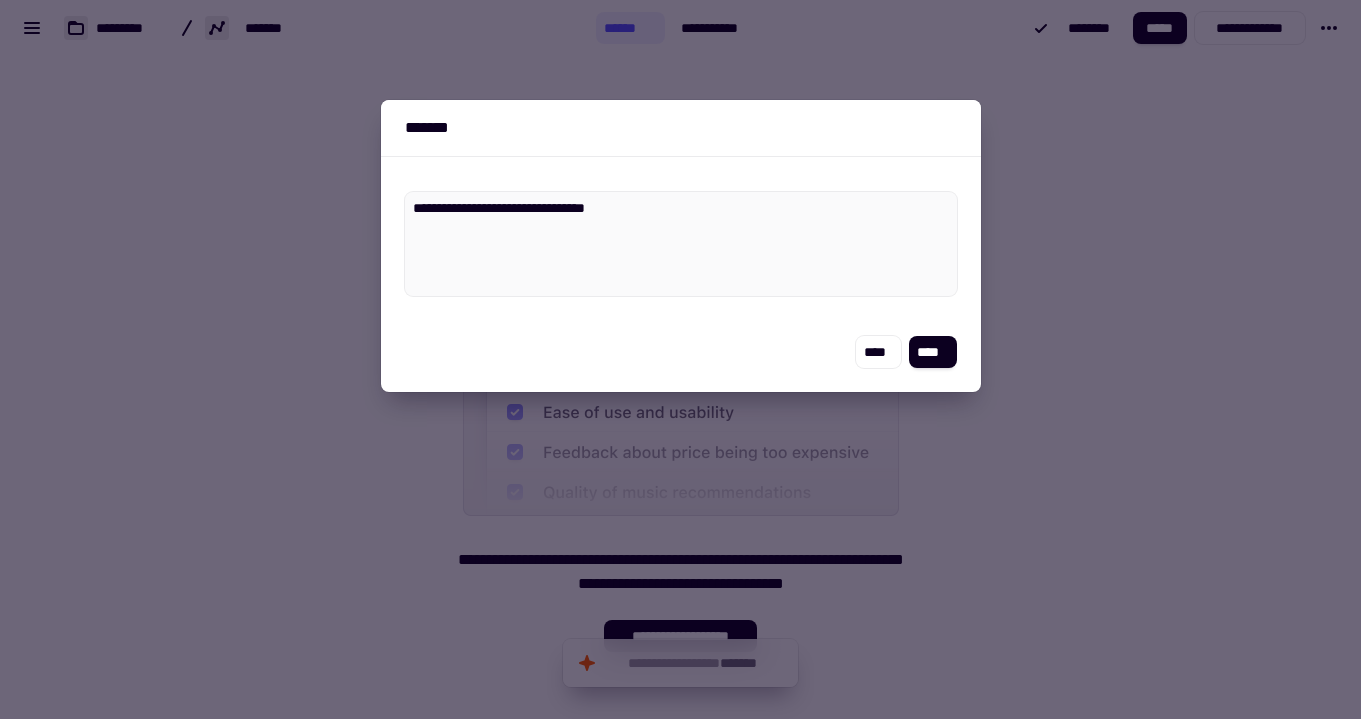 type on "*" 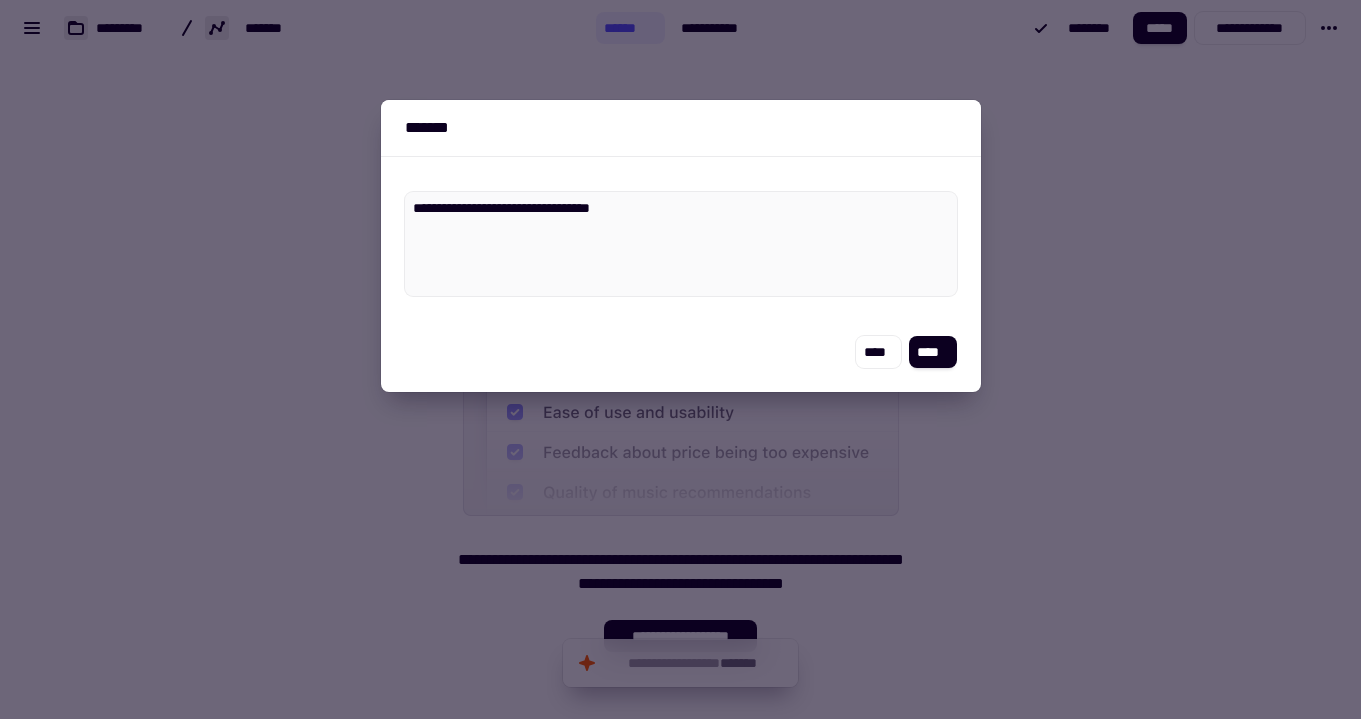 type on "*" 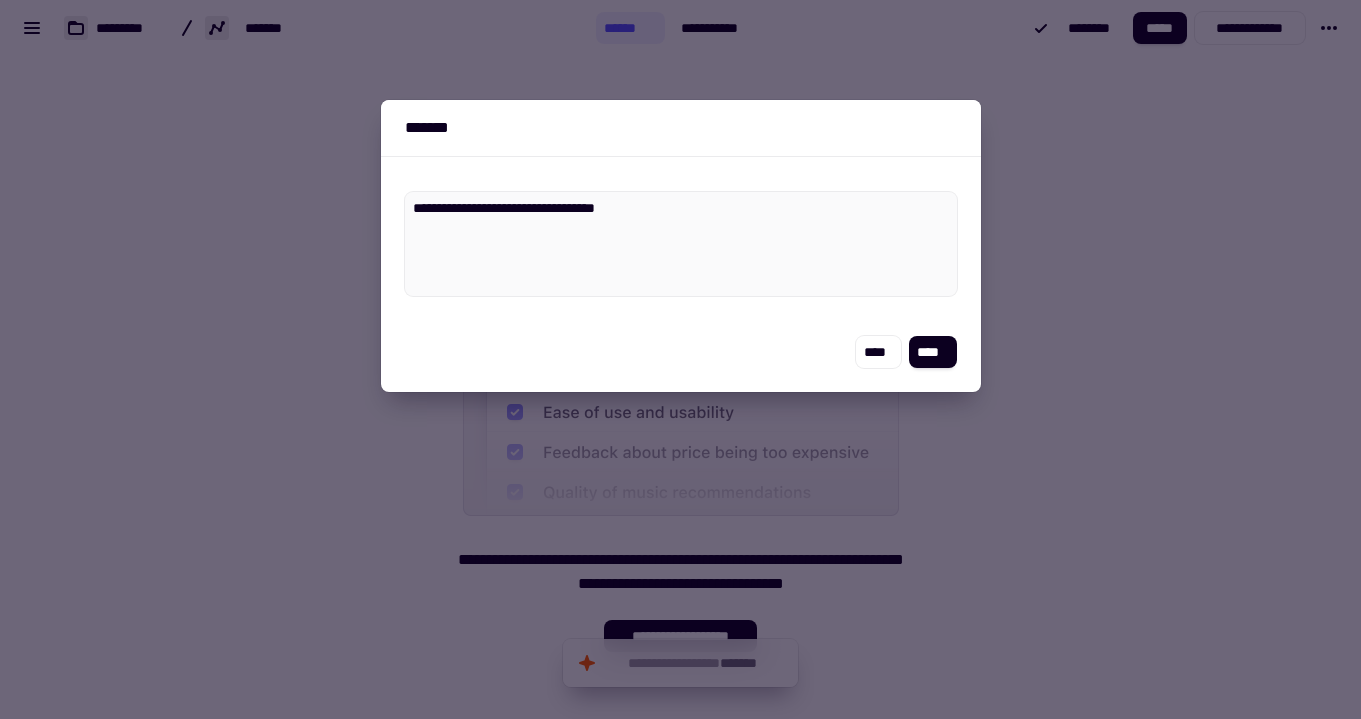 type on "*" 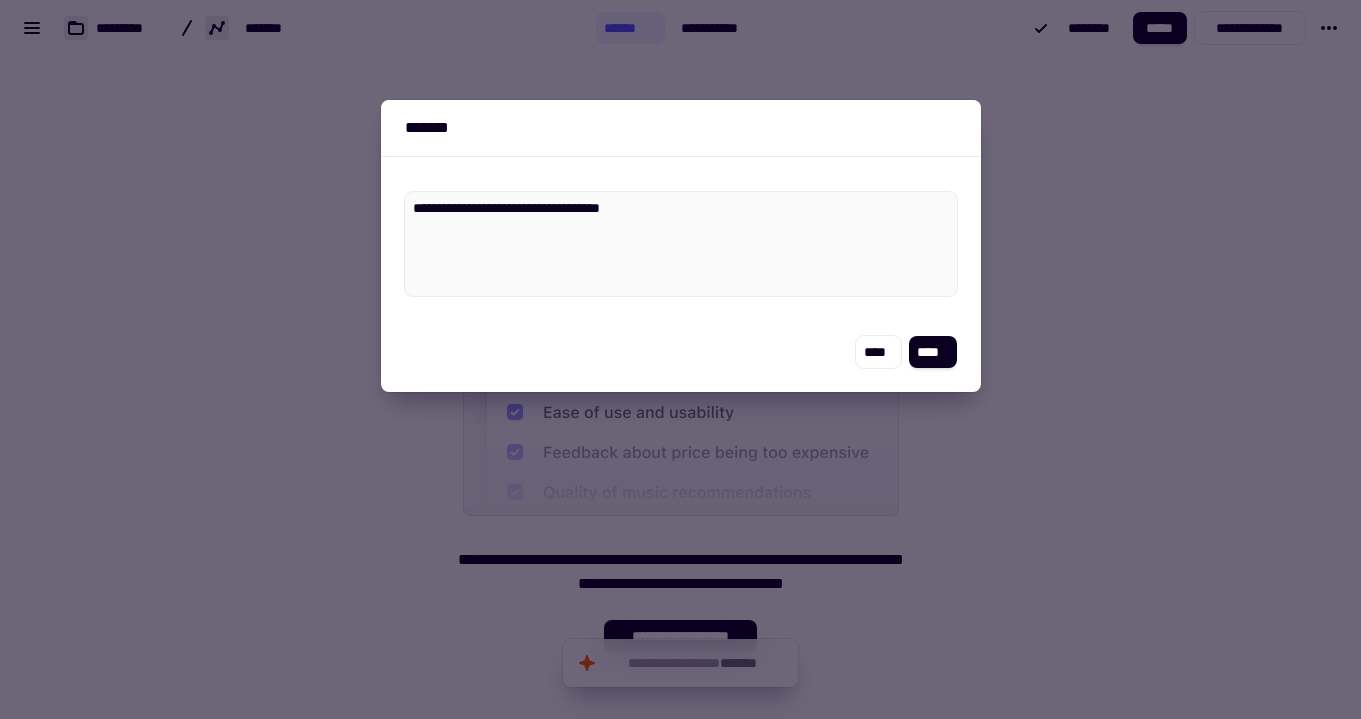 type on "*" 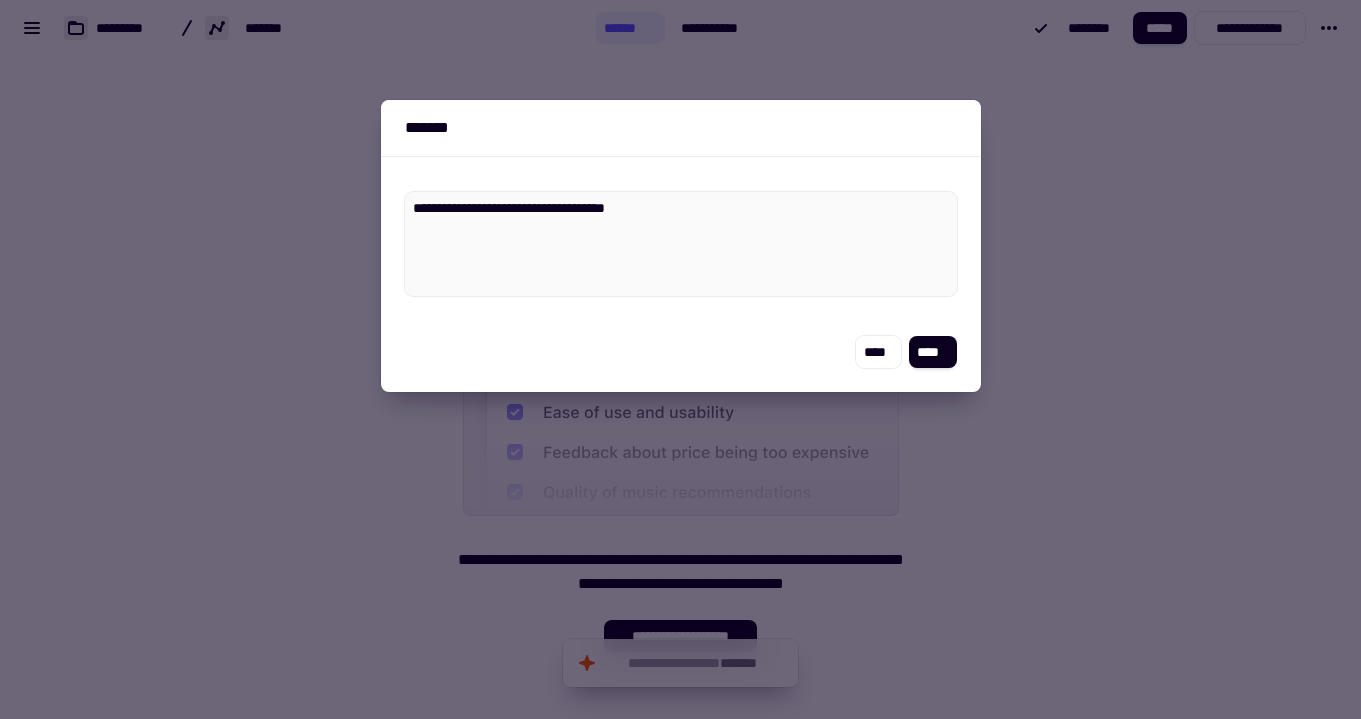 type on "*" 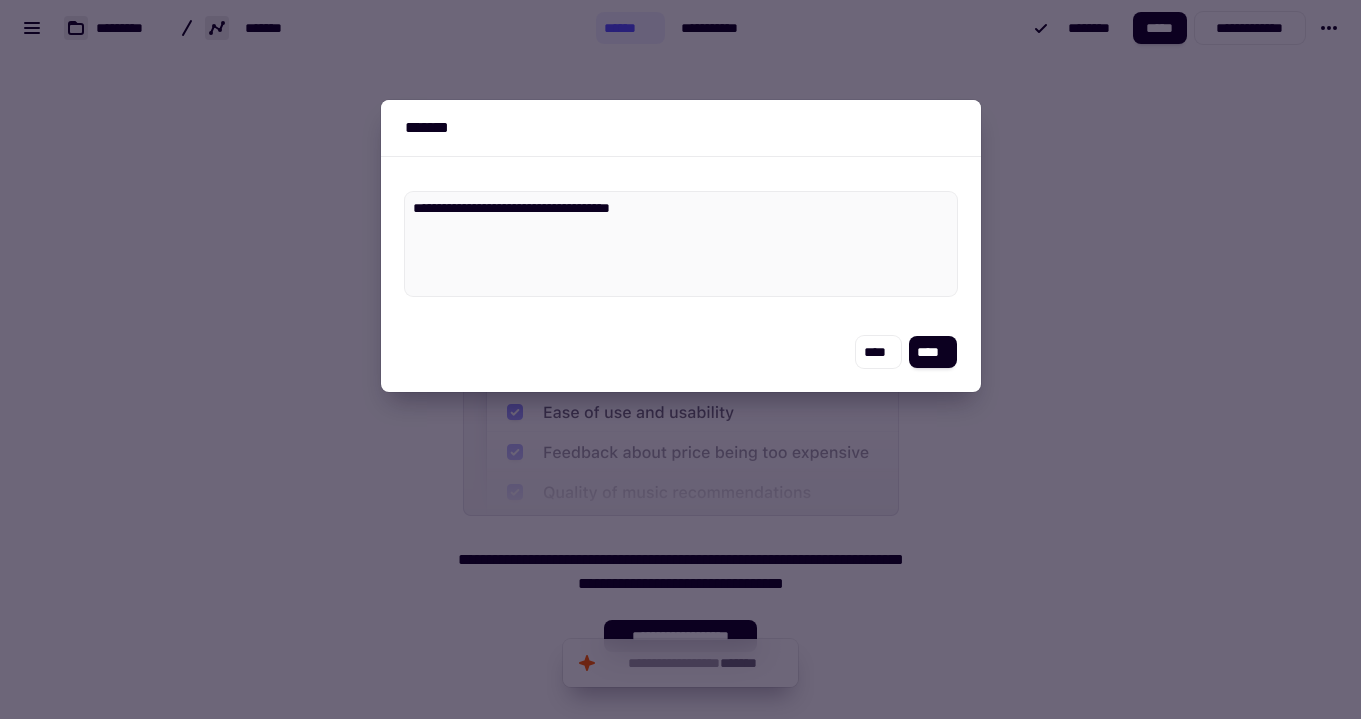 type on "*" 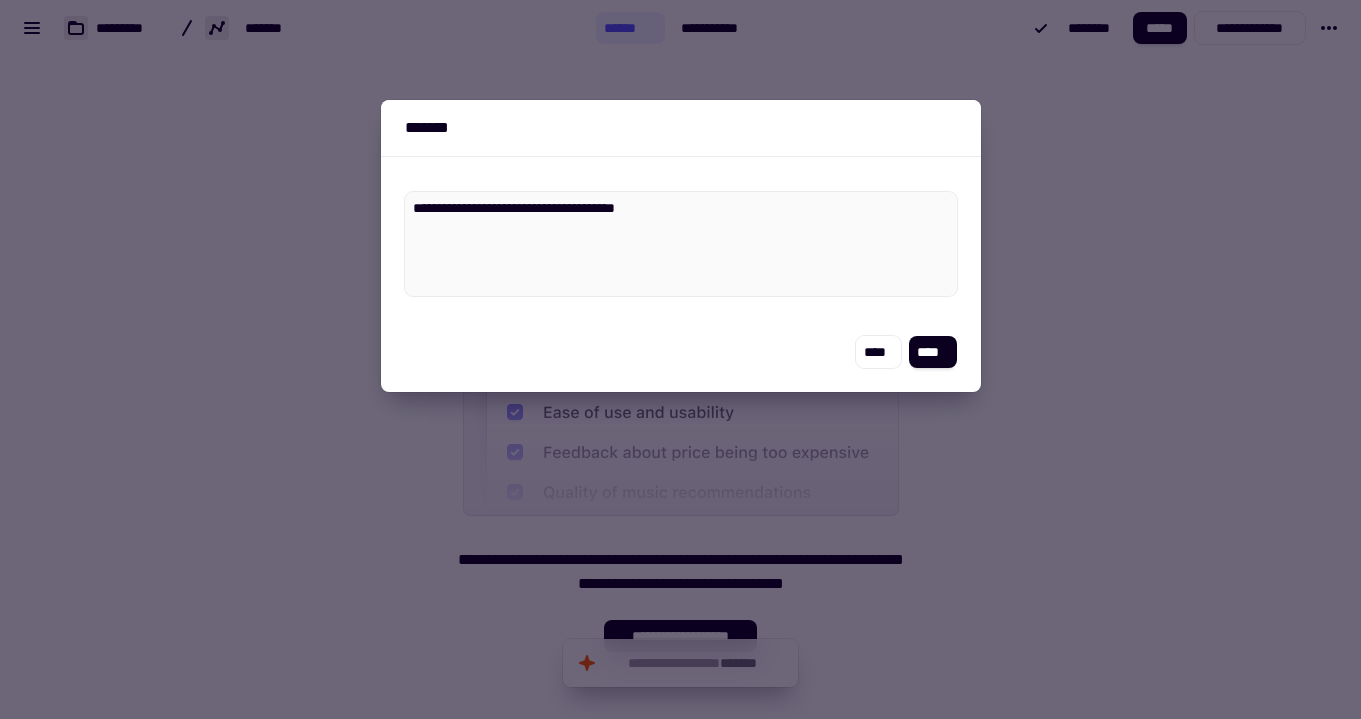 type on "*" 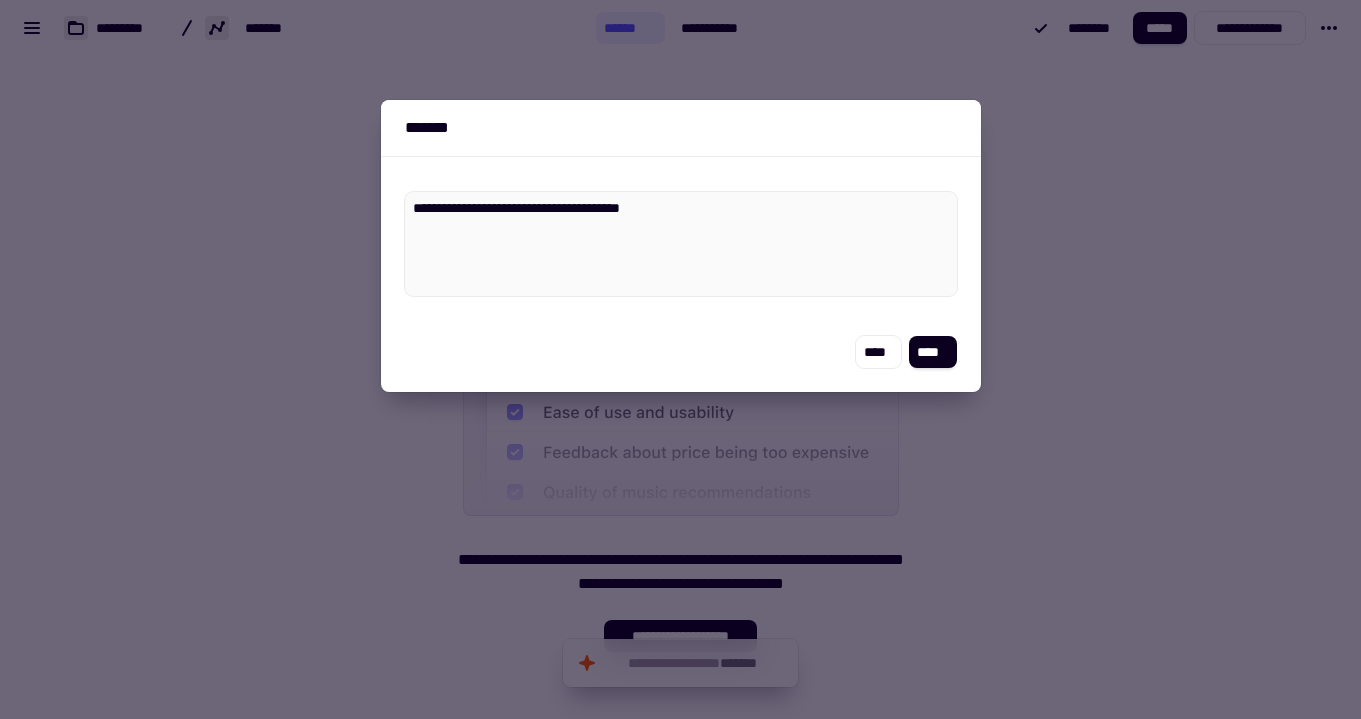 type on "*" 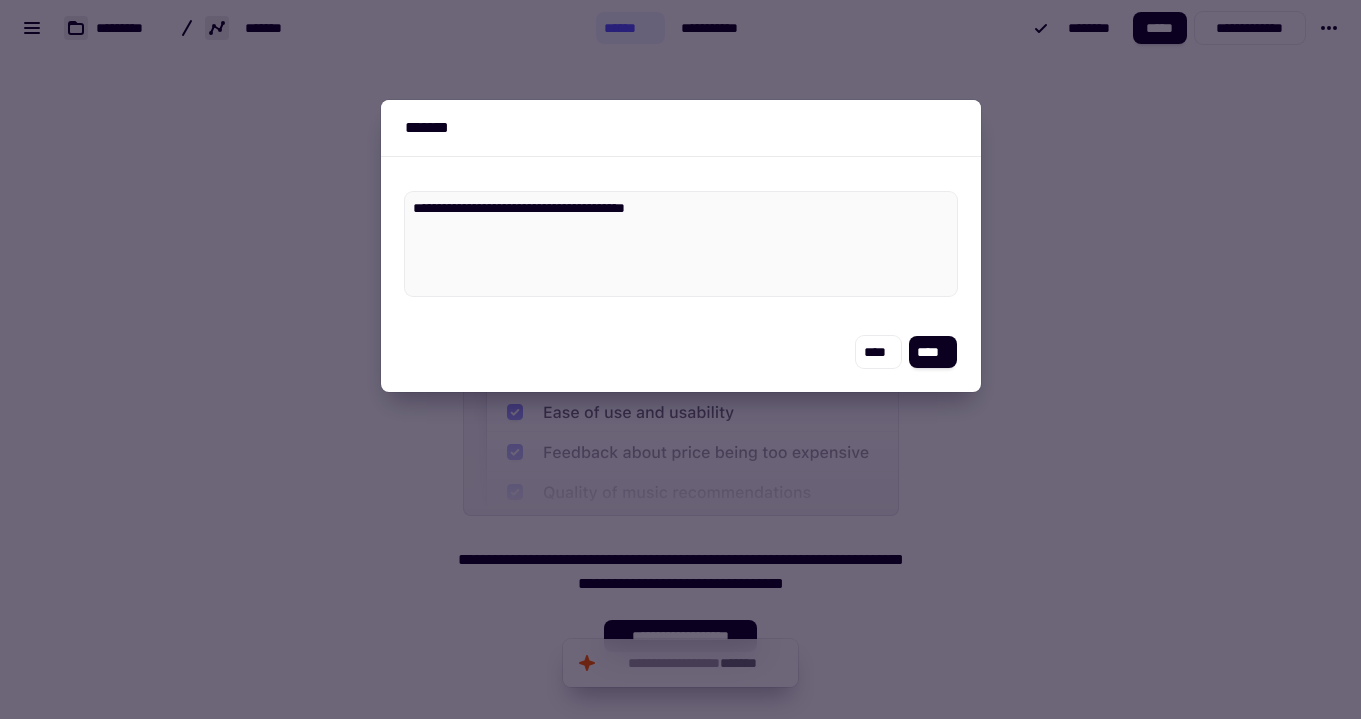 type on "*" 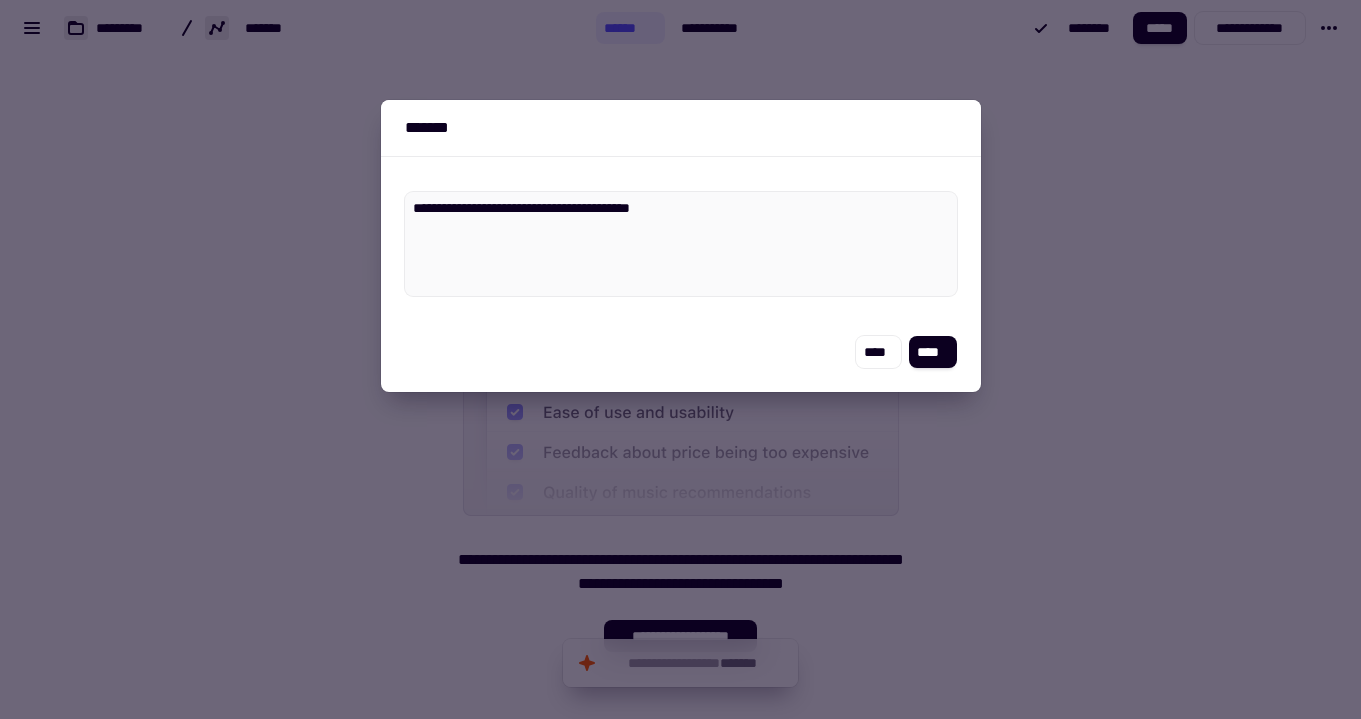 type on "*" 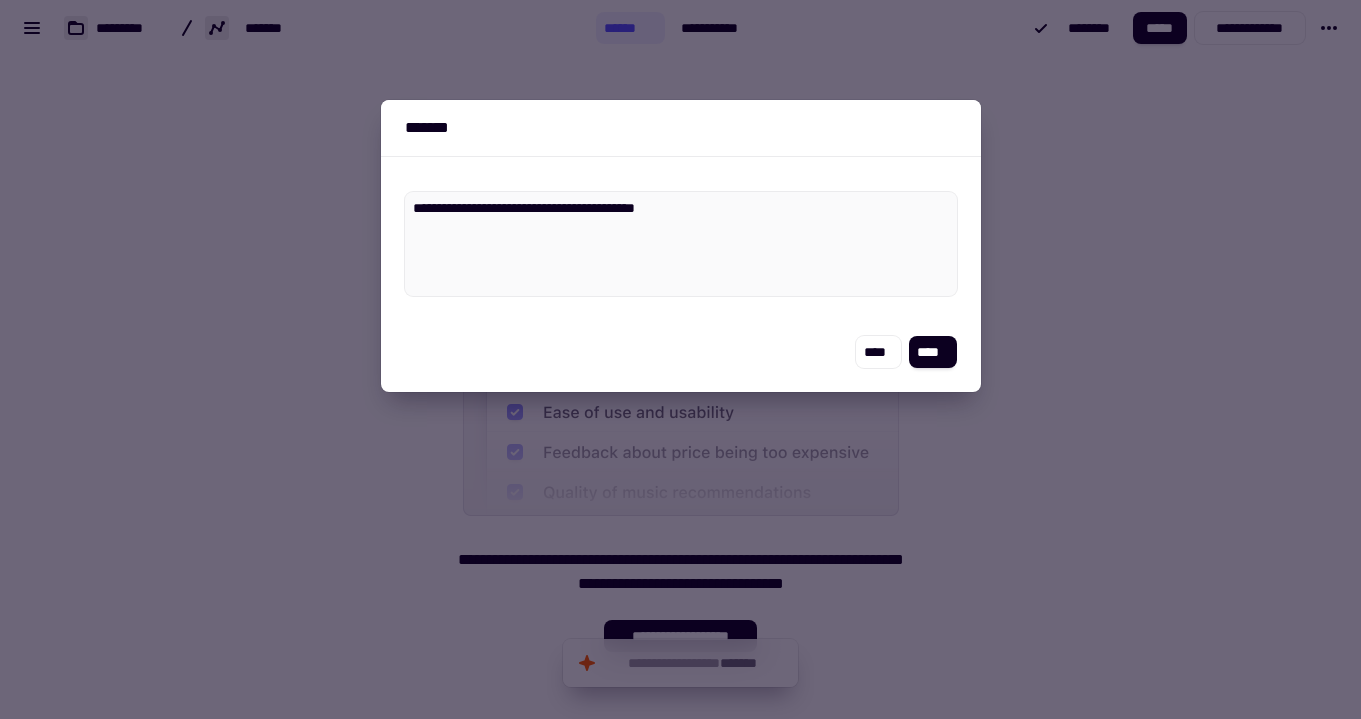 type on "*" 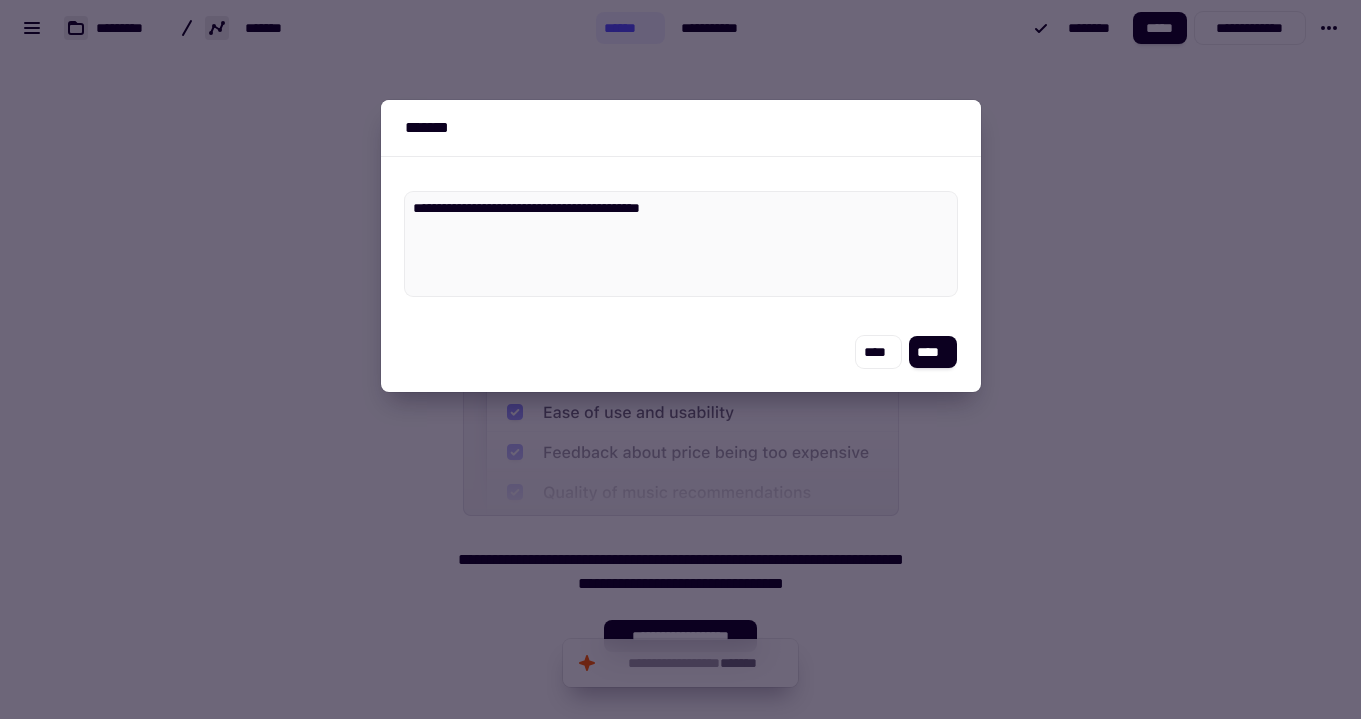 type on "*" 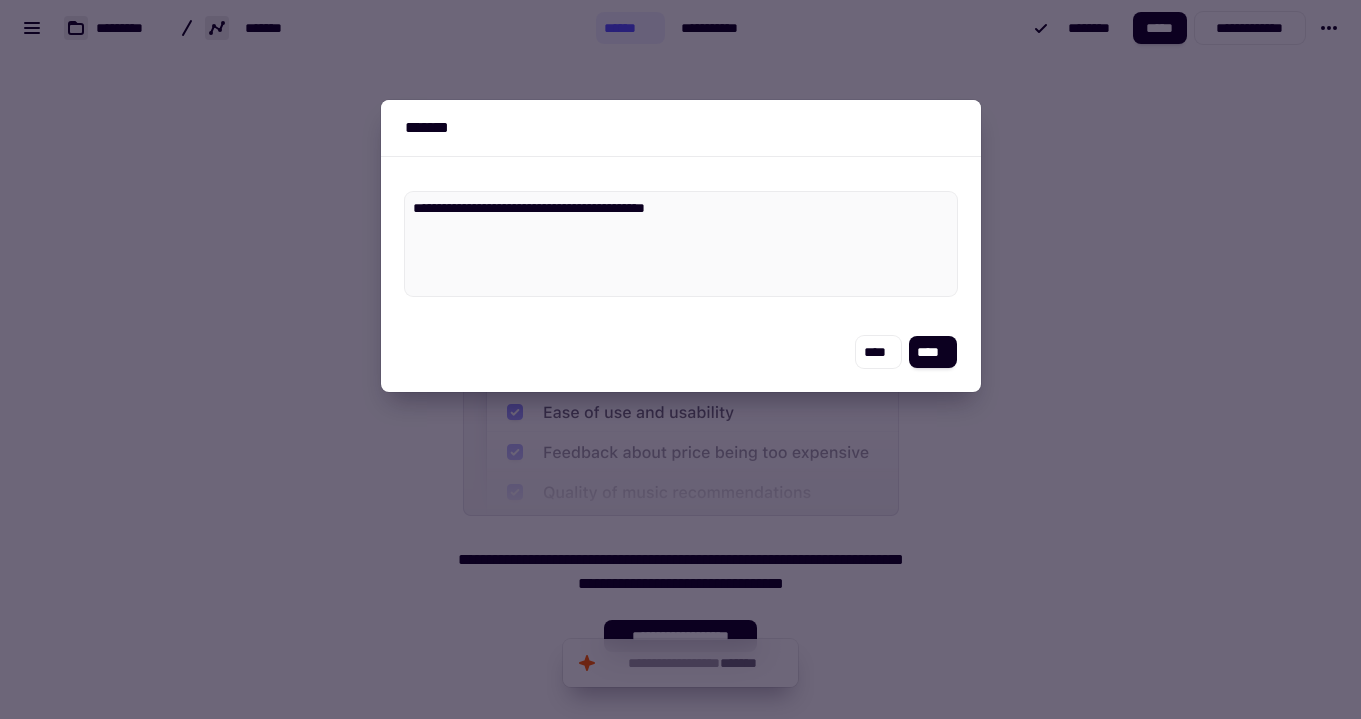 type on "*" 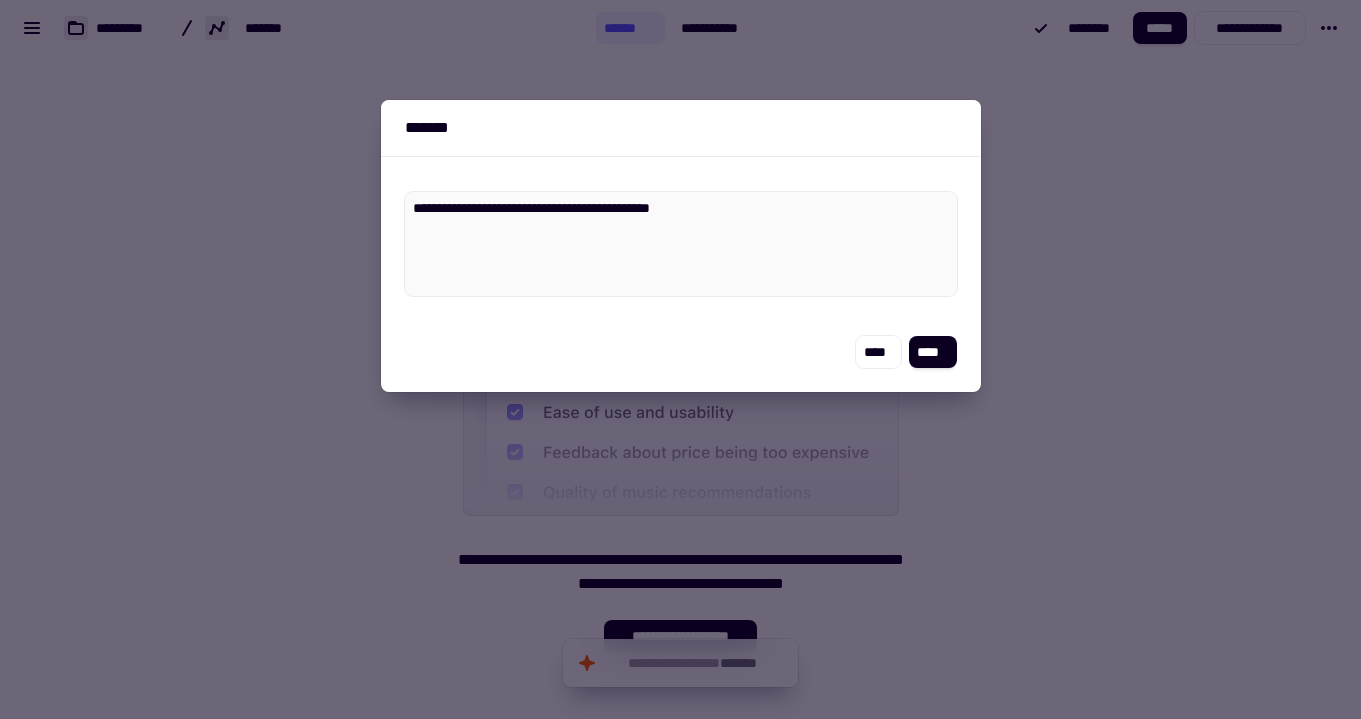 type on "*" 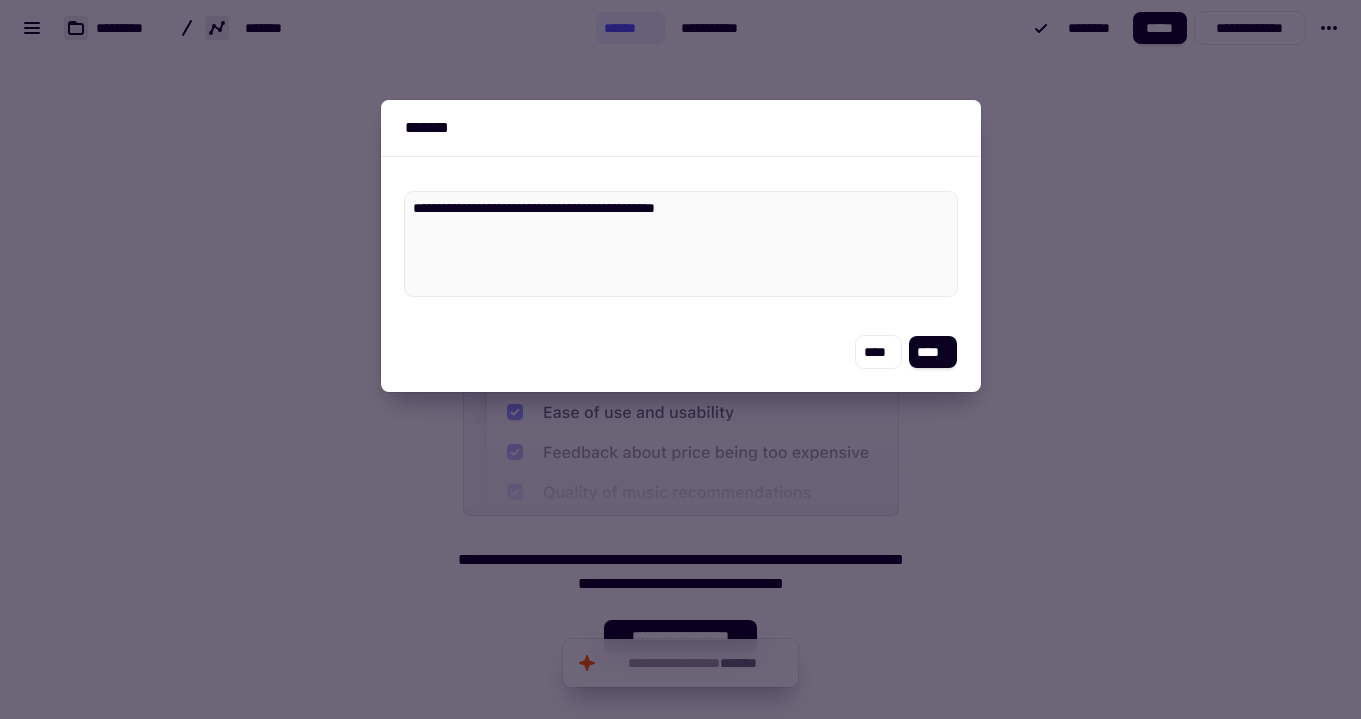 type on "*" 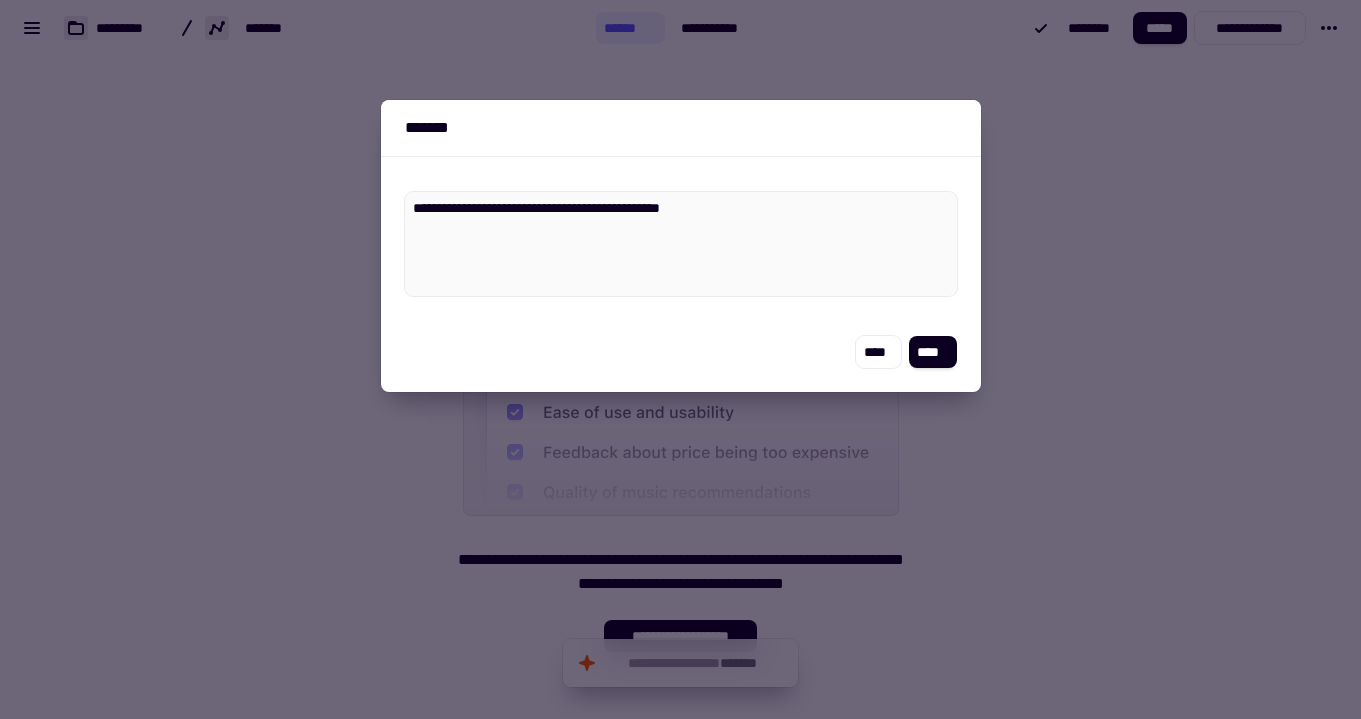 type on "*" 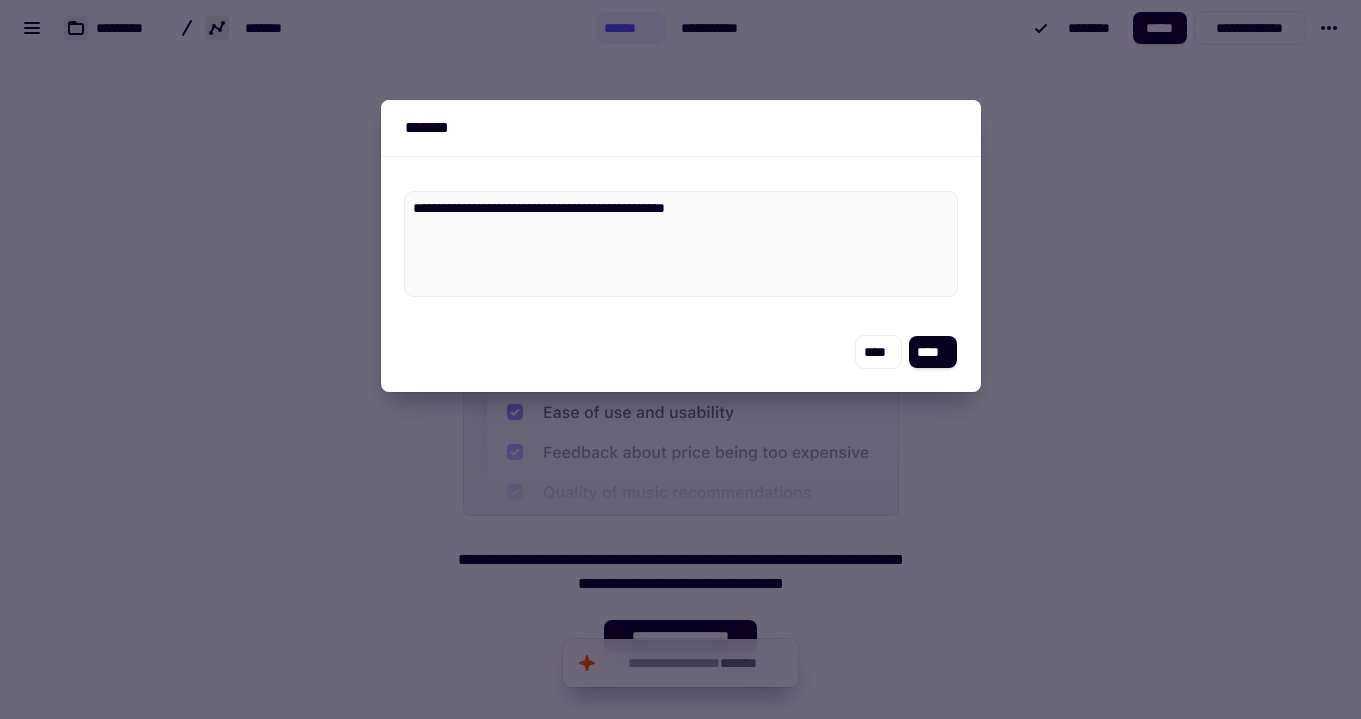 type on "*" 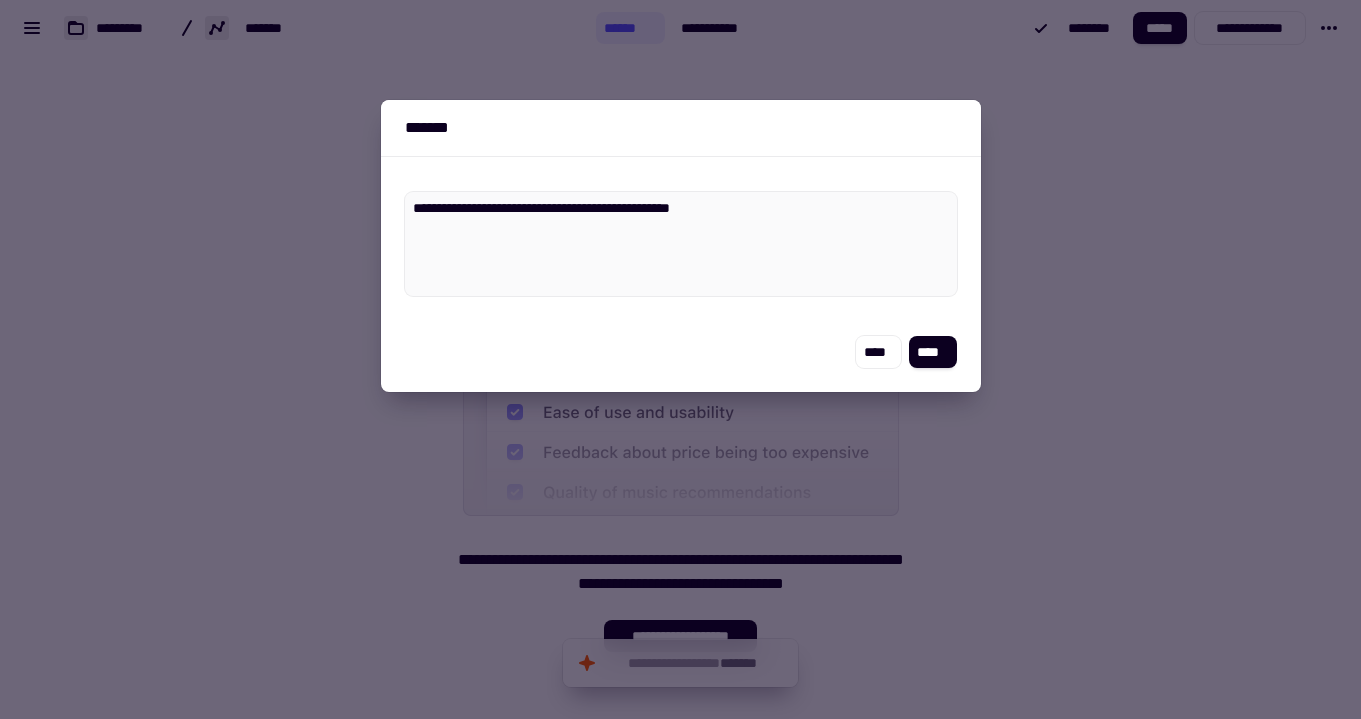 type on "*" 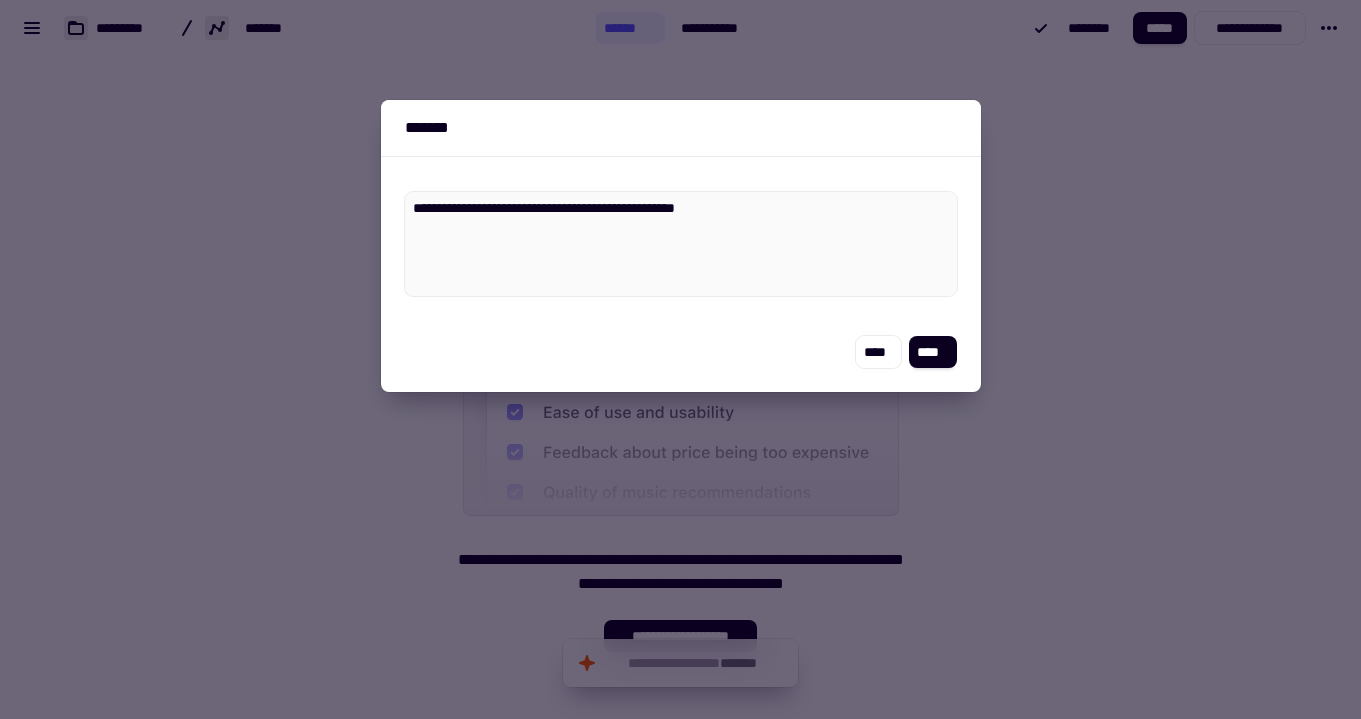 type on "*" 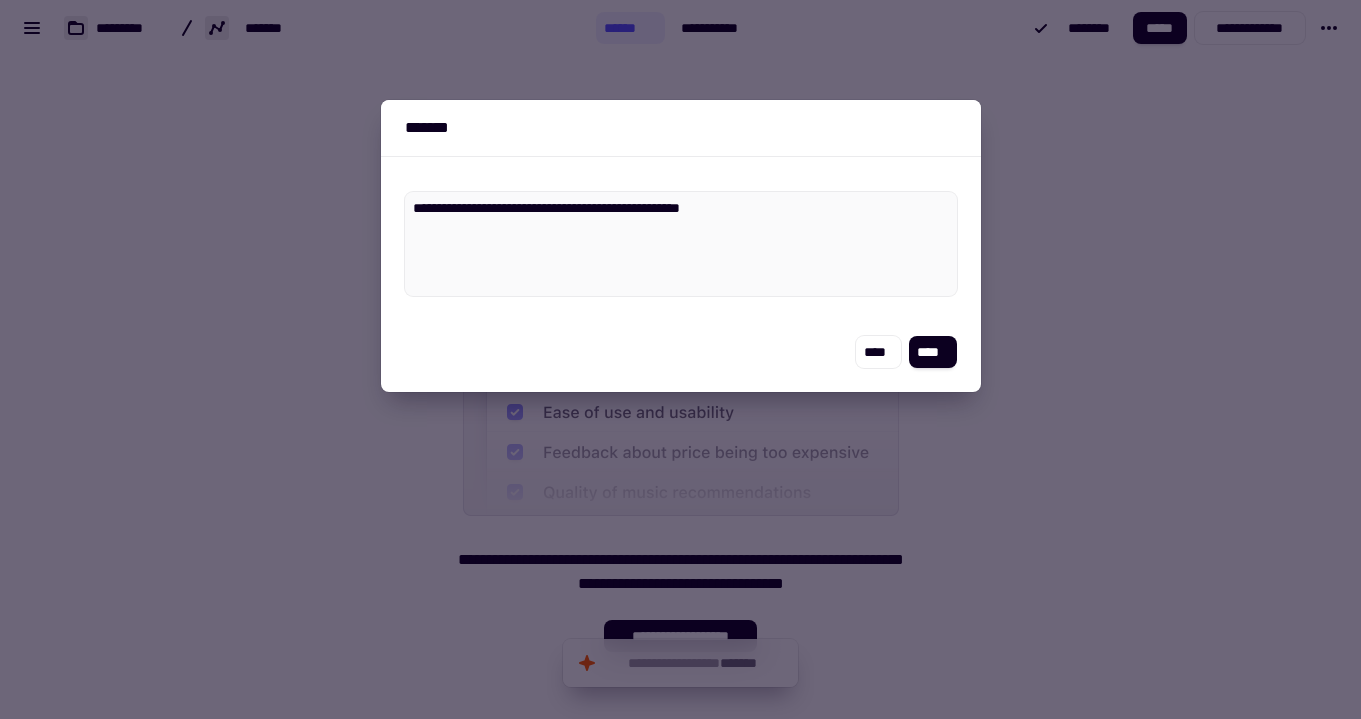 type on "*" 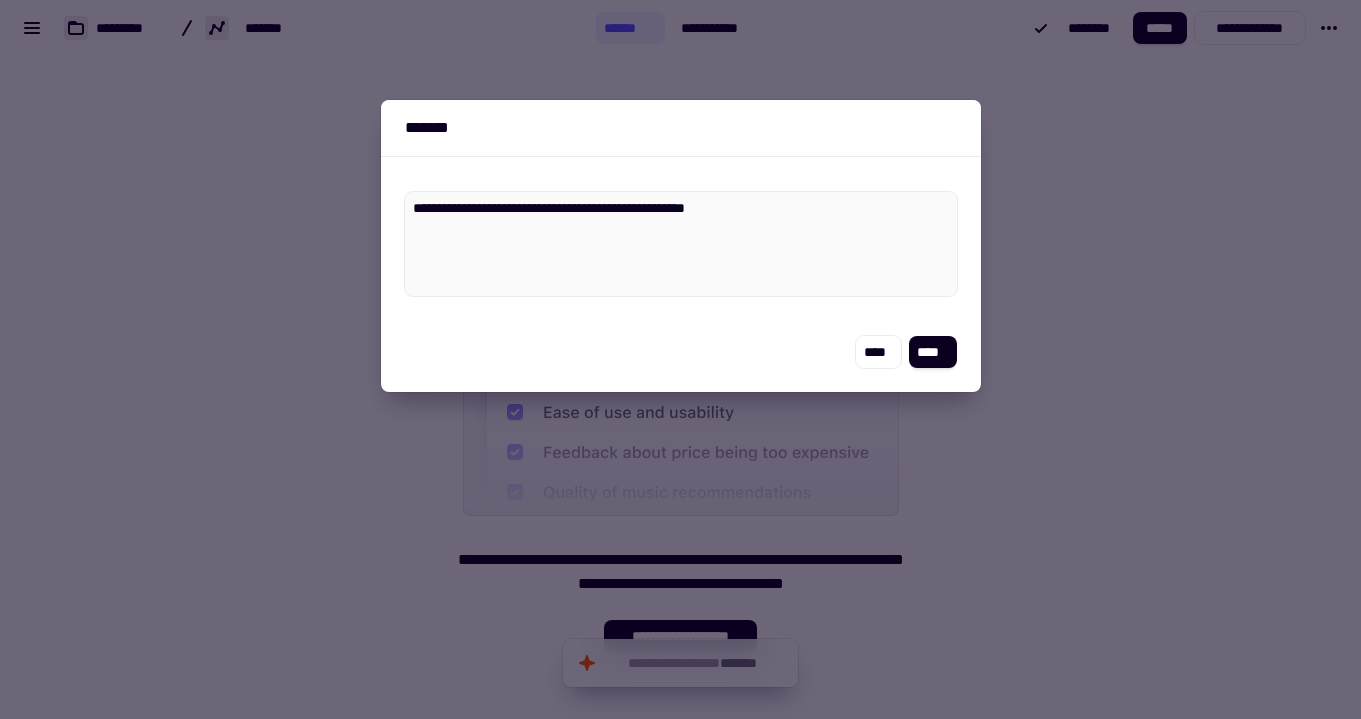 type on "*" 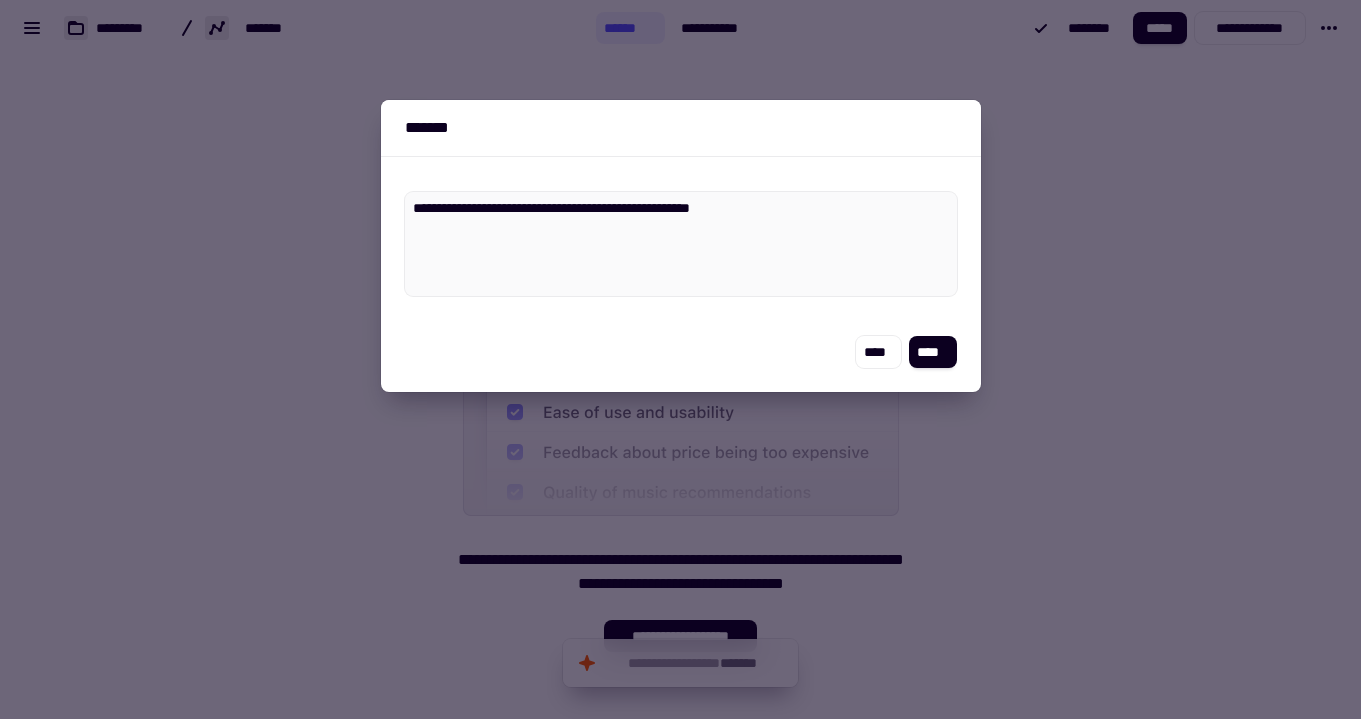 type on "*" 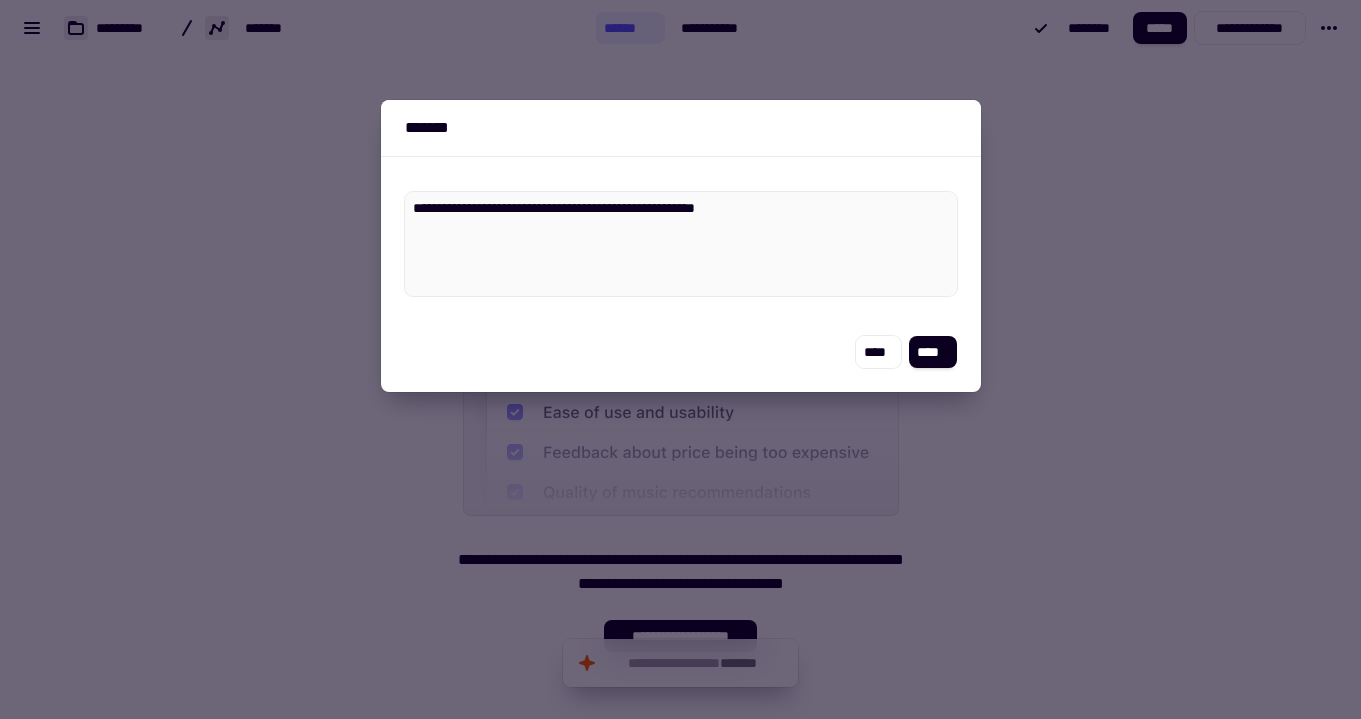 type on "*" 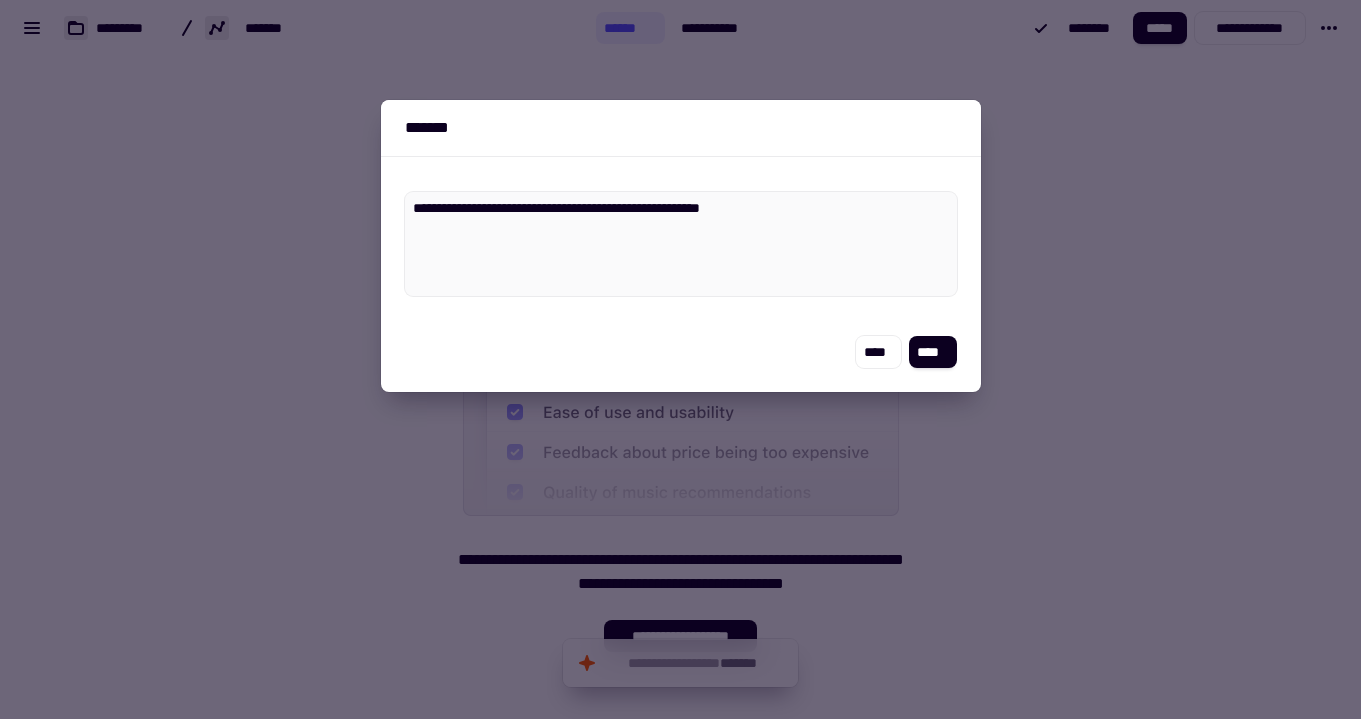 type on "**********" 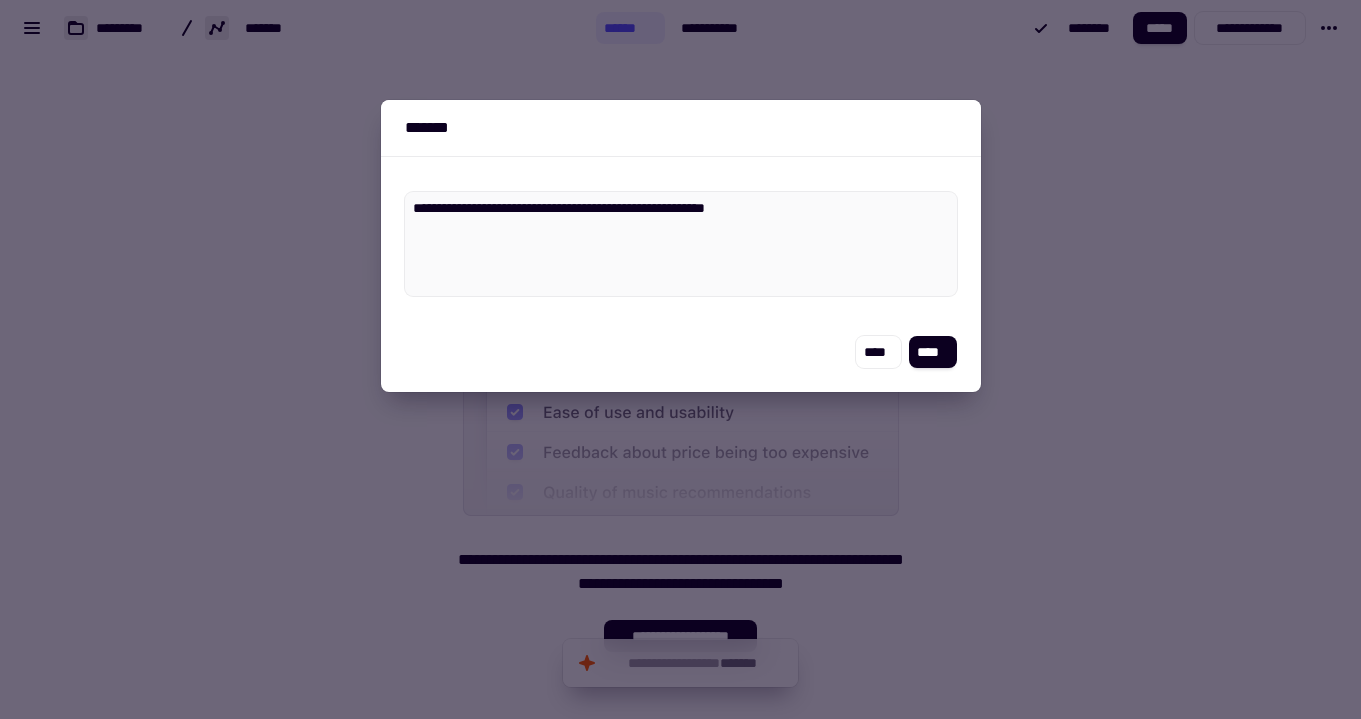 type on "*" 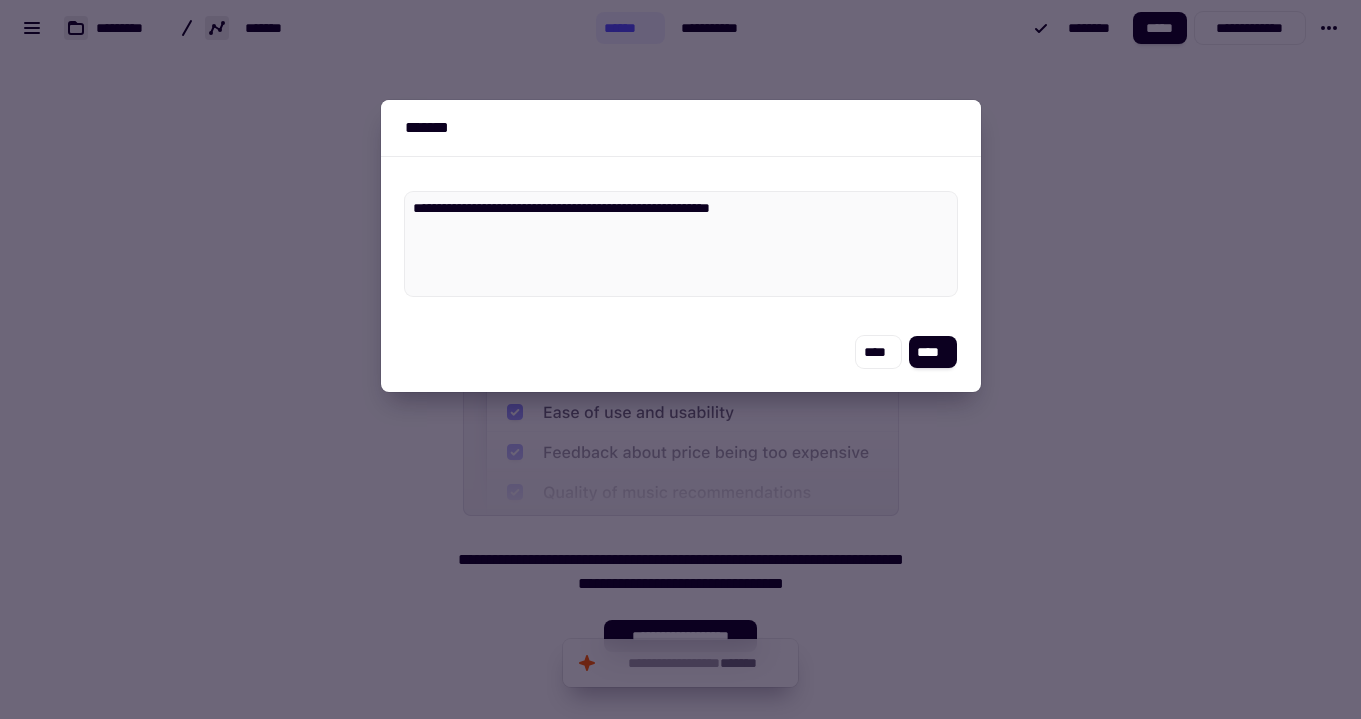 type on "*" 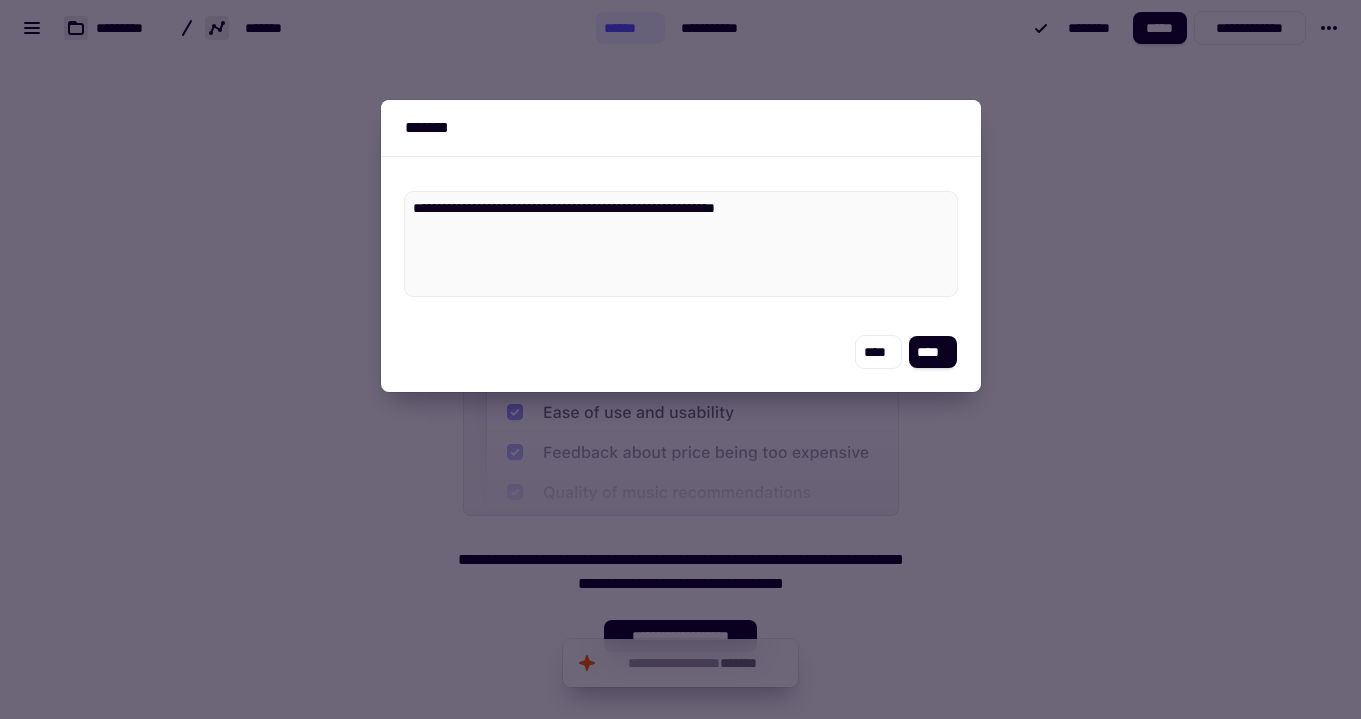type on "*" 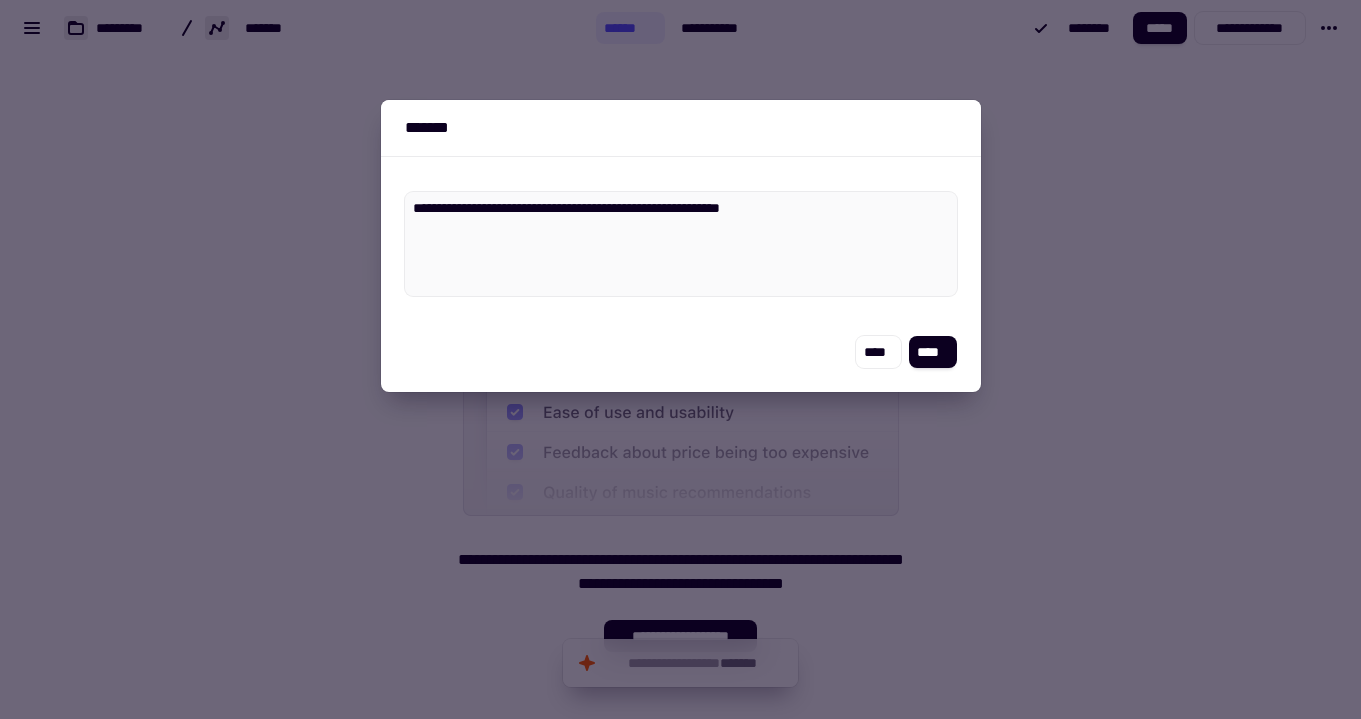 type on "*" 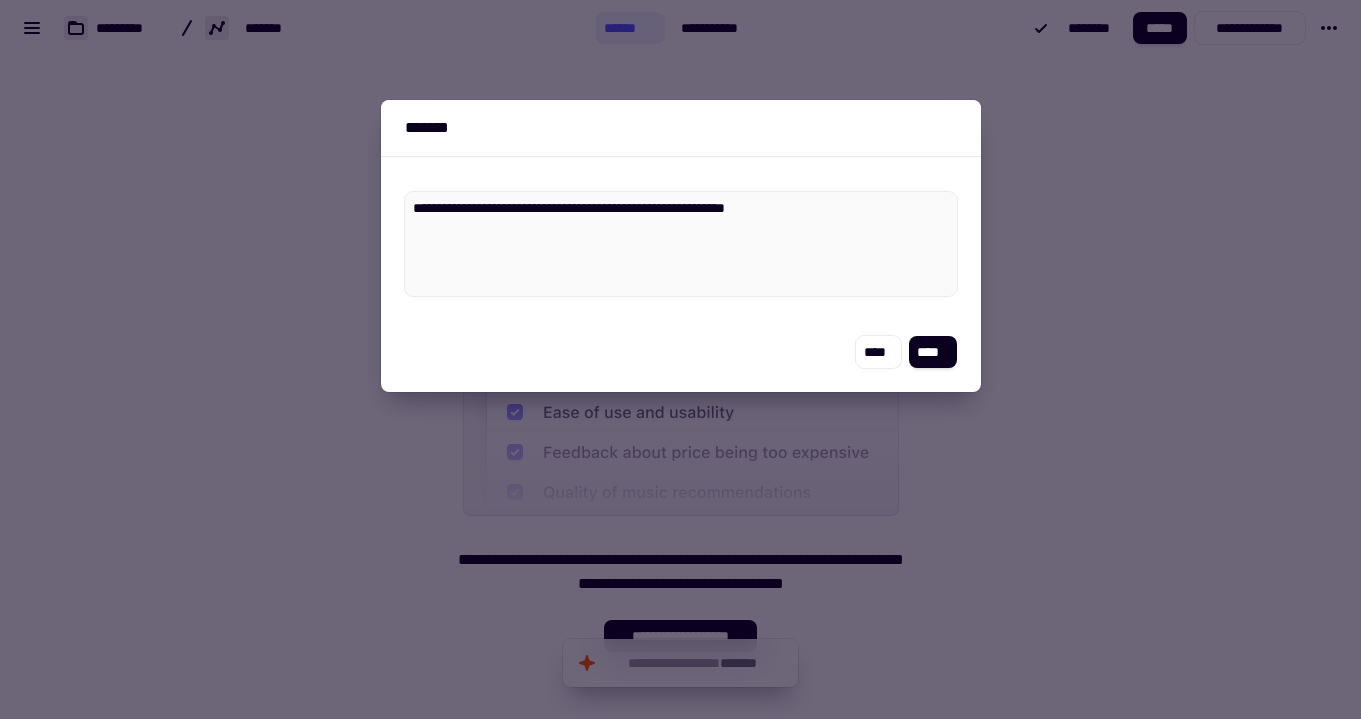 type on "*" 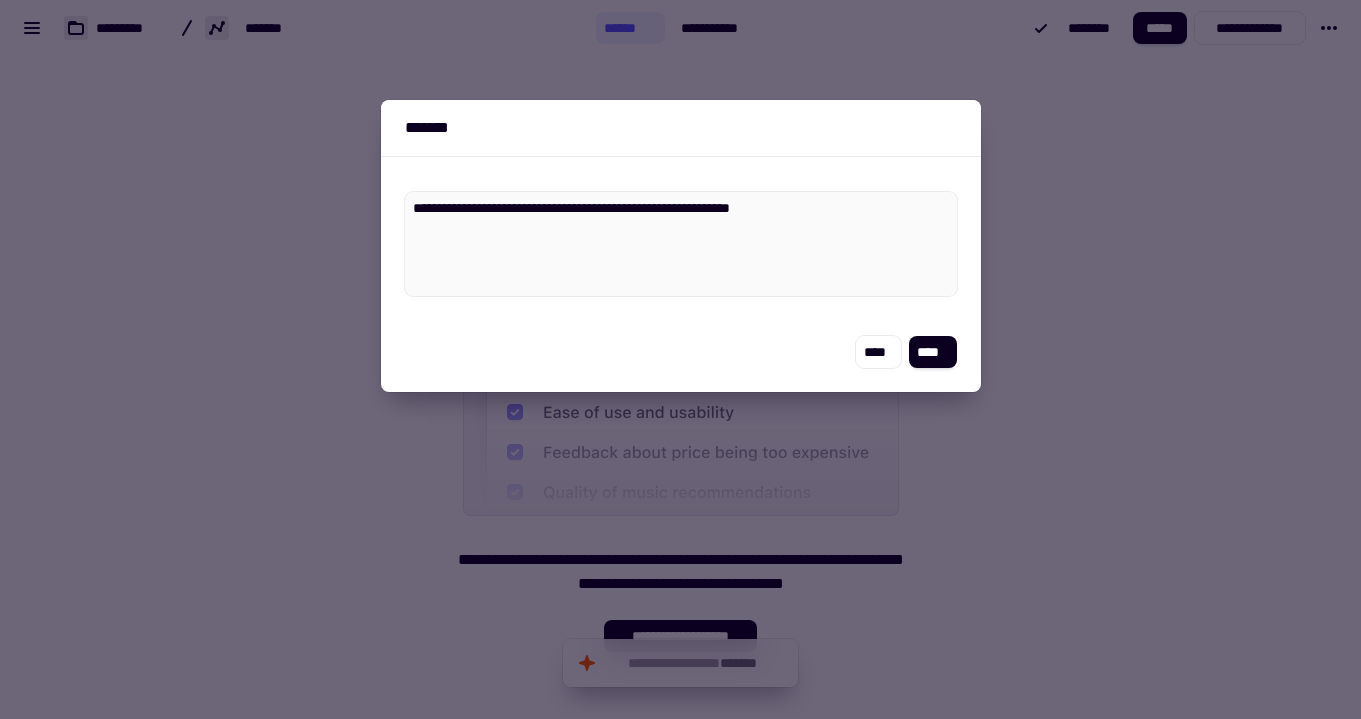type on "*" 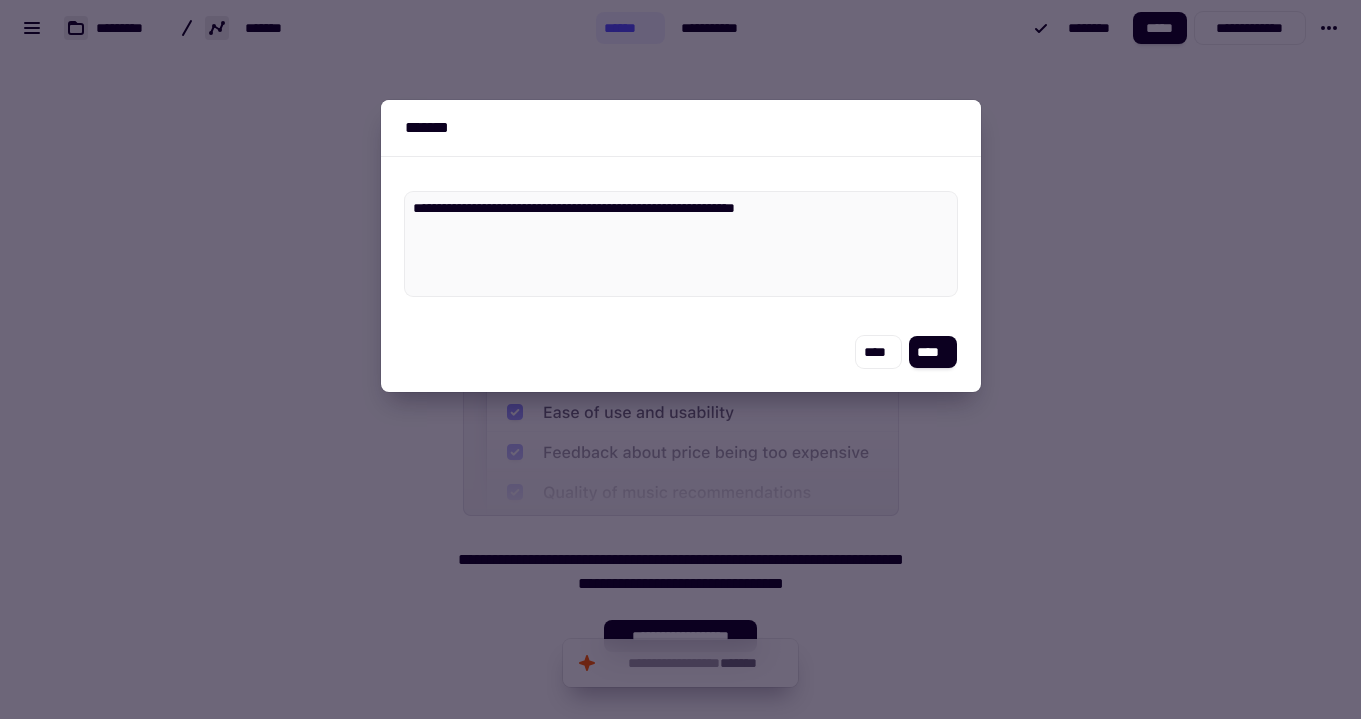type on "*" 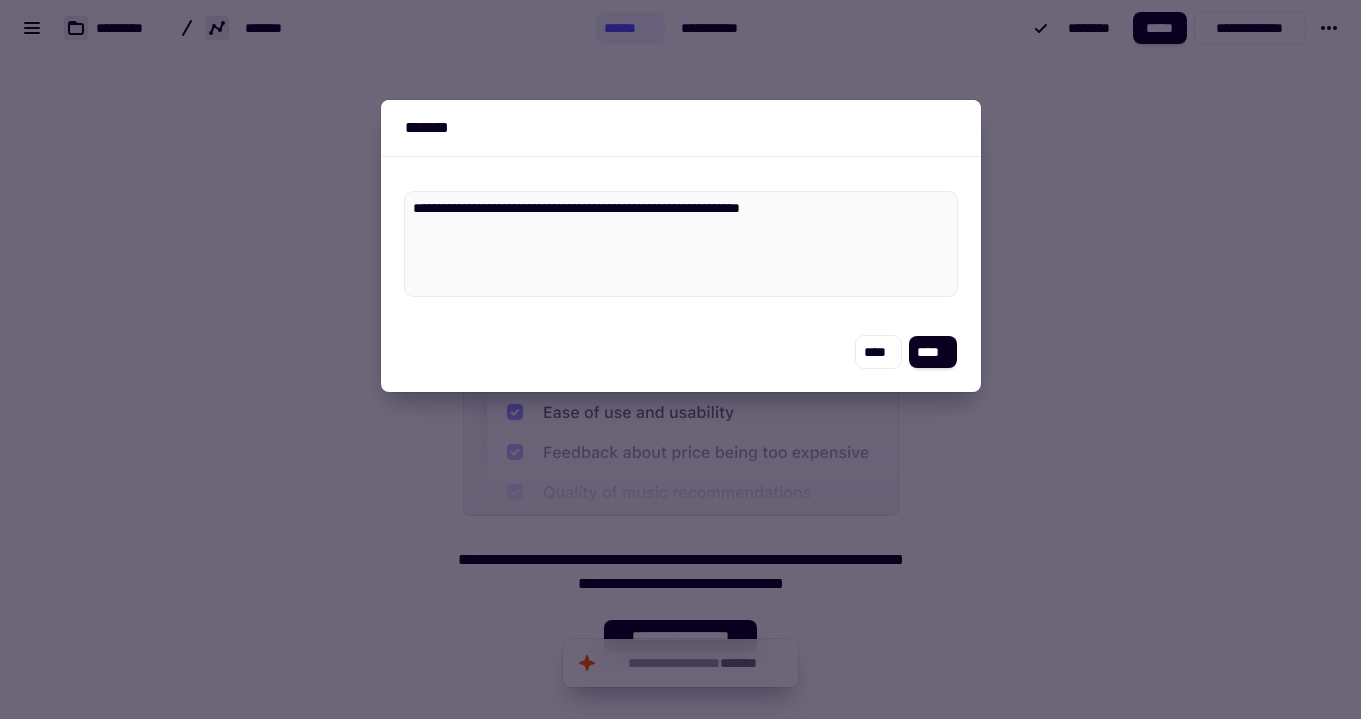 type on "*" 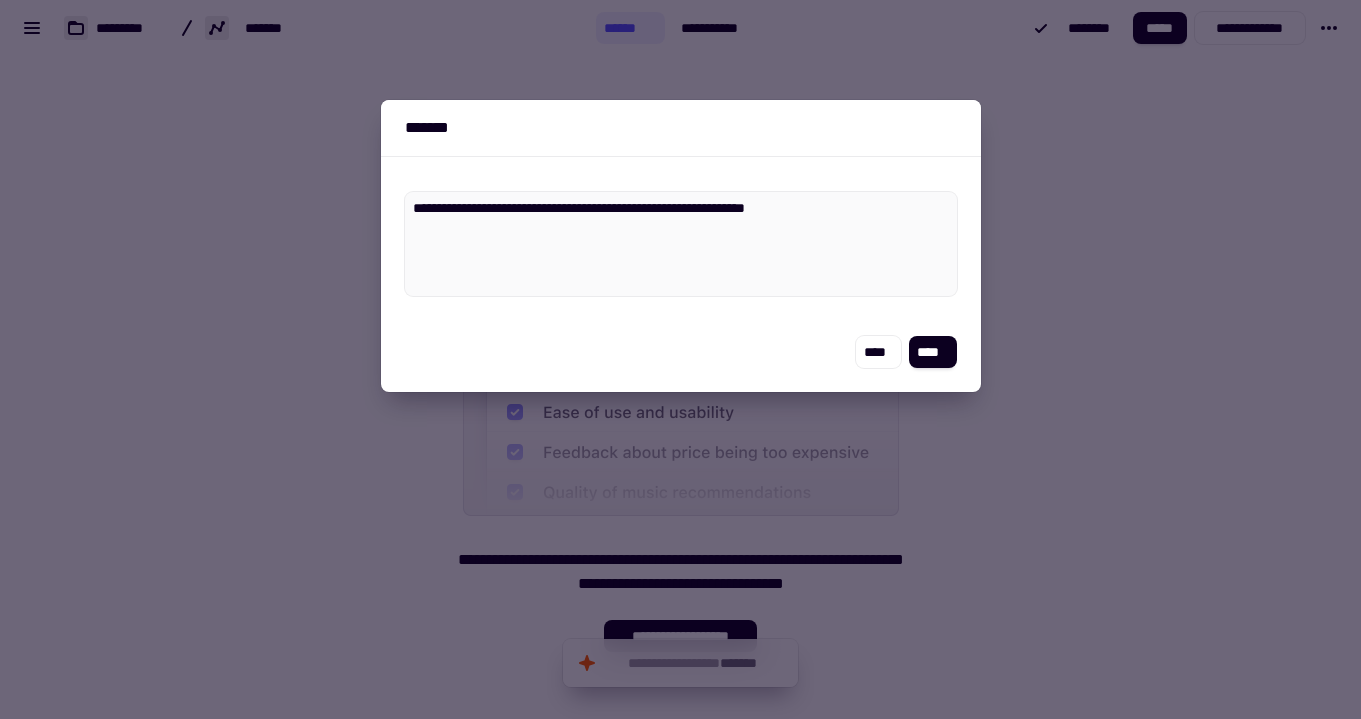type on "*" 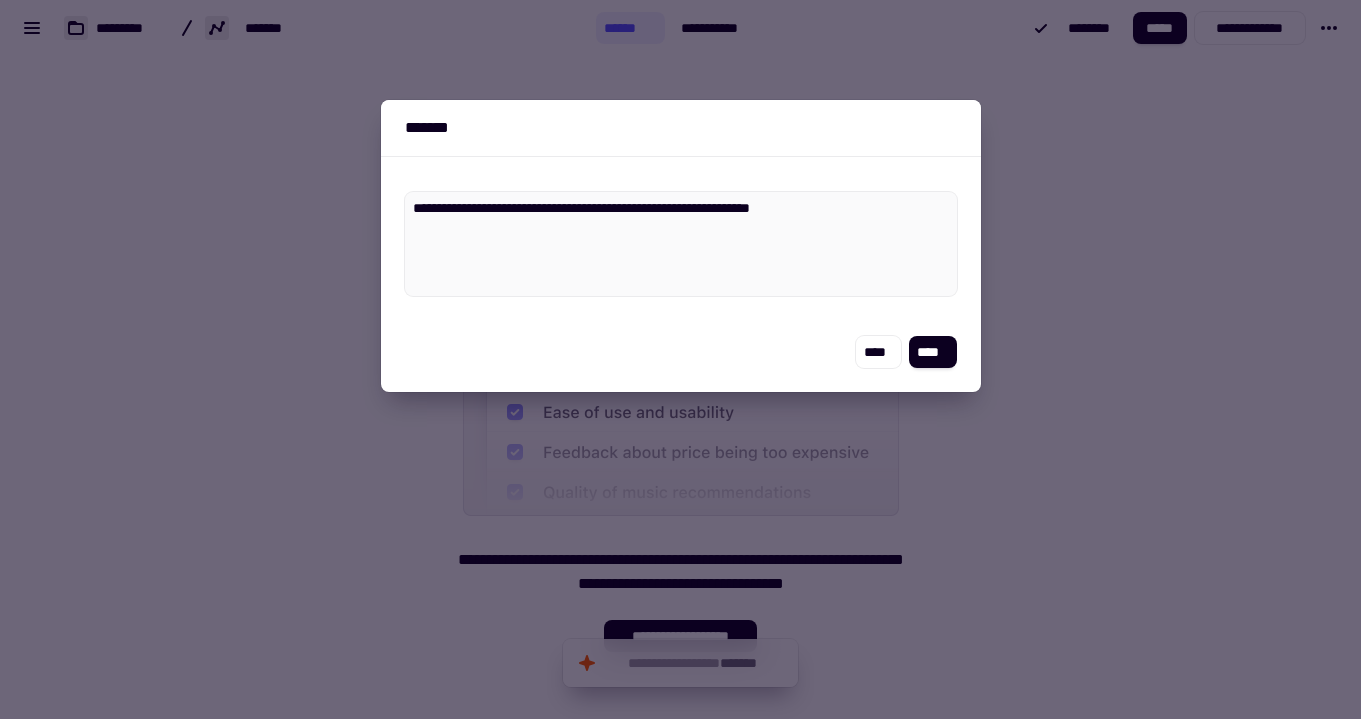 type on "*" 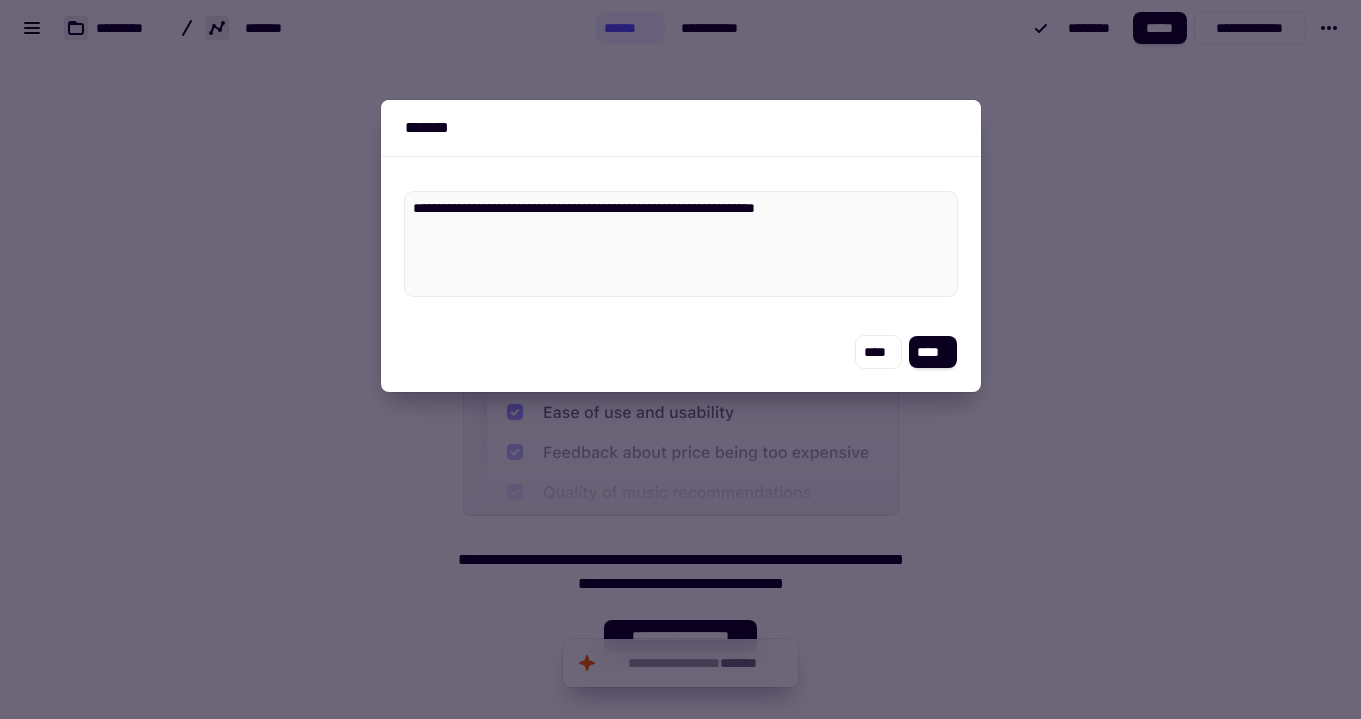 type on "*" 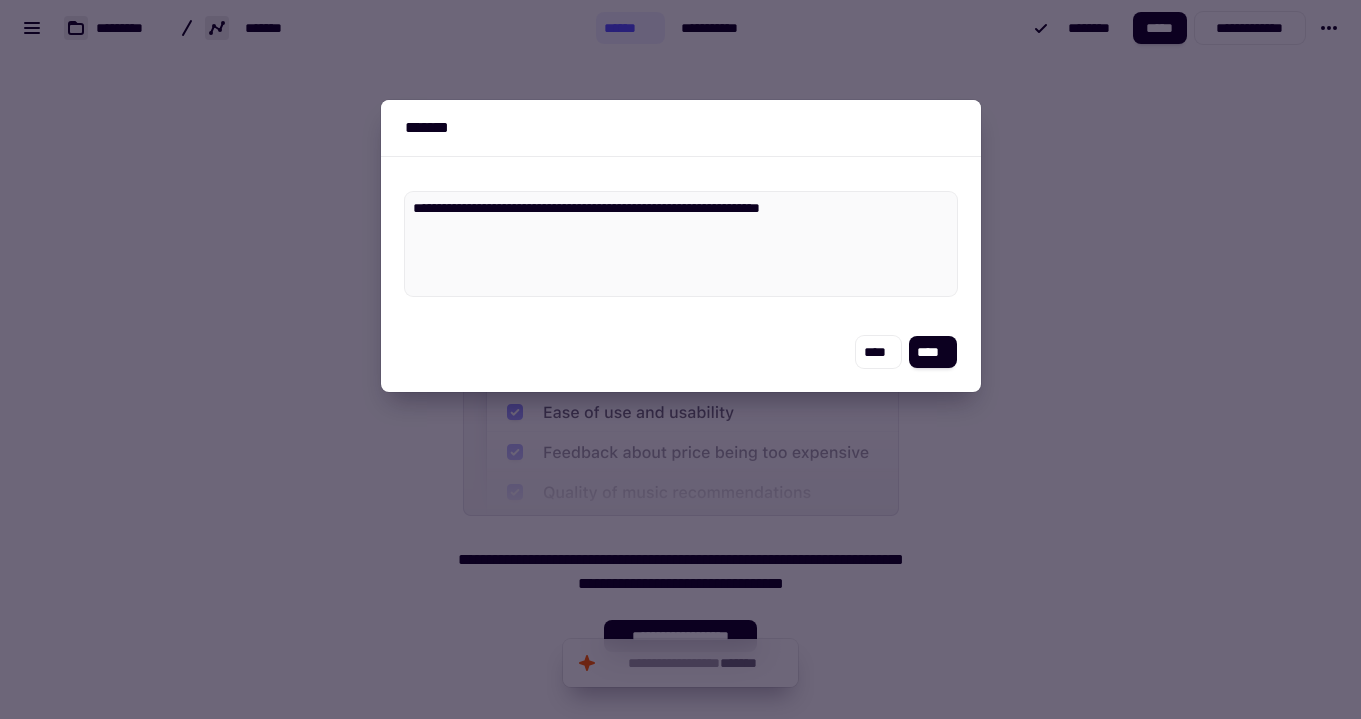 type on "*" 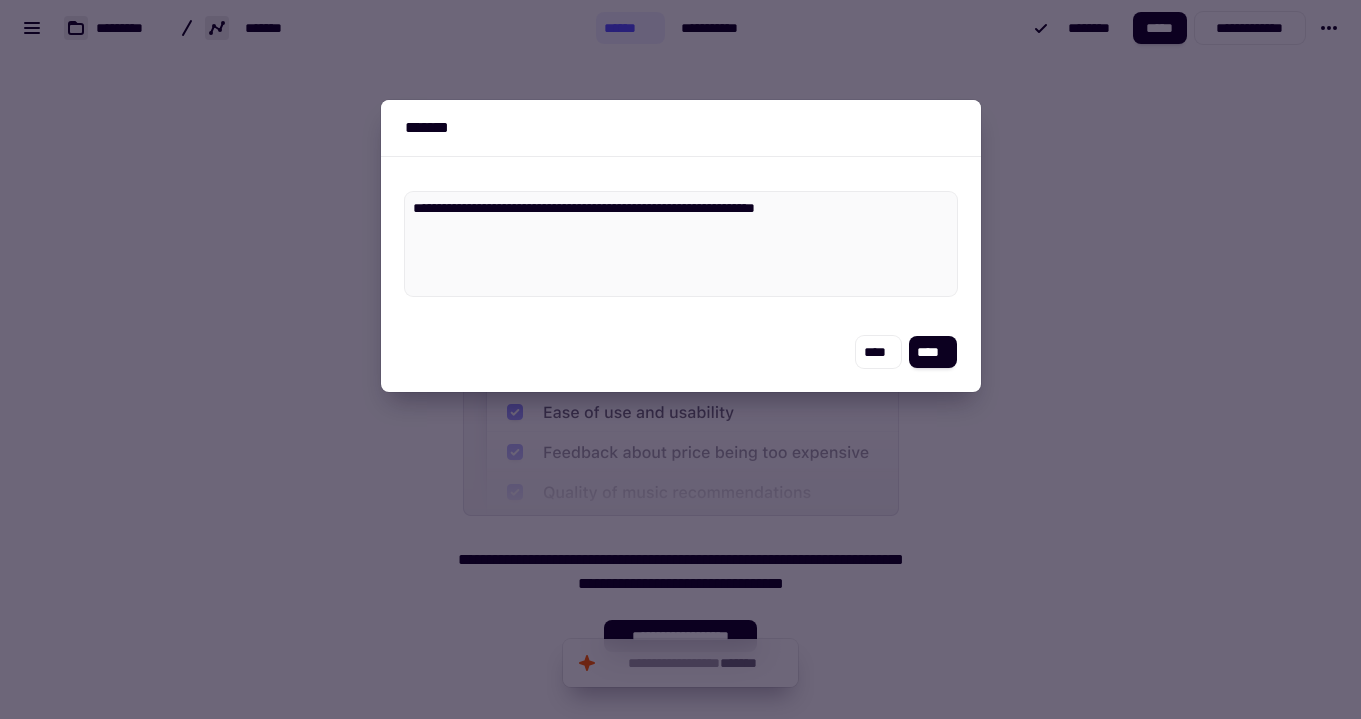 type on "*" 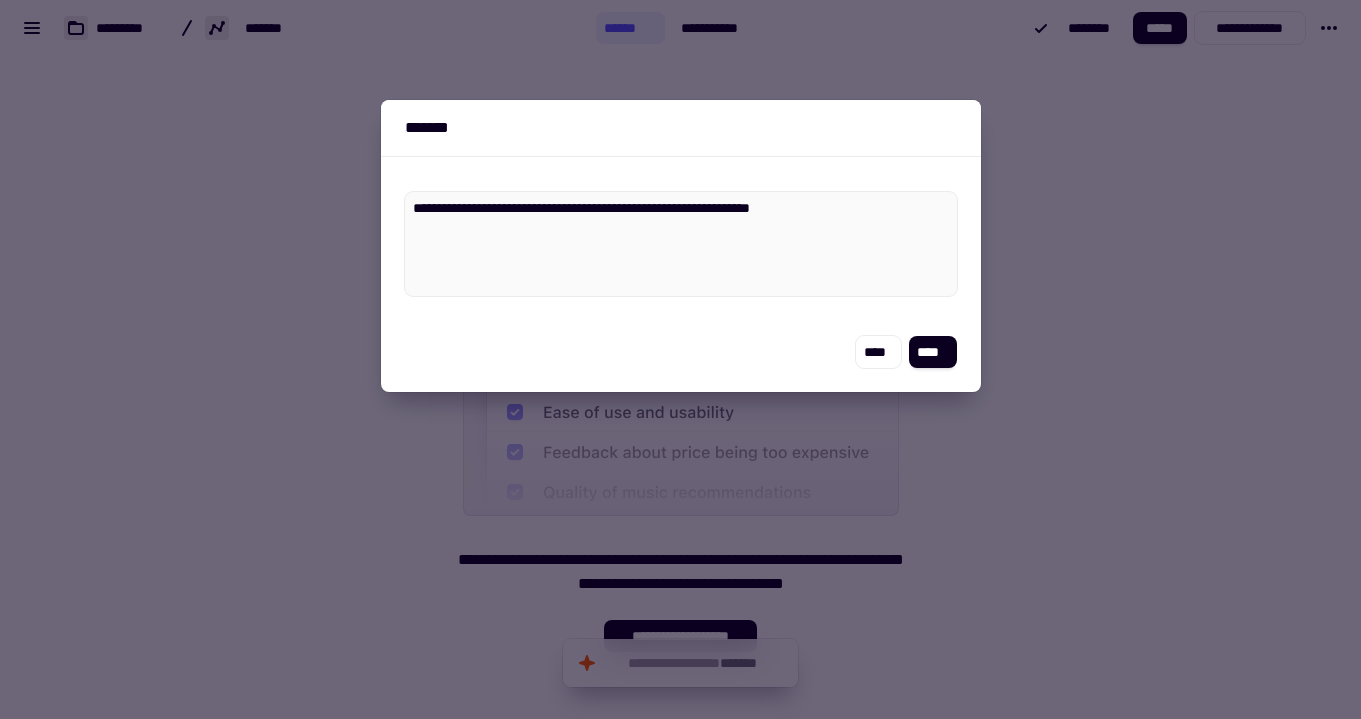 type on "*" 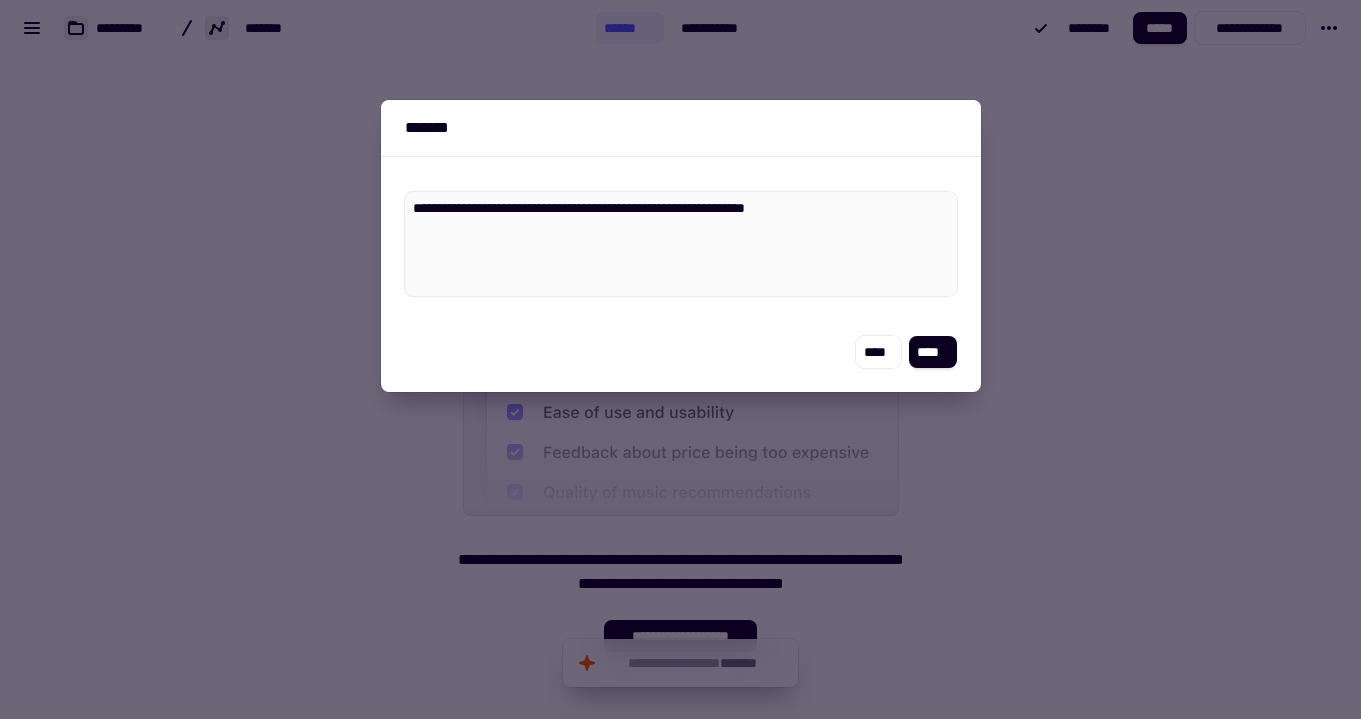 type on "*" 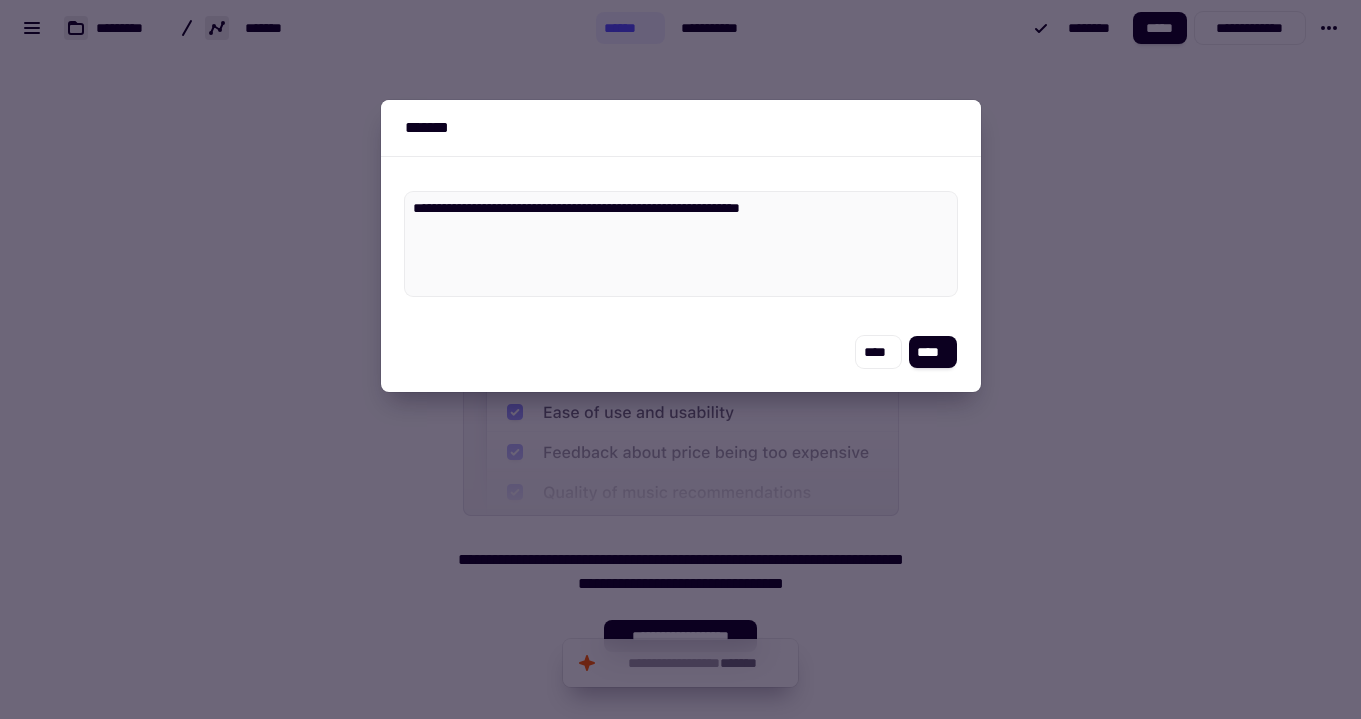 type on "*" 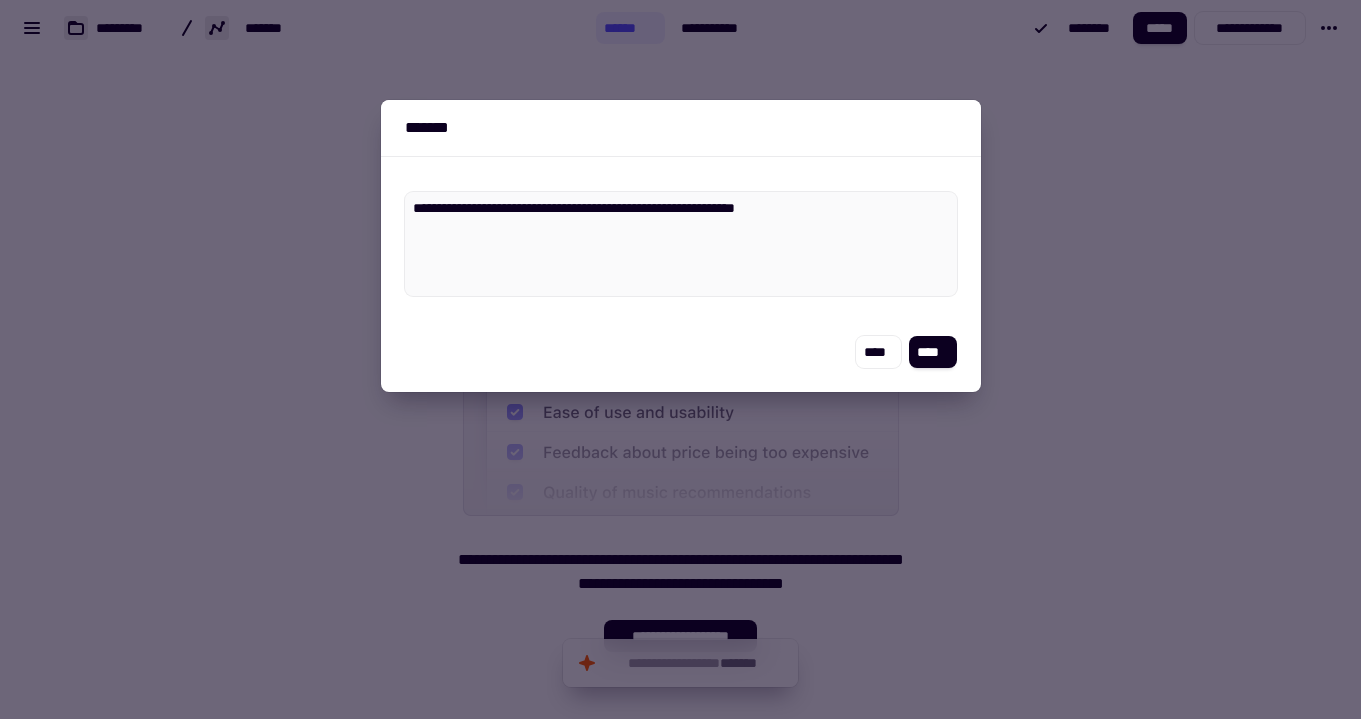 type on "*" 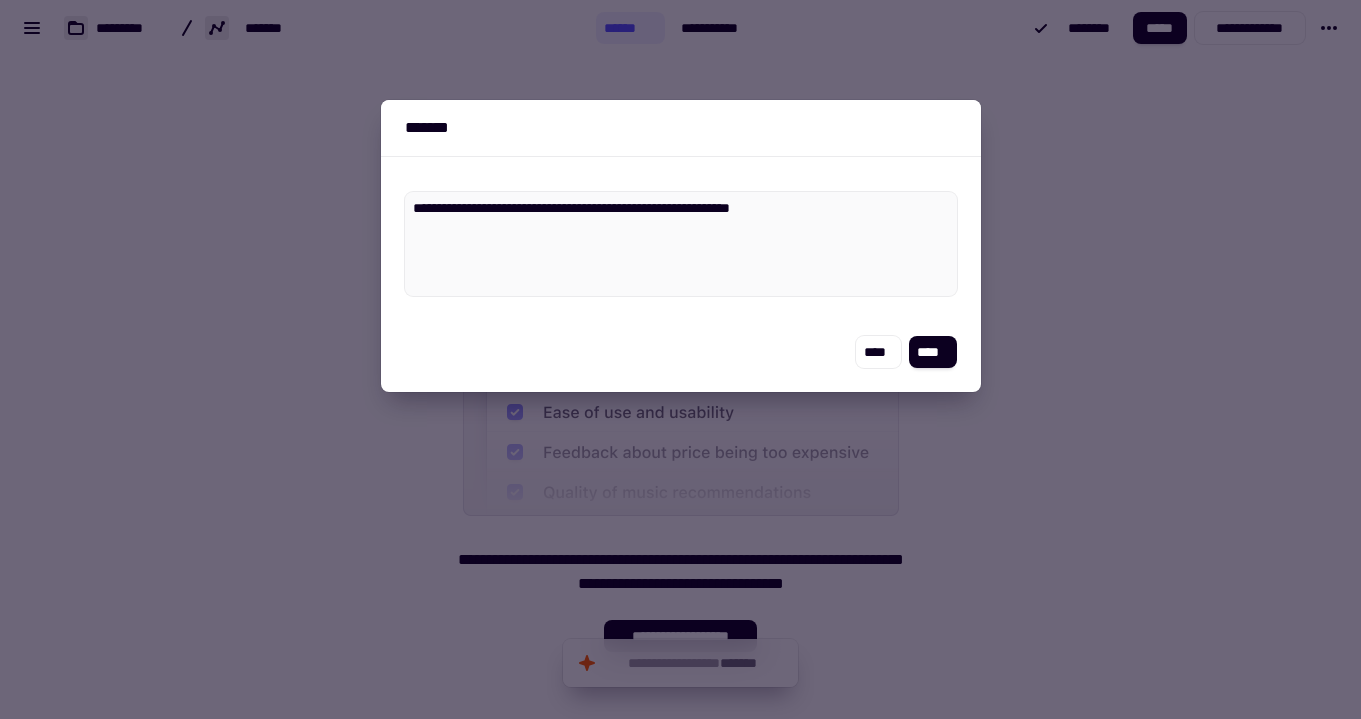 type on "*" 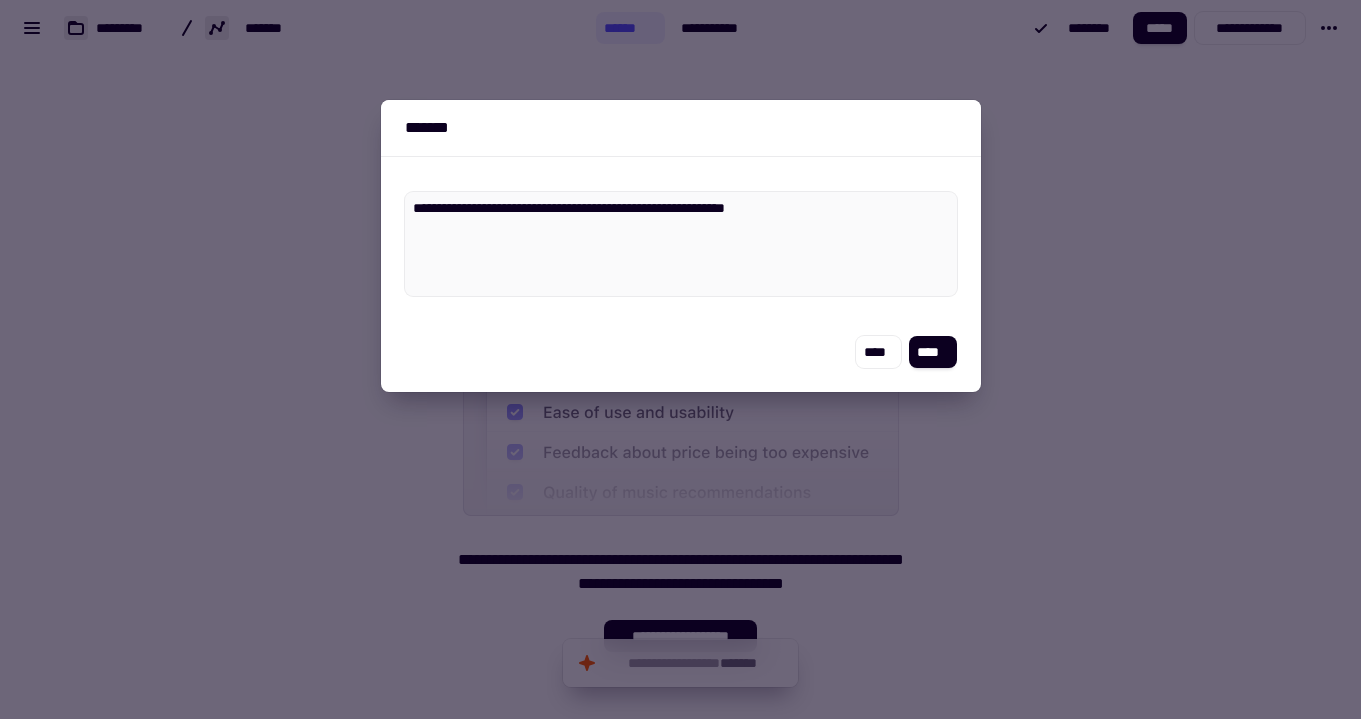 type on "*" 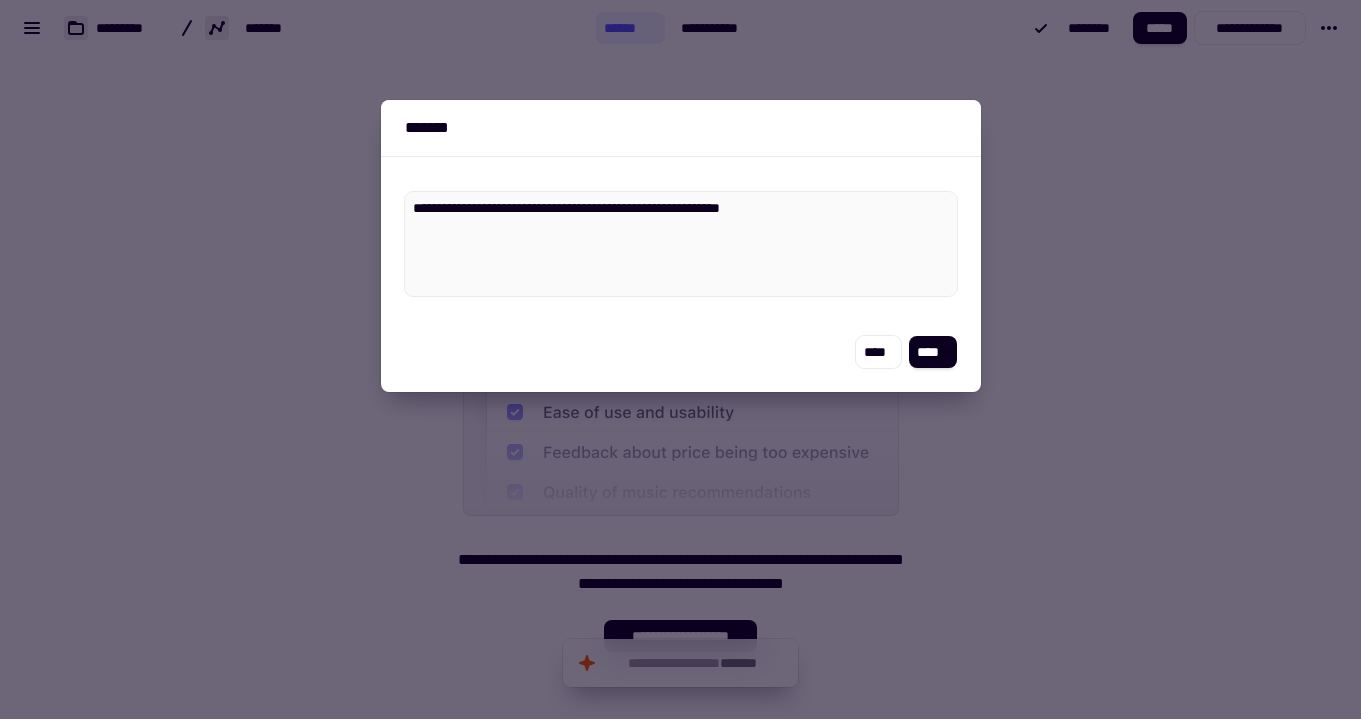 type on "*" 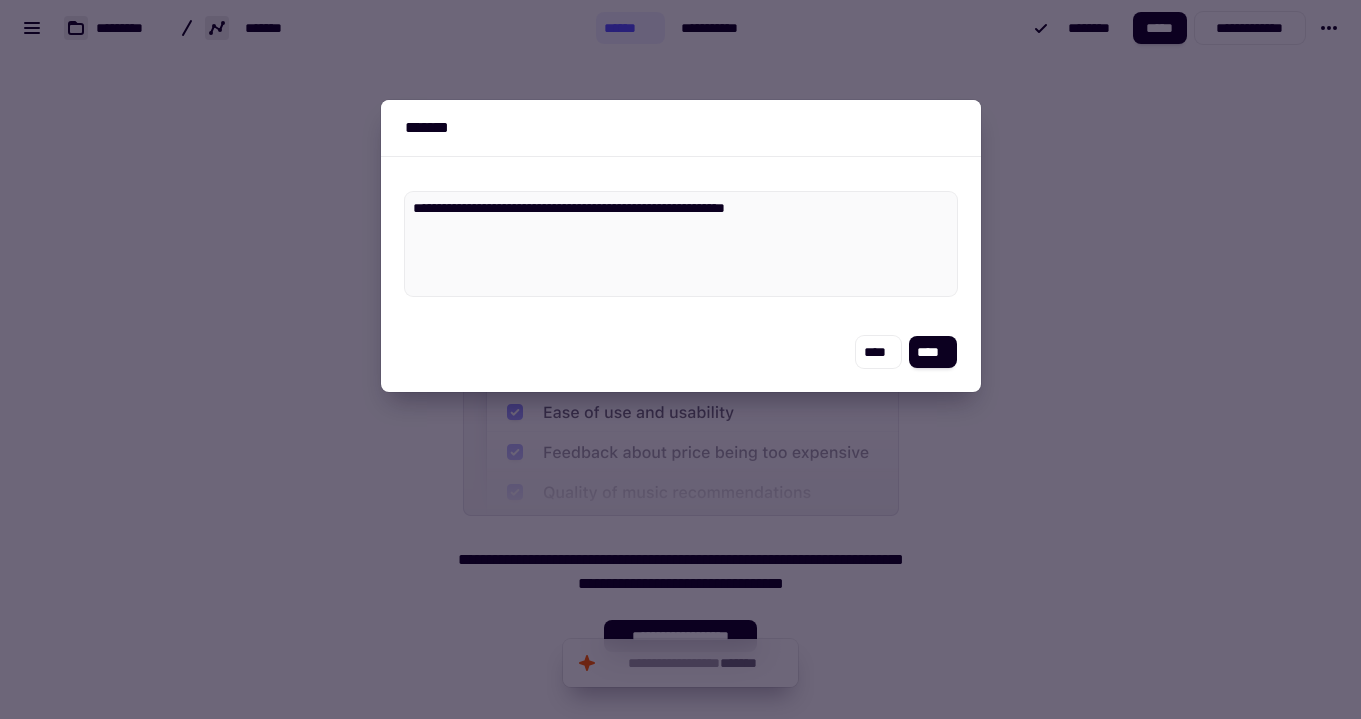 type on "*" 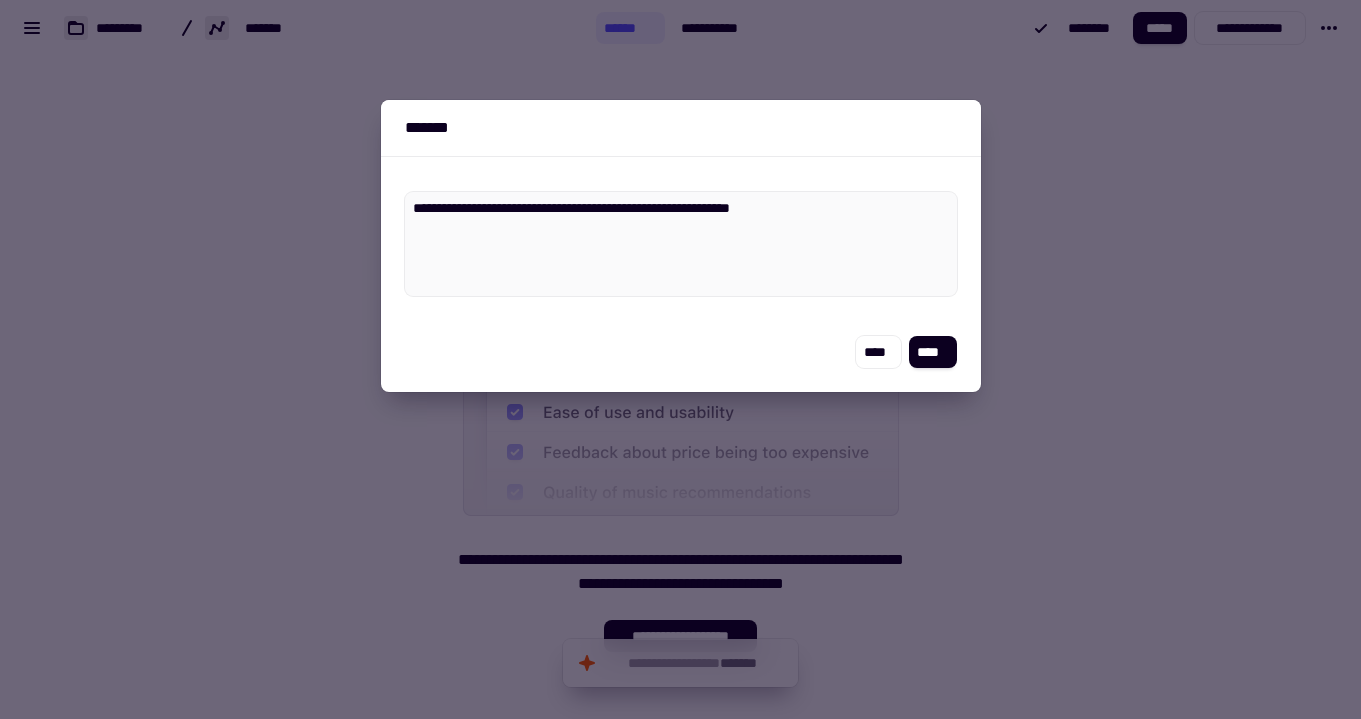 type on "*" 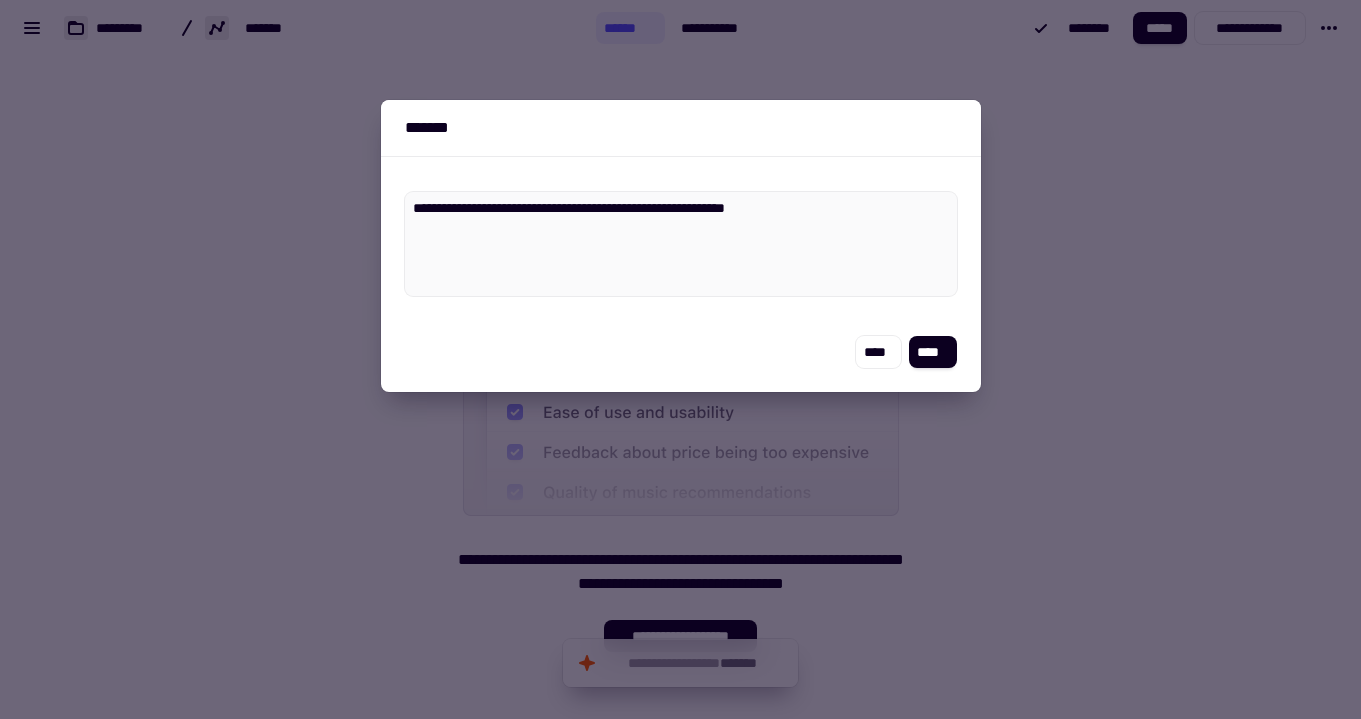 type on "*" 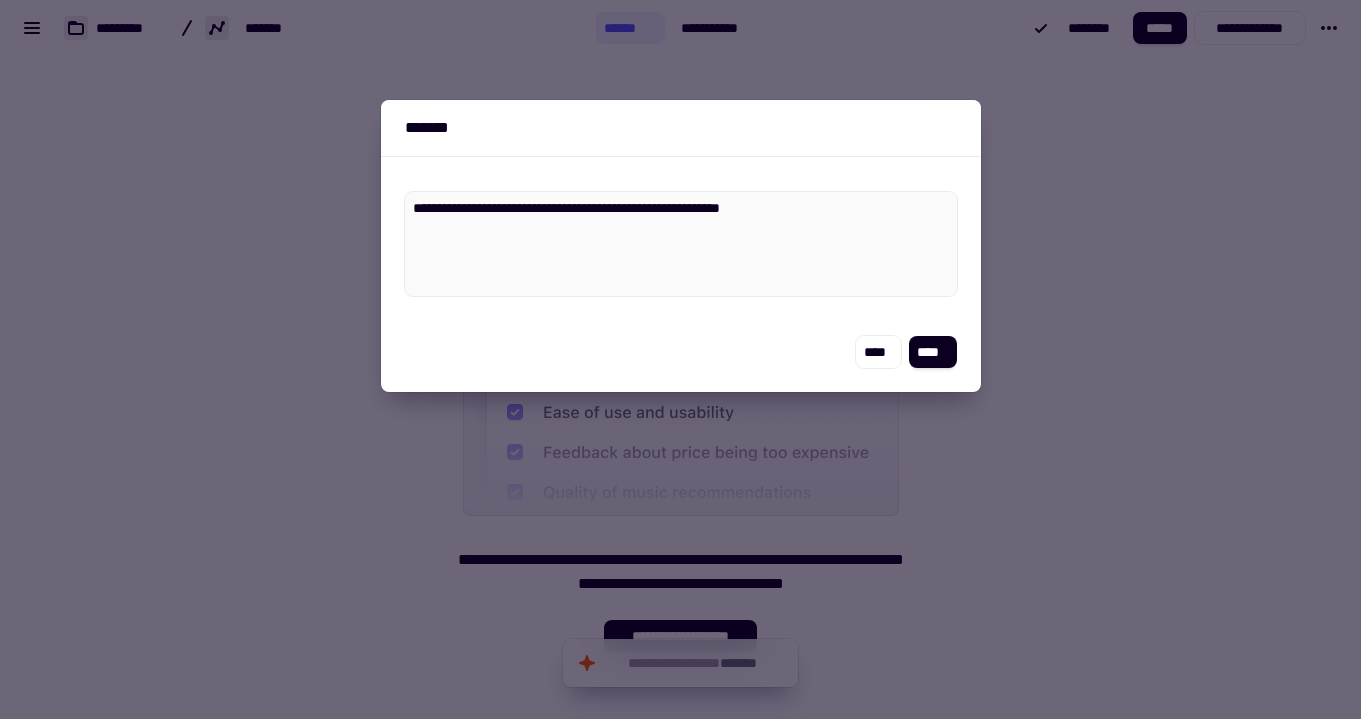type on "*" 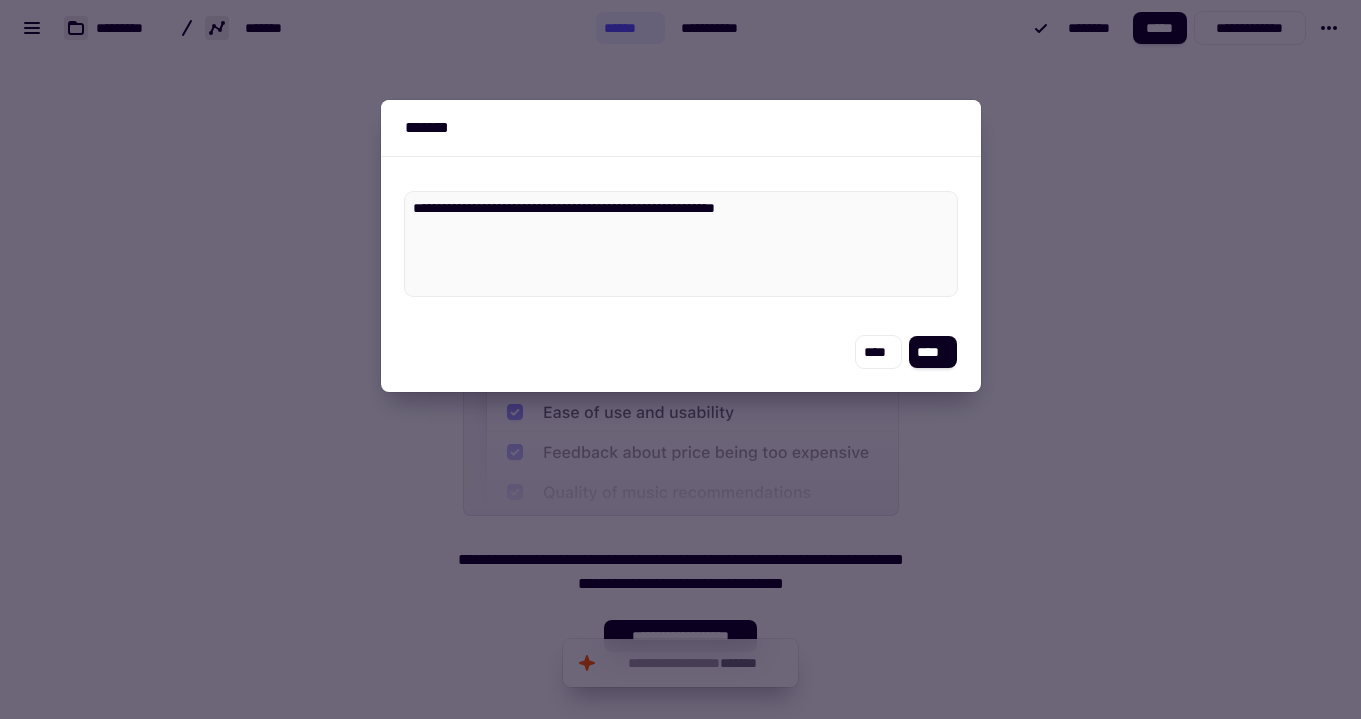 type on "*" 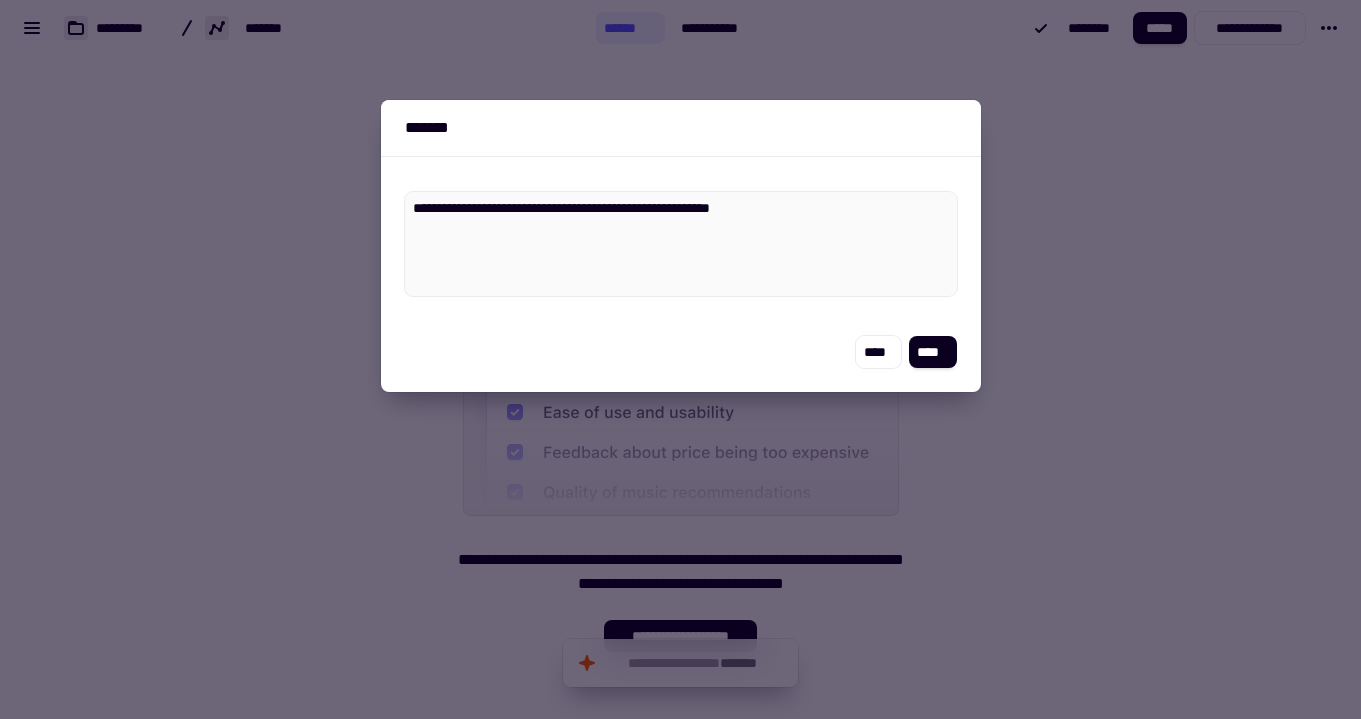 type on "*" 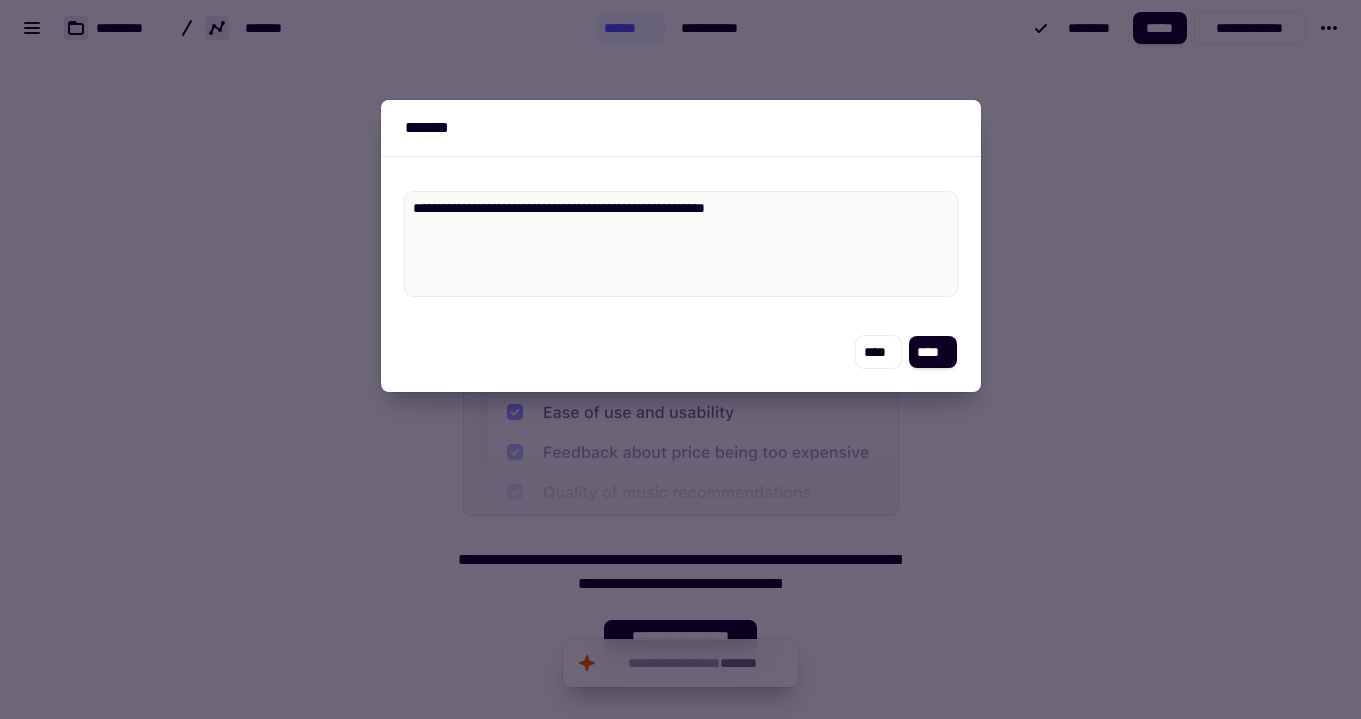 type on "*" 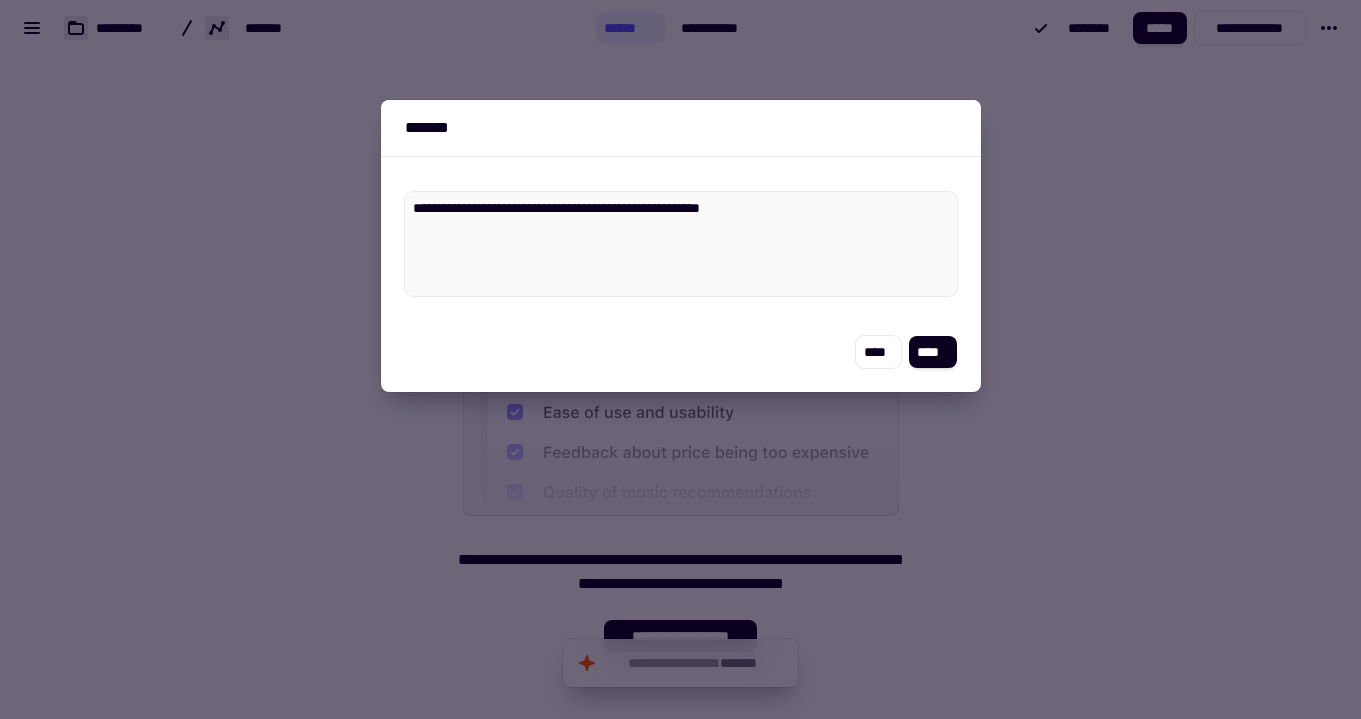 type on "*" 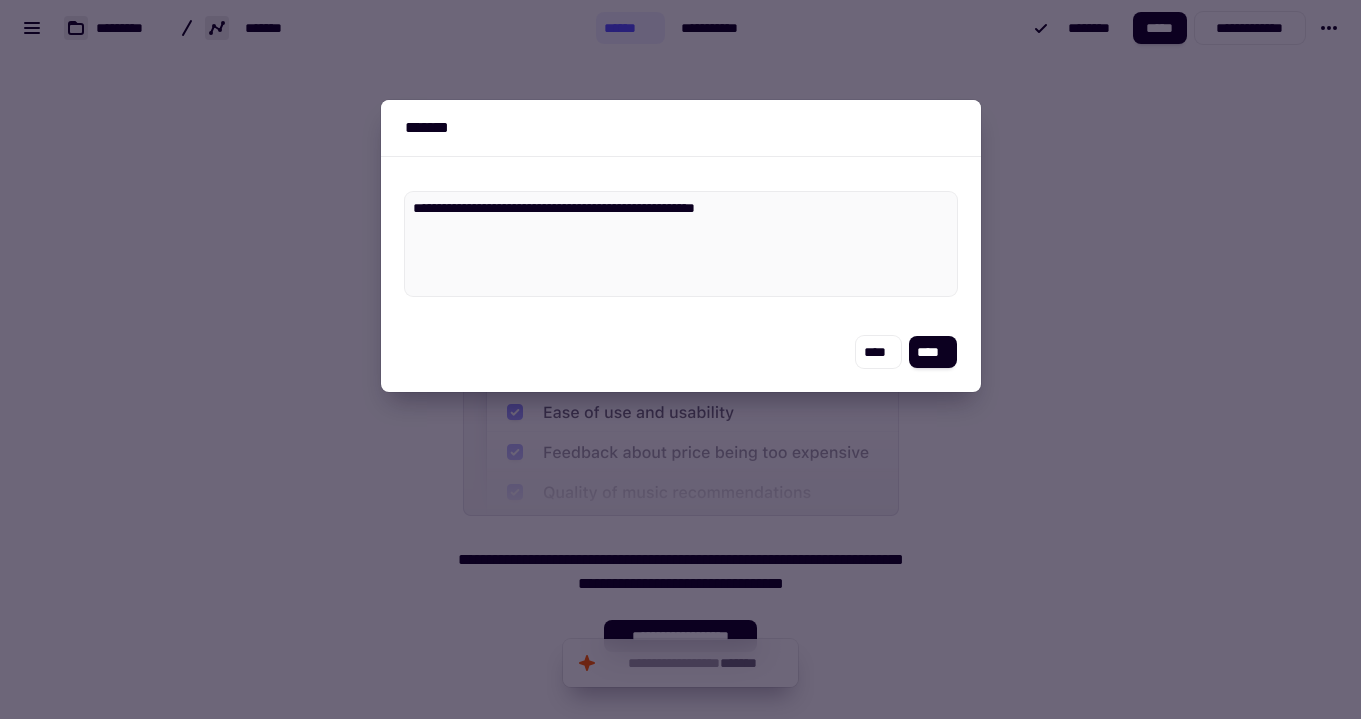 type on "*" 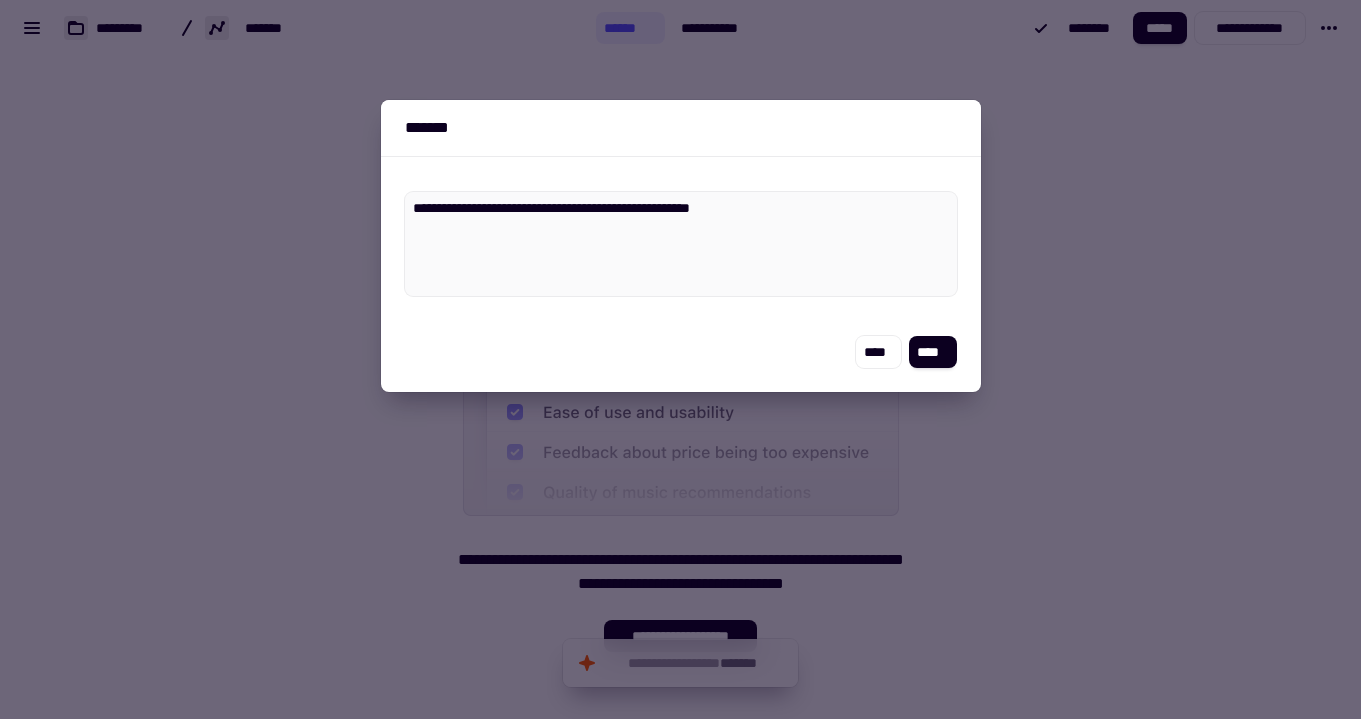 type on "*" 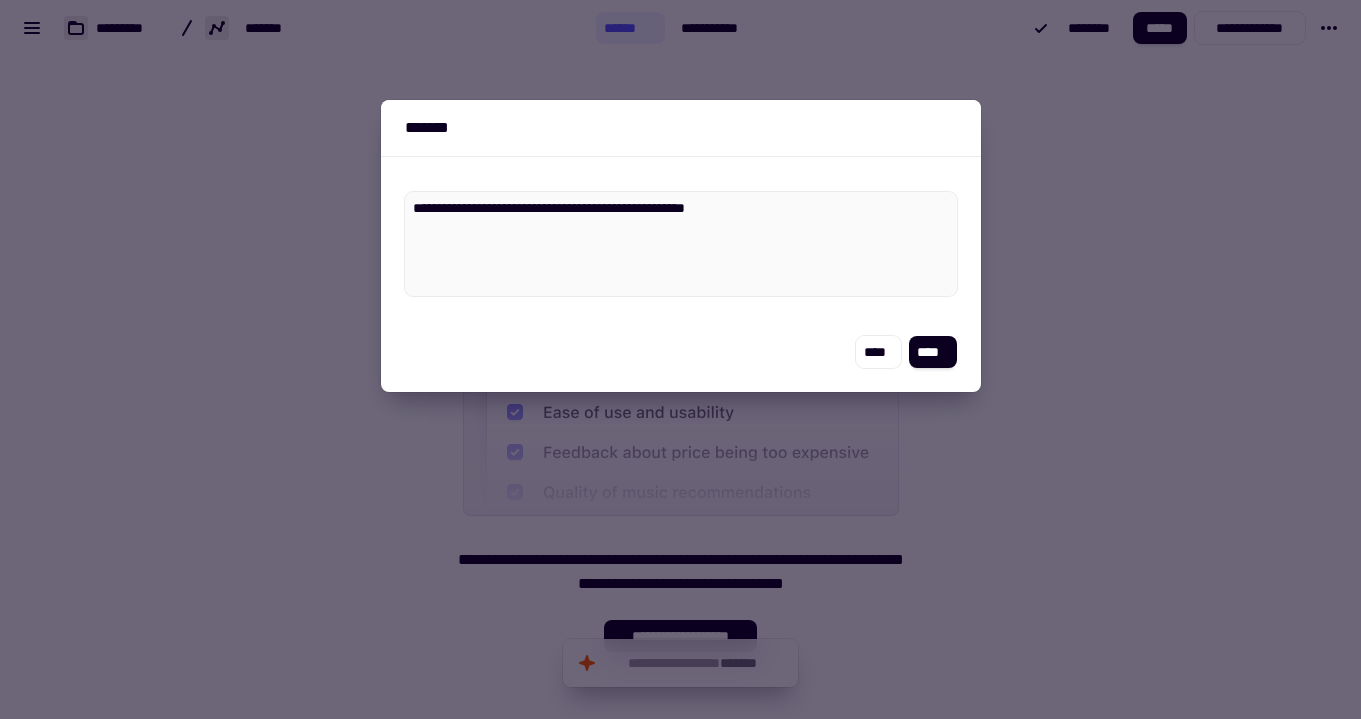 type on "*" 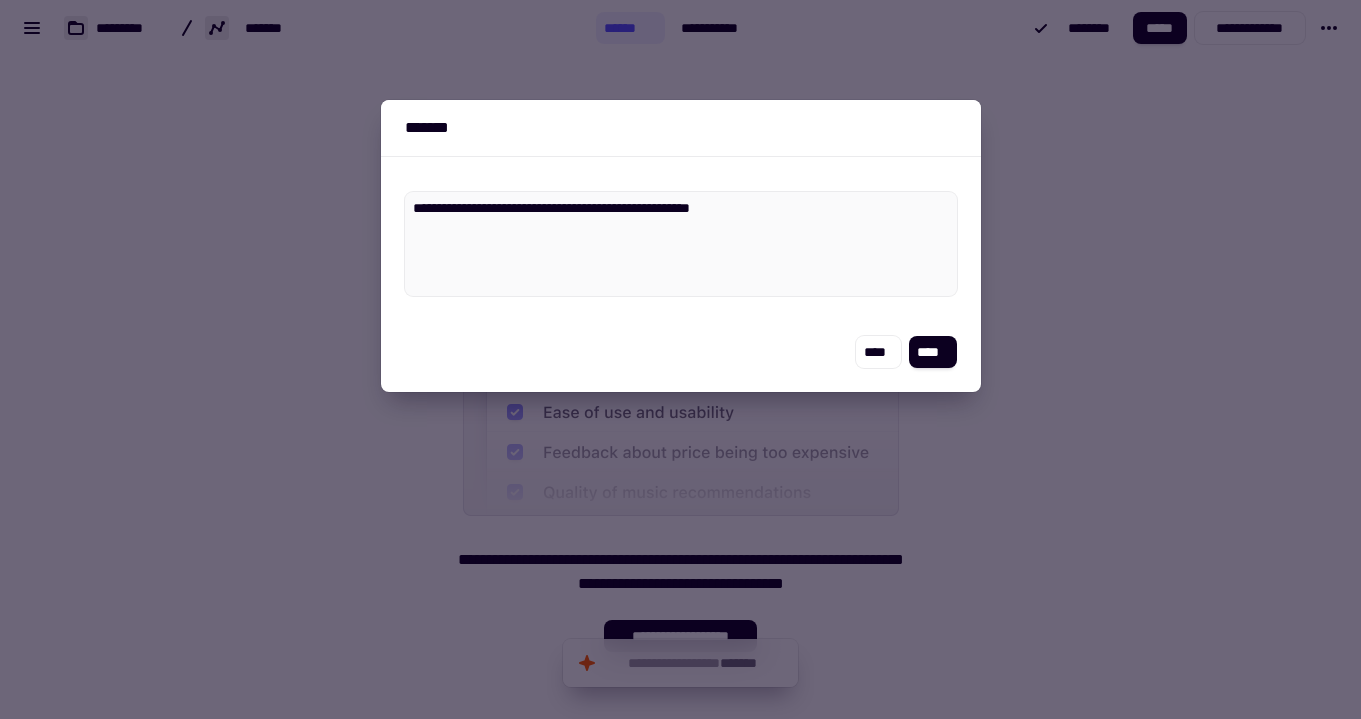 type on "*" 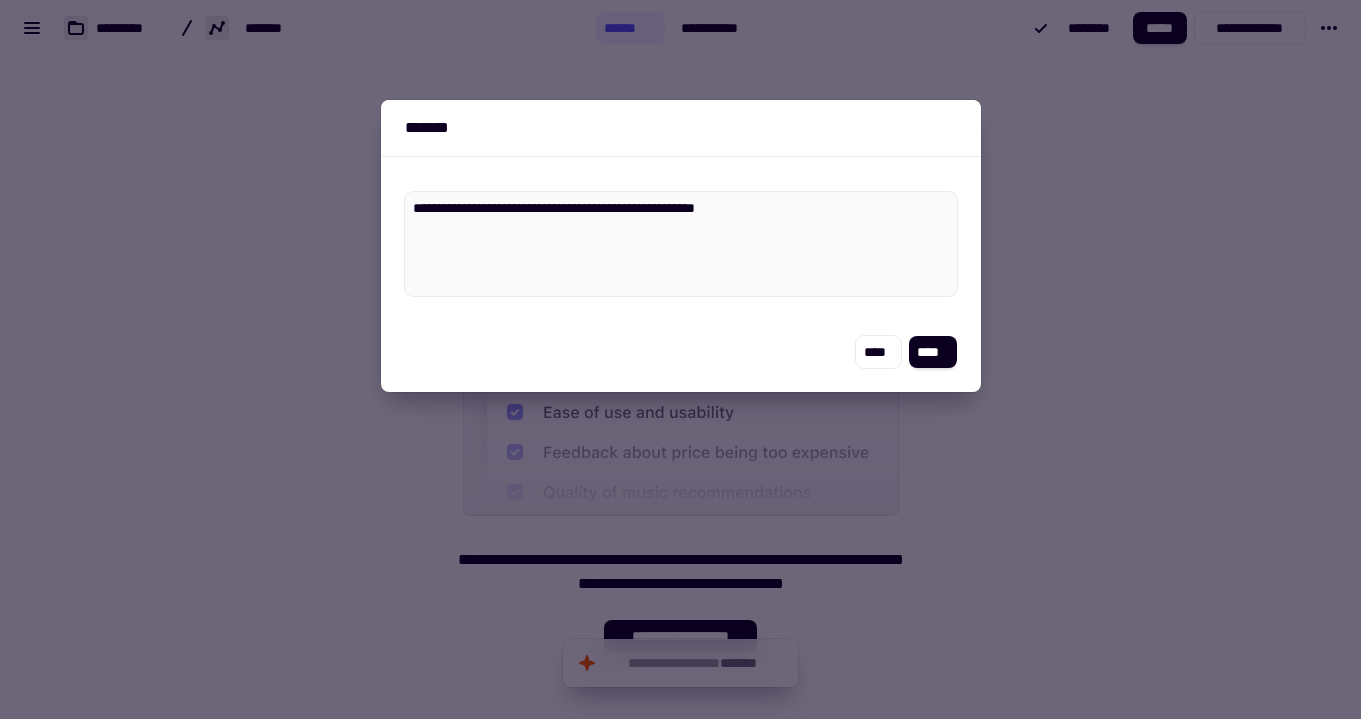 type on "*" 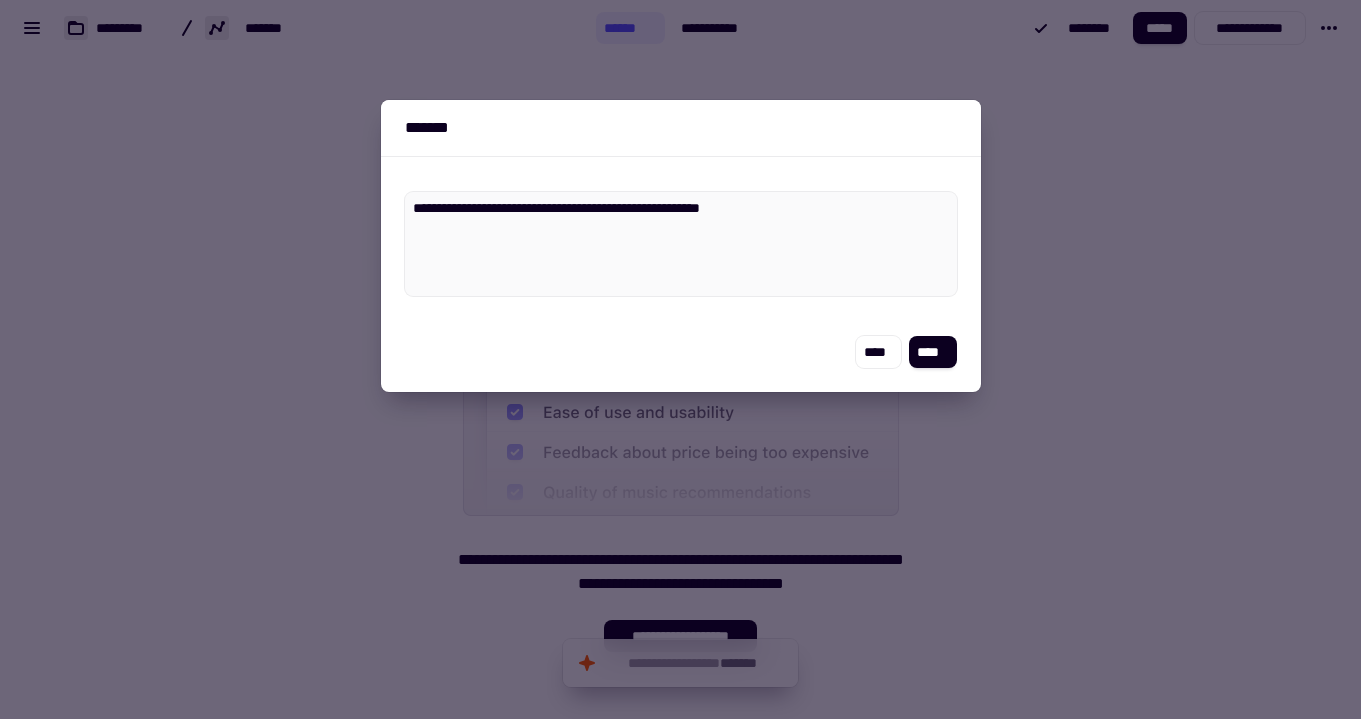 type 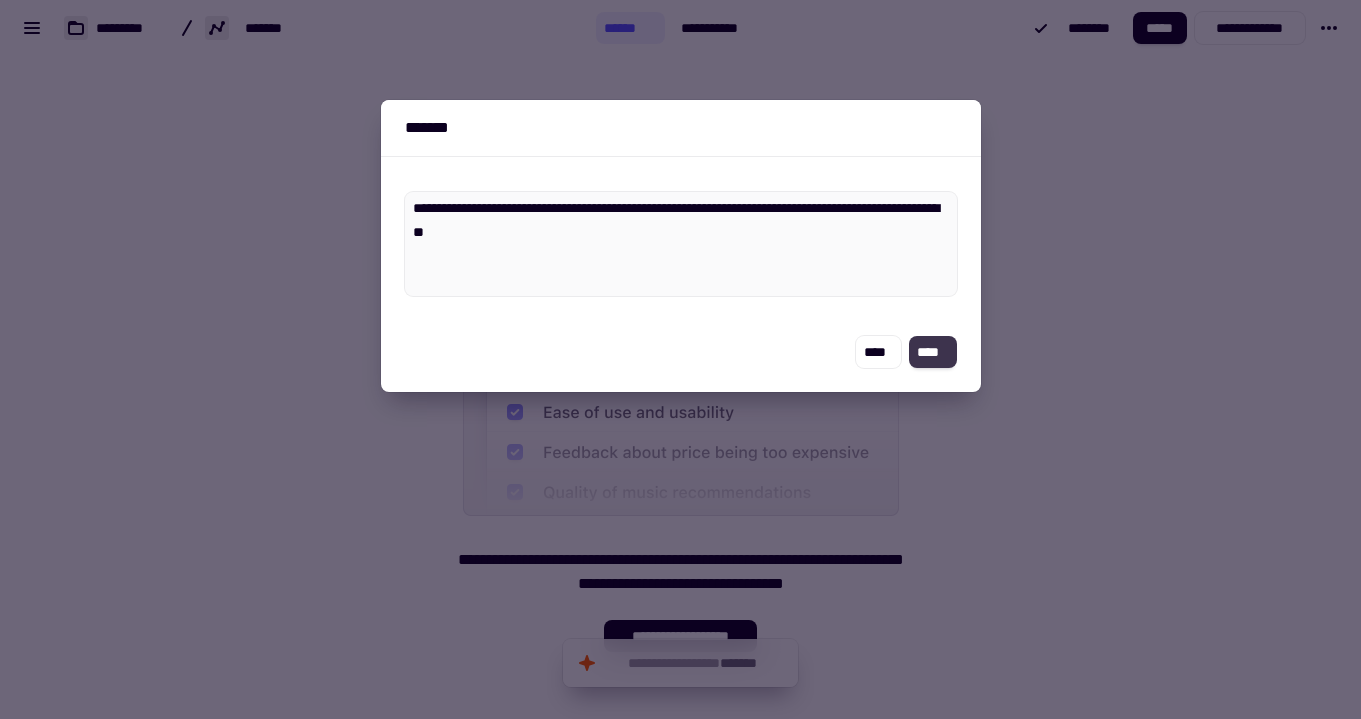 click on "****" 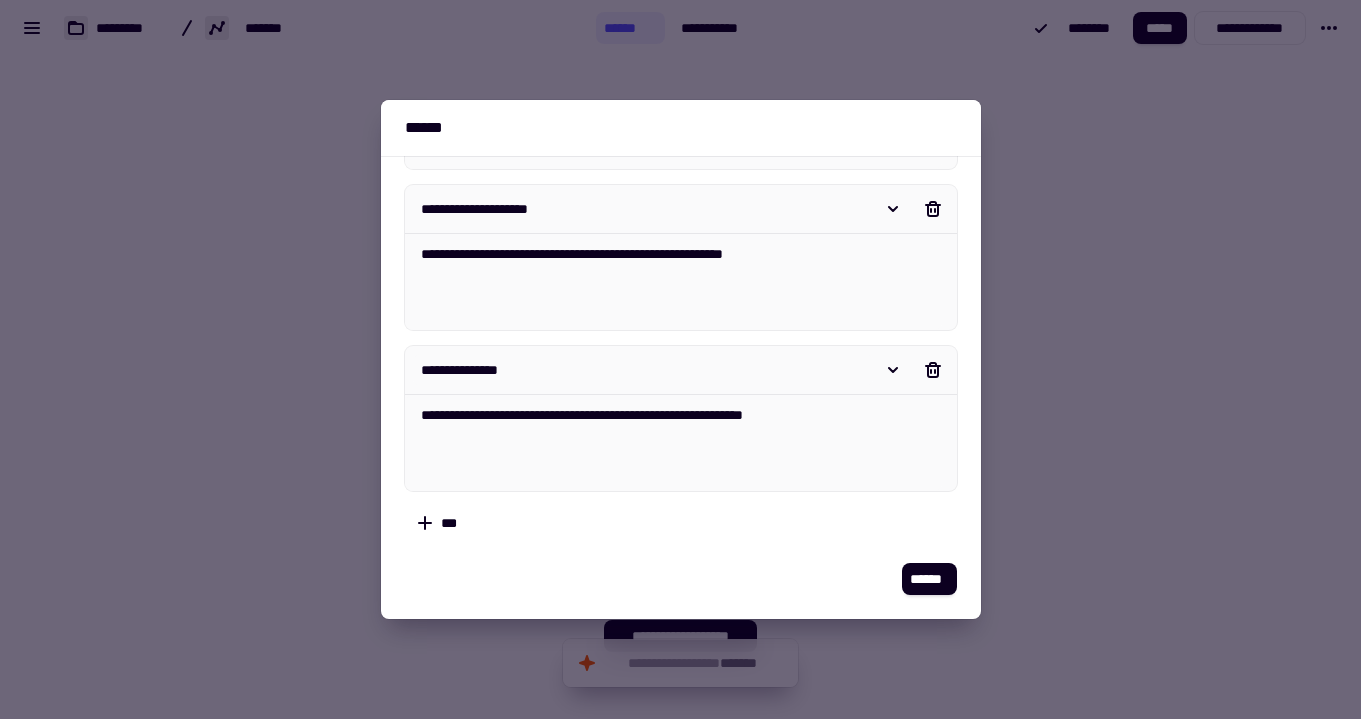 scroll, scrollTop: 0, scrollLeft: 0, axis: both 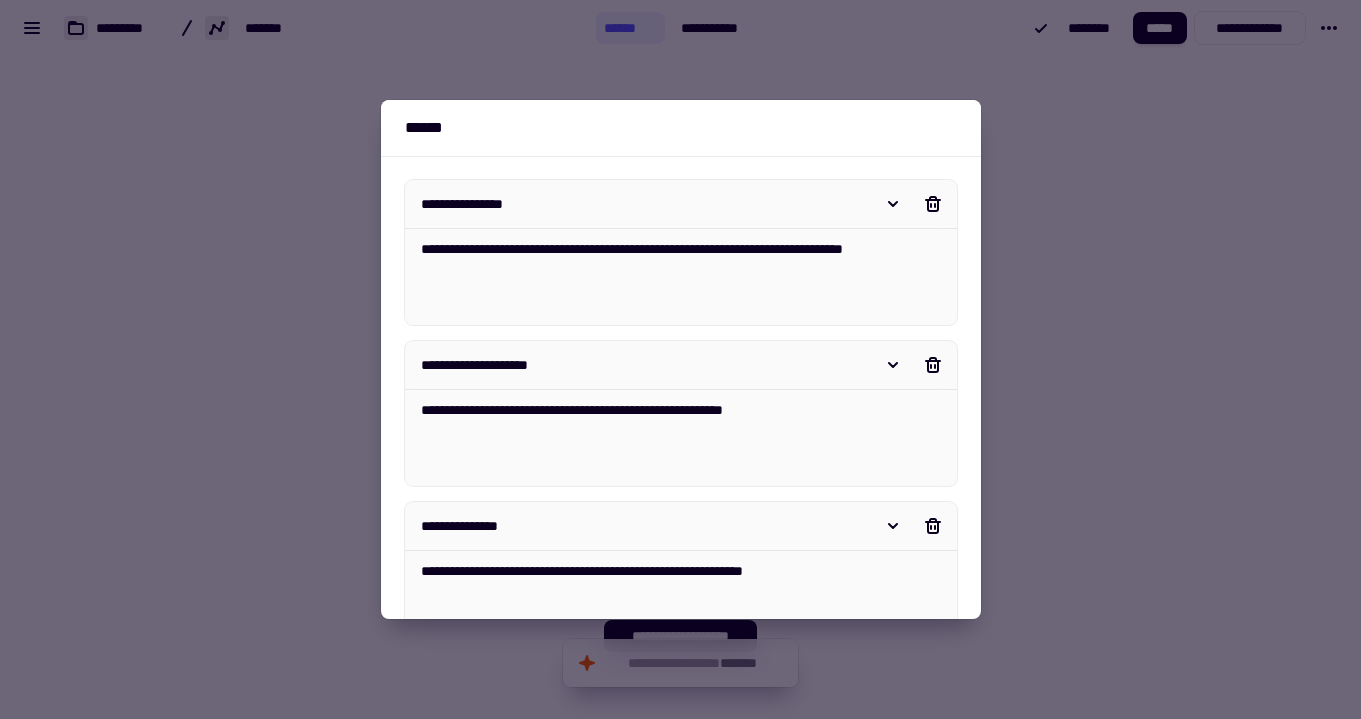 click on "**********" at bounding box center [643, 204] 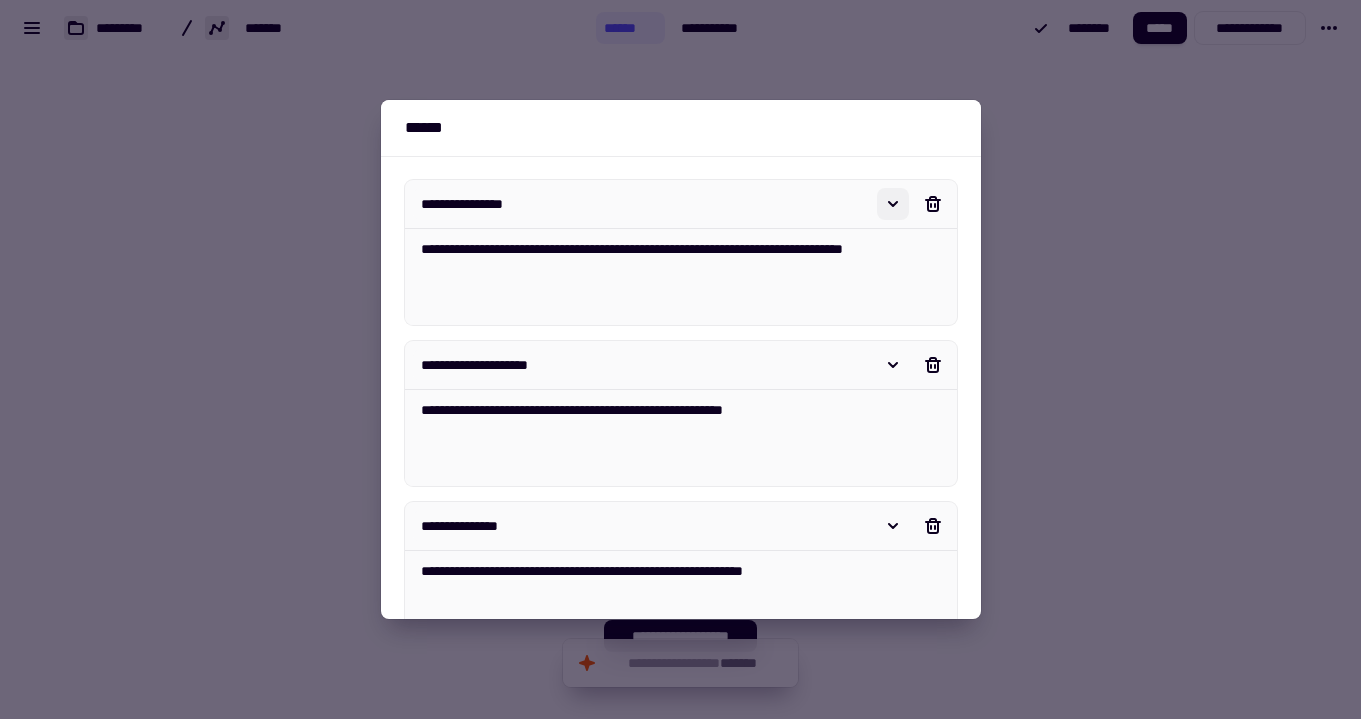 click 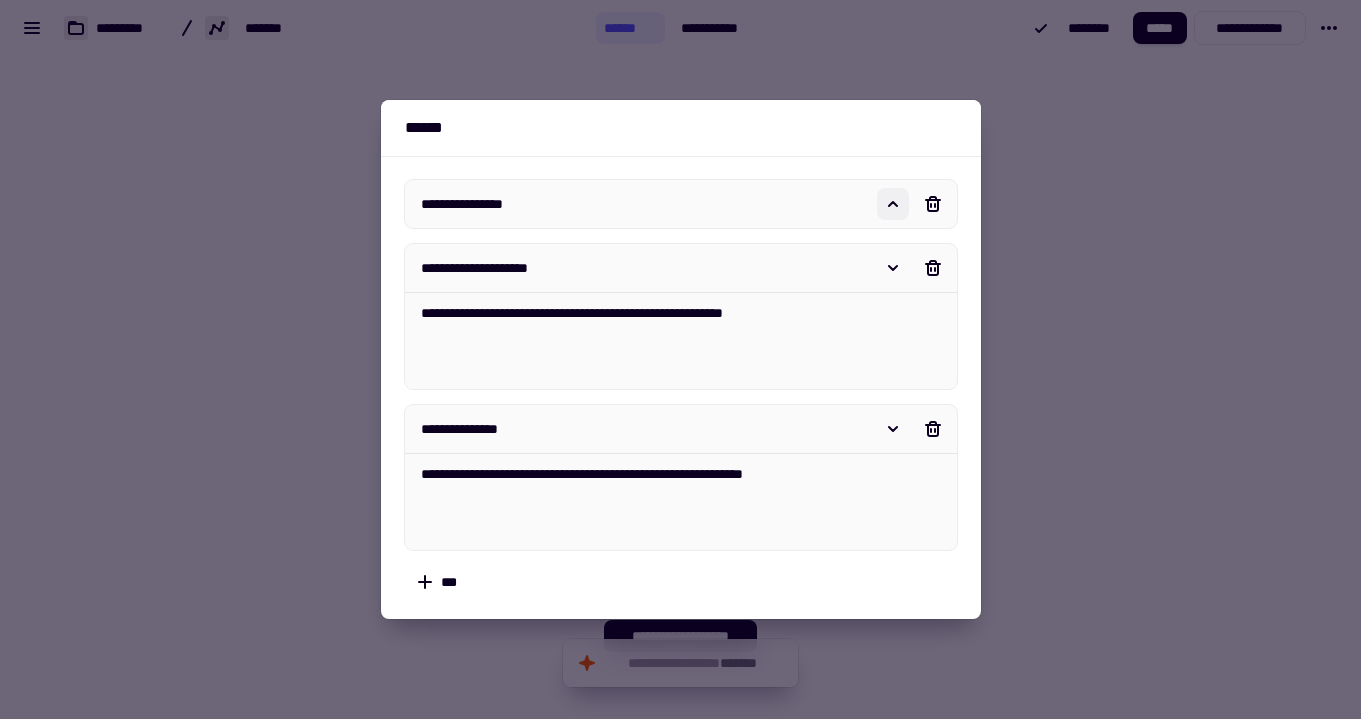 click 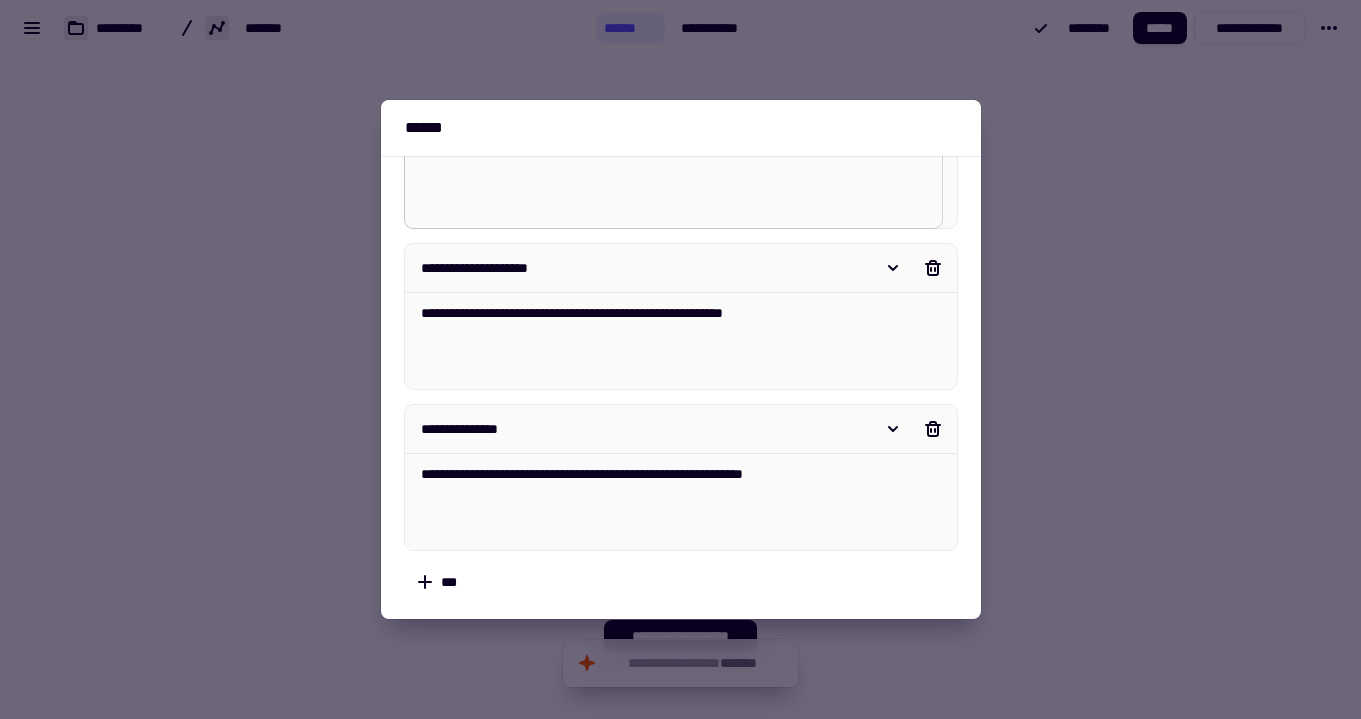 scroll, scrollTop: 0, scrollLeft: 0, axis: both 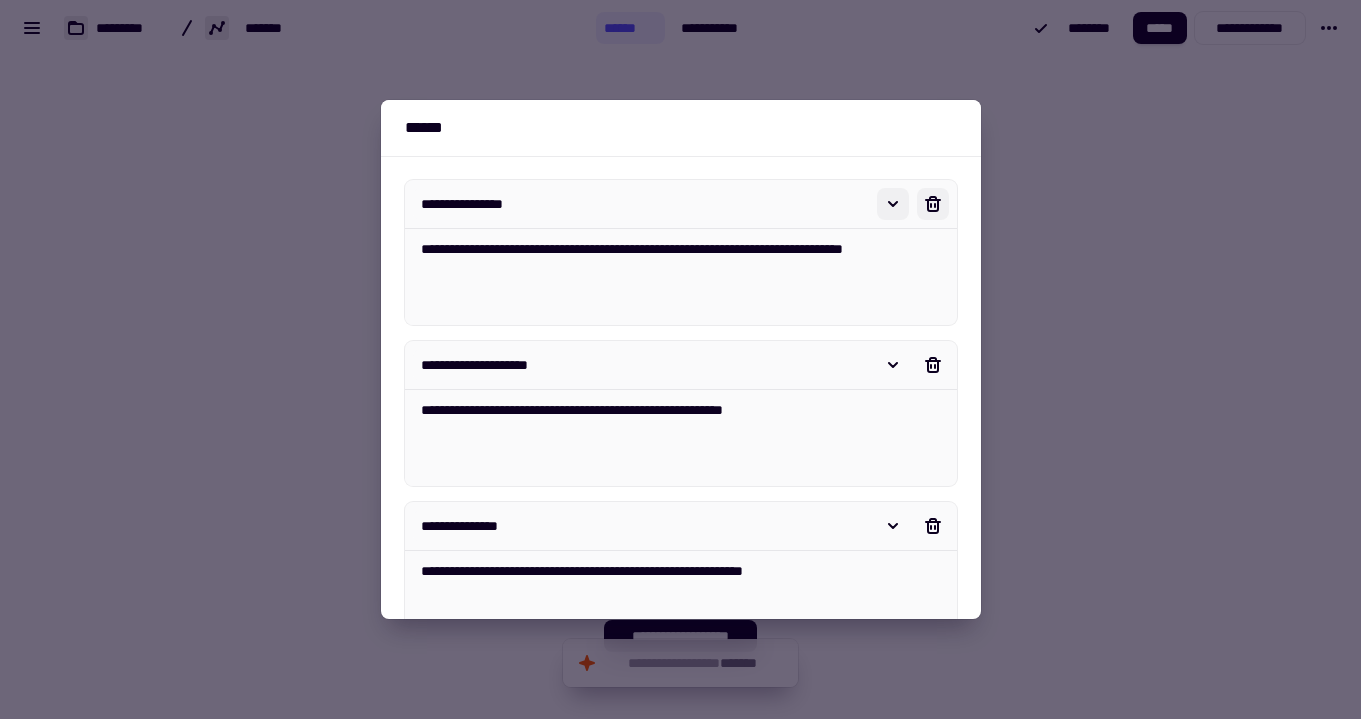 click 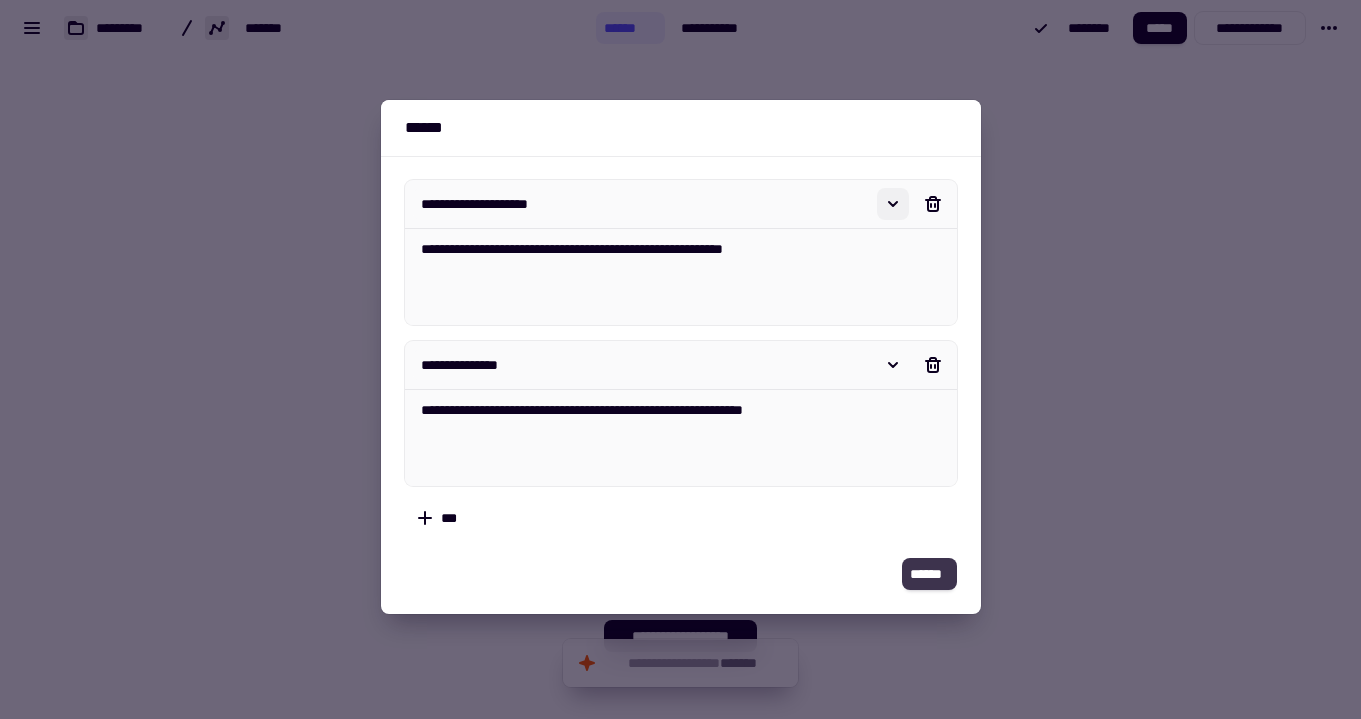 click on "******" 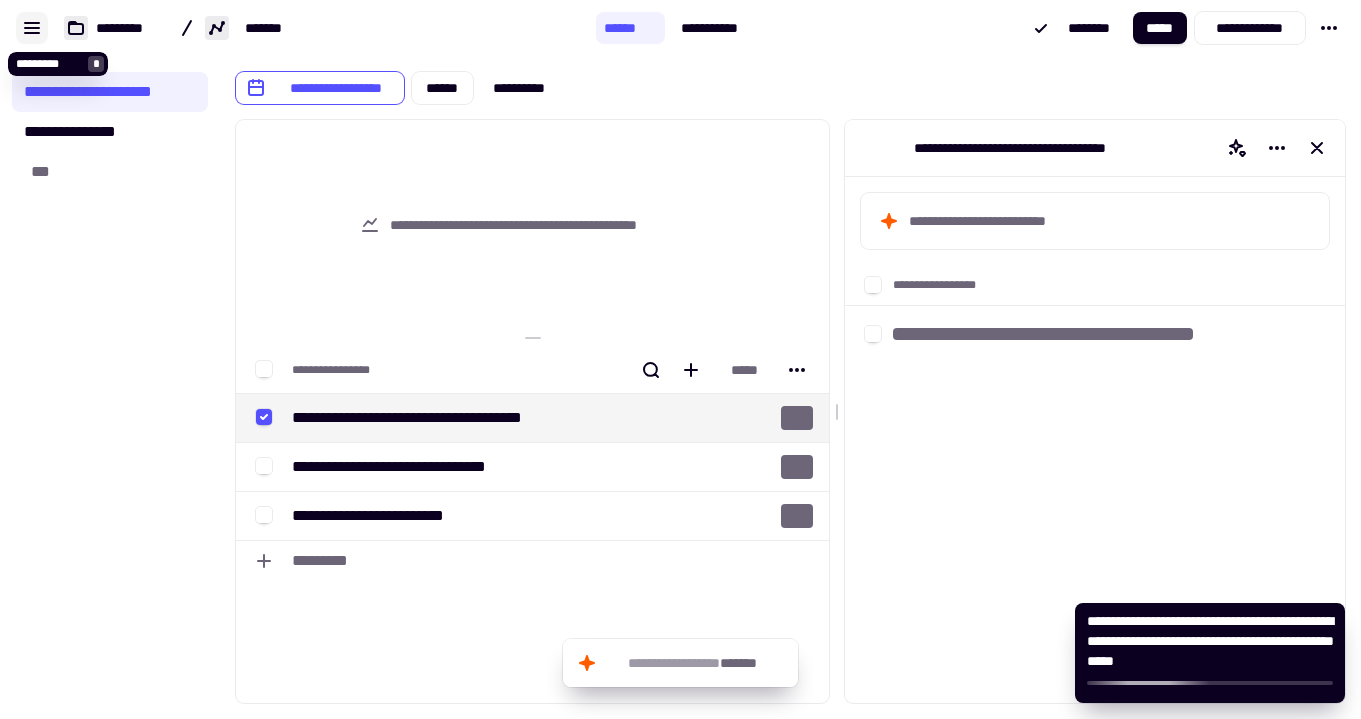 click 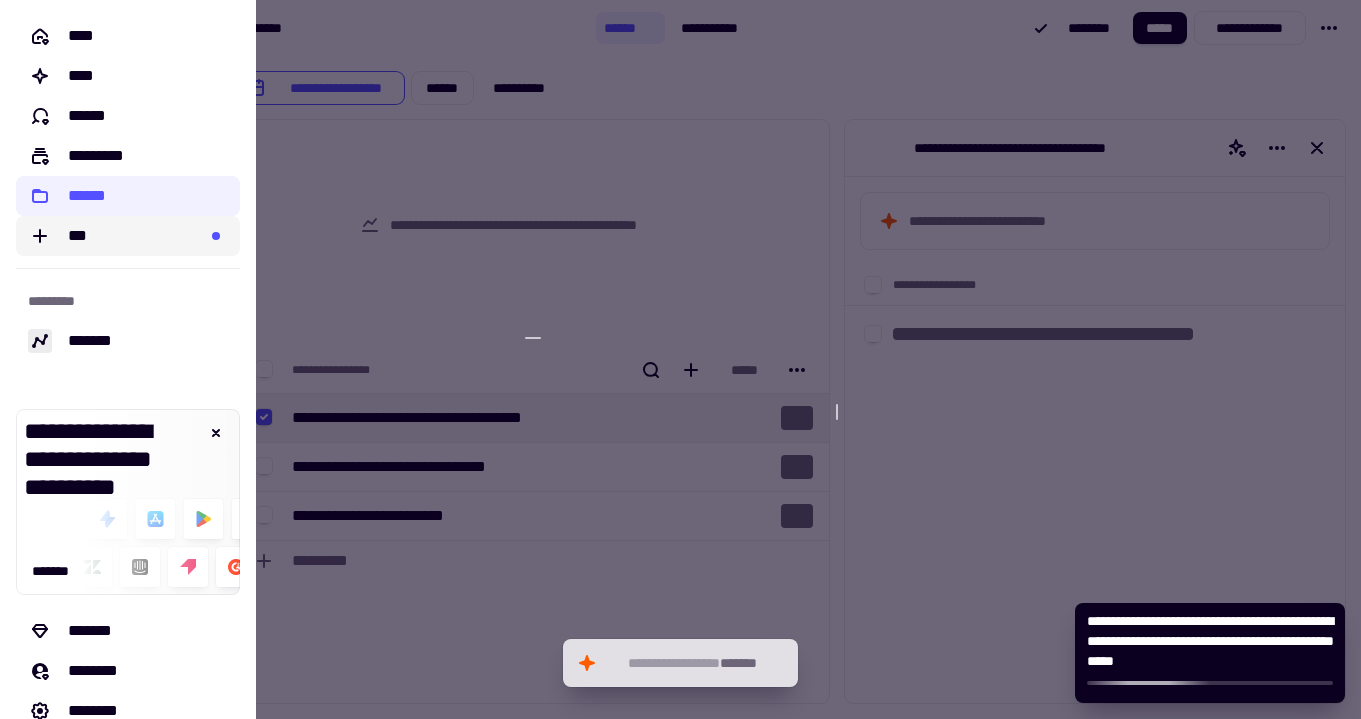 click on "***" 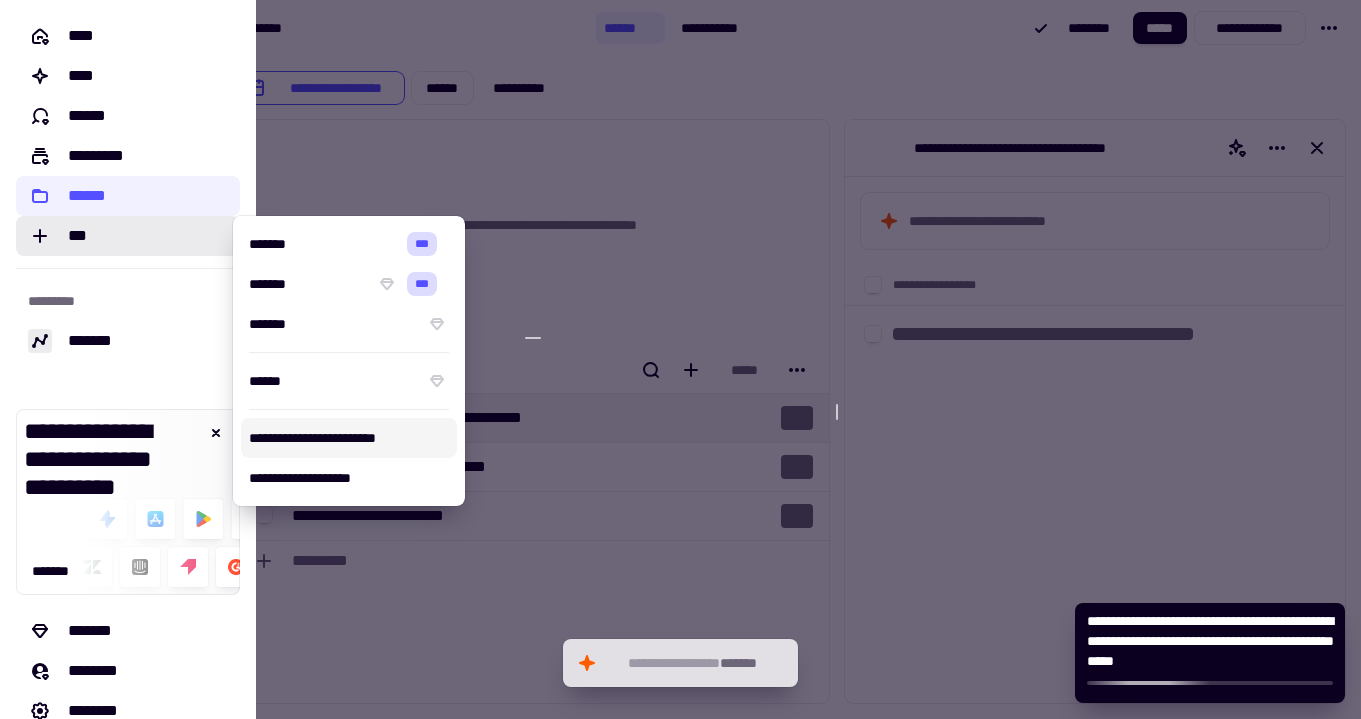 click on "**********" at bounding box center [349, 438] 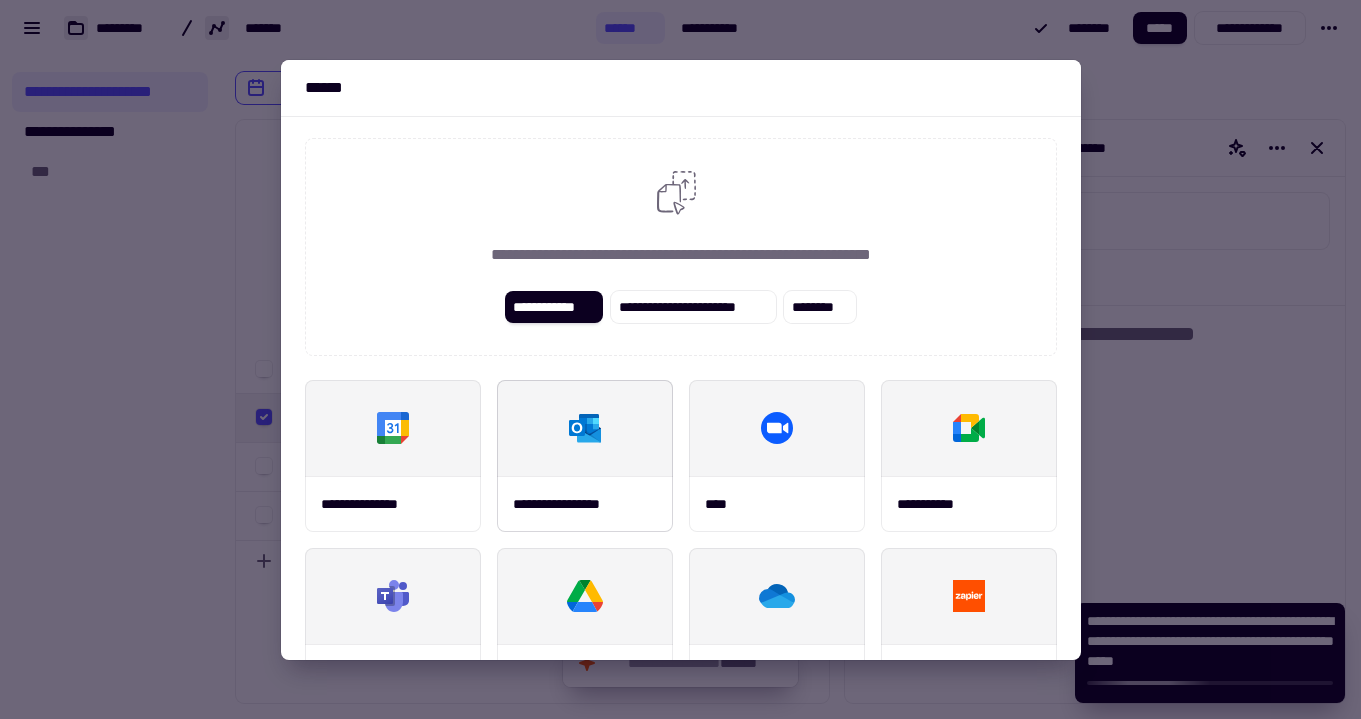 scroll, scrollTop: 14, scrollLeft: 0, axis: vertical 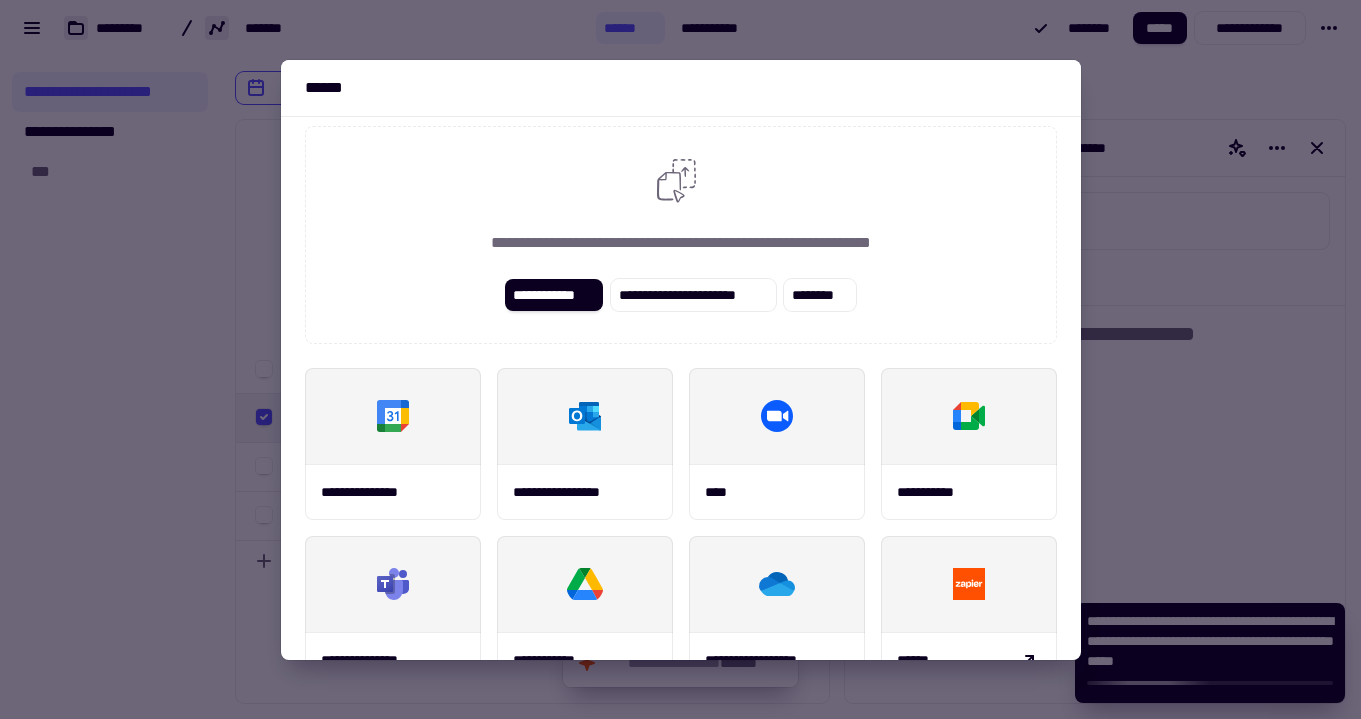 click on "**********" at bounding box center [681, 235] 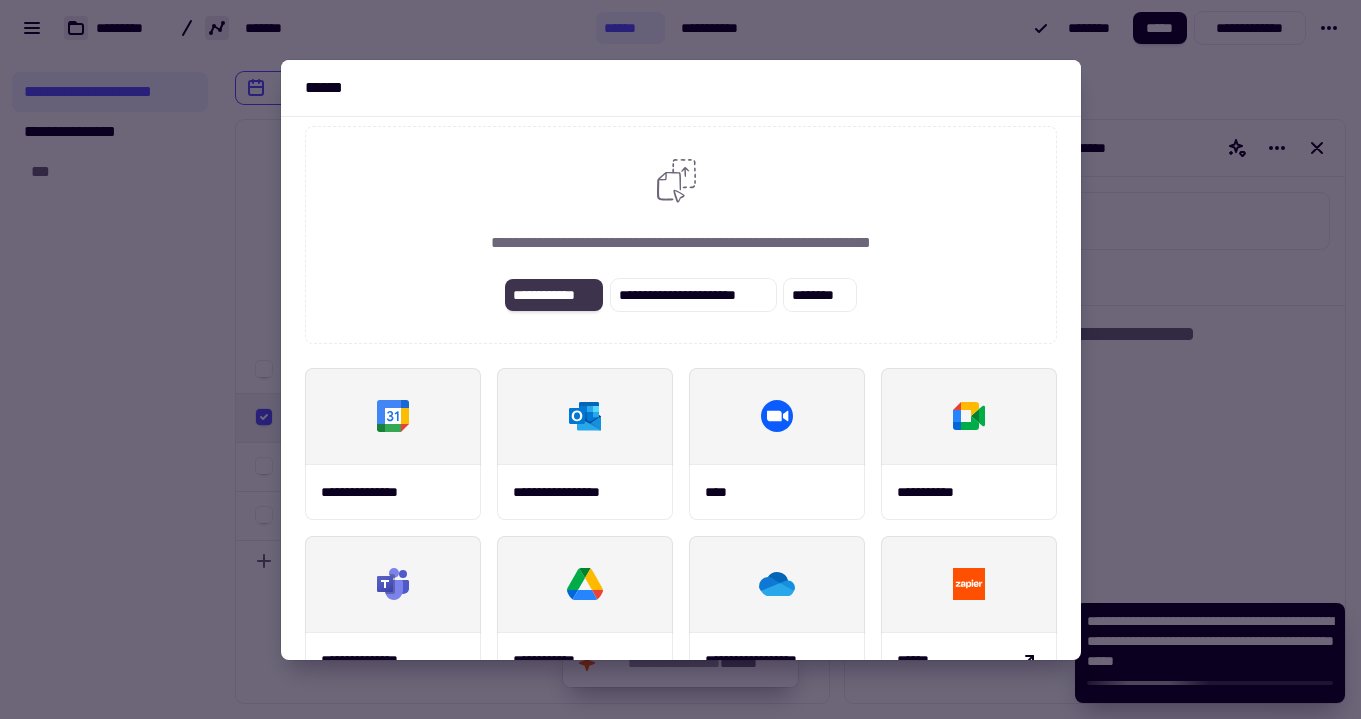 click on "**********" 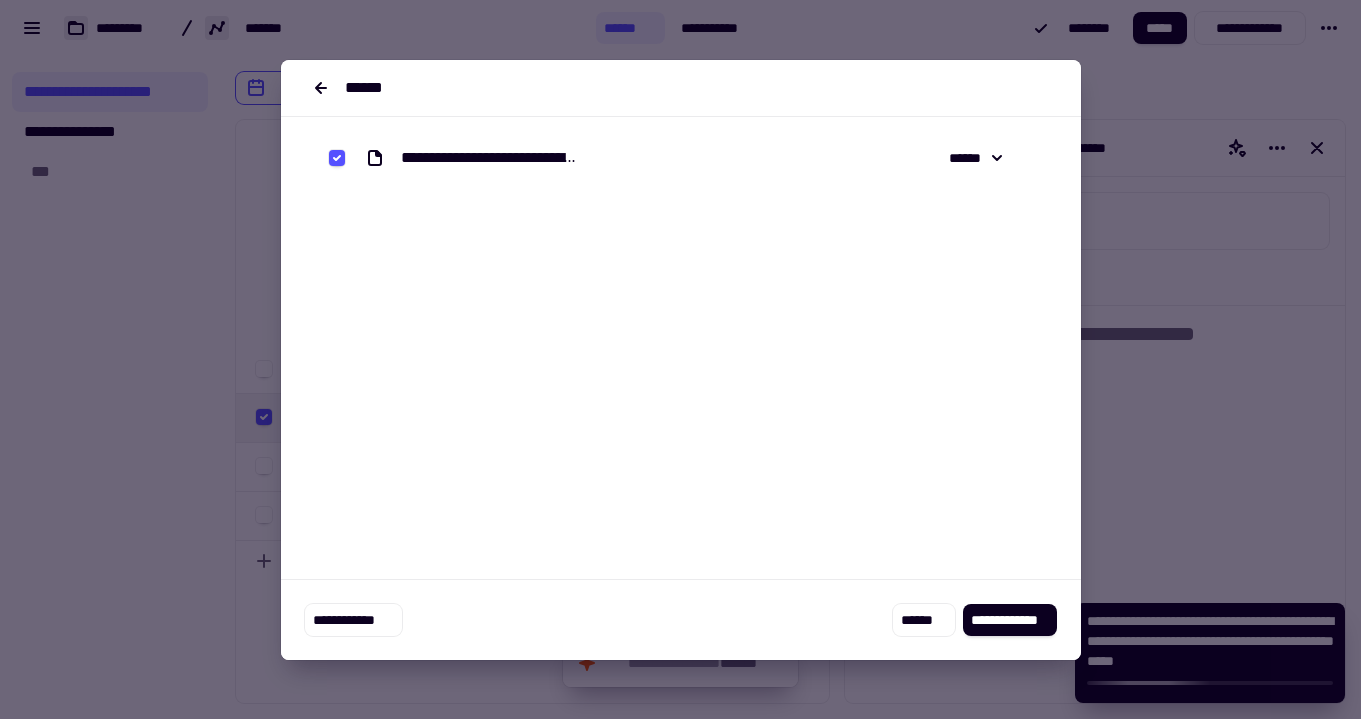 scroll, scrollTop: 0, scrollLeft: 0, axis: both 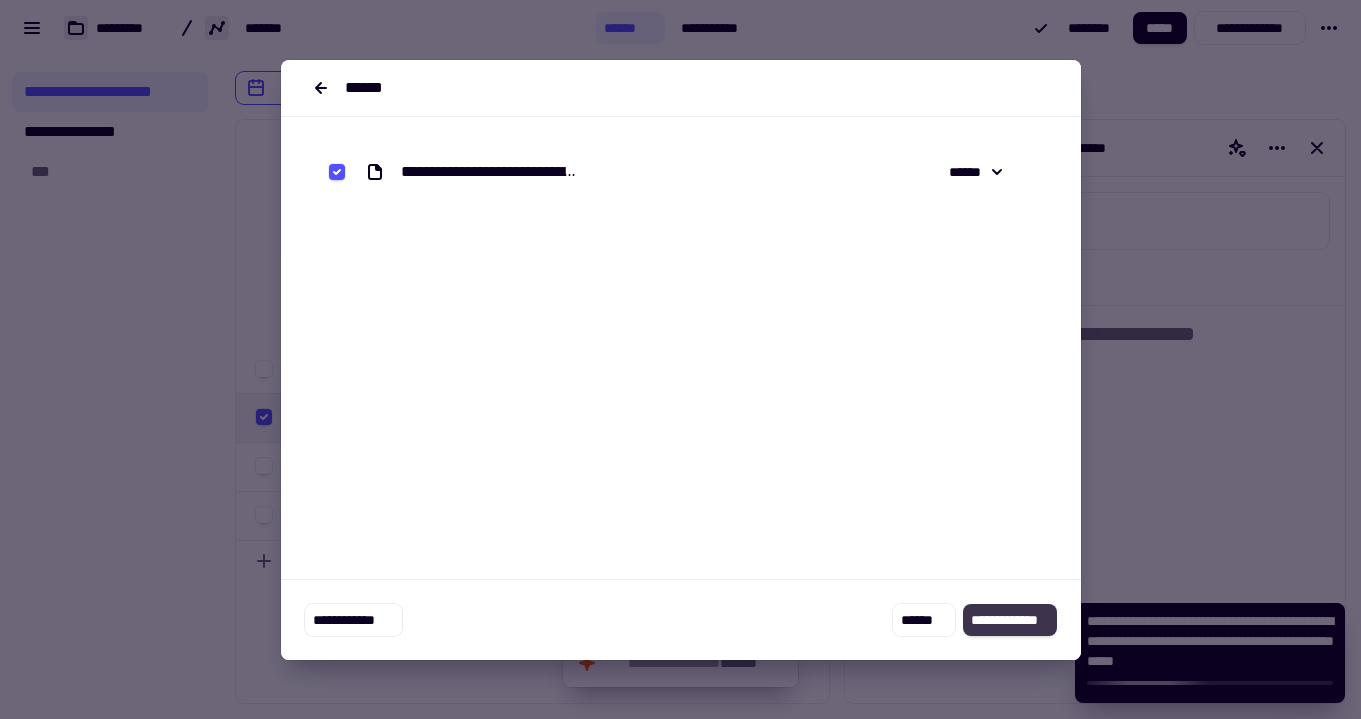 click on "**********" 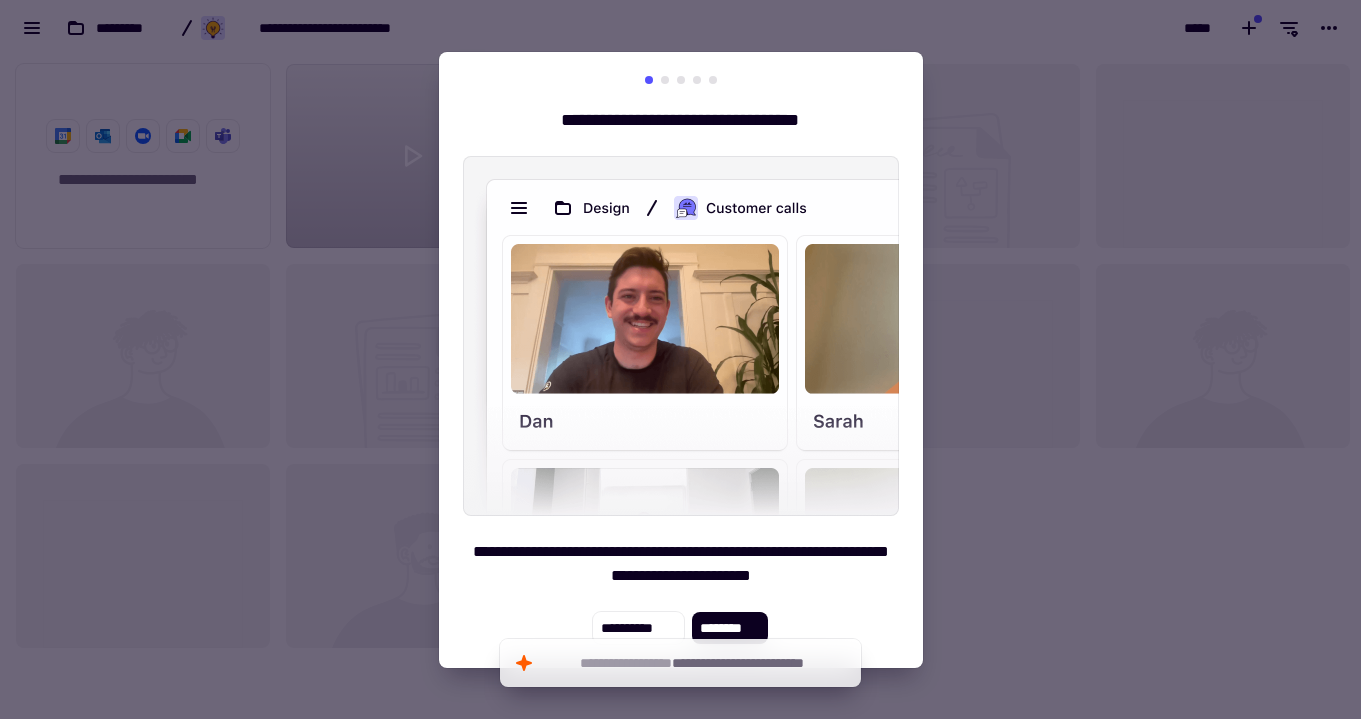 scroll, scrollTop: 16, scrollLeft: 16, axis: both 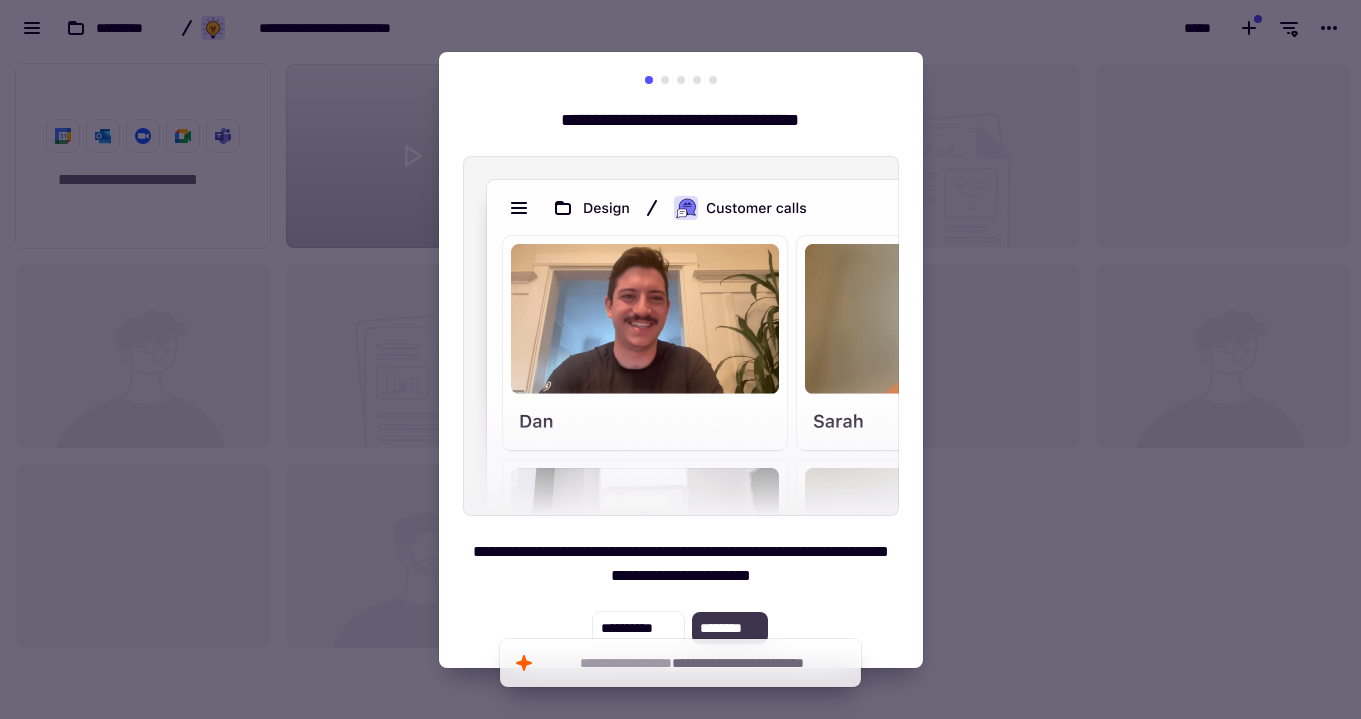 click on "********" 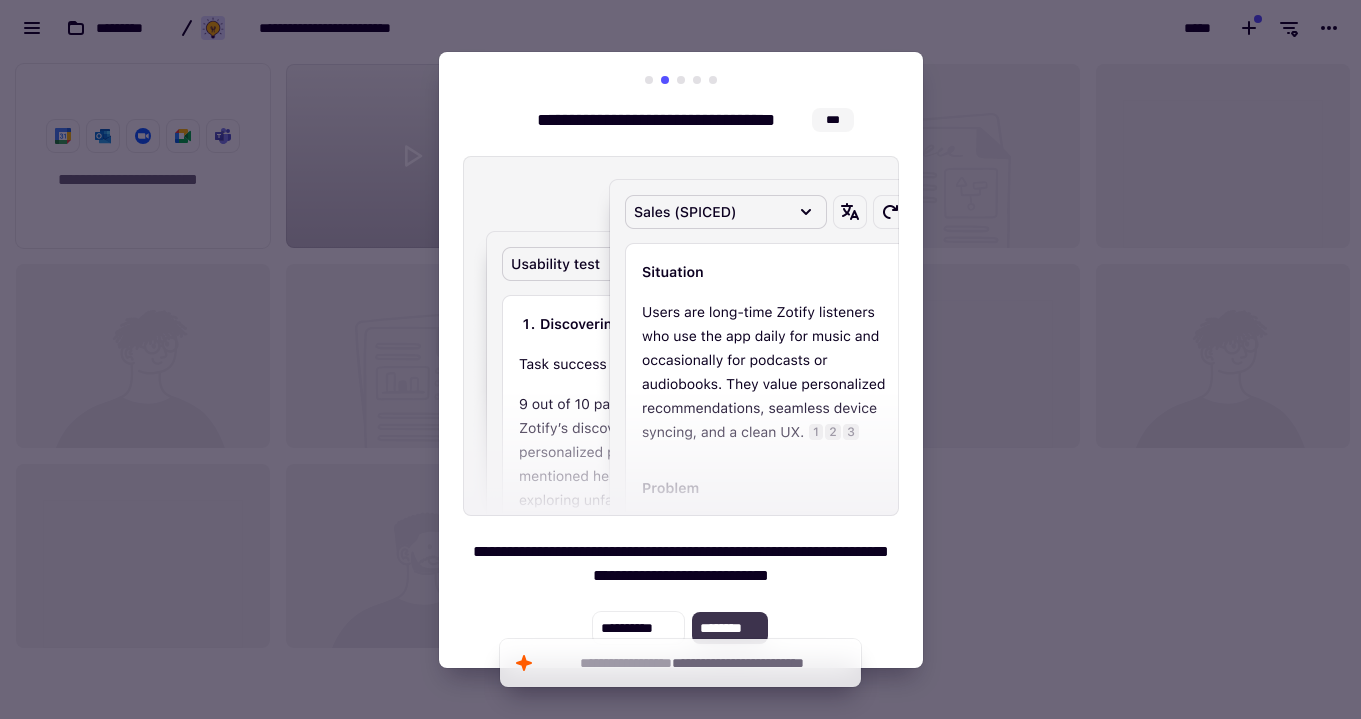 click on "********" 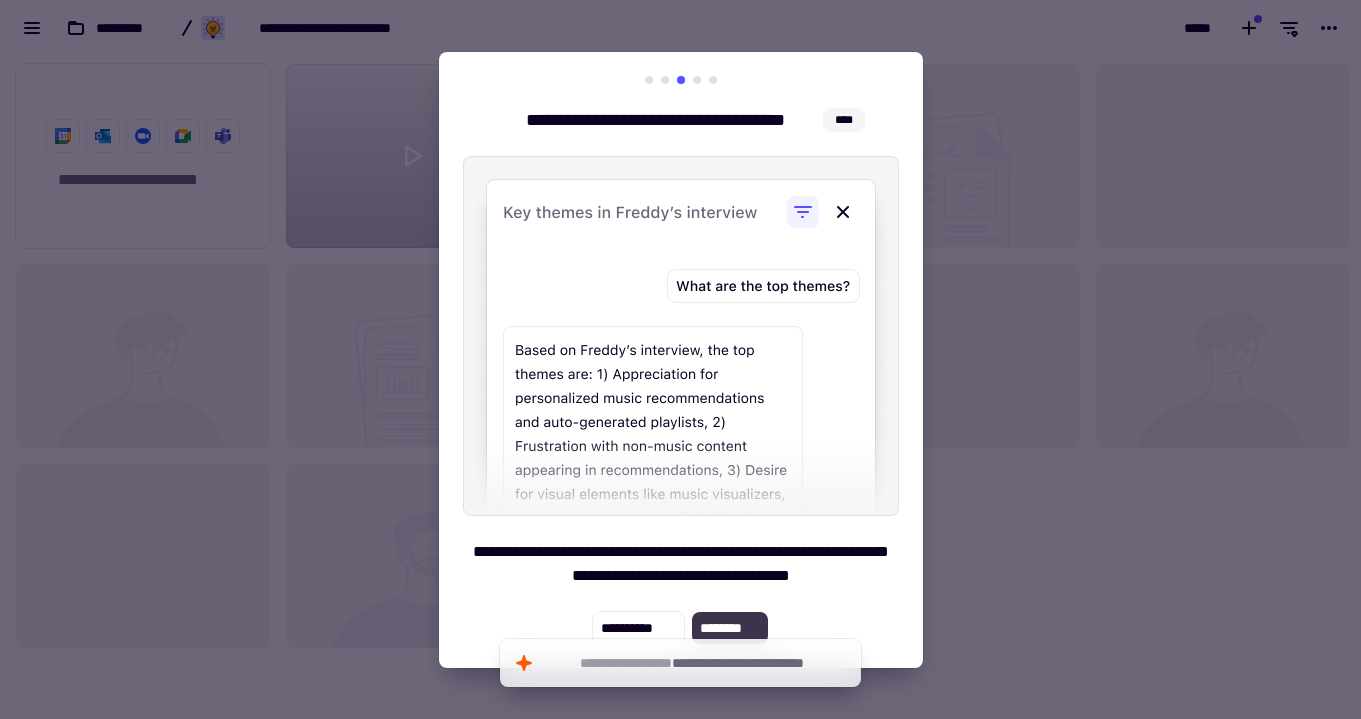click on "********" 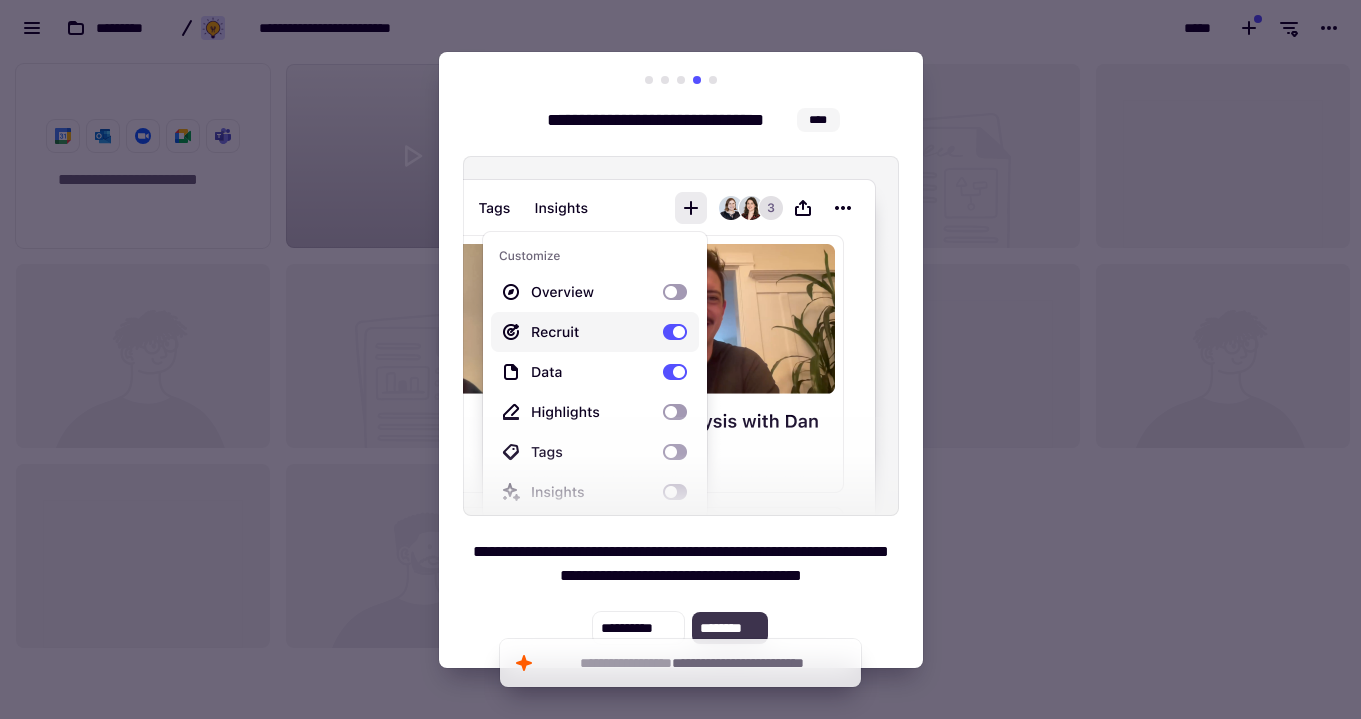 click on "********" 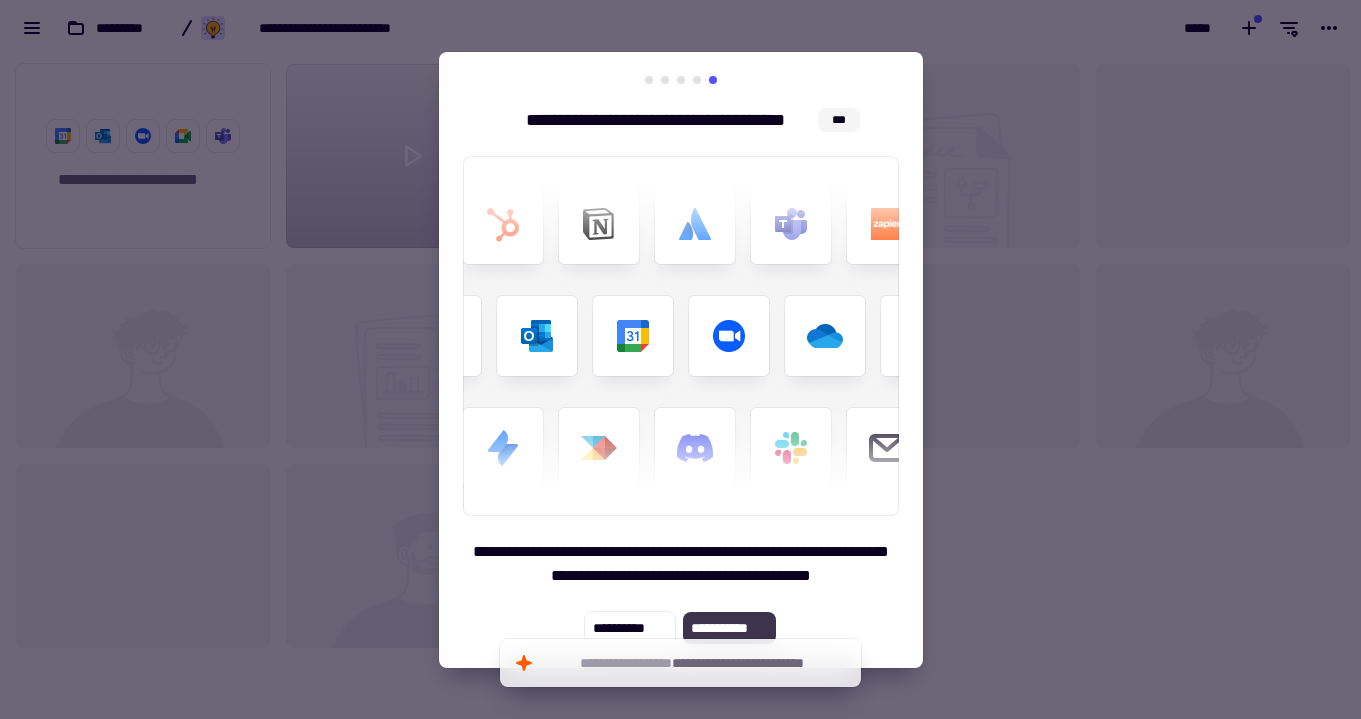 click on "**********" 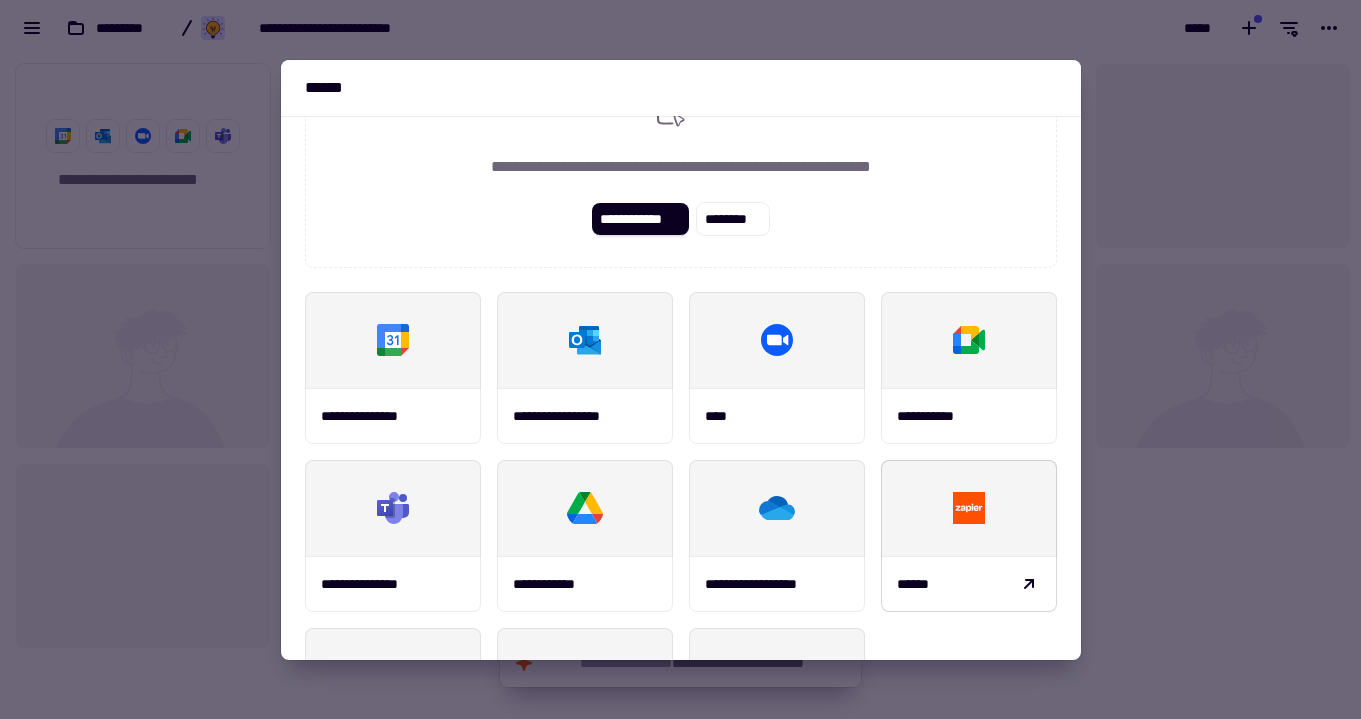 scroll, scrollTop: 234, scrollLeft: 0, axis: vertical 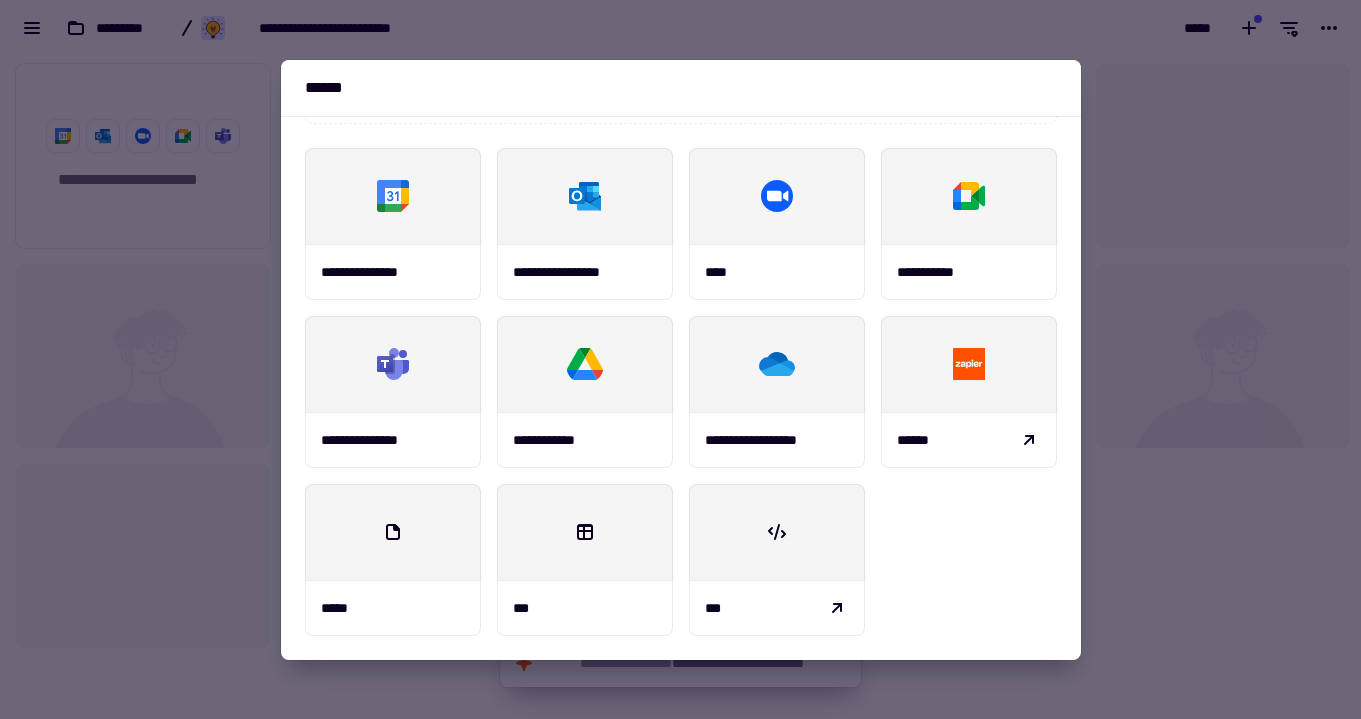 click at bounding box center [680, 359] 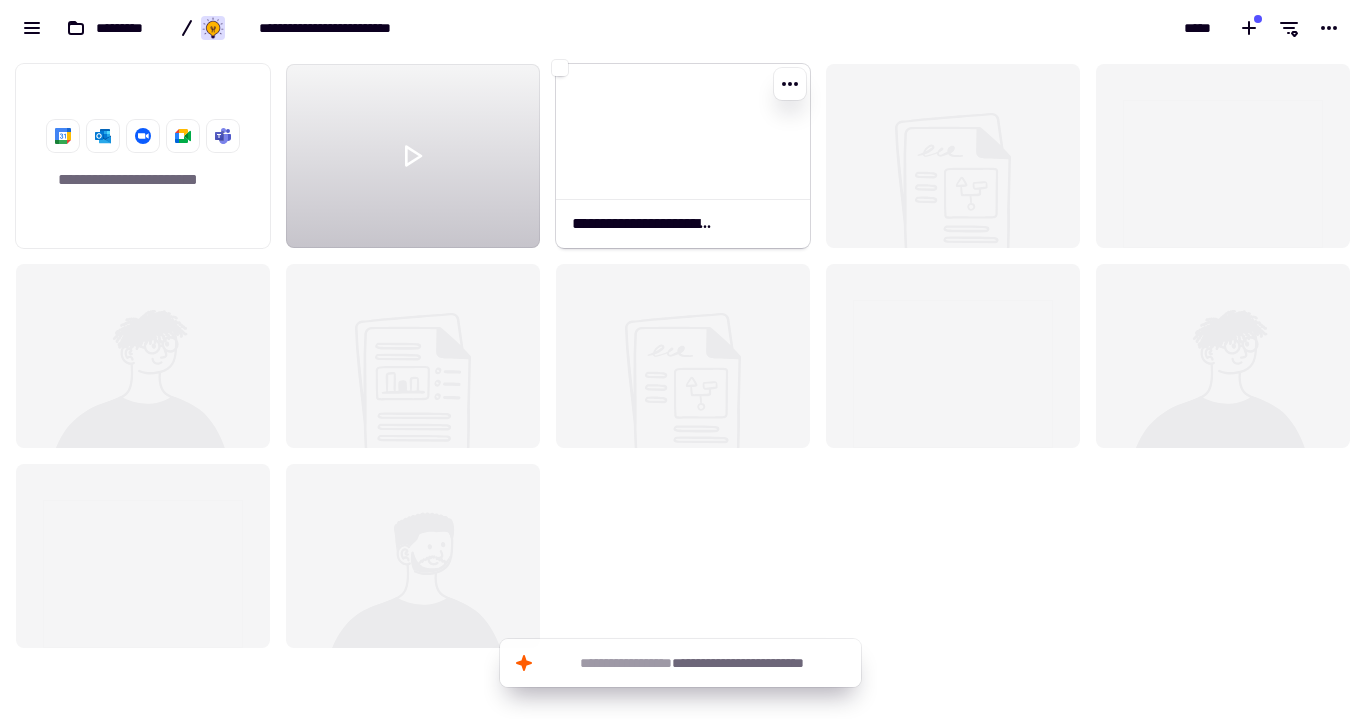 click 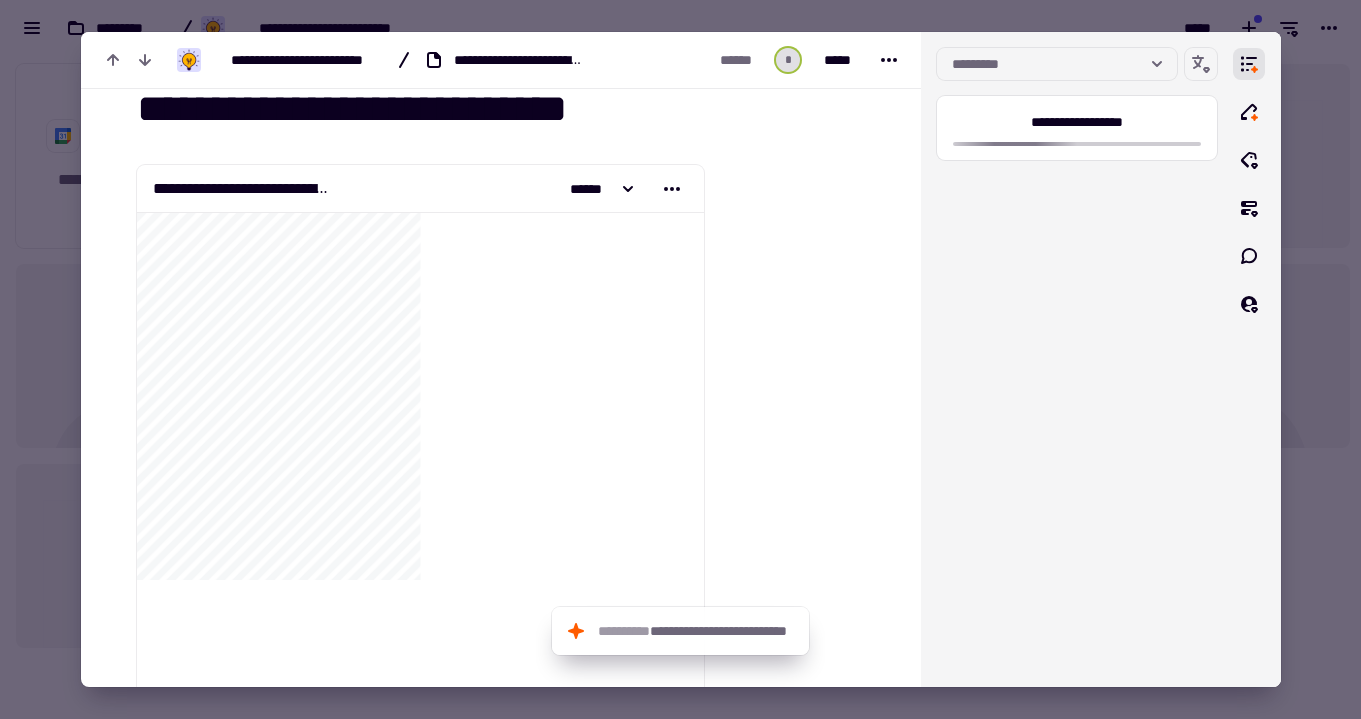 scroll, scrollTop: 0, scrollLeft: 0, axis: both 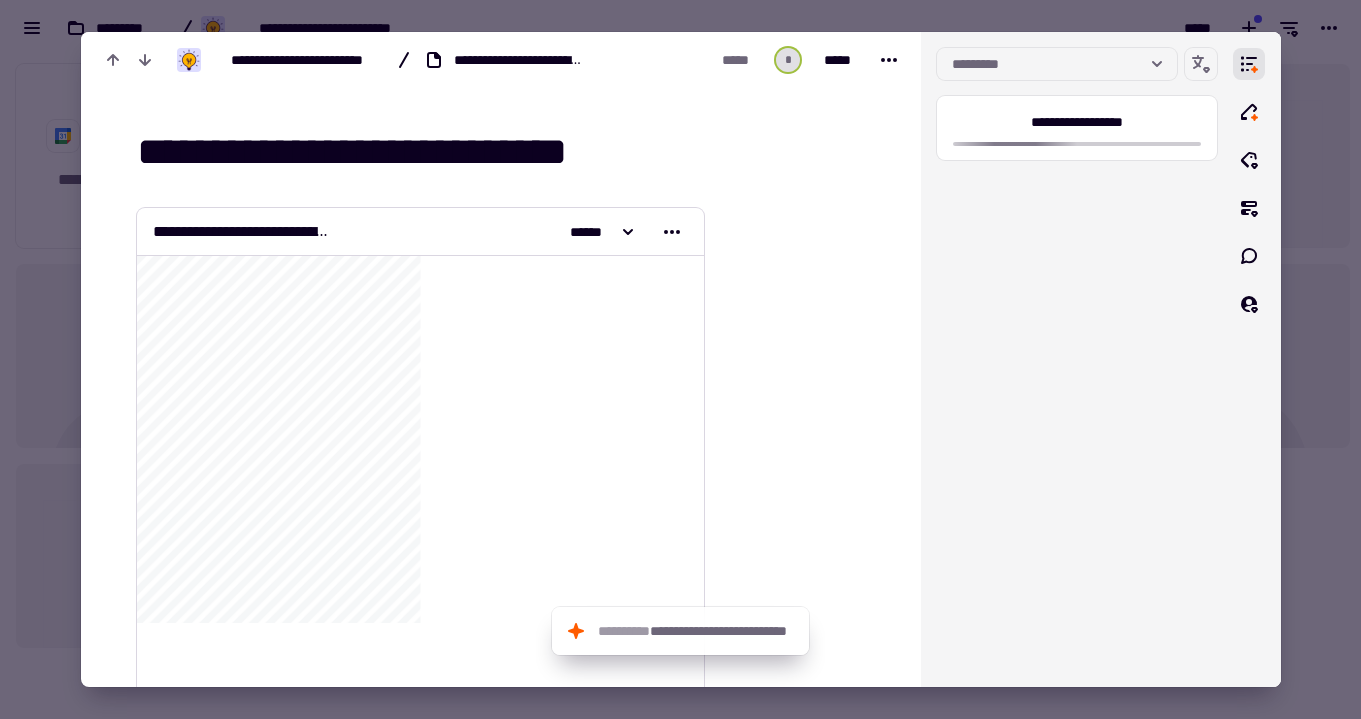 click on "**********" at bounding box center (420, 232) 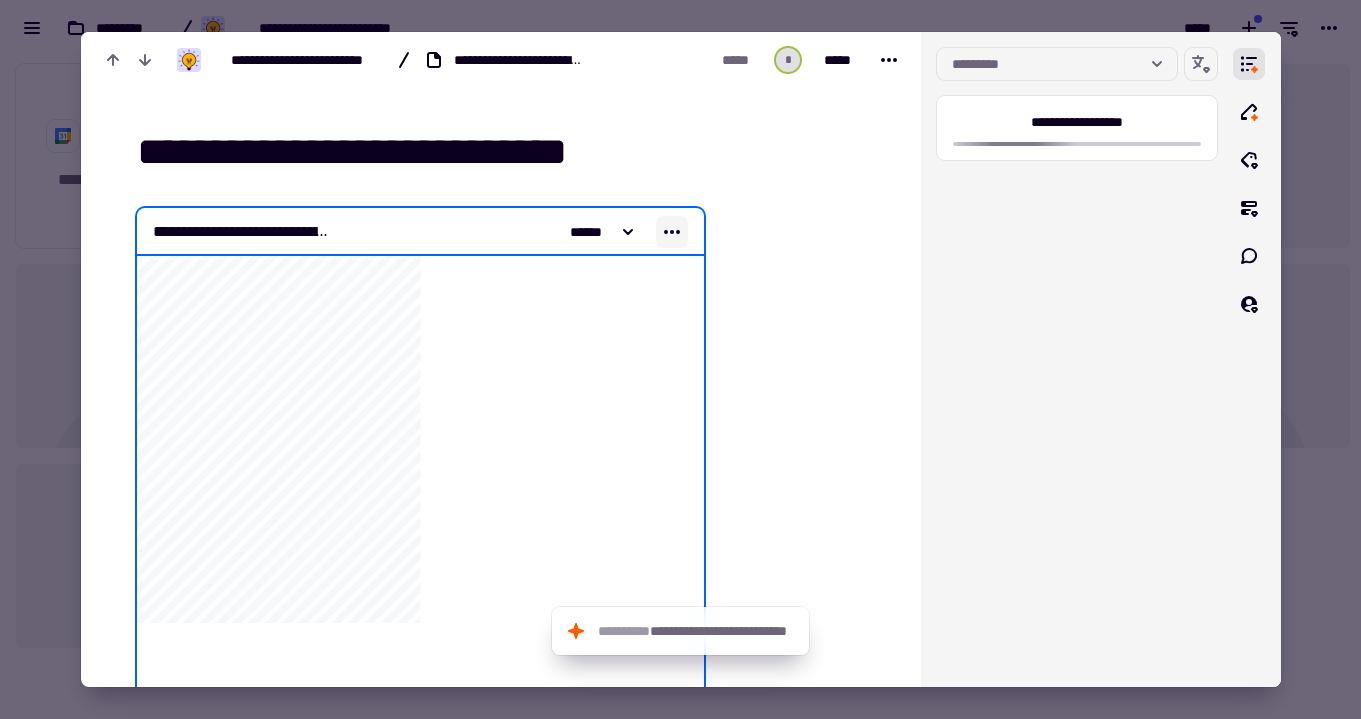 click 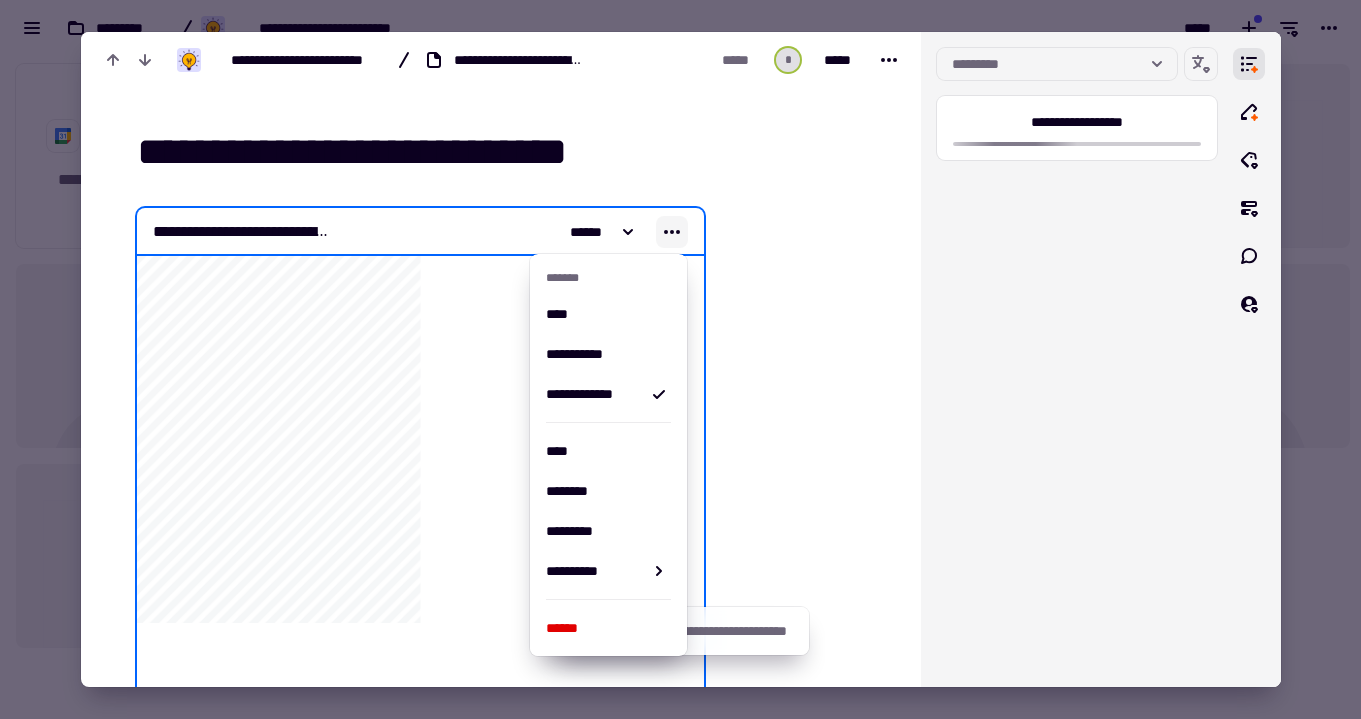 click 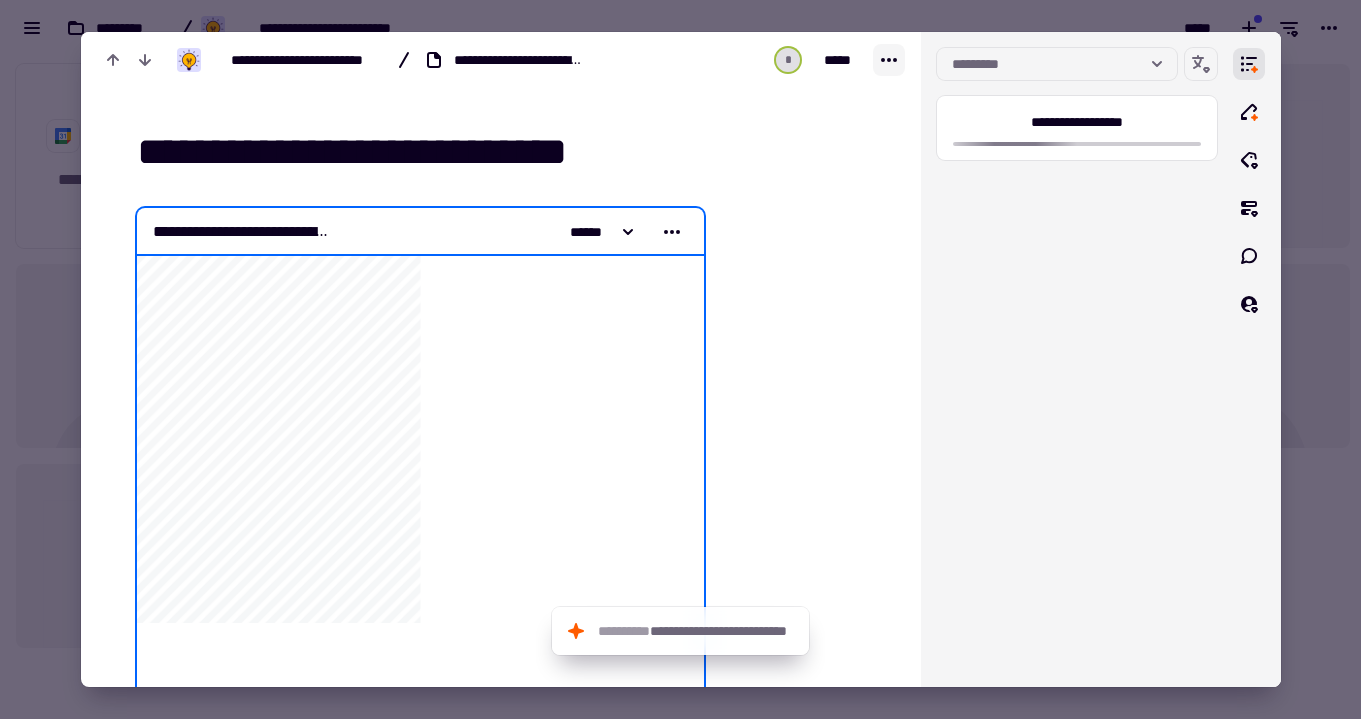 click 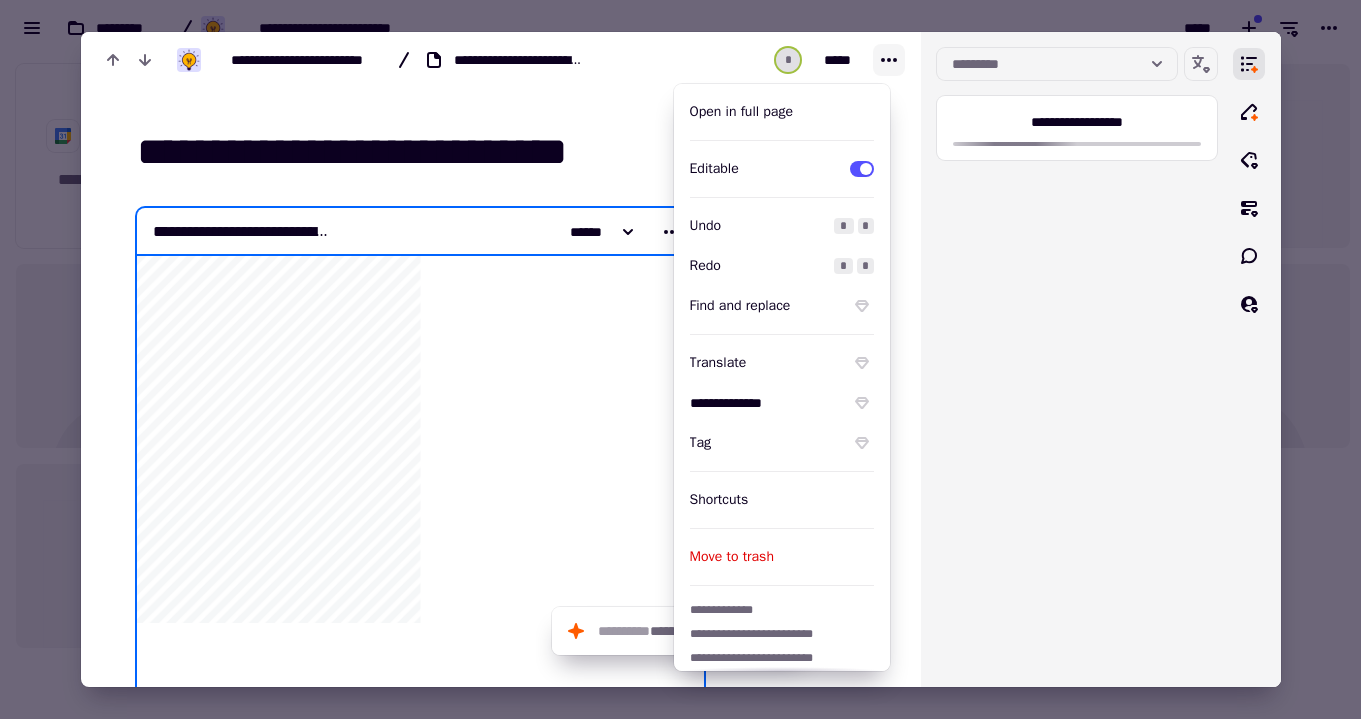 click 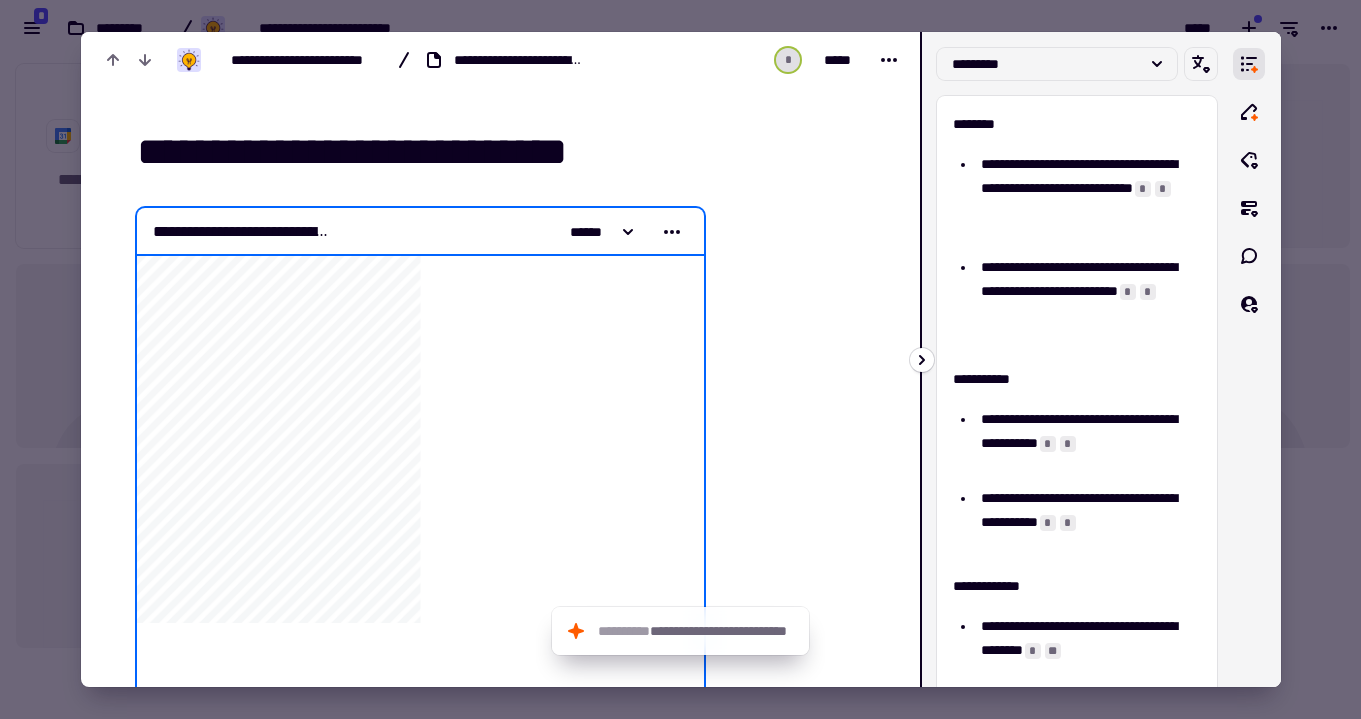 click 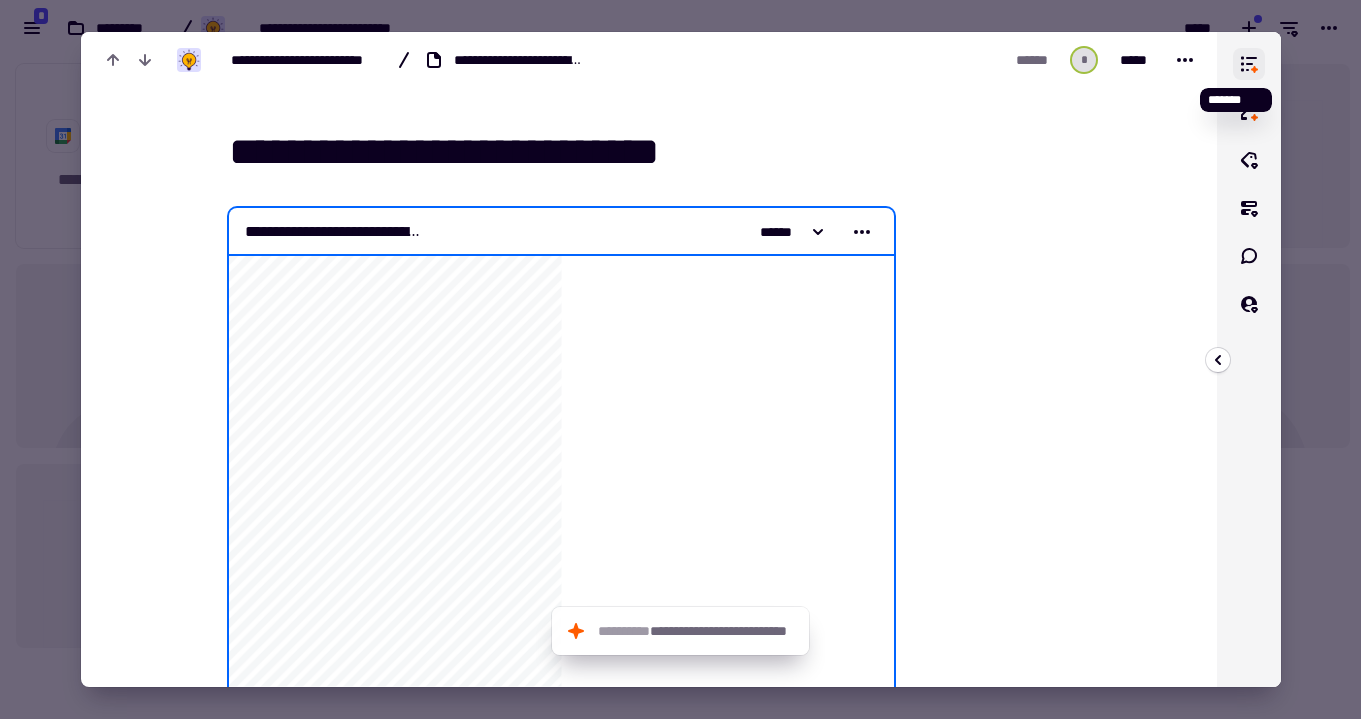 click 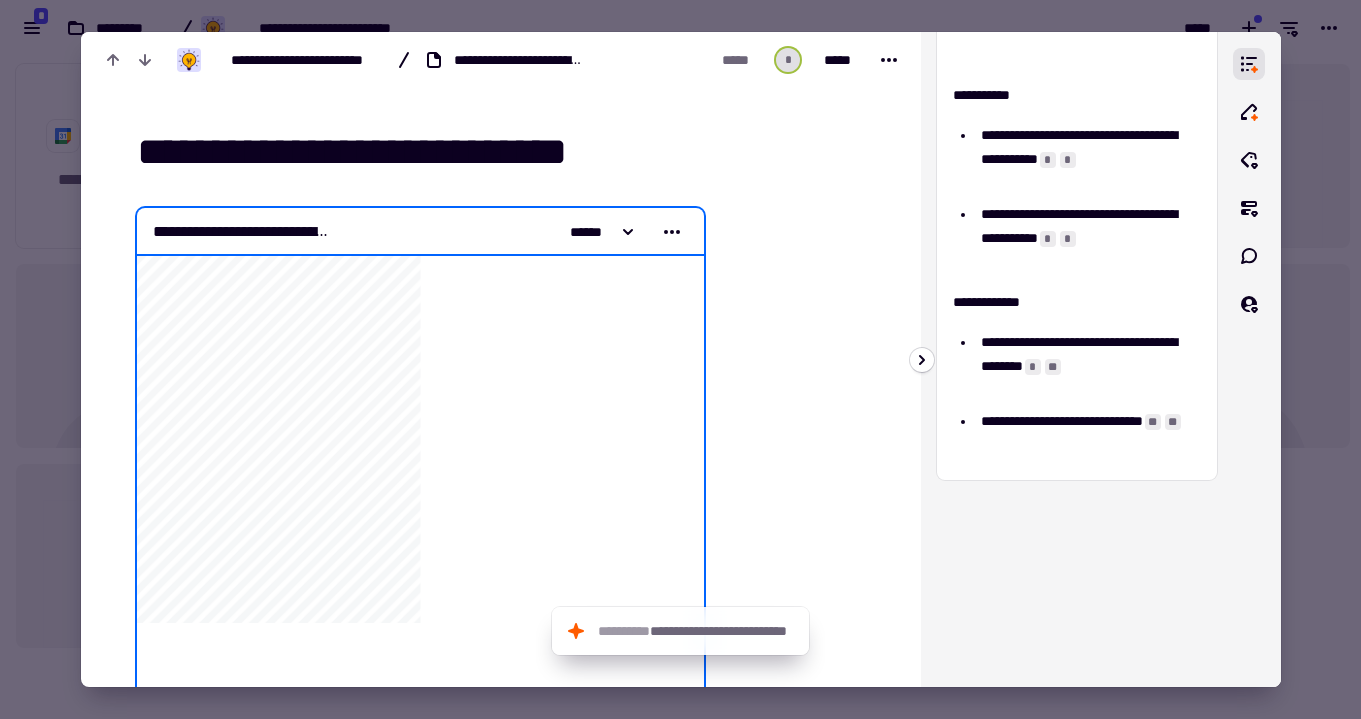 scroll, scrollTop: 0, scrollLeft: 0, axis: both 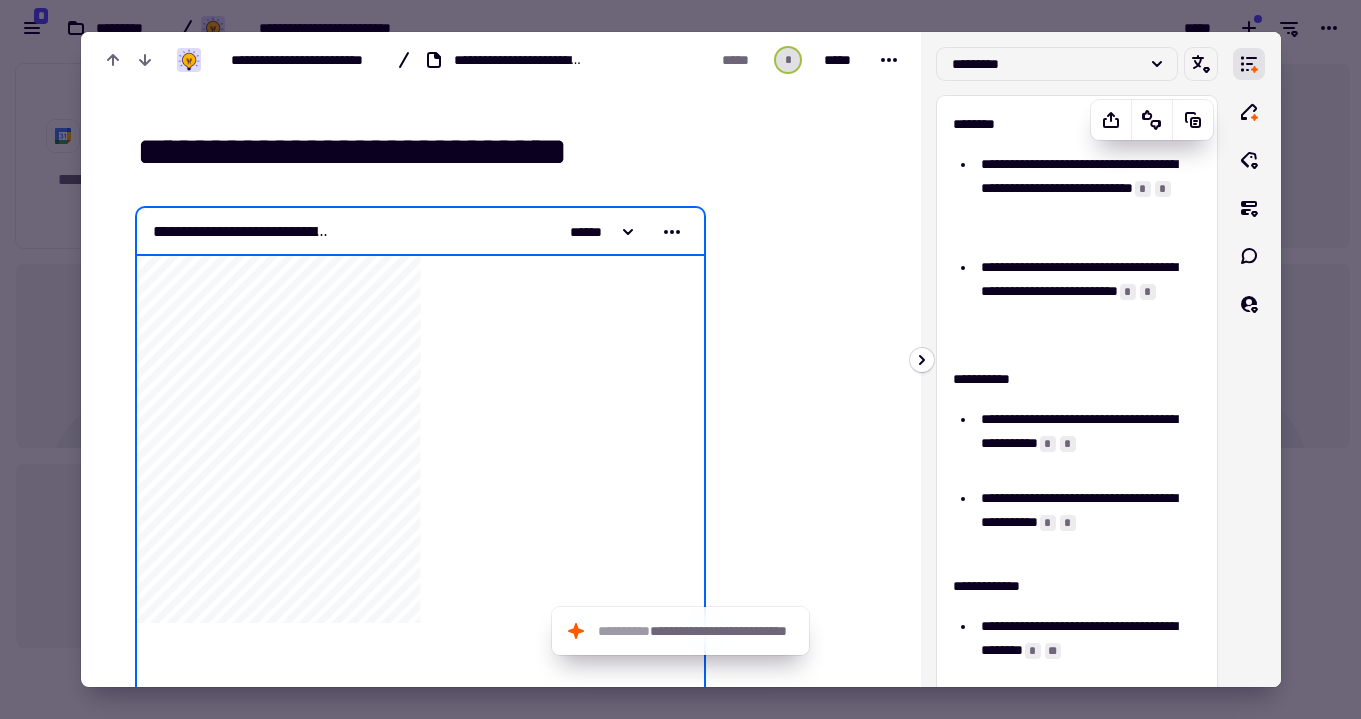 click on "*" at bounding box center [1143, 189] 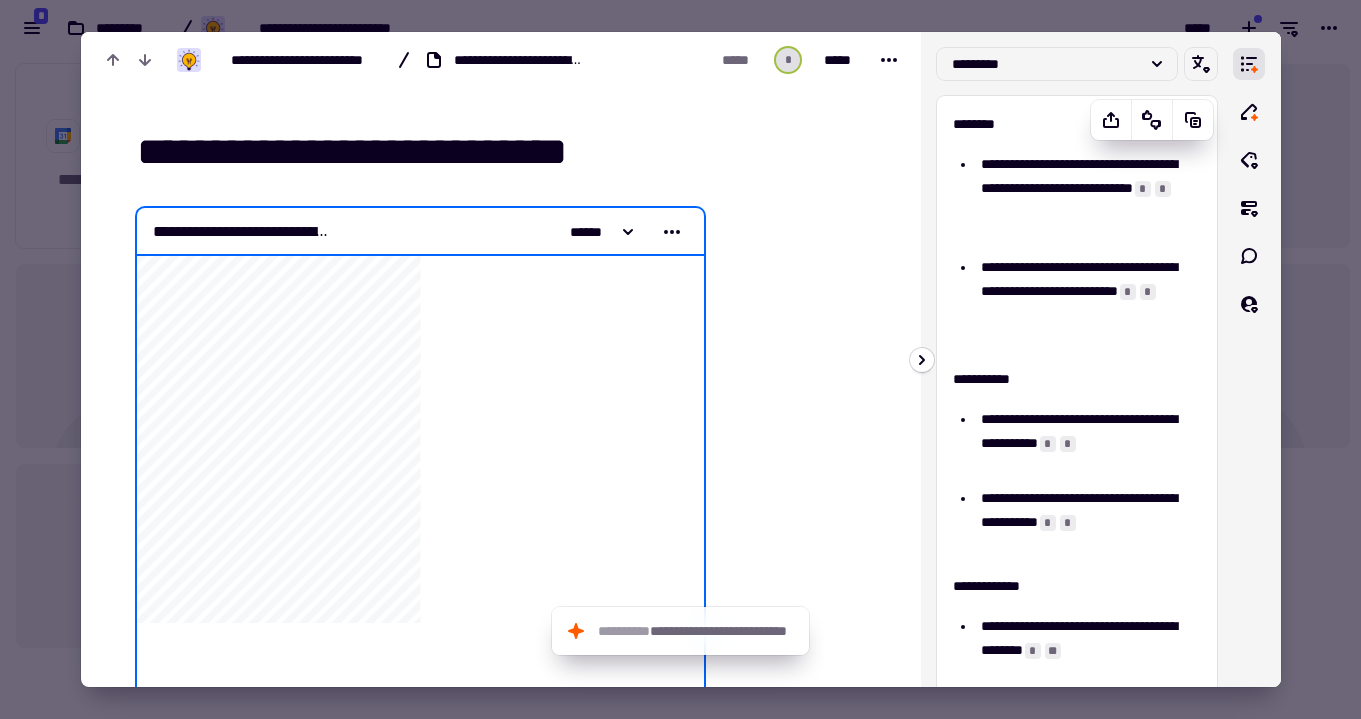 click on "**********" at bounding box center (1080, 200) 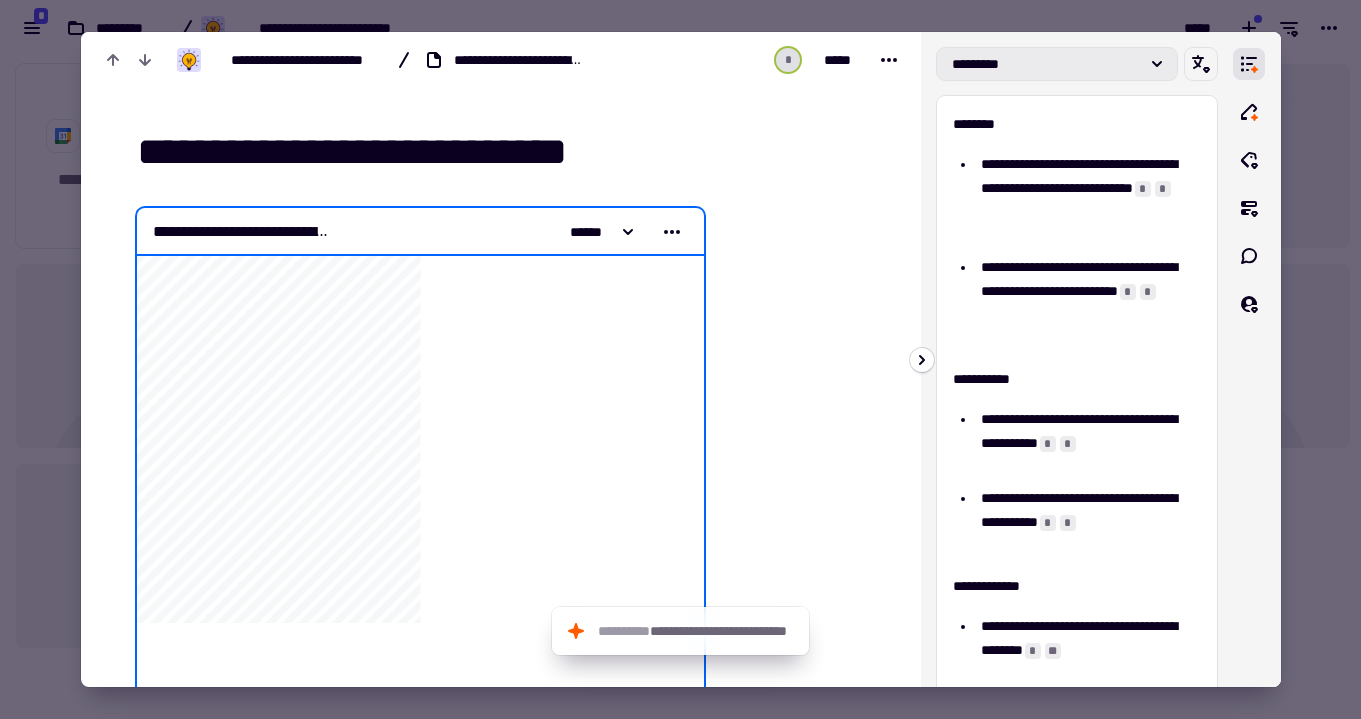 click on "*********" 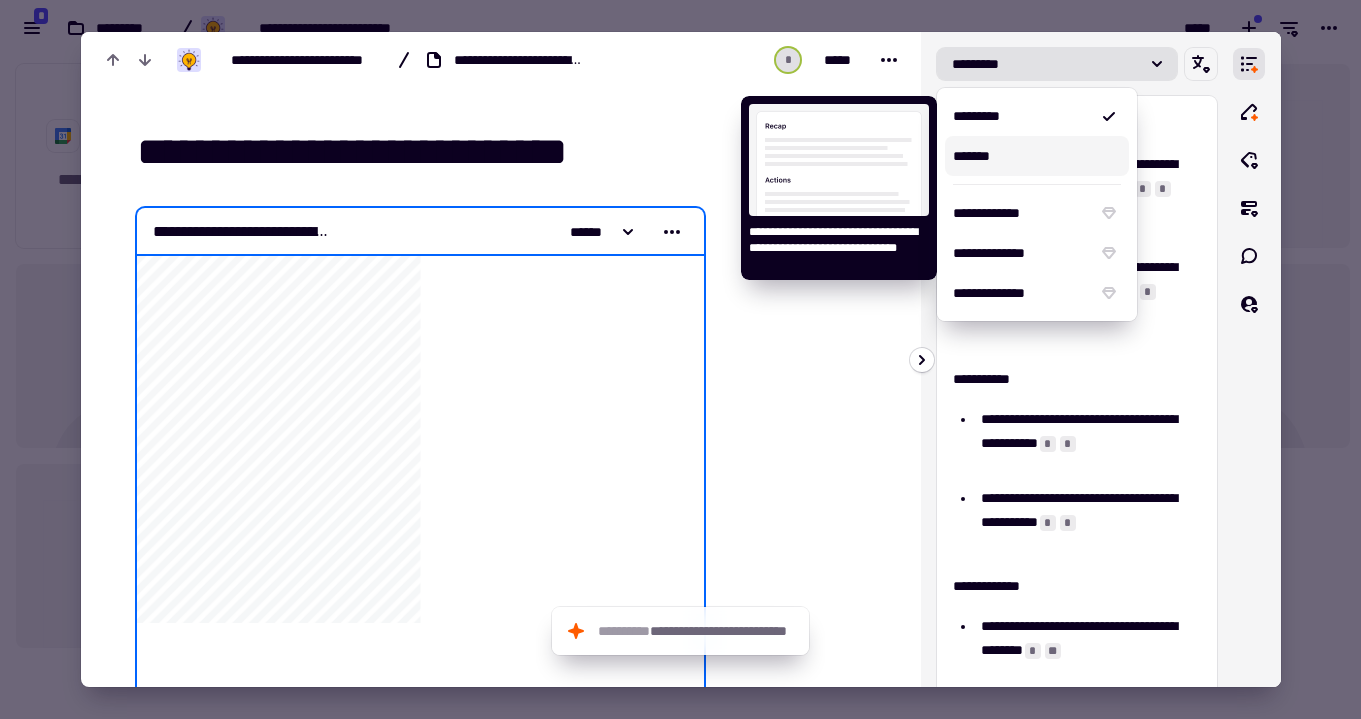 click on "*******" at bounding box center [1037, 156] 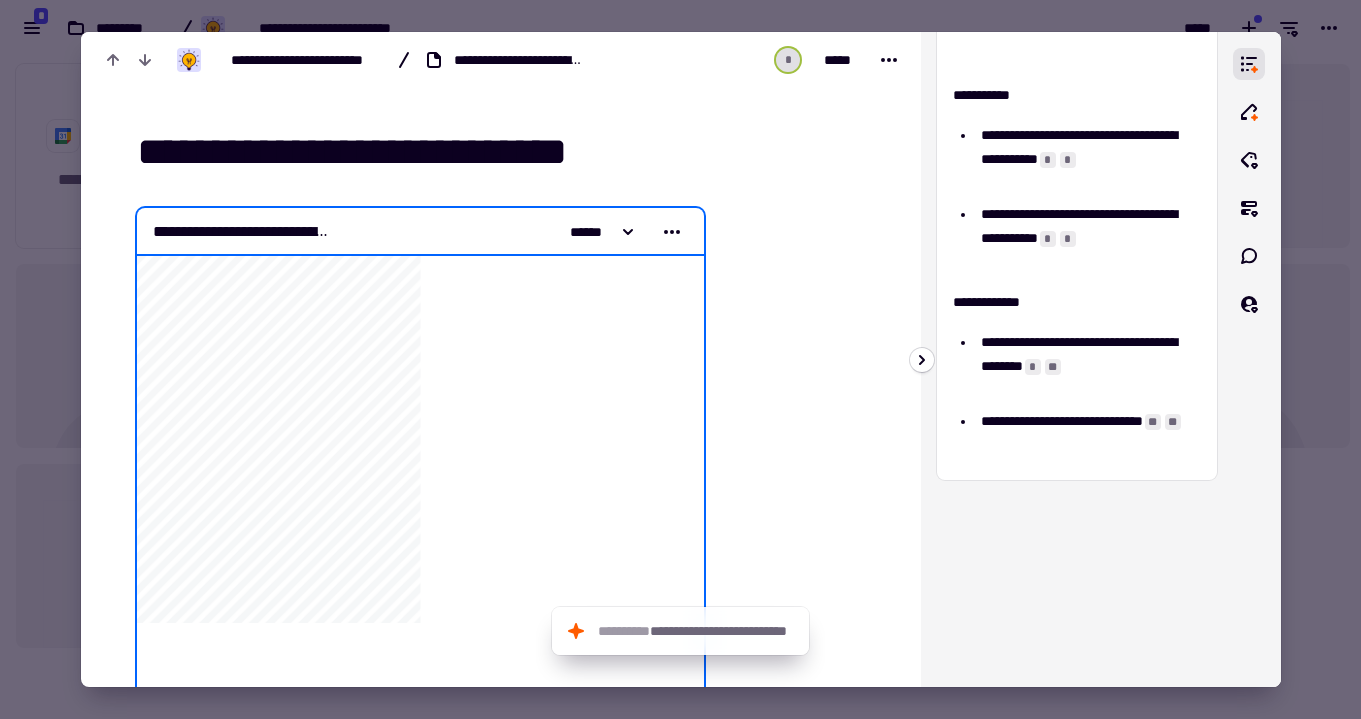 scroll, scrollTop: 0, scrollLeft: 0, axis: both 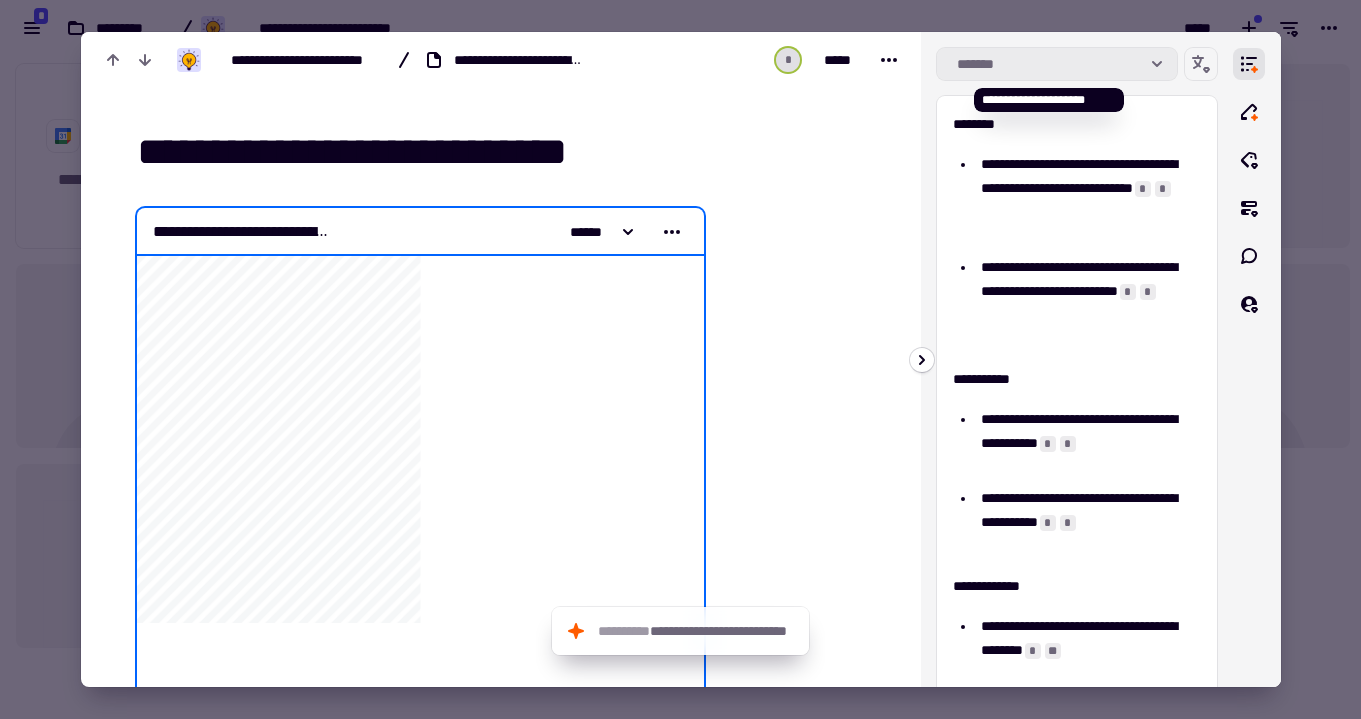 click on "*******" 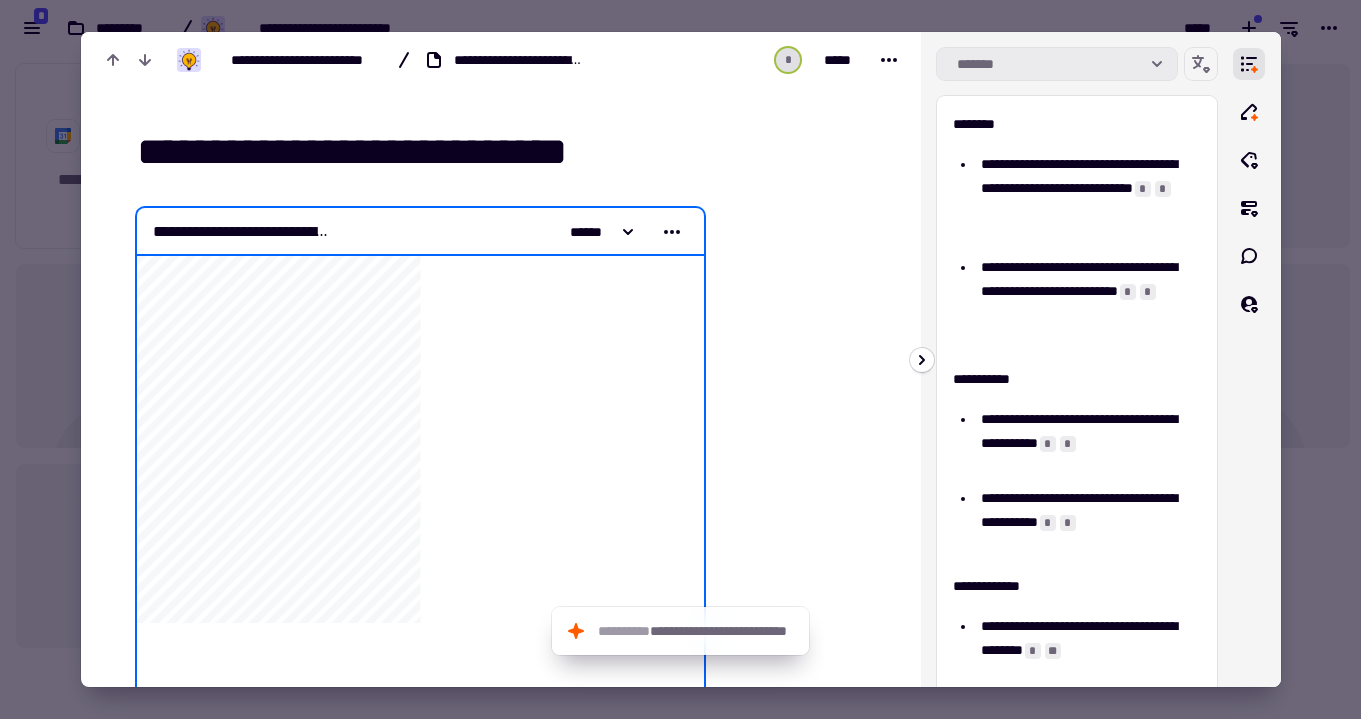 click on "*******" 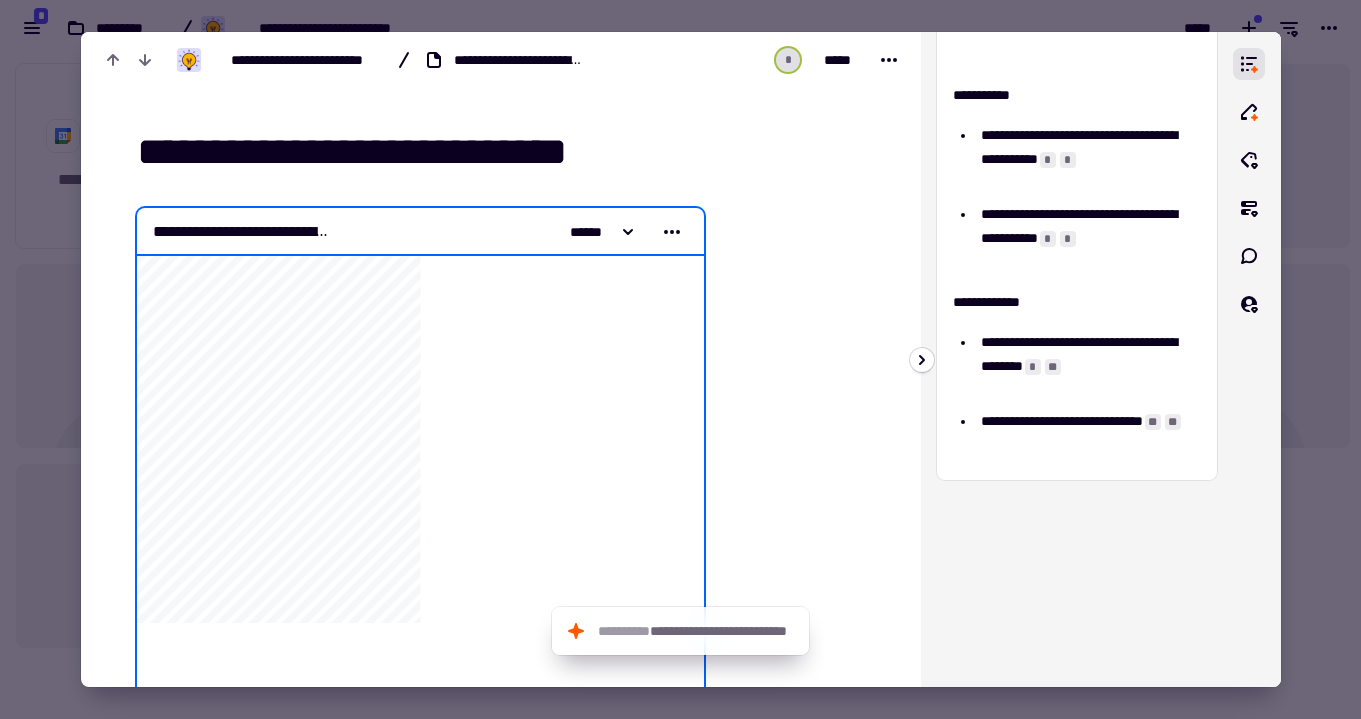 scroll, scrollTop: 0, scrollLeft: 0, axis: both 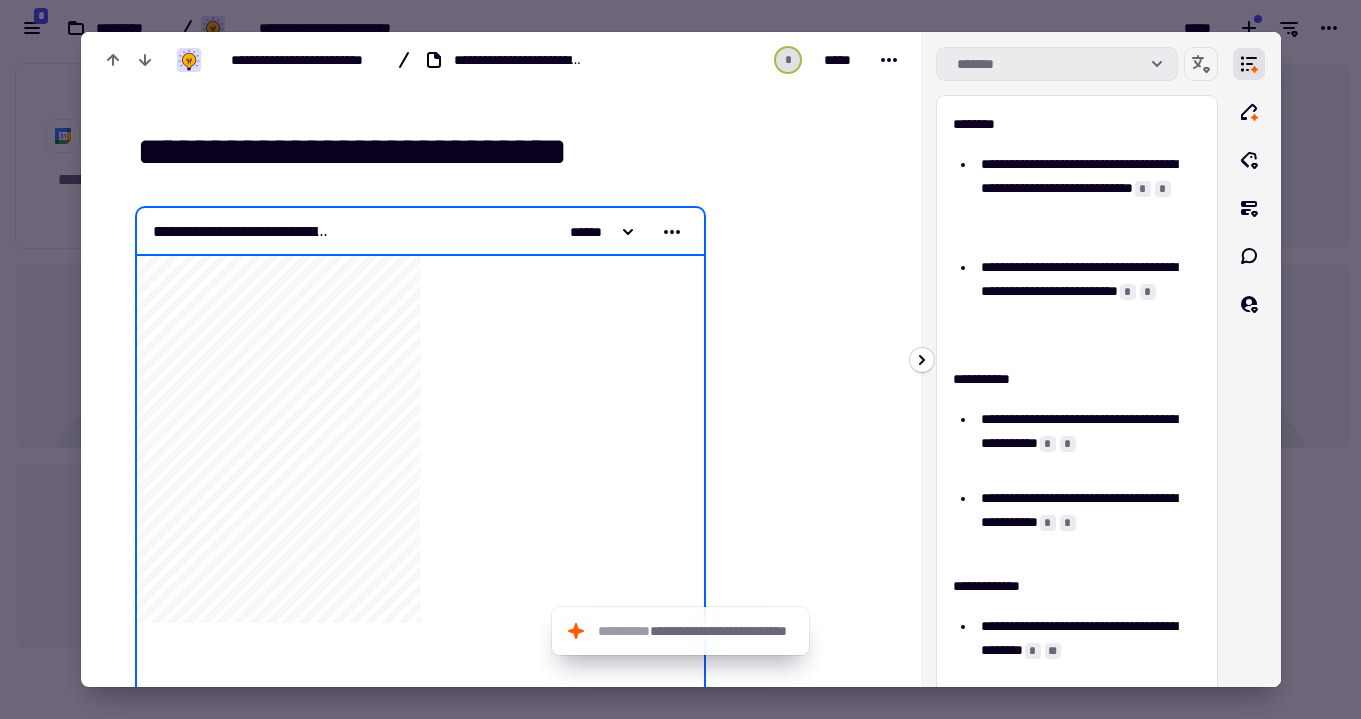 click on "*******" 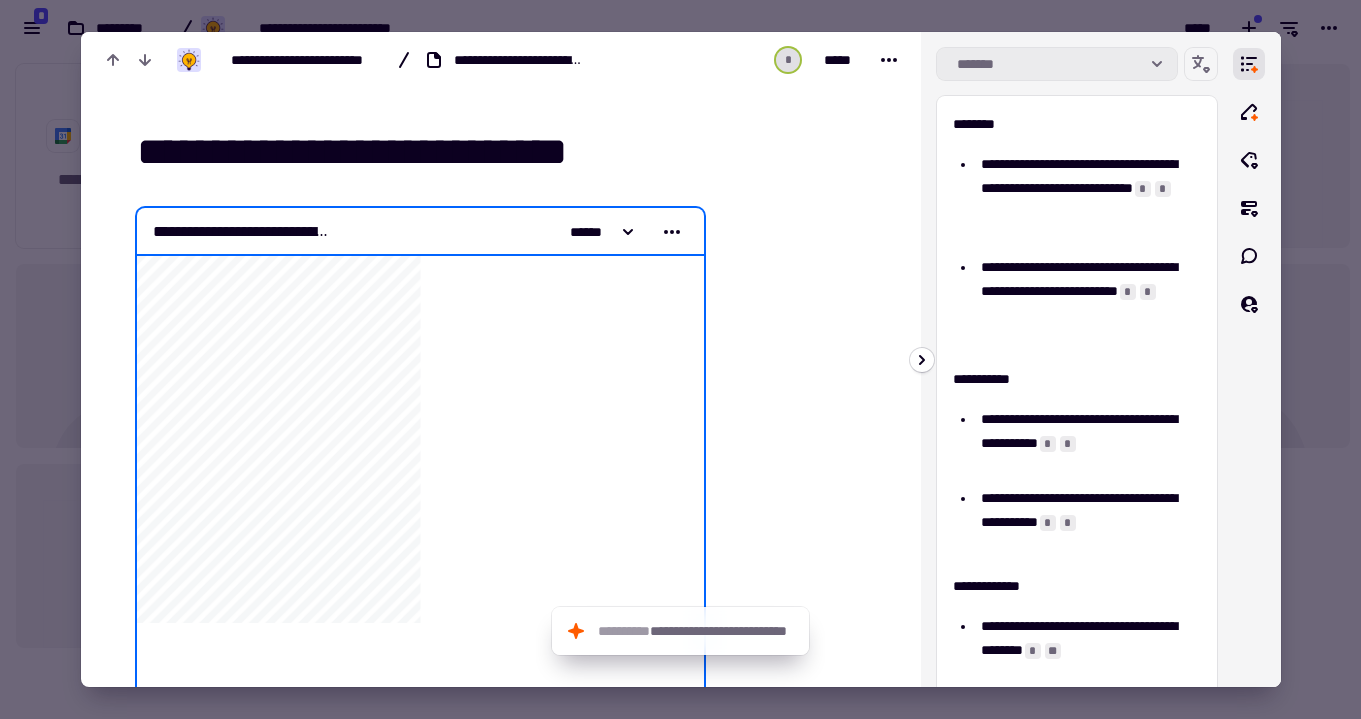 click on "*******" 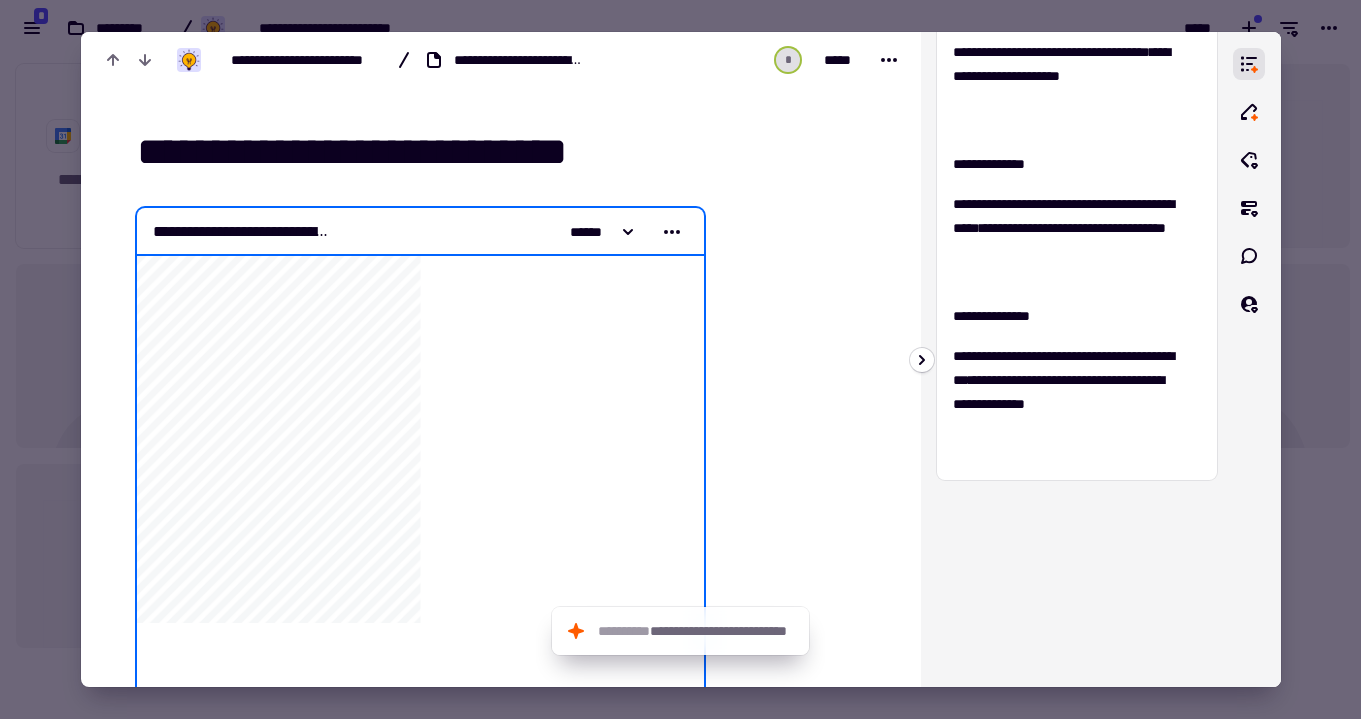 scroll, scrollTop: 0, scrollLeft: 0, axis: both 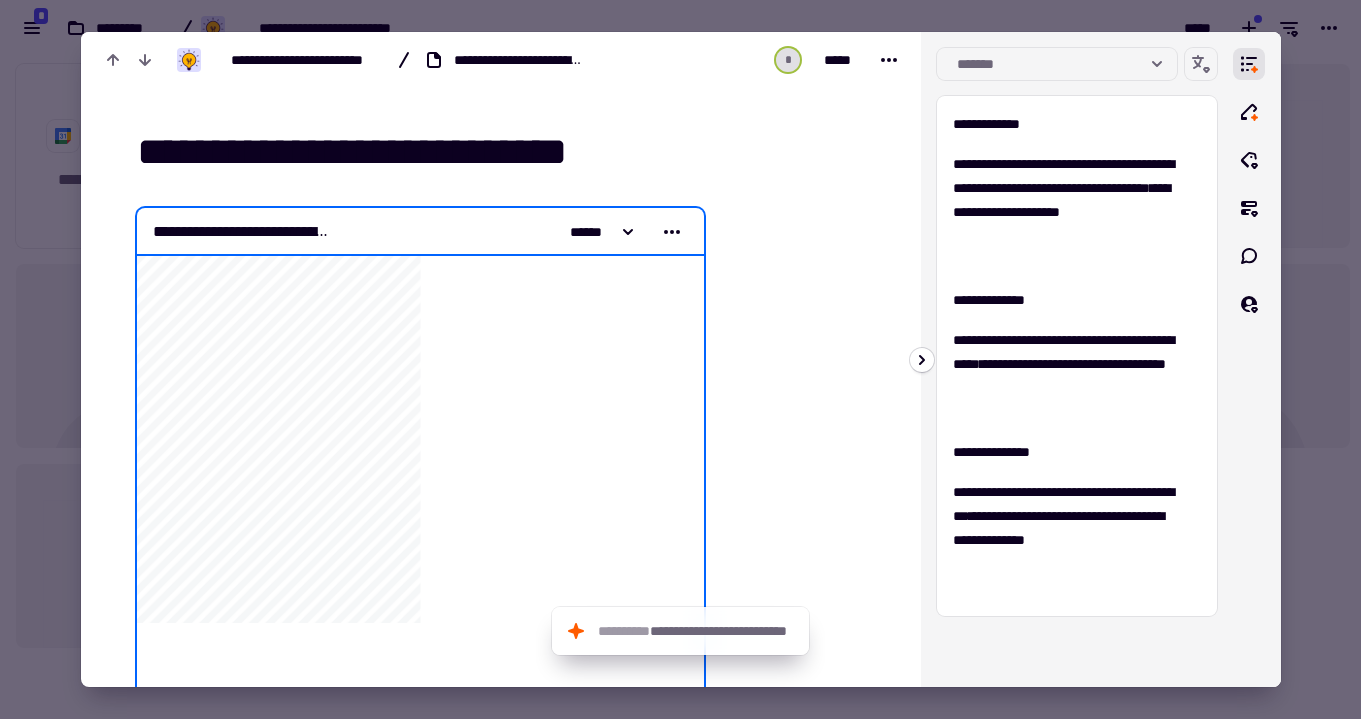 click on "**********" at bounding box center (1077, 359) 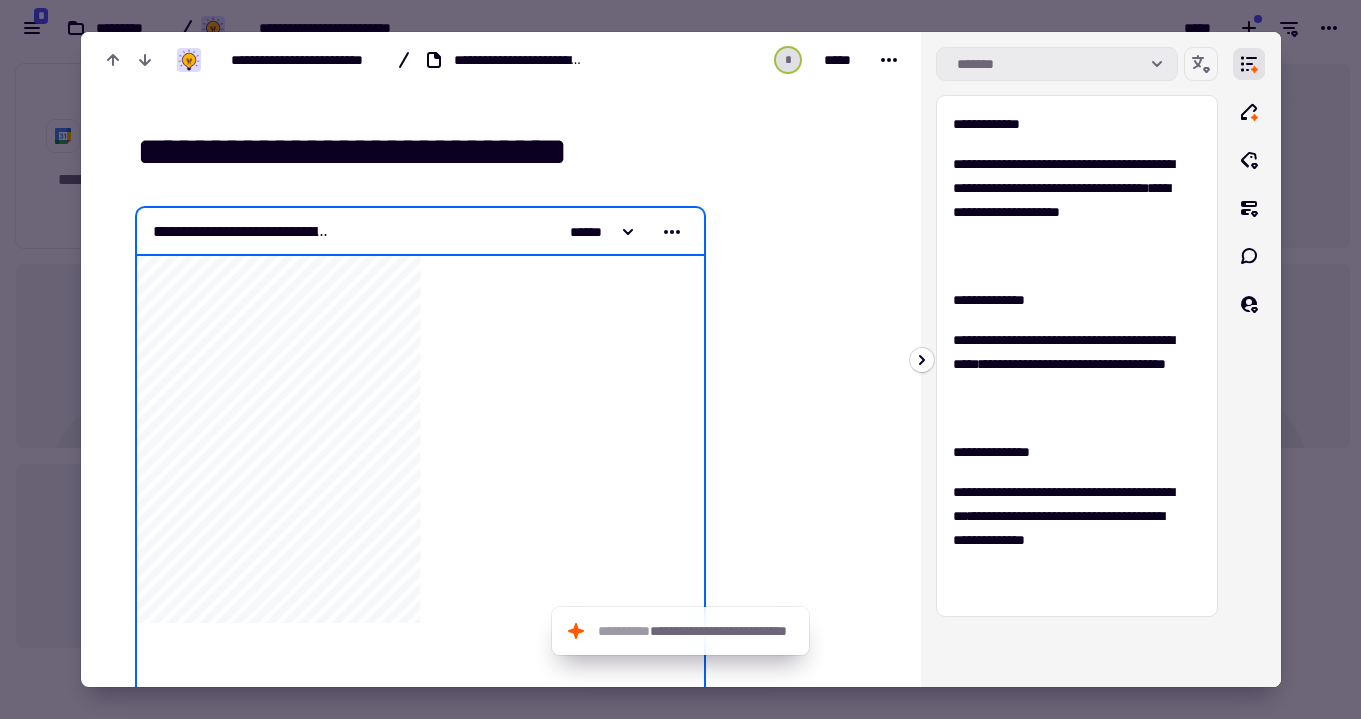 click on "*******" 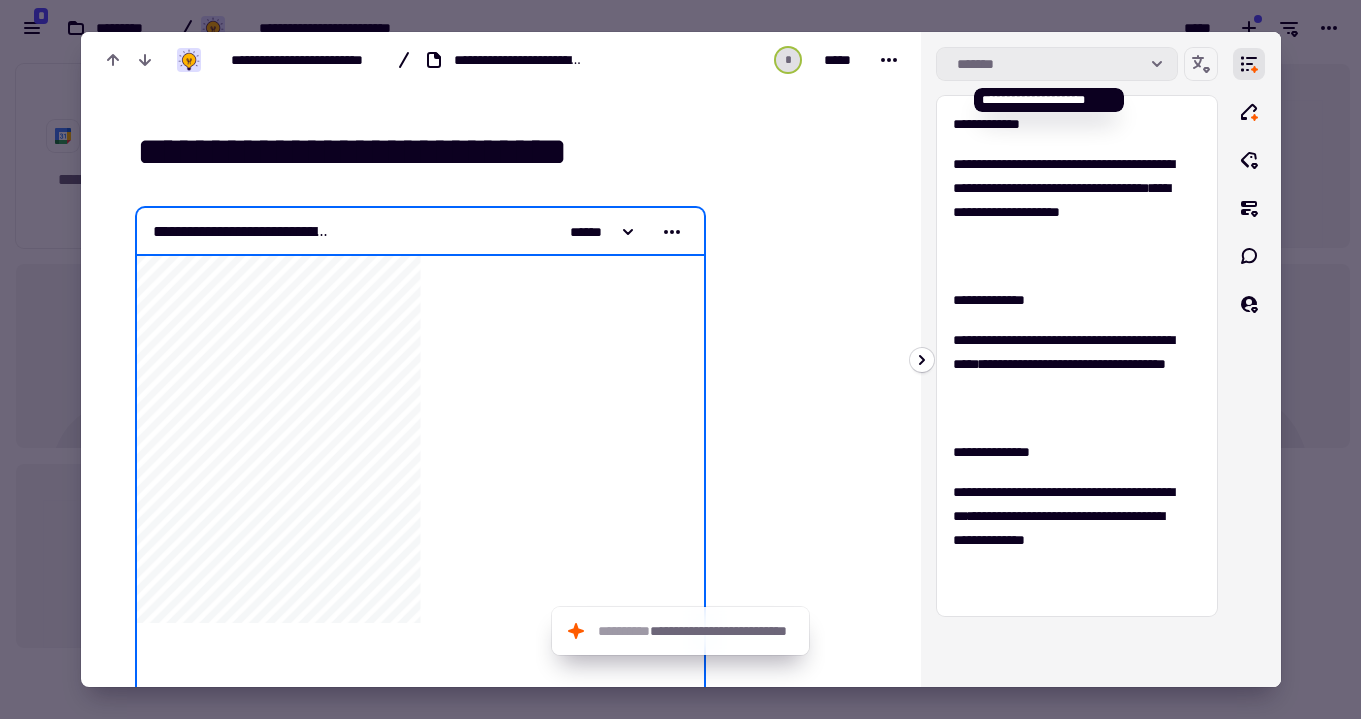click on "*******" 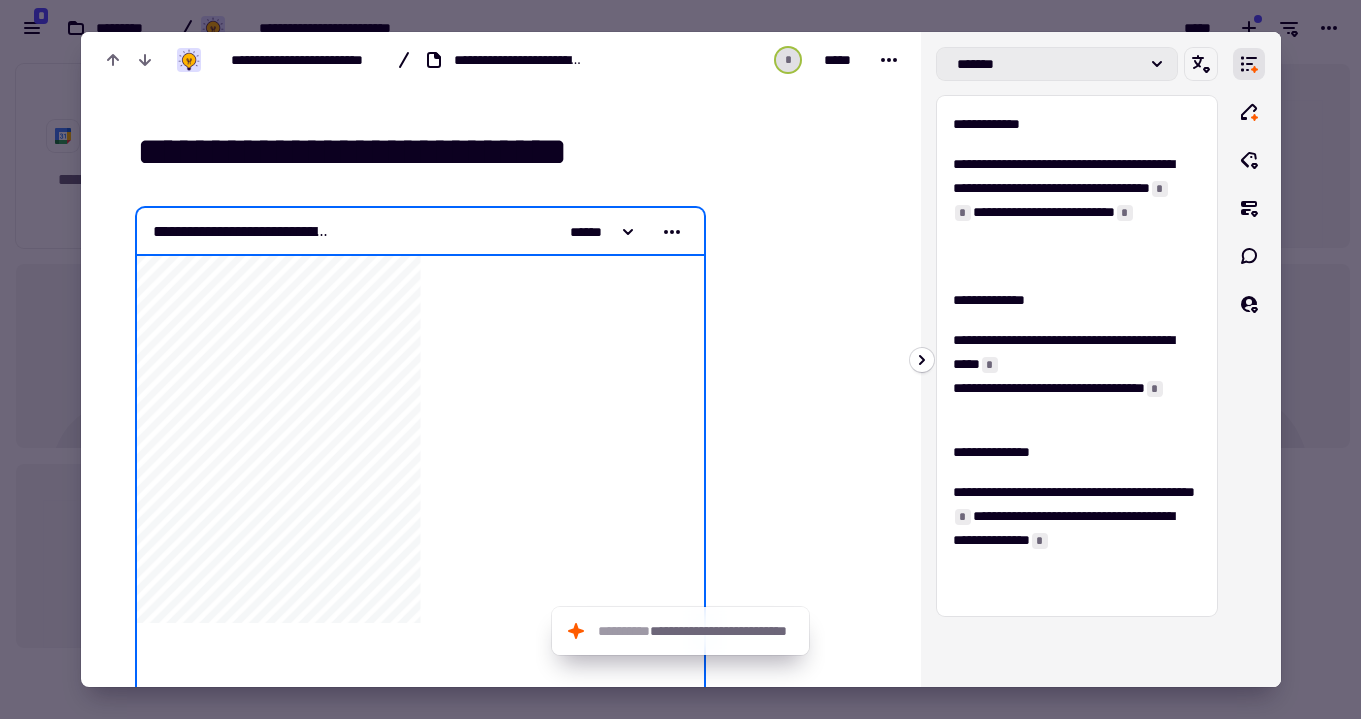 click 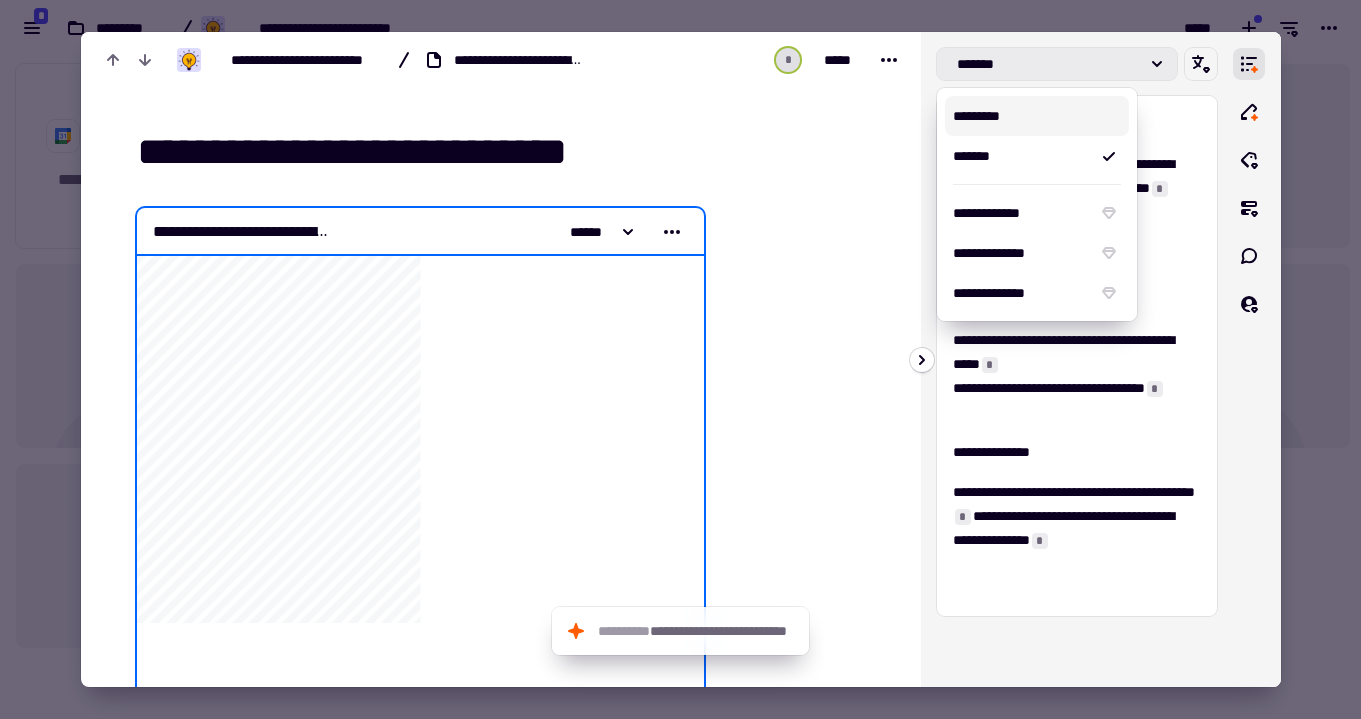 click 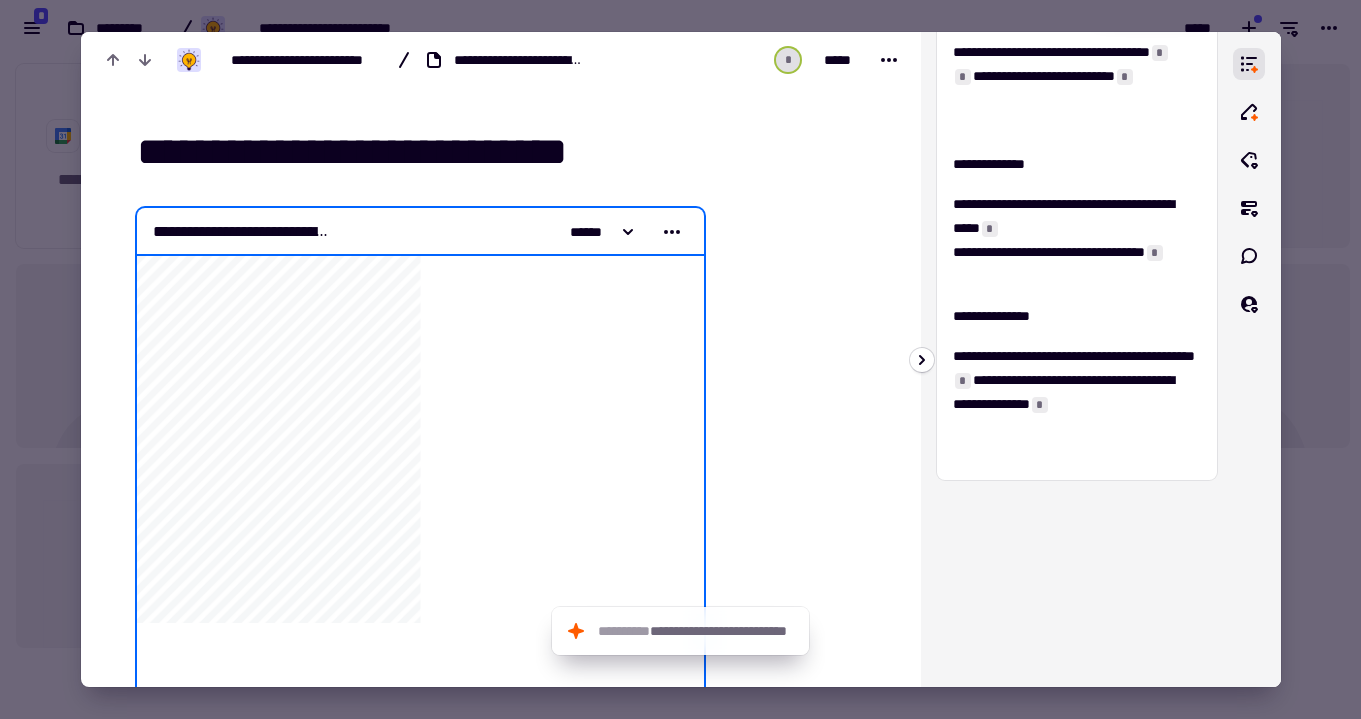 scroll, scrollTop: 0, scrollLeft: 0, axis: both 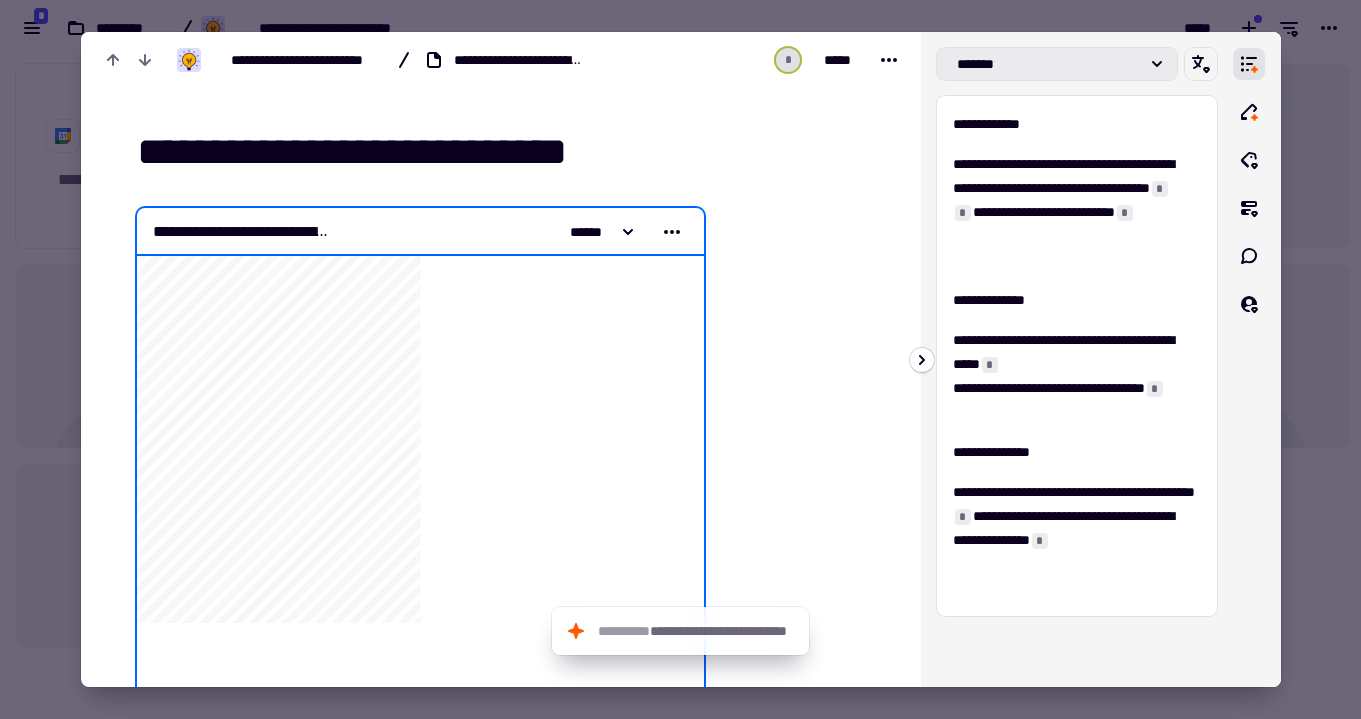 click on "*******" 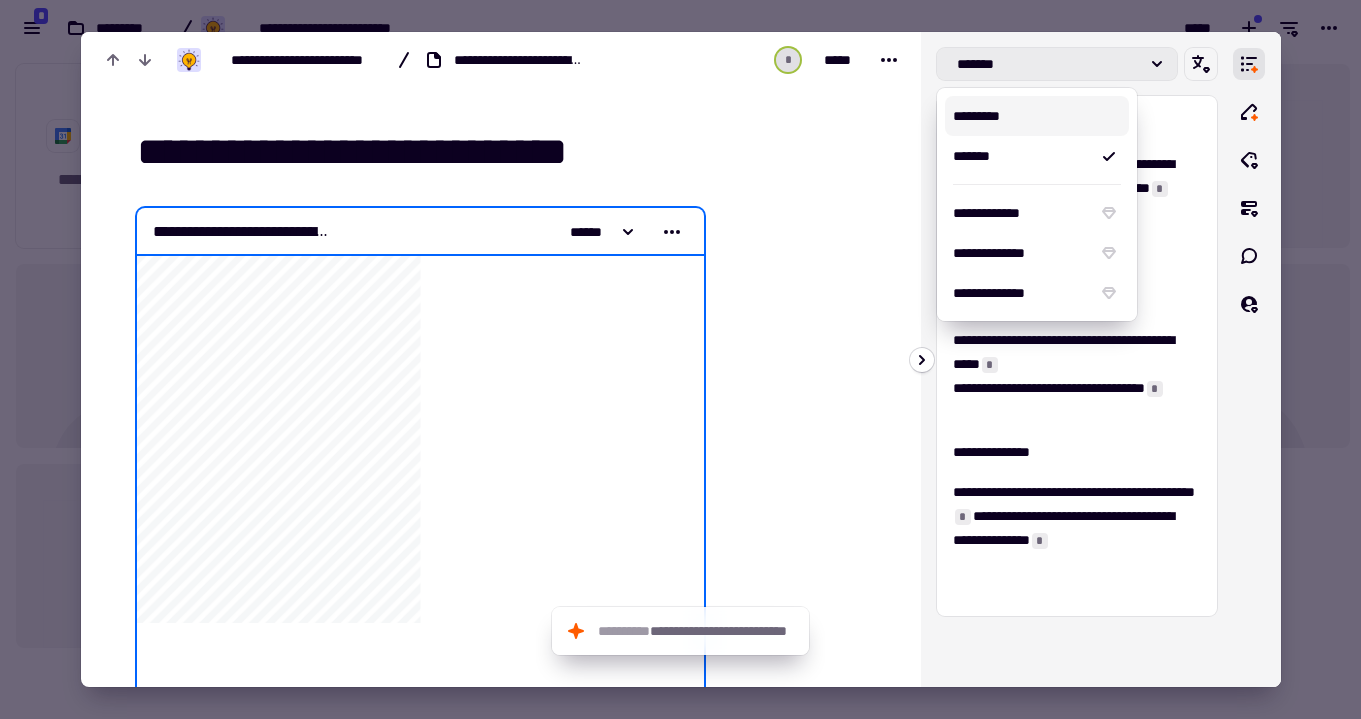 click on "*******" 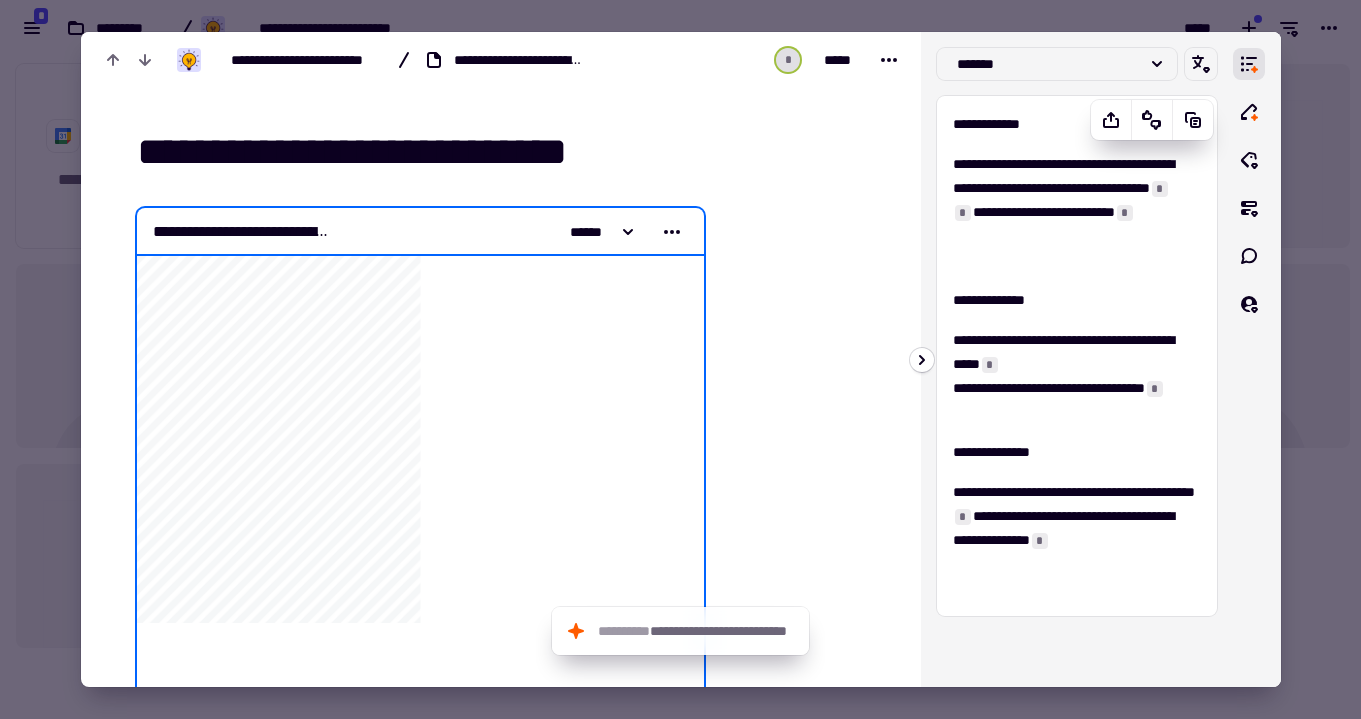 scroll, scrollTop: 136, scrollLeft: 0, axis: vertical 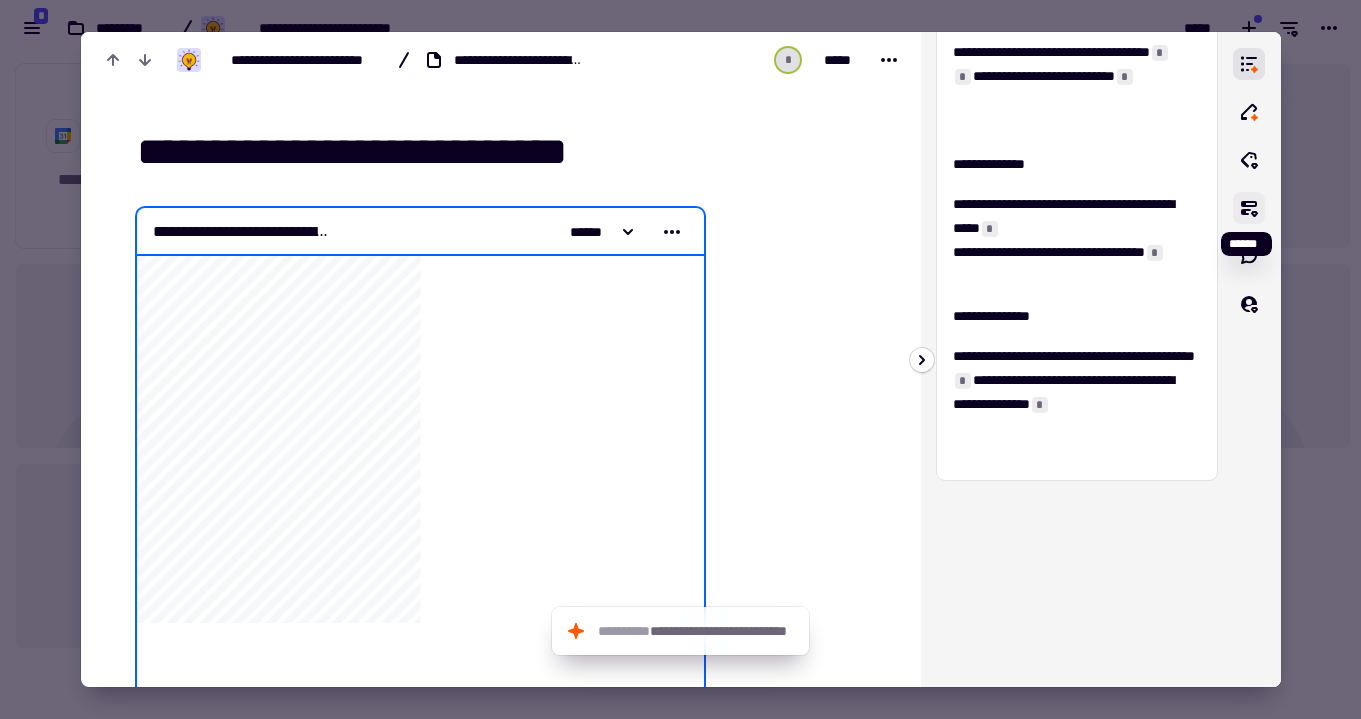 click 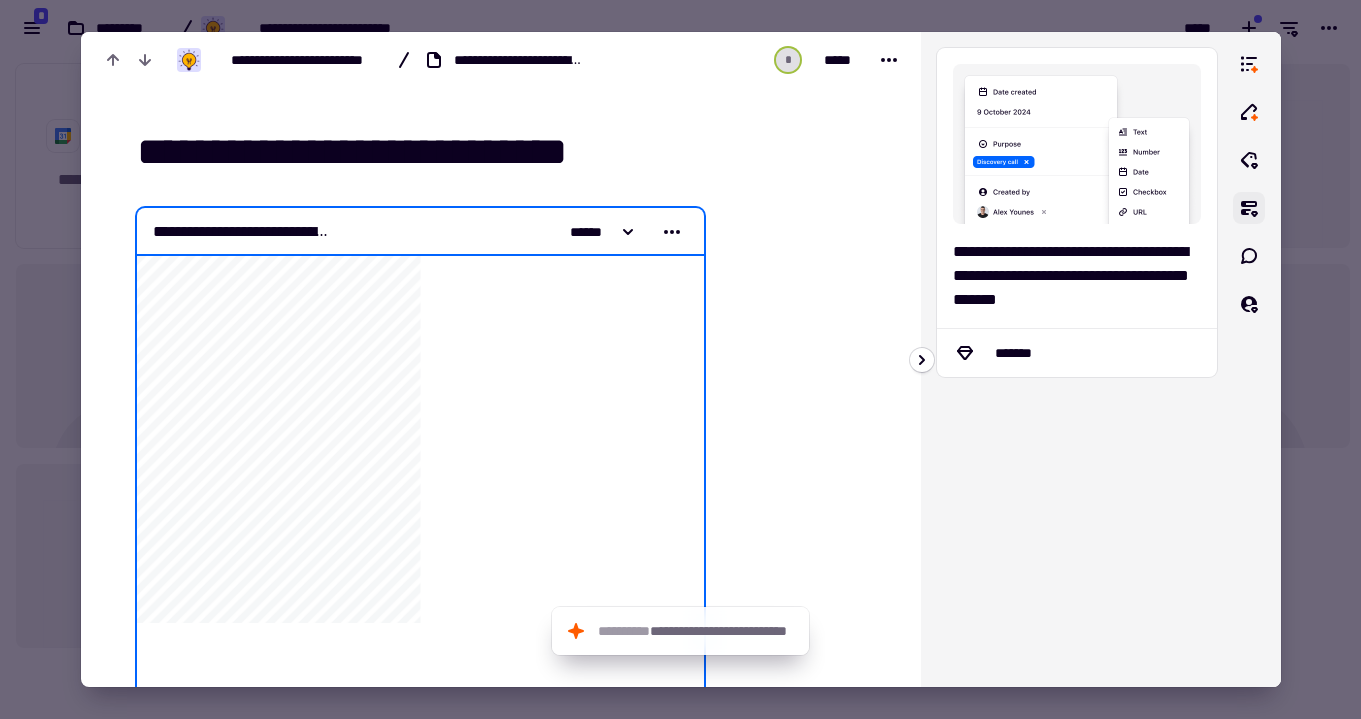 scroll, scrollTop: 0, scrollLeft: 0, axis: both 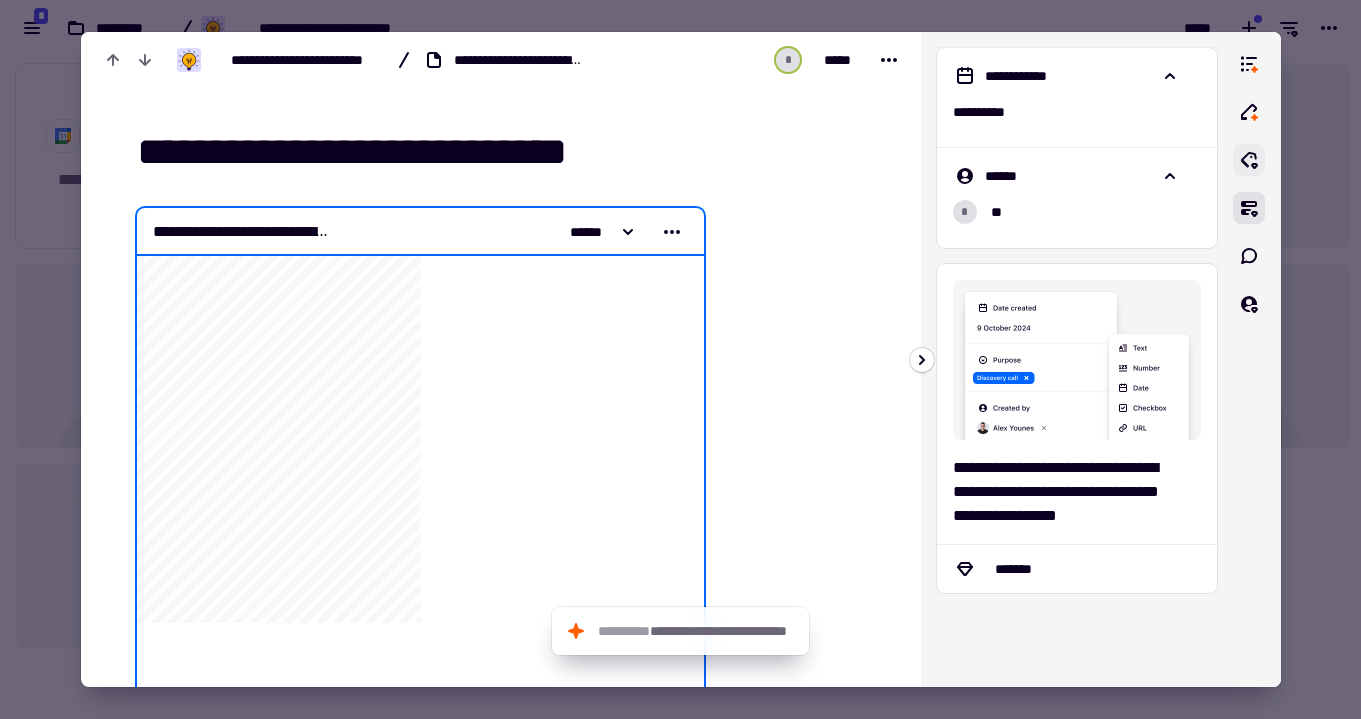 click 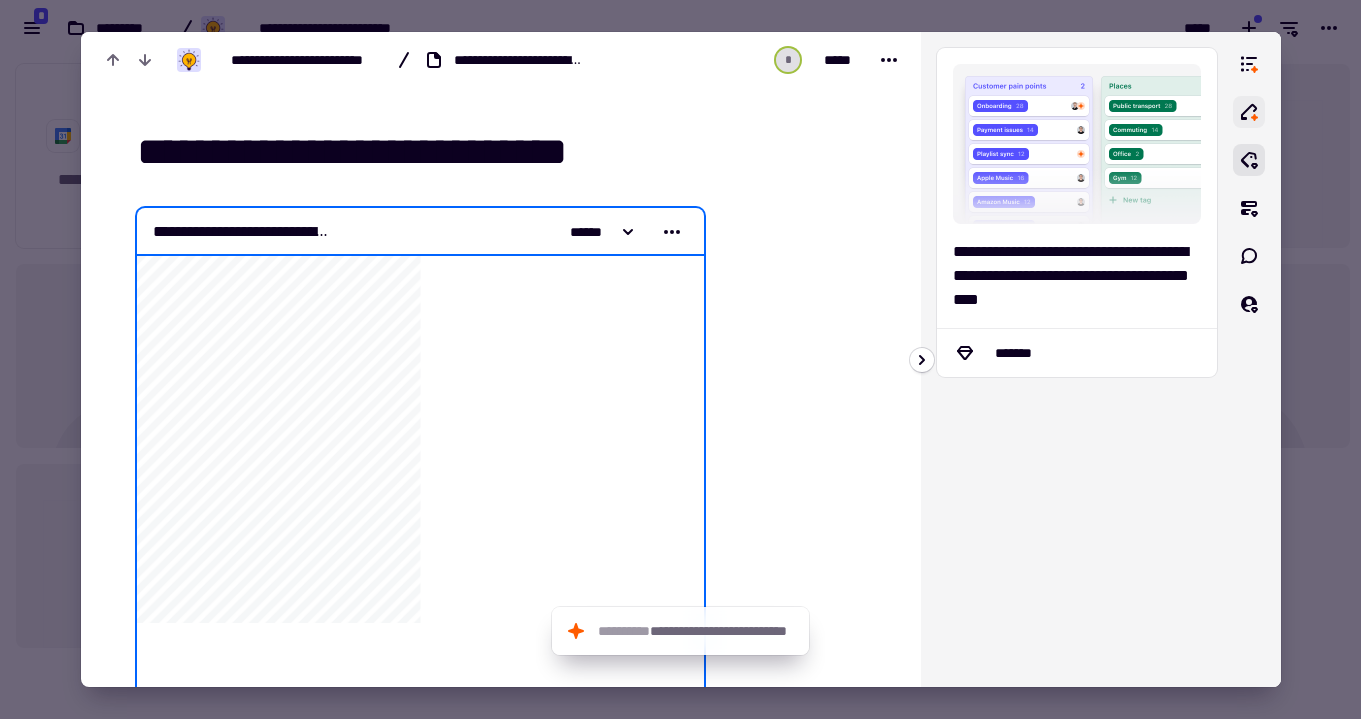 click 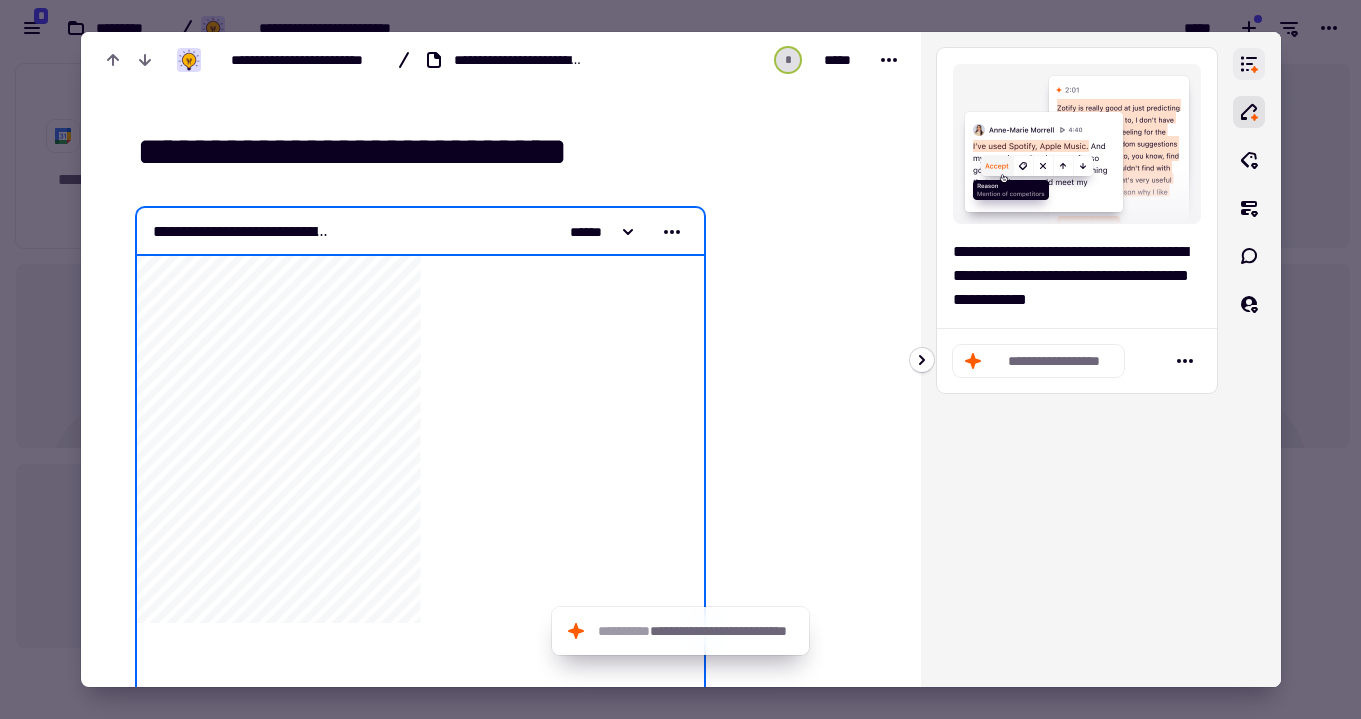 click 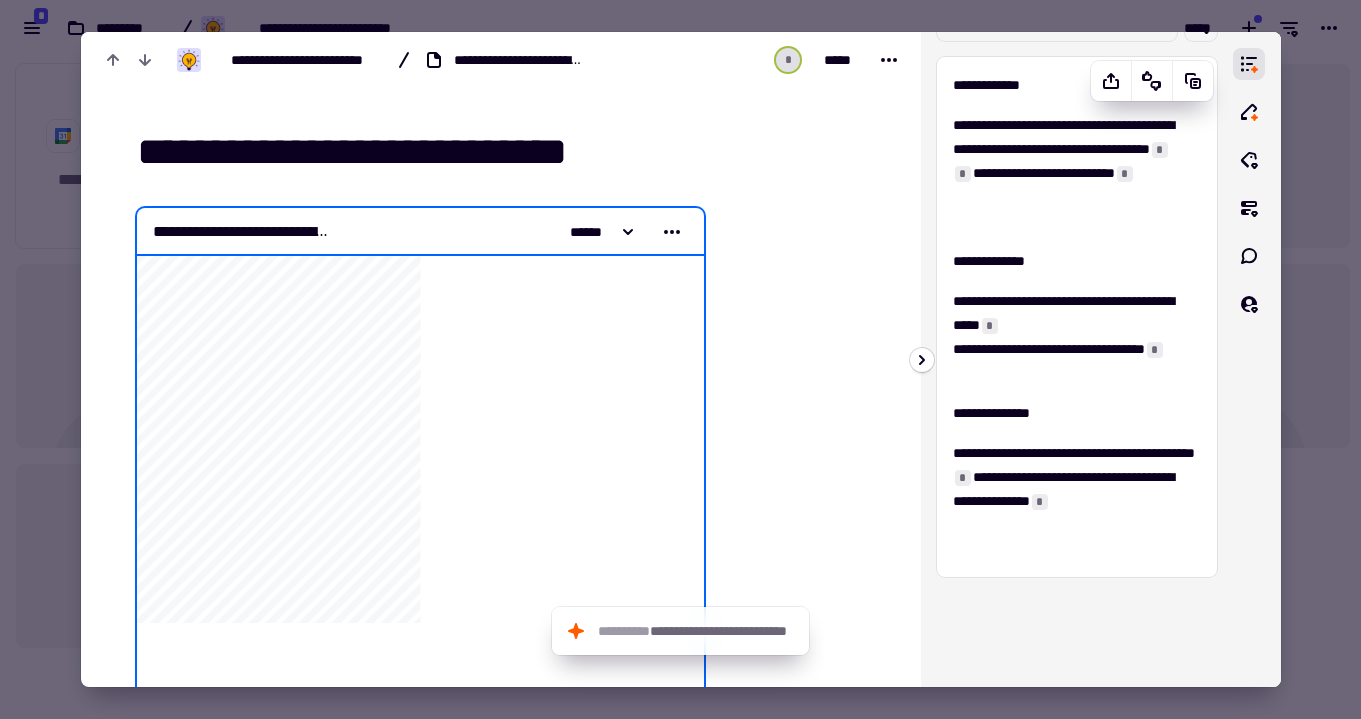 scroll, scrollTop: 0, scrollLeft: 0, axis: both 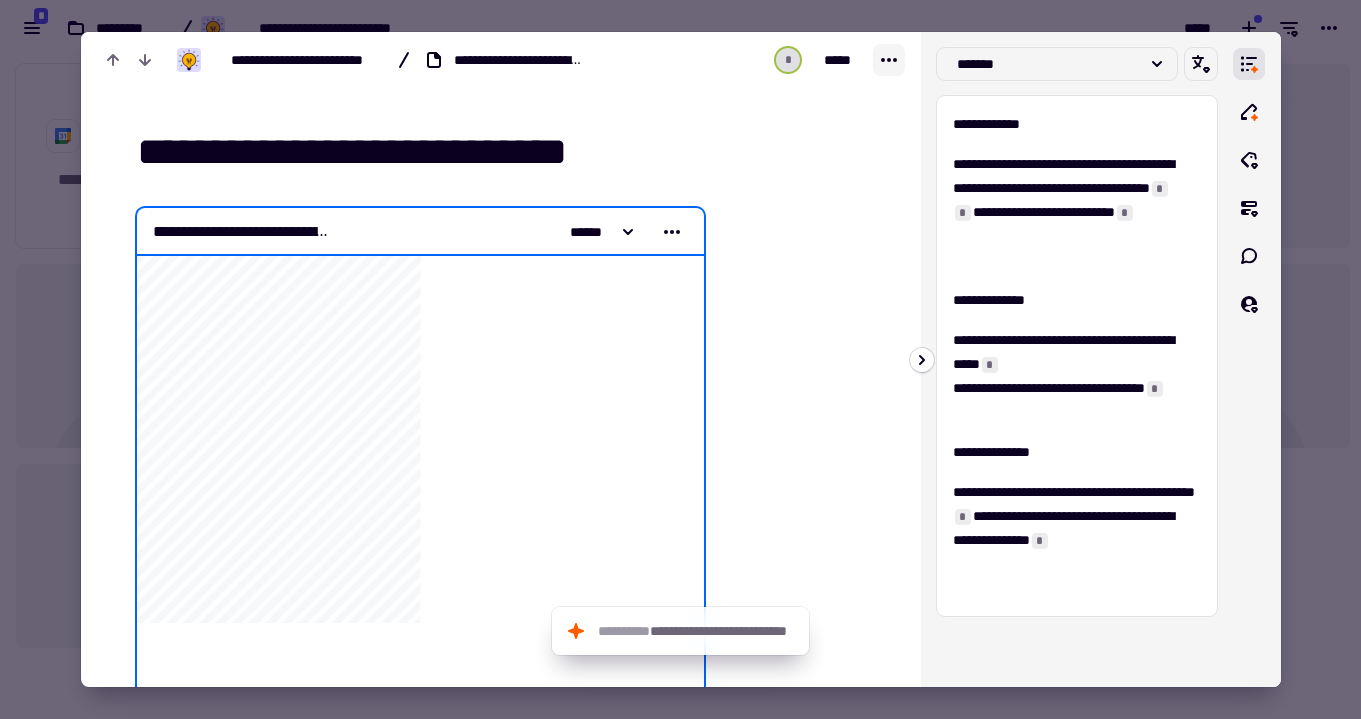 click 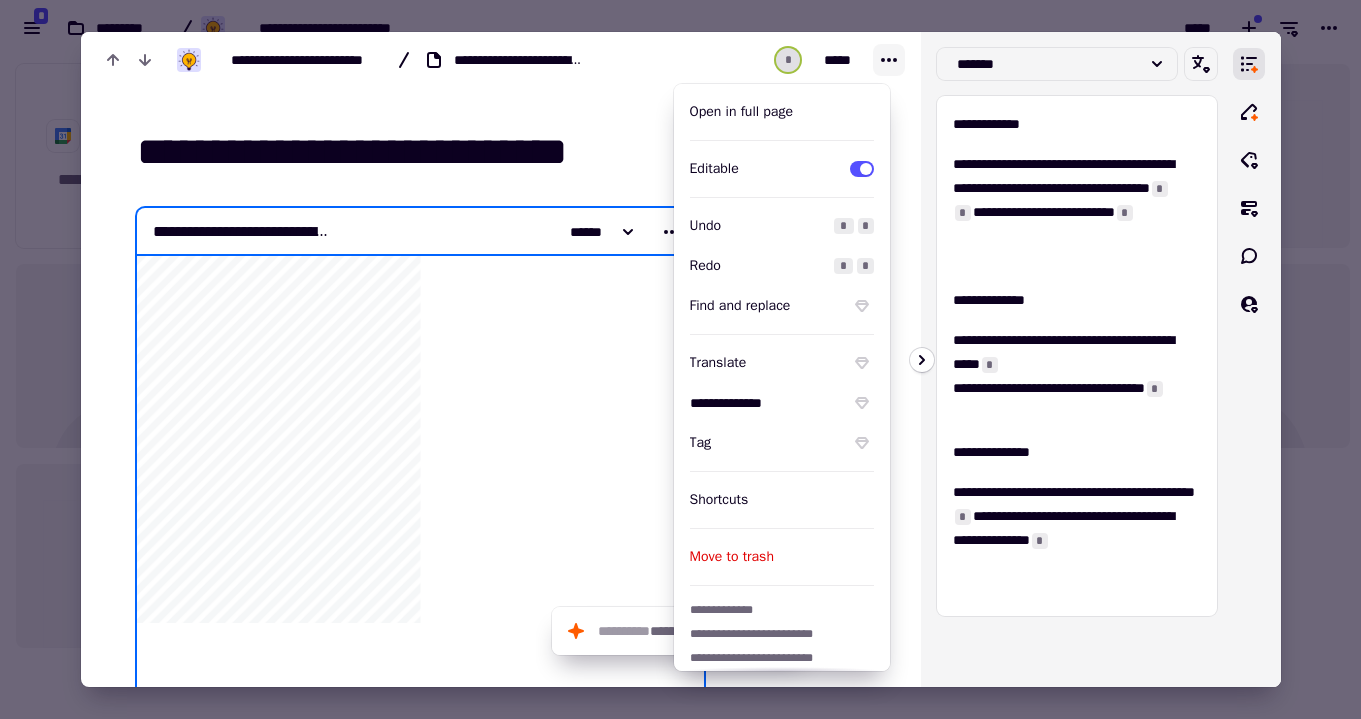 click 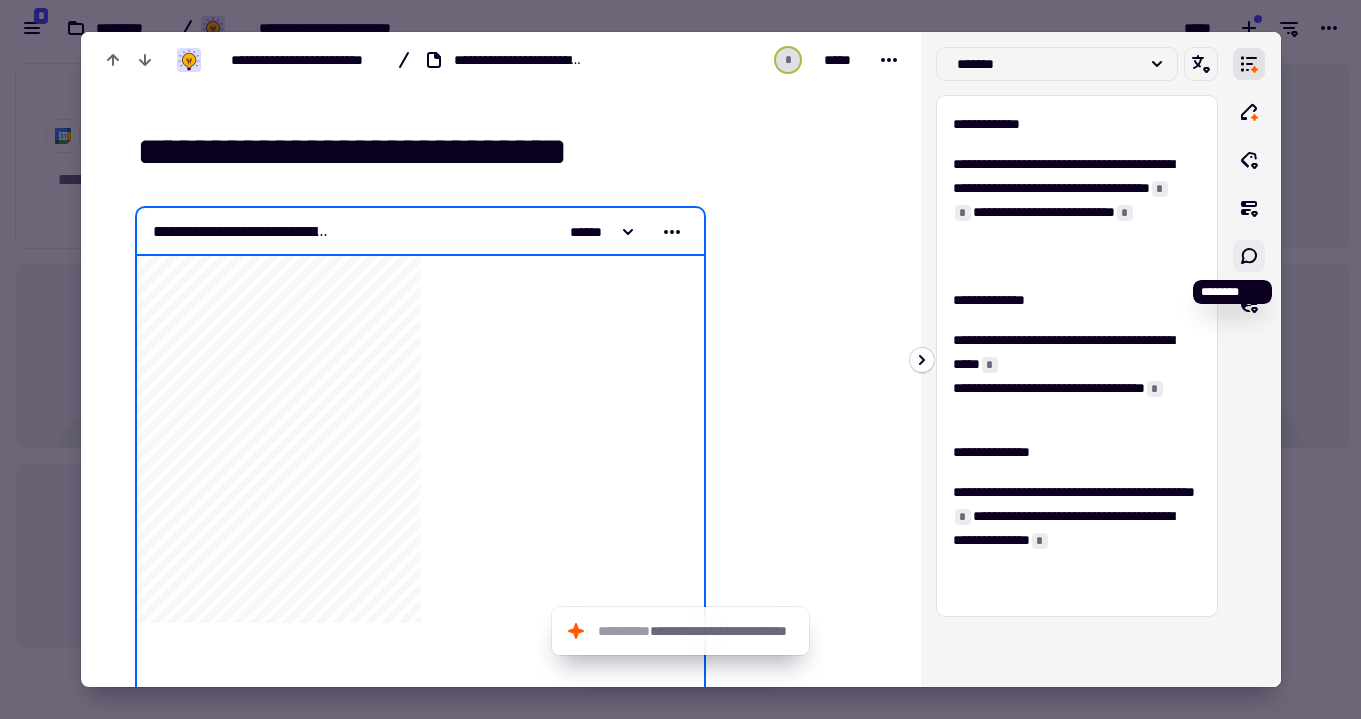 click 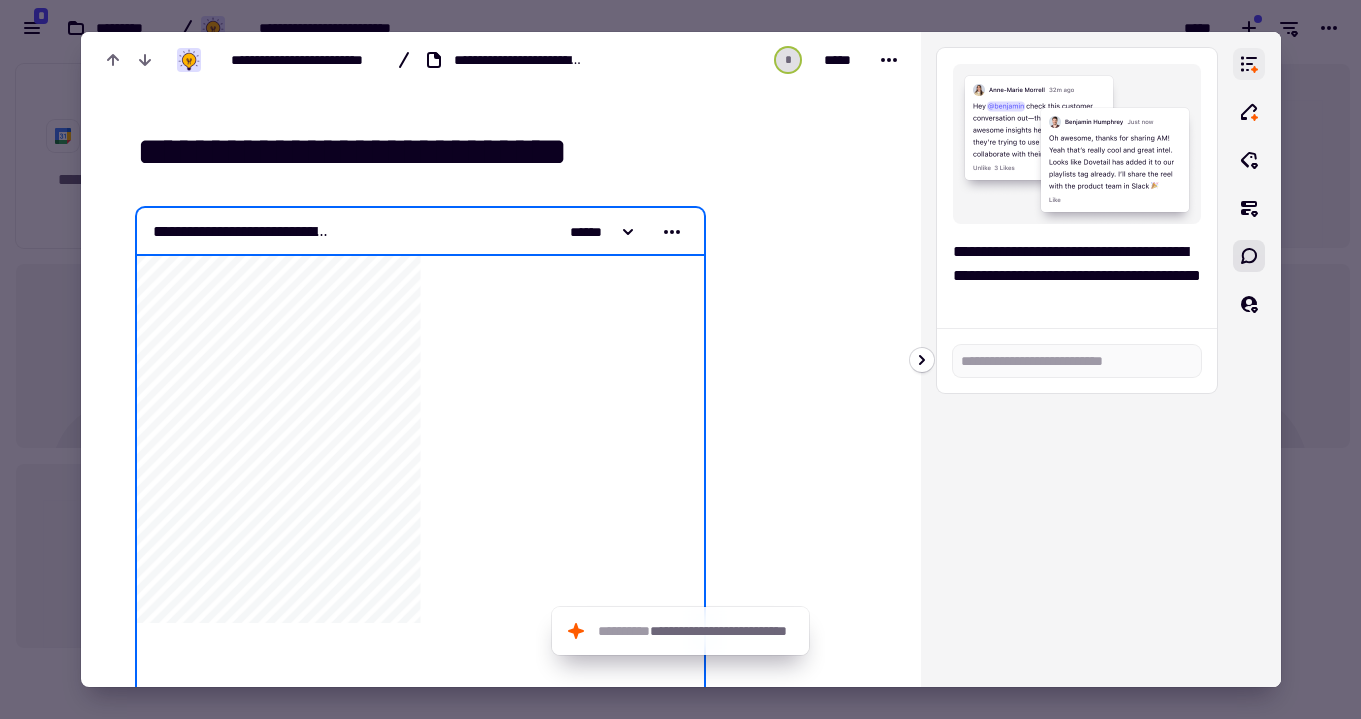 click 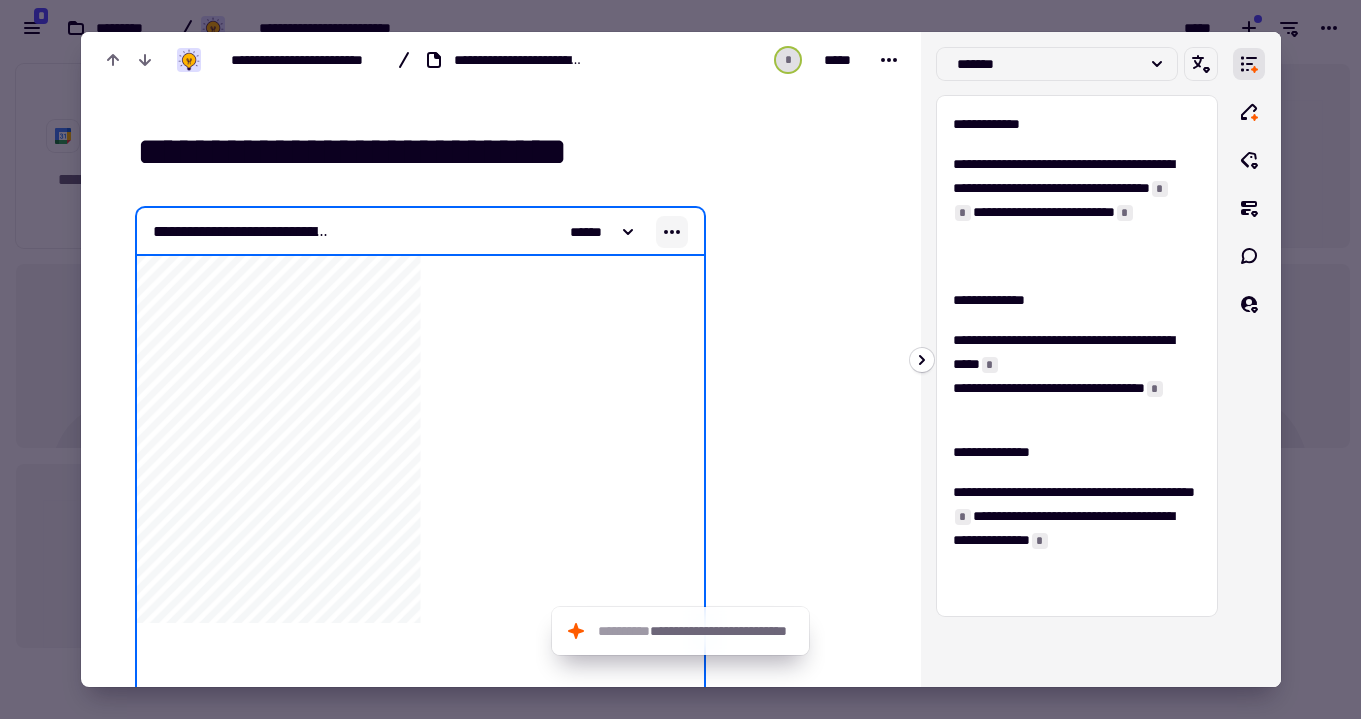 click 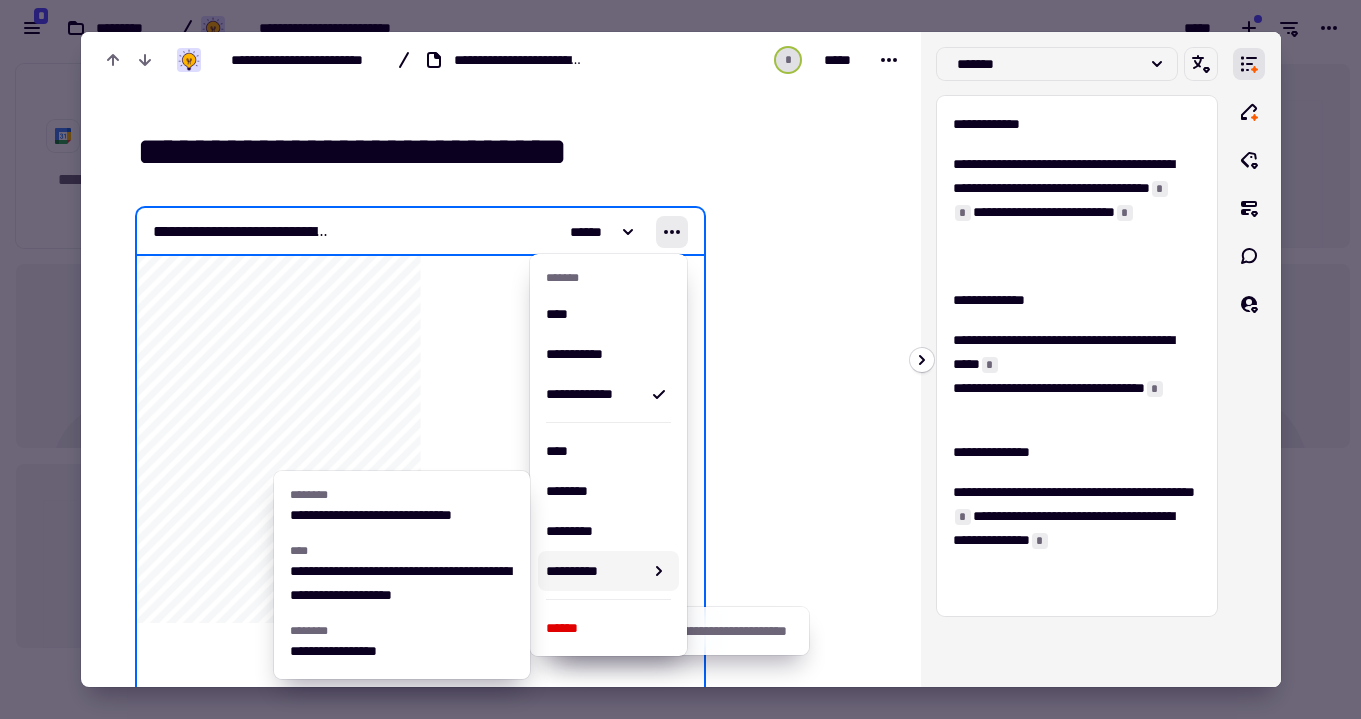 click on "**********" at bounding box center [501, 27307] 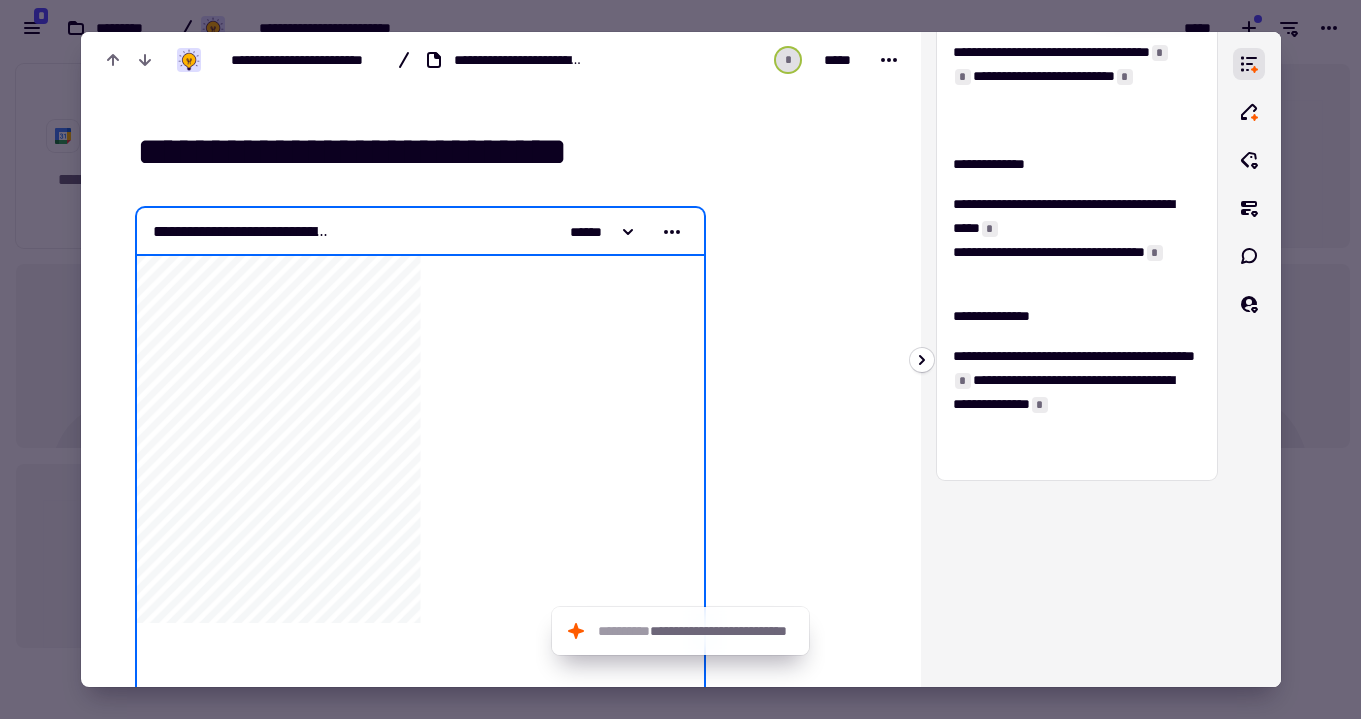 scroll, scrollTop: 0, scrollLeft: 0, axis: both 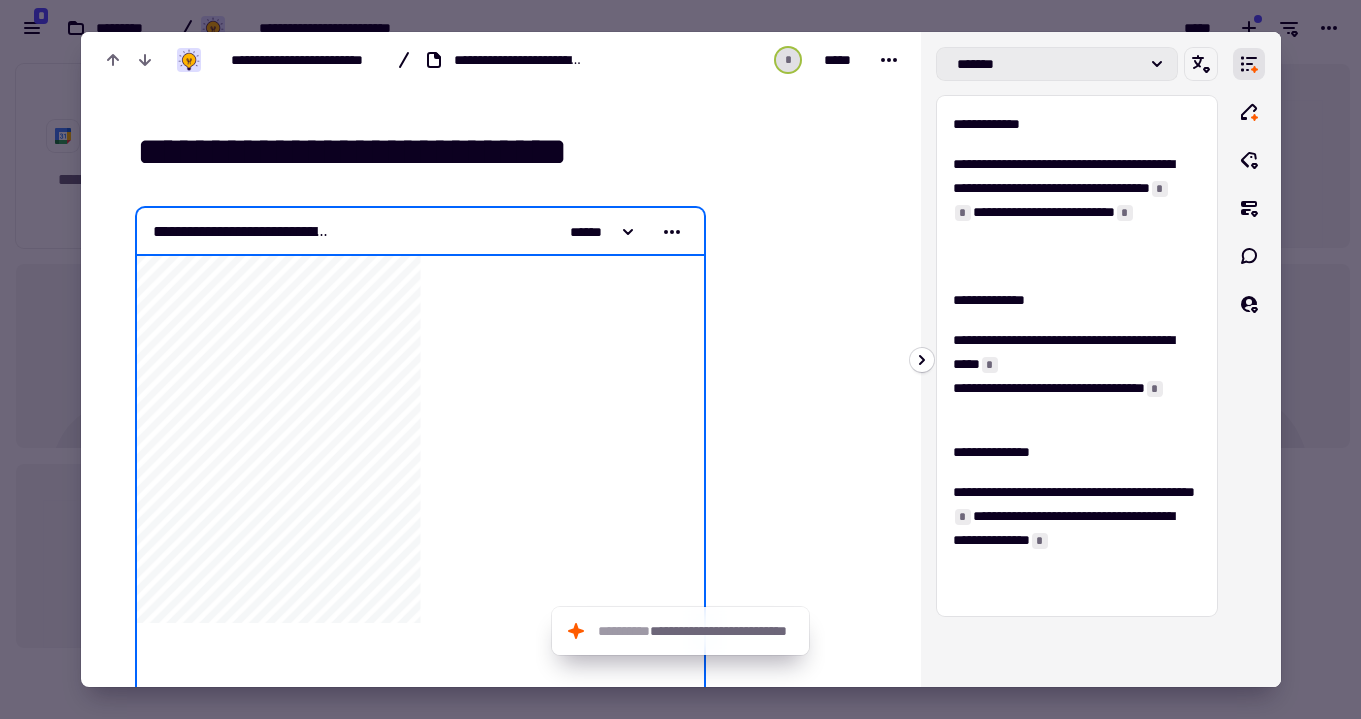 click on "*******" 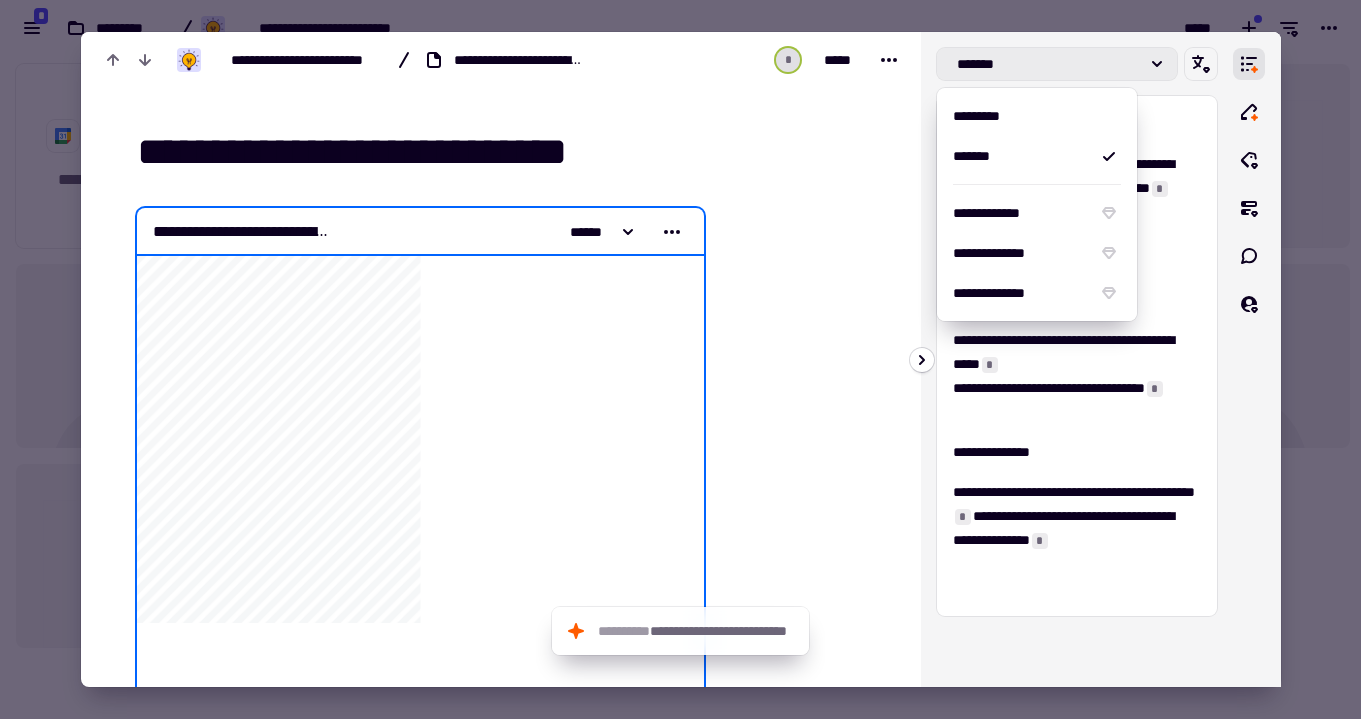 click on "*******" 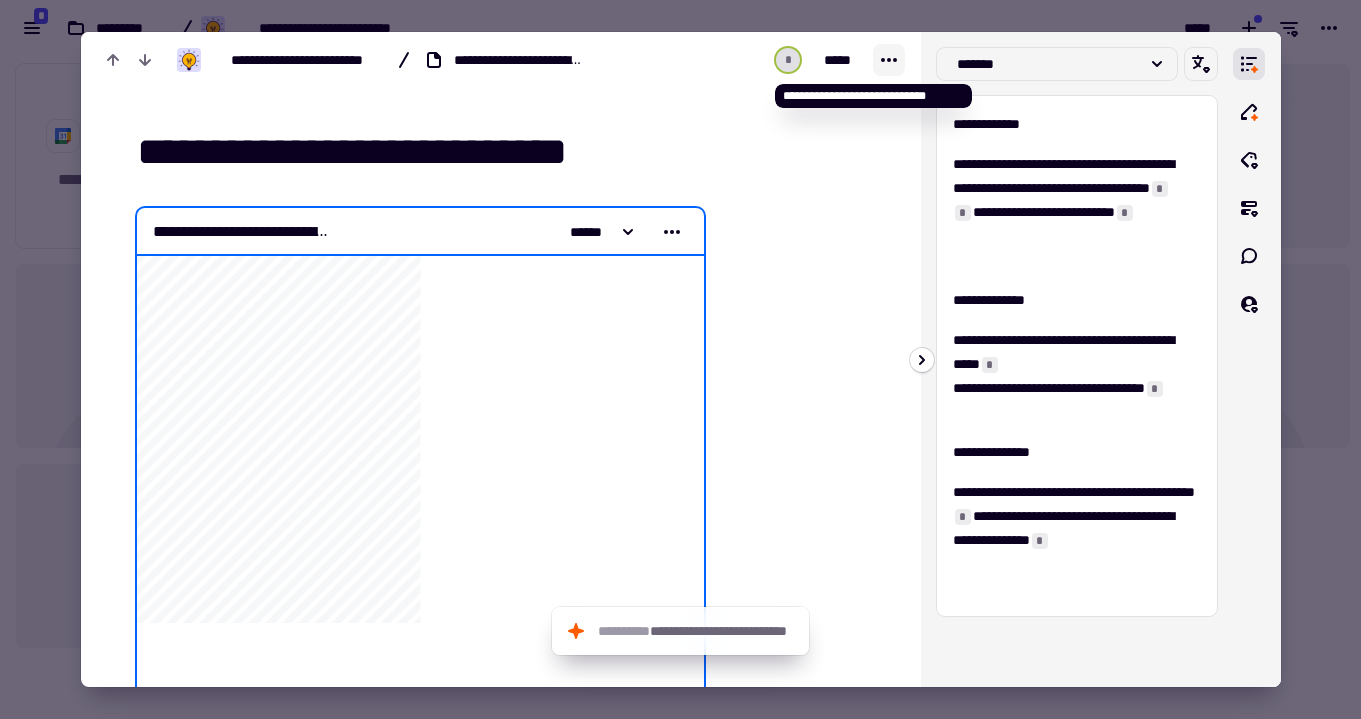 click 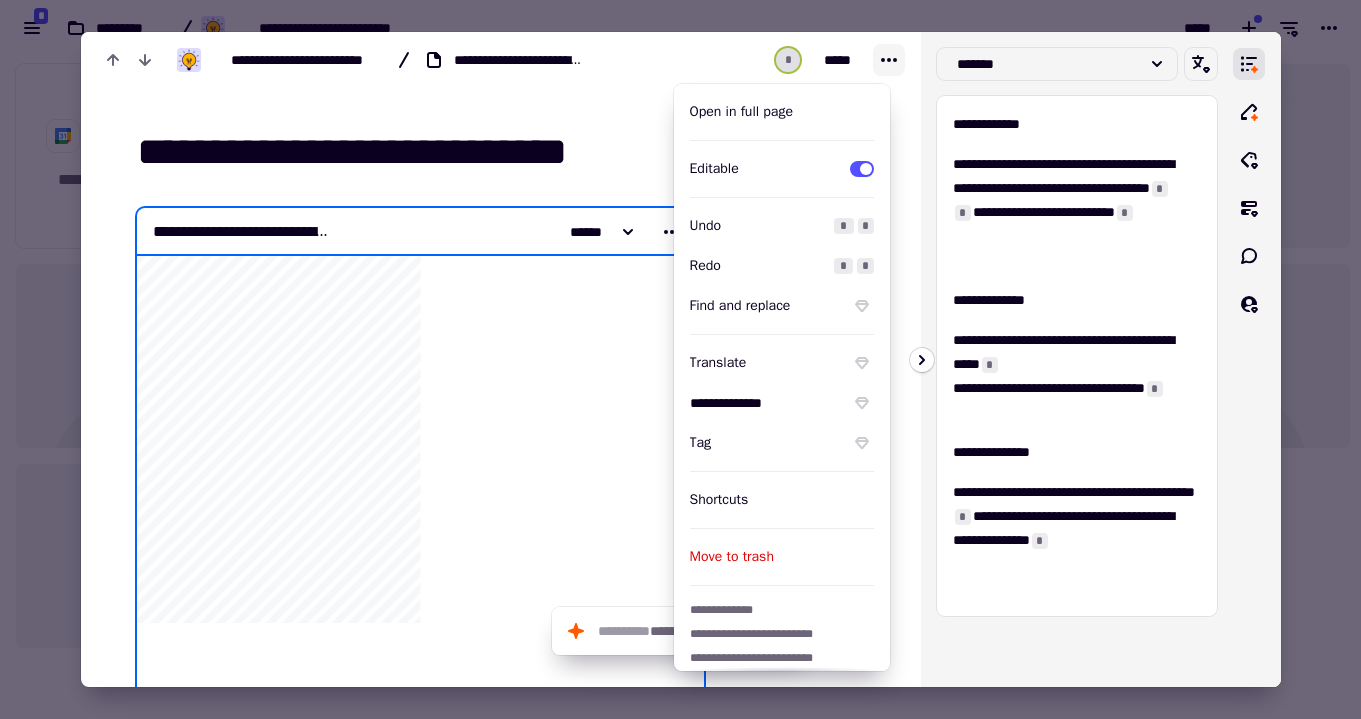 click 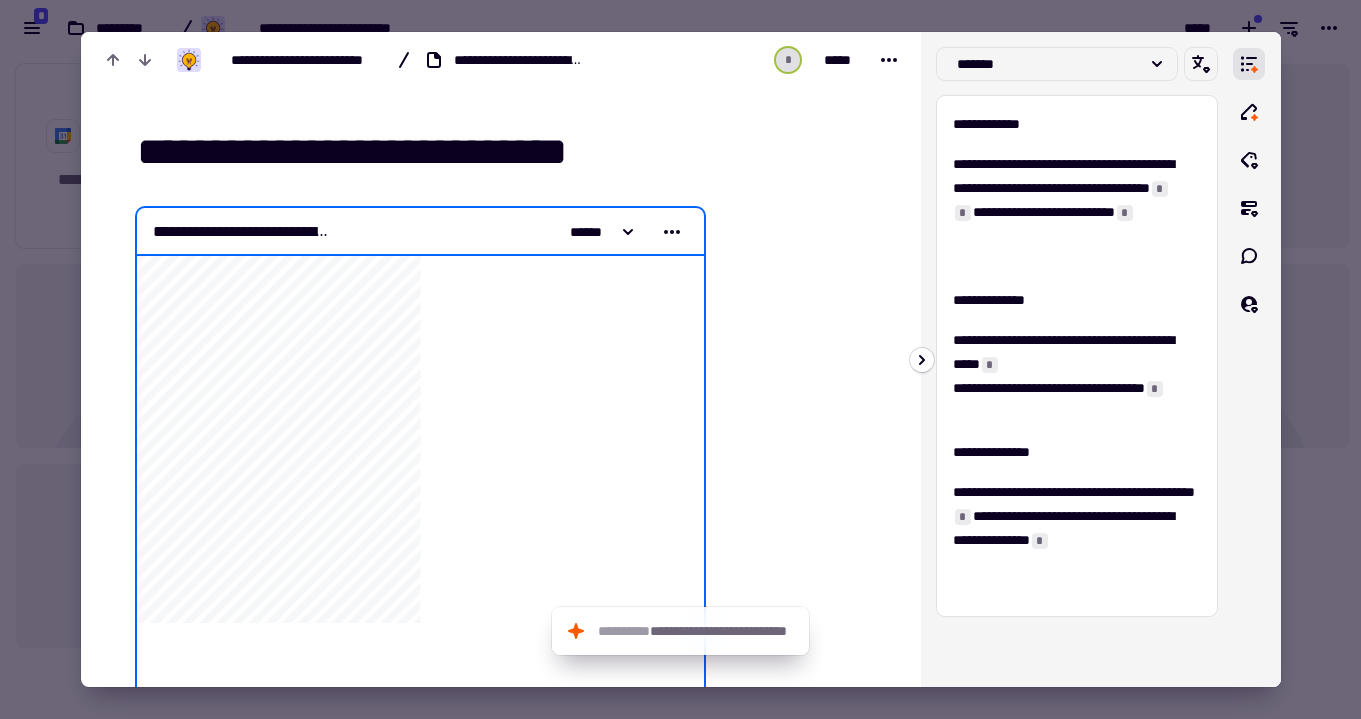 click at bounding box center (680, 359) 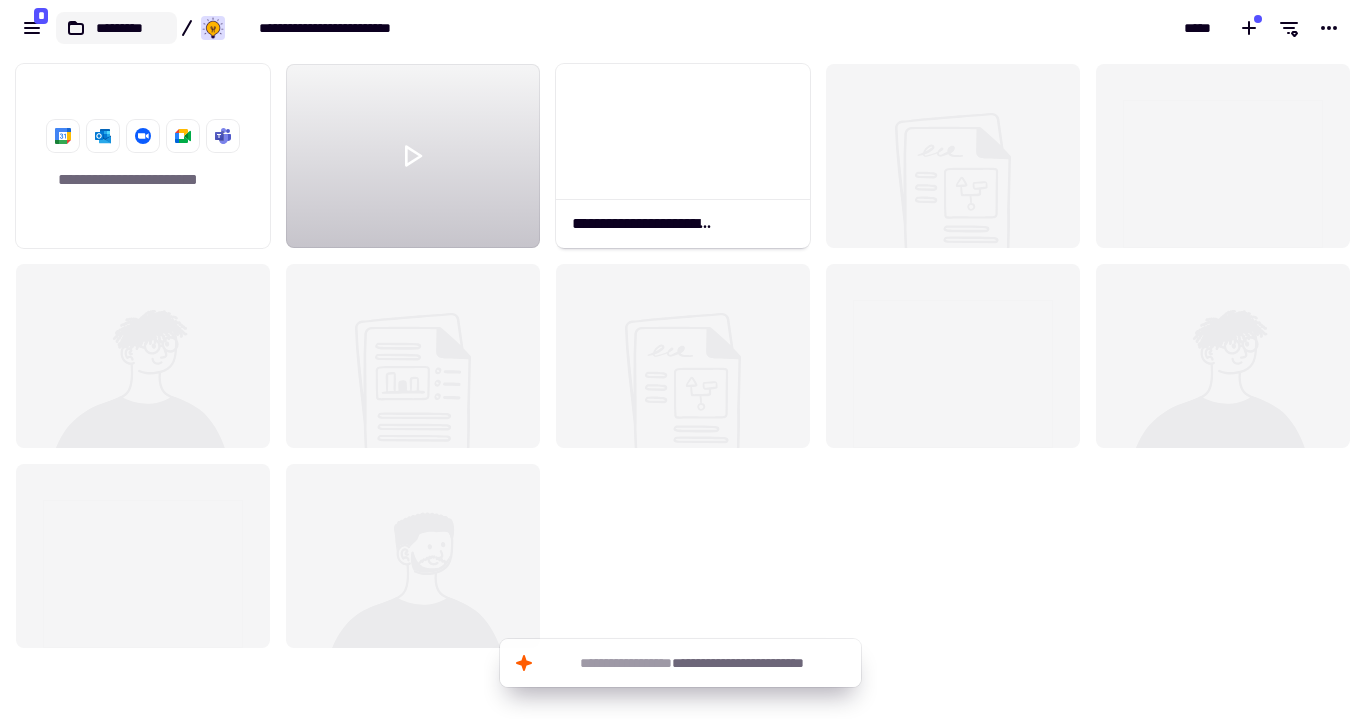 click on "*********" 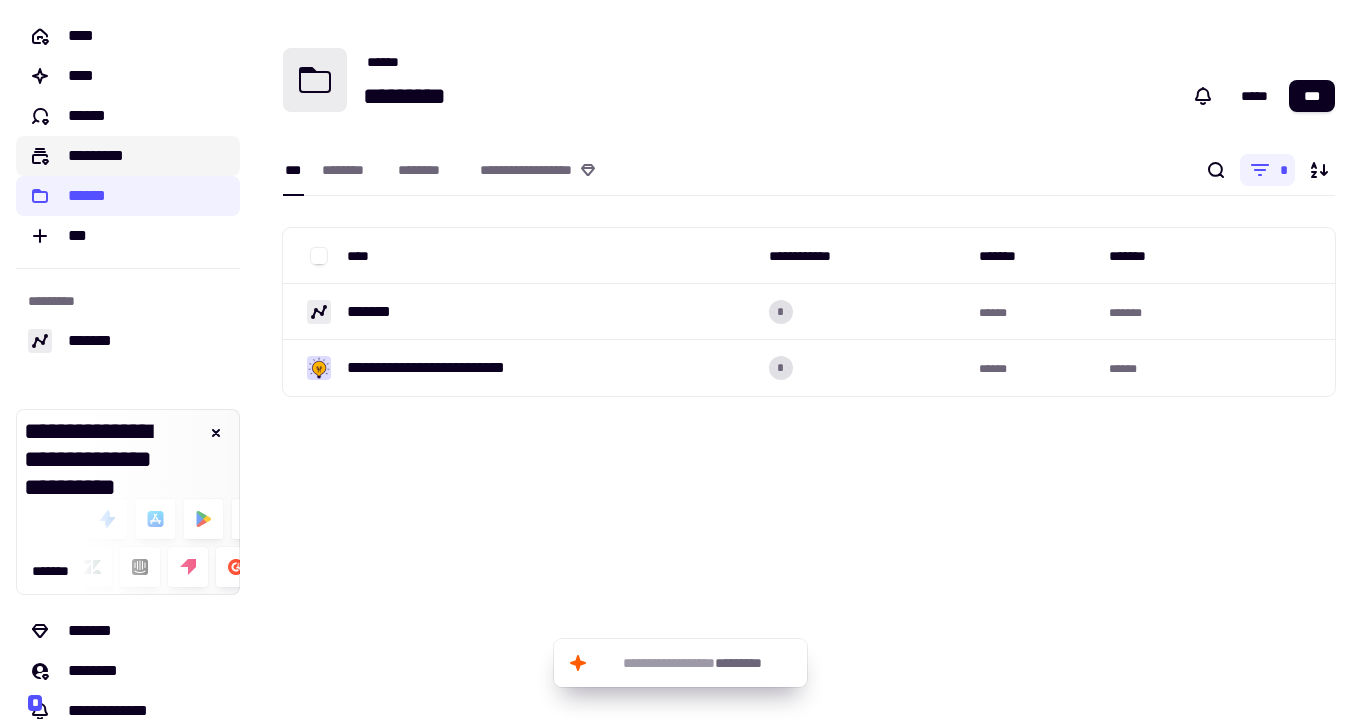 click on "*********" 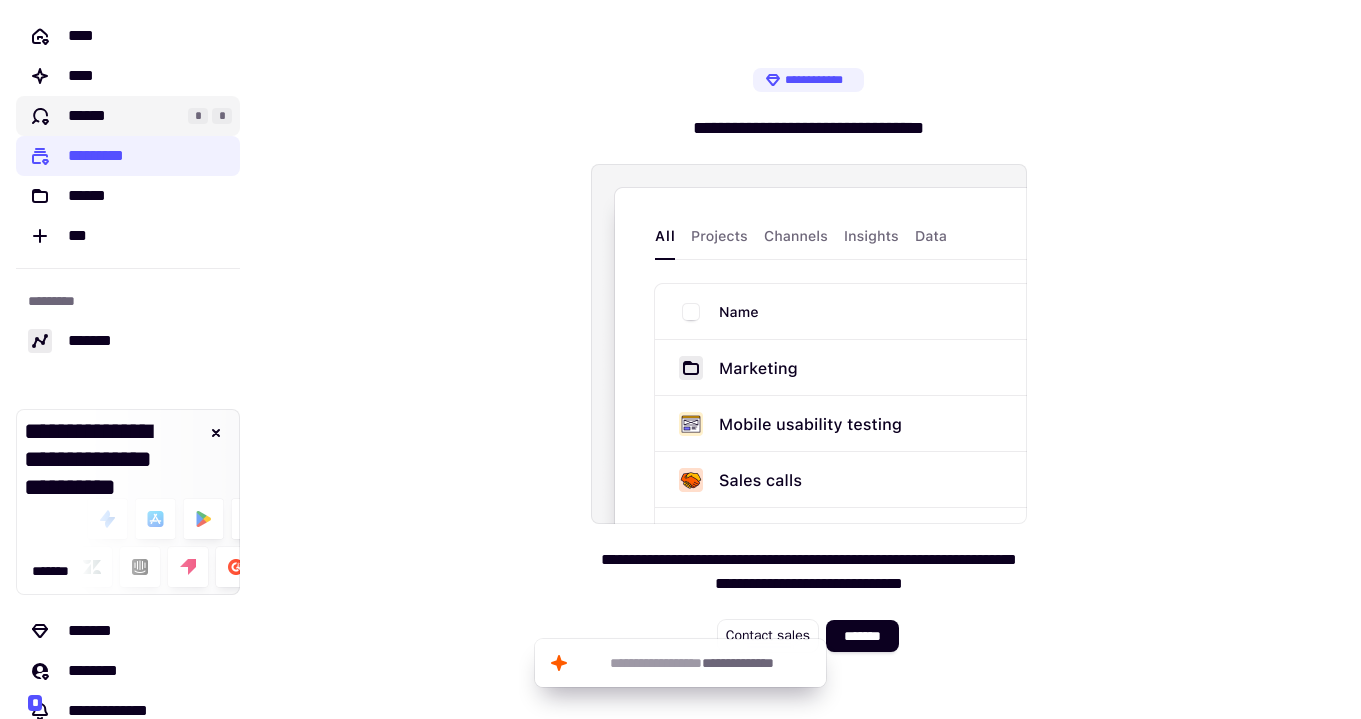 click on "******" 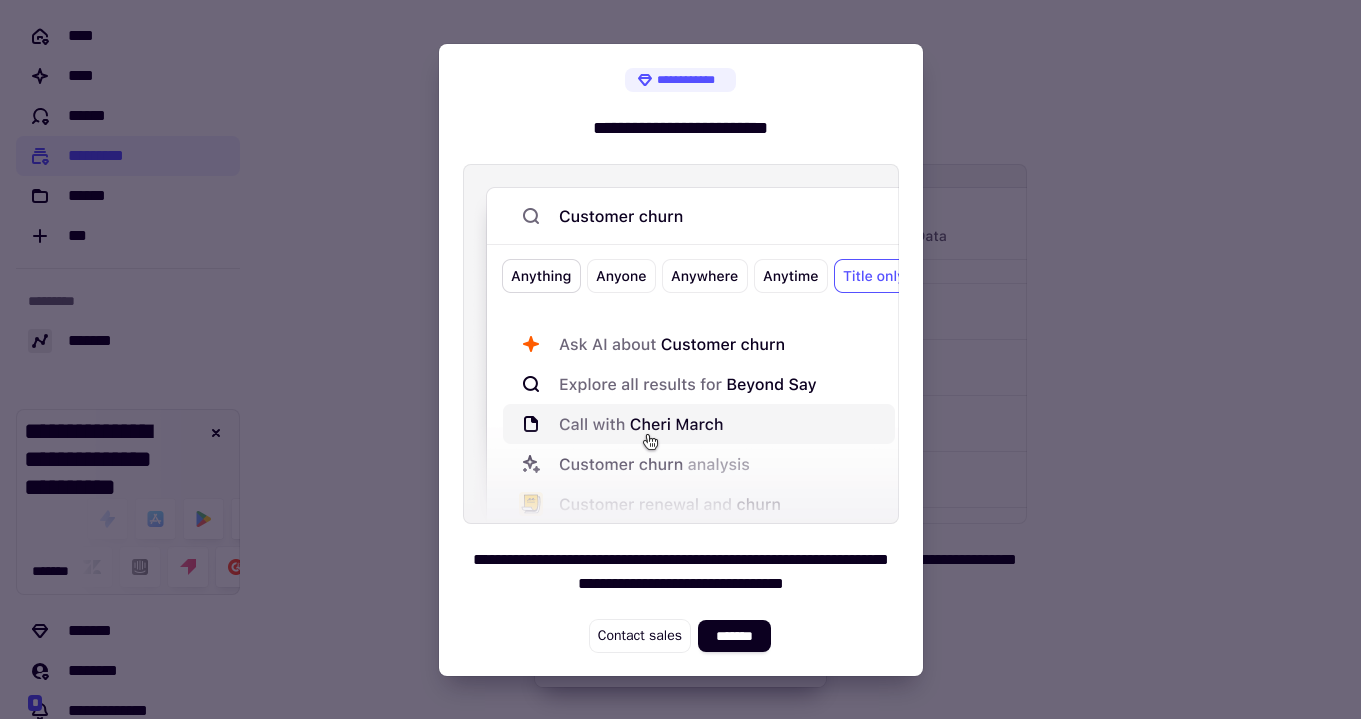 drag, startPoint x: 699, startPoint y: 457, endPoint x: 663, endPoint y: 517, distance: 69.97142 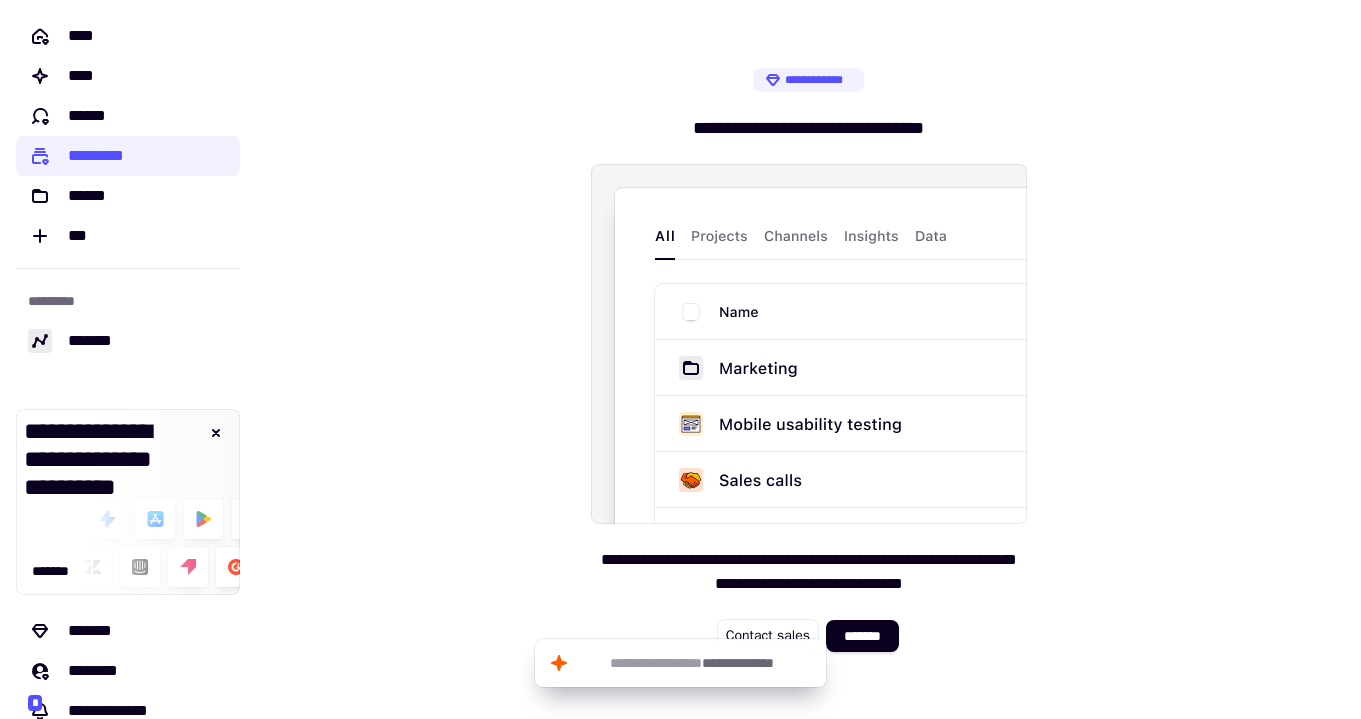 click at bounding box center (809, 344) 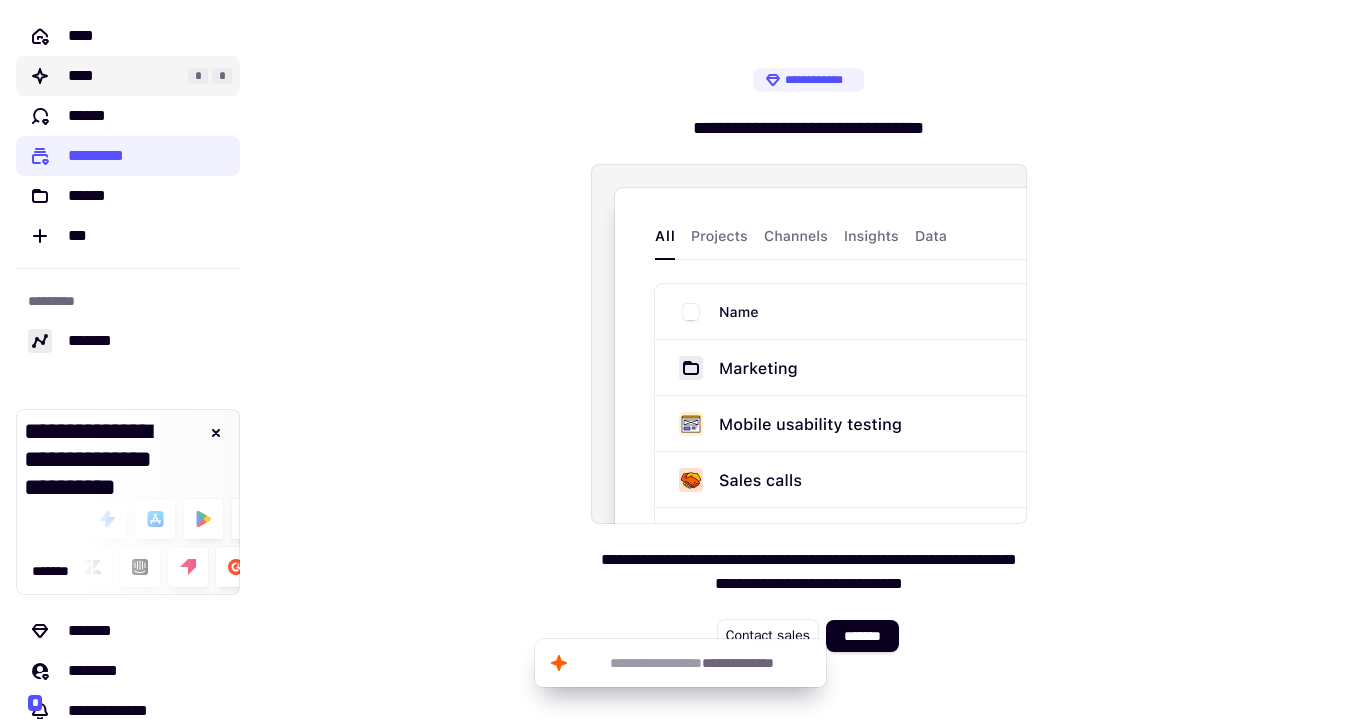 click on "****" 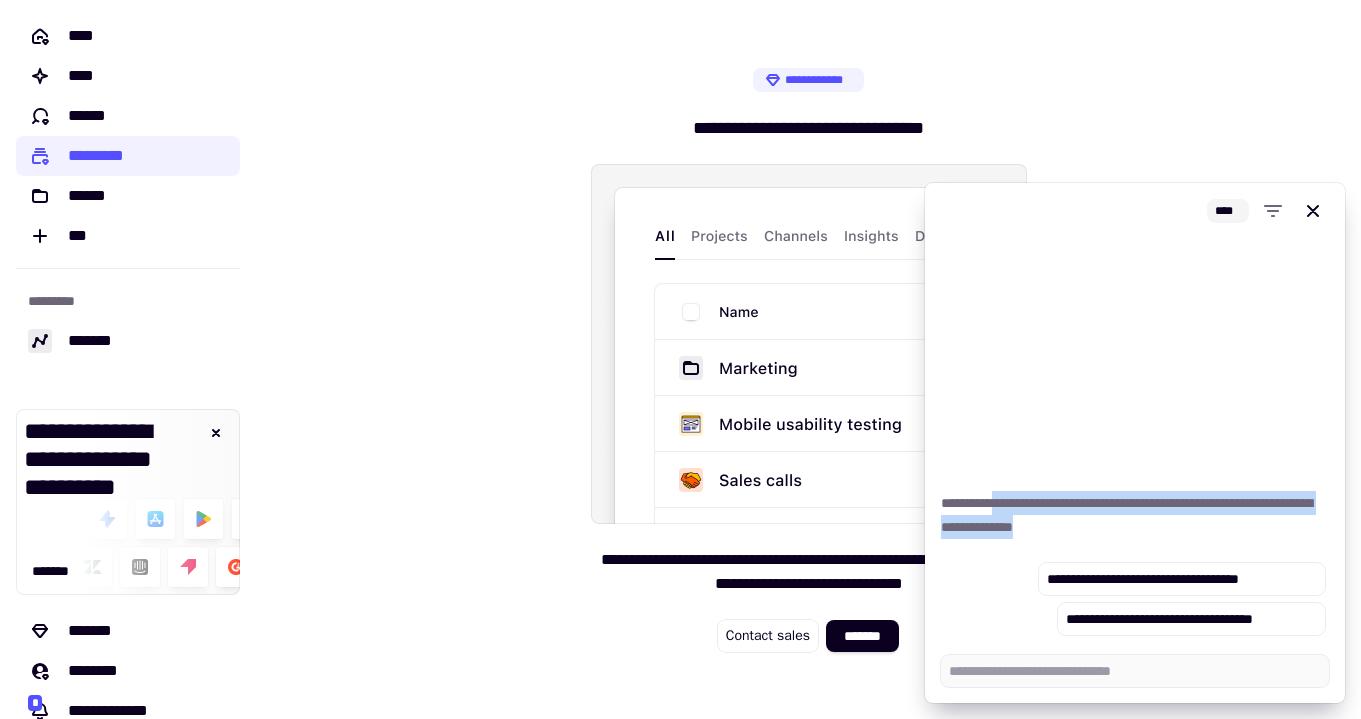 drag, startPoint x: 1019, startPoint y: 504, endPoint x: 1261, endPoint y: 526, distance: 242.99794 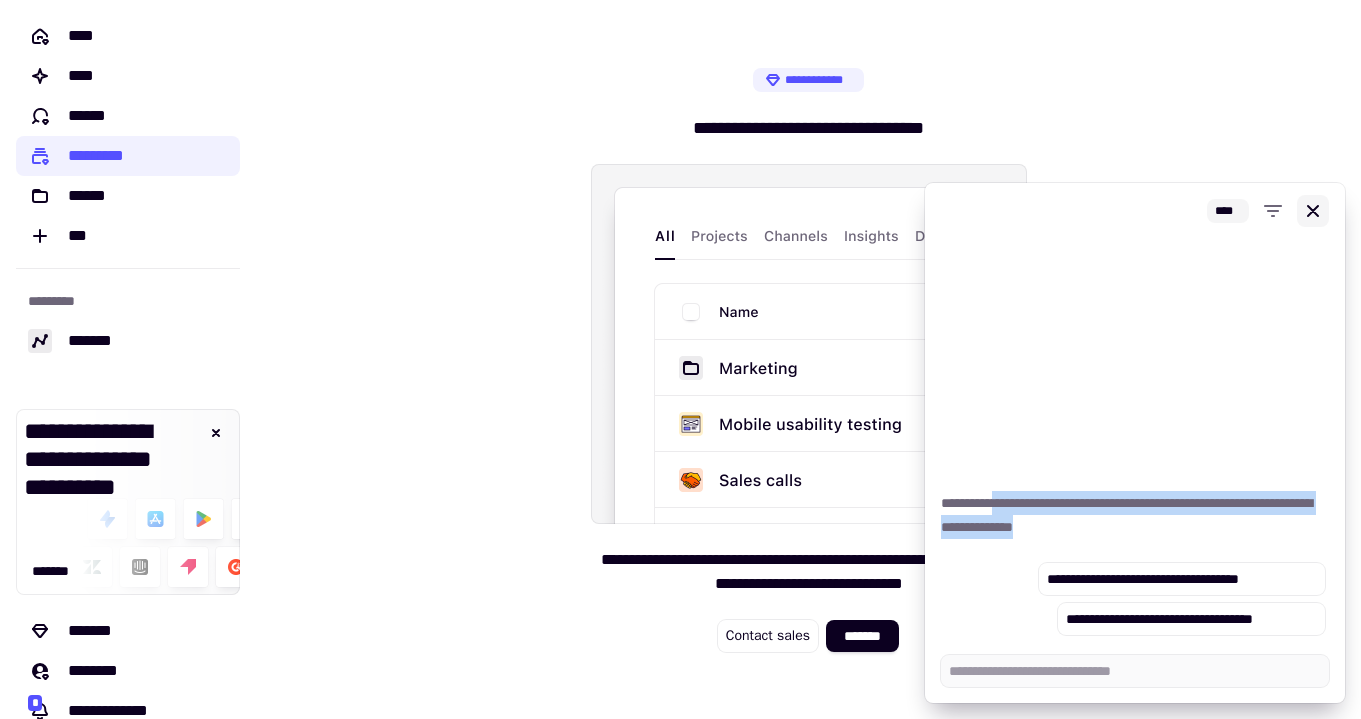 click 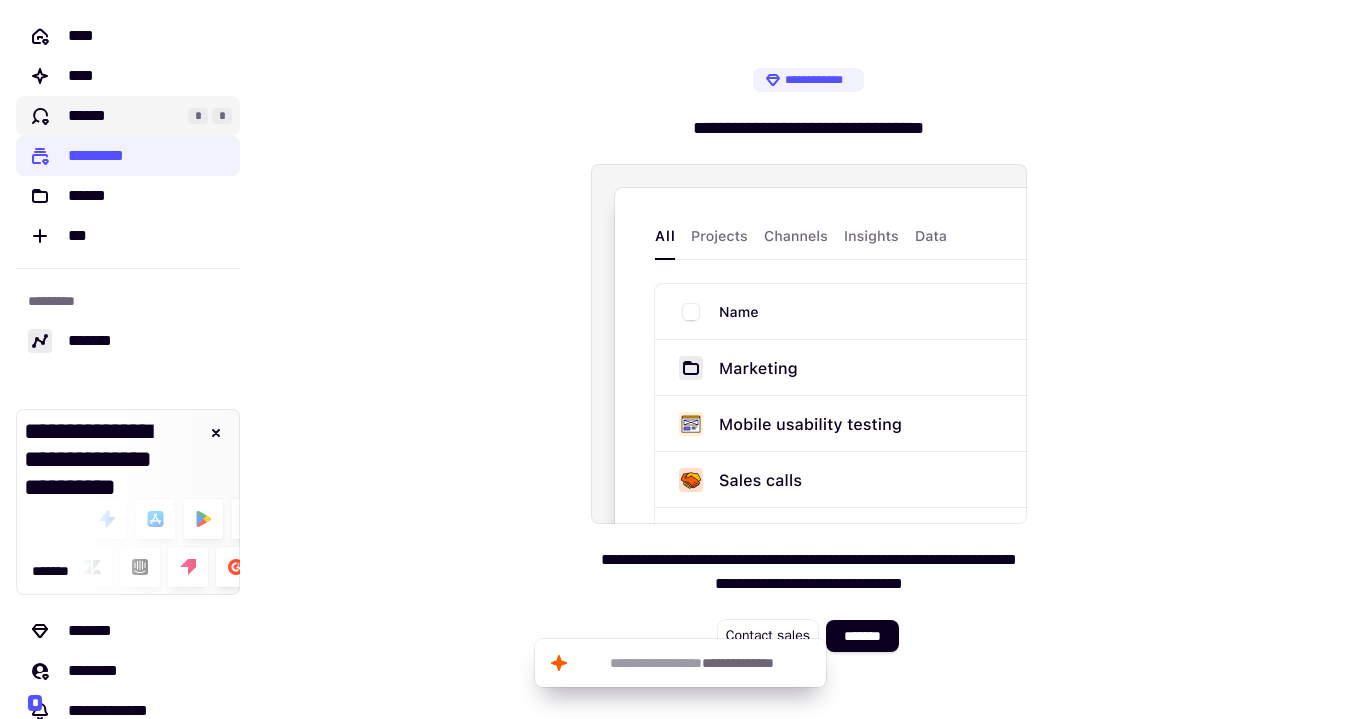 click on "******" 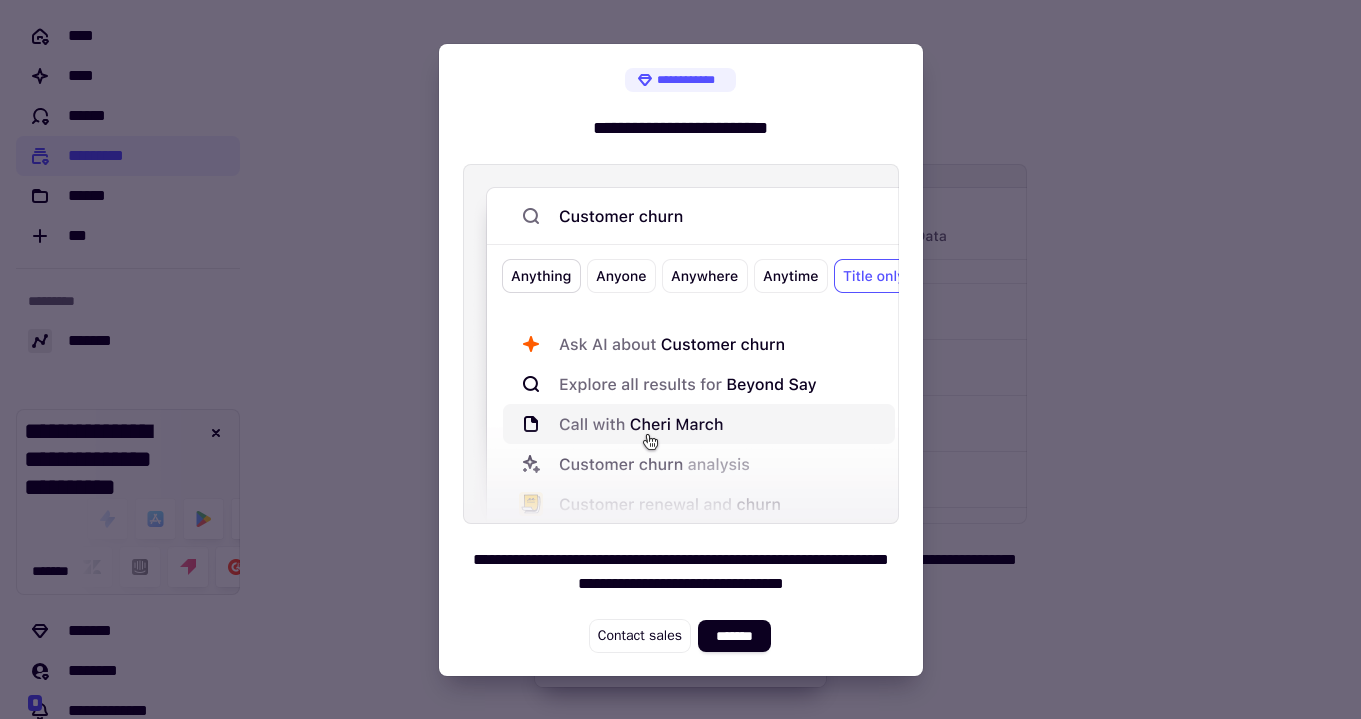 click at bounding box center [680, 359] 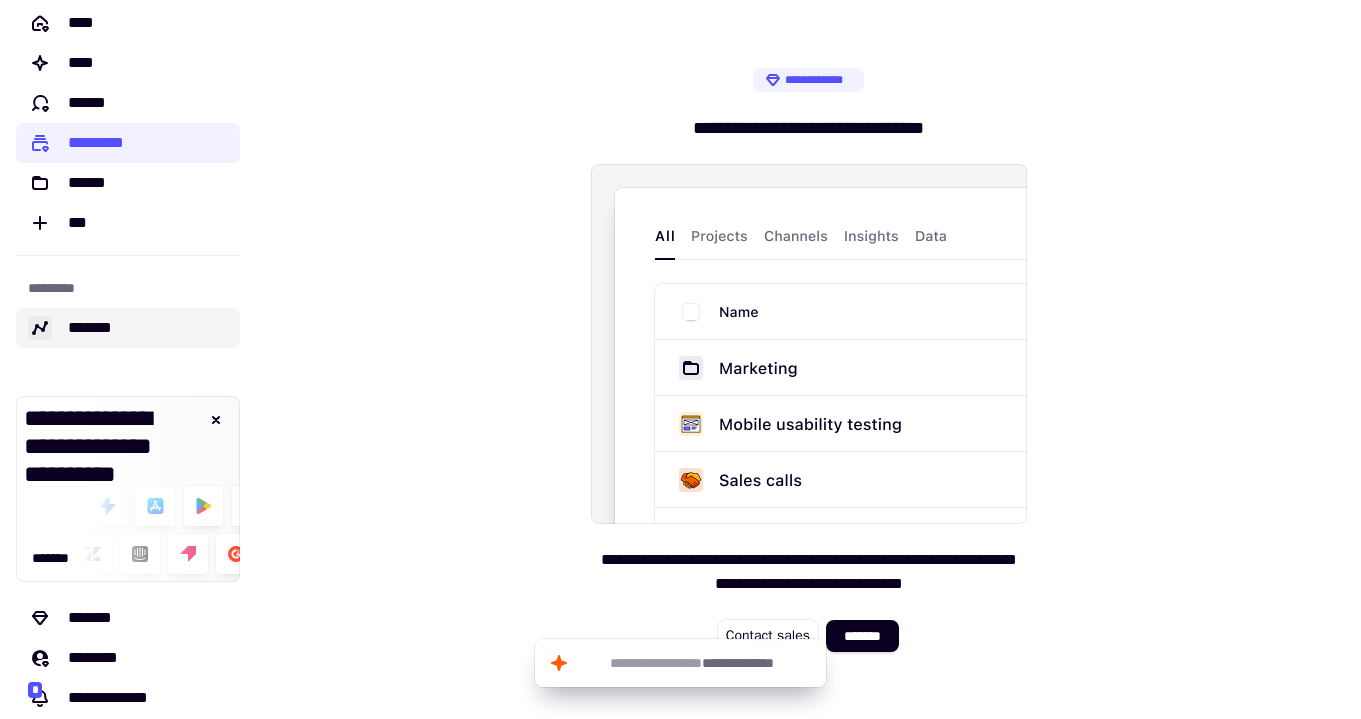 scroll, scrollTop: 26, scrollLeft: 0, axis: vertical 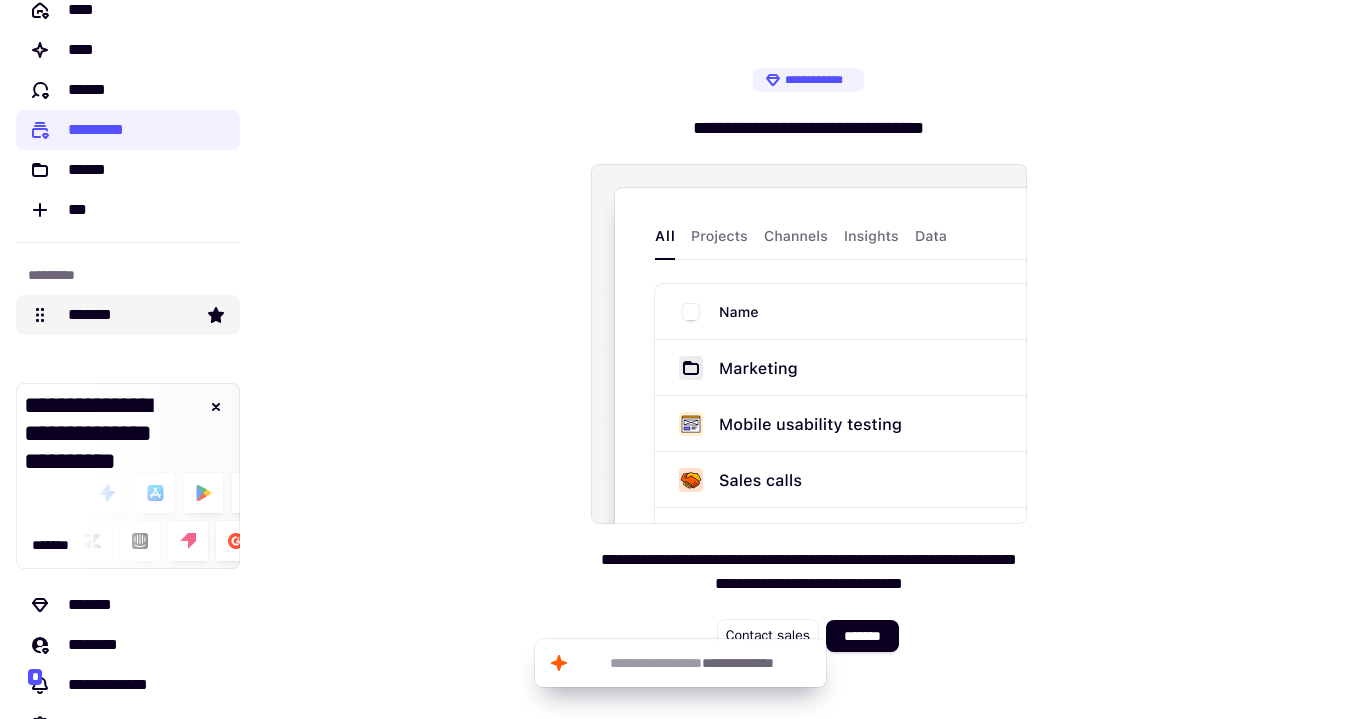 click on "*******" 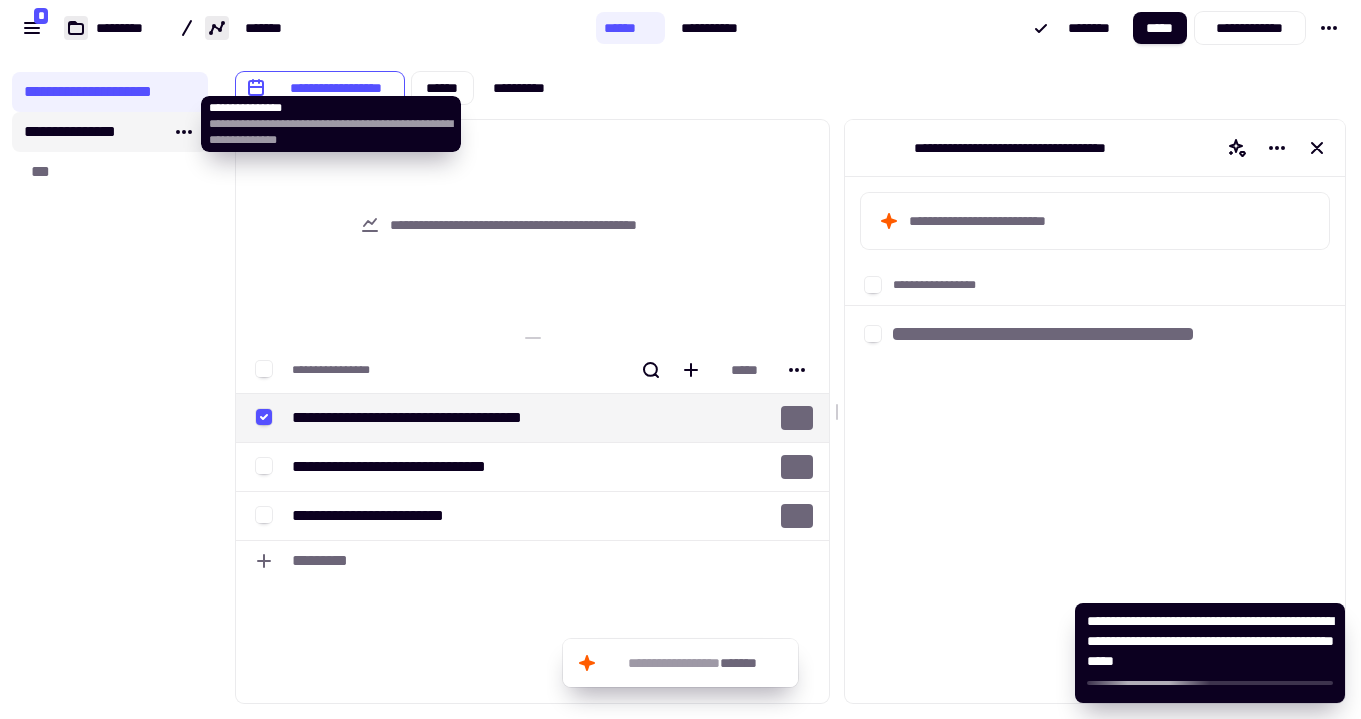 click on "**********" 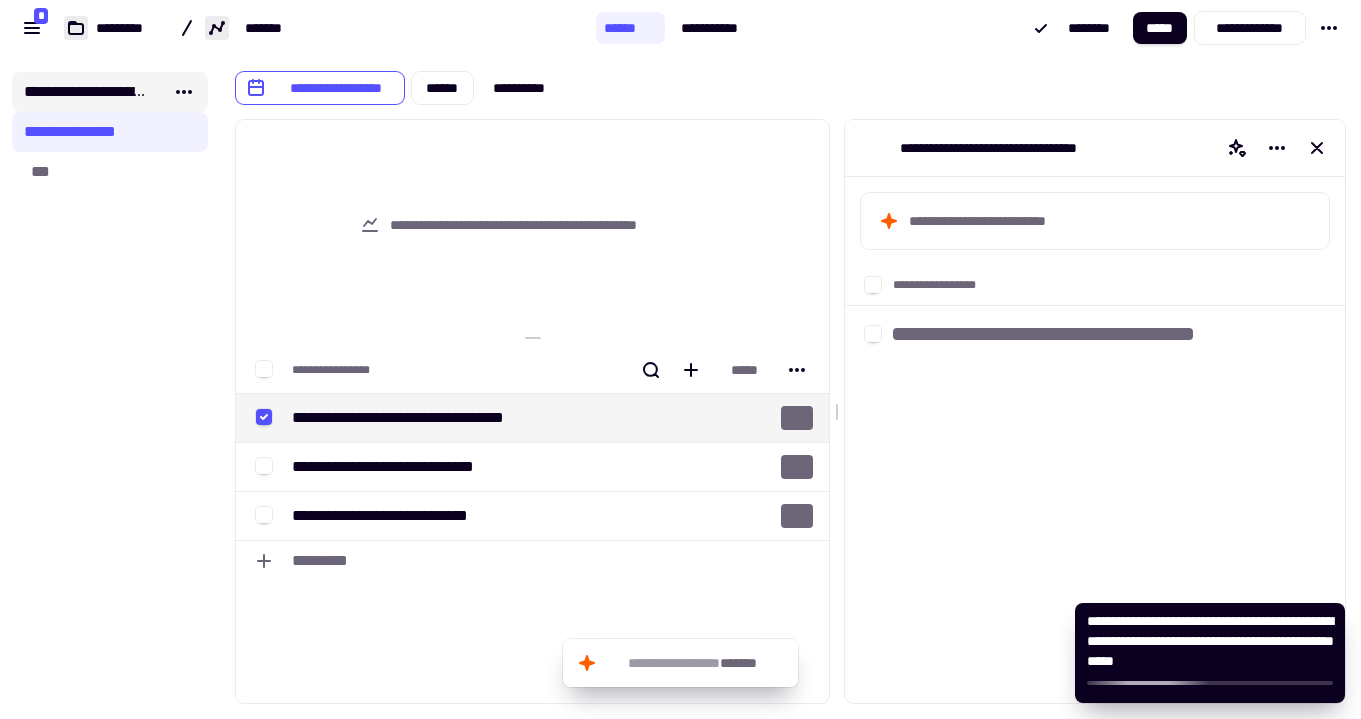 click on "**********" 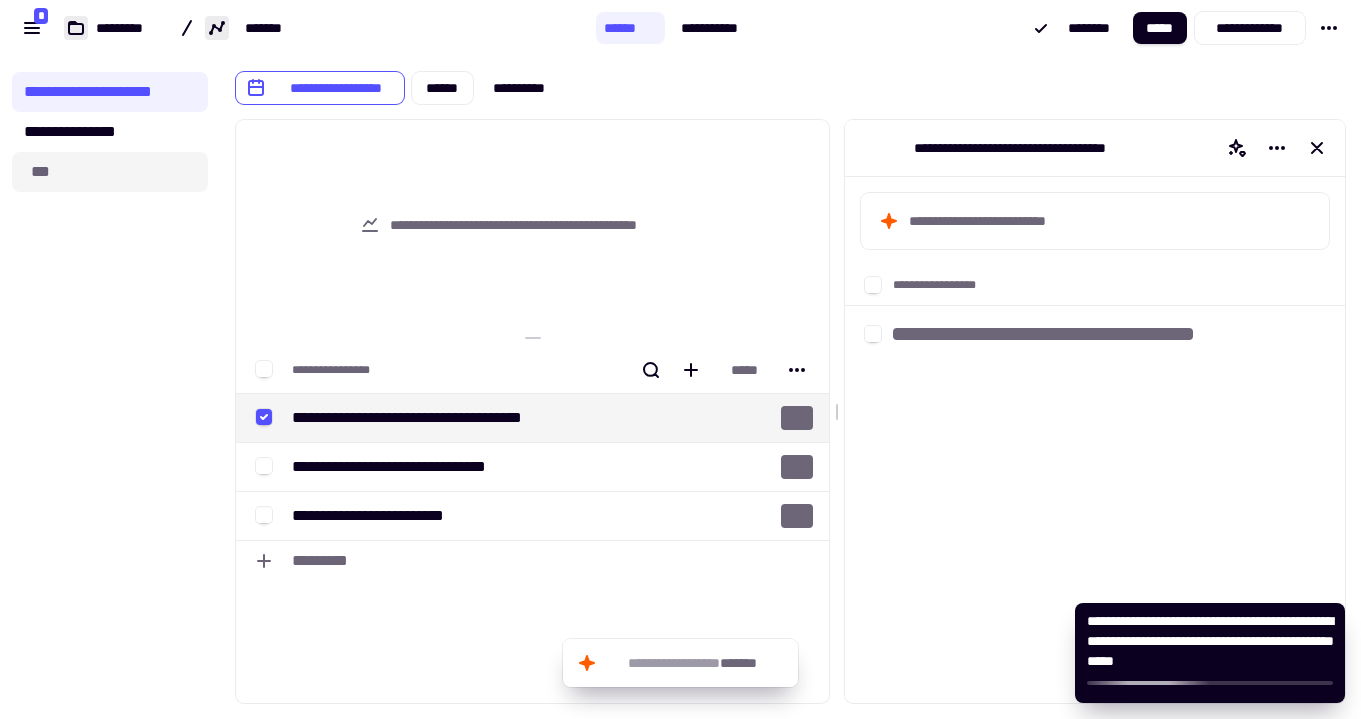 click on "***" 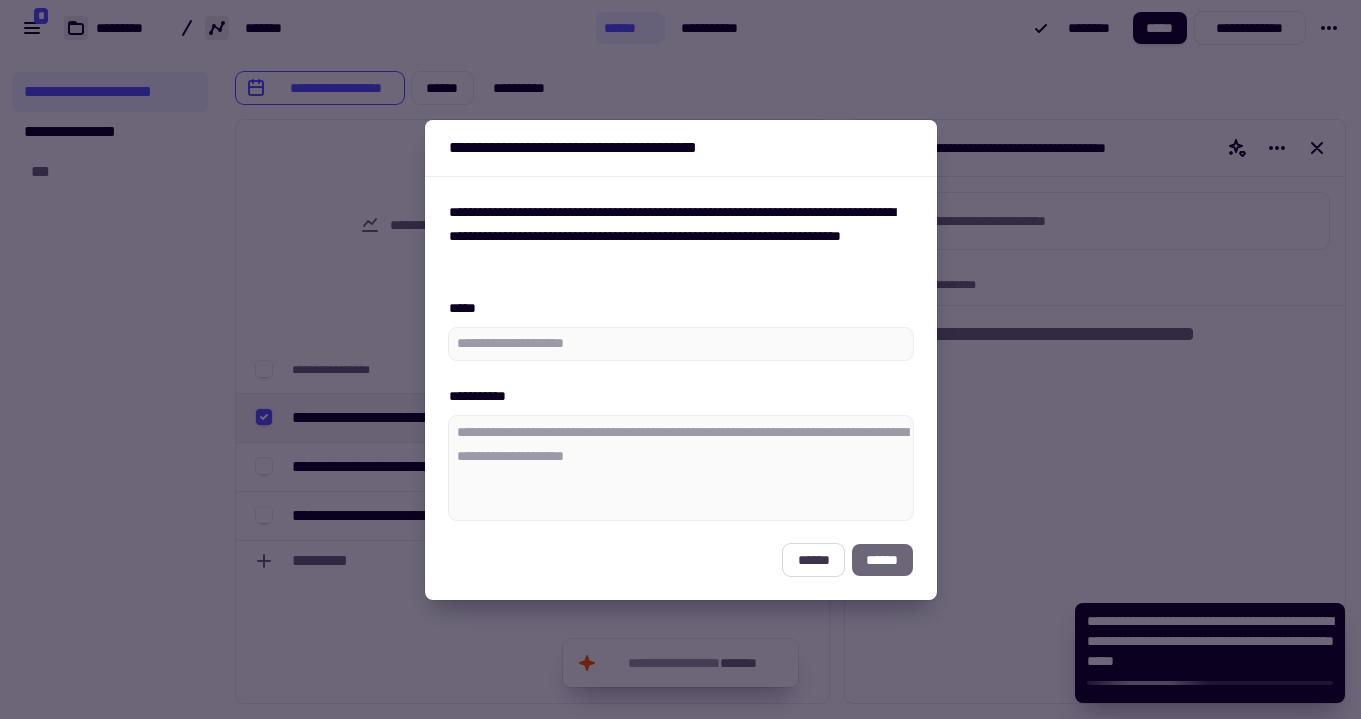click on "******" 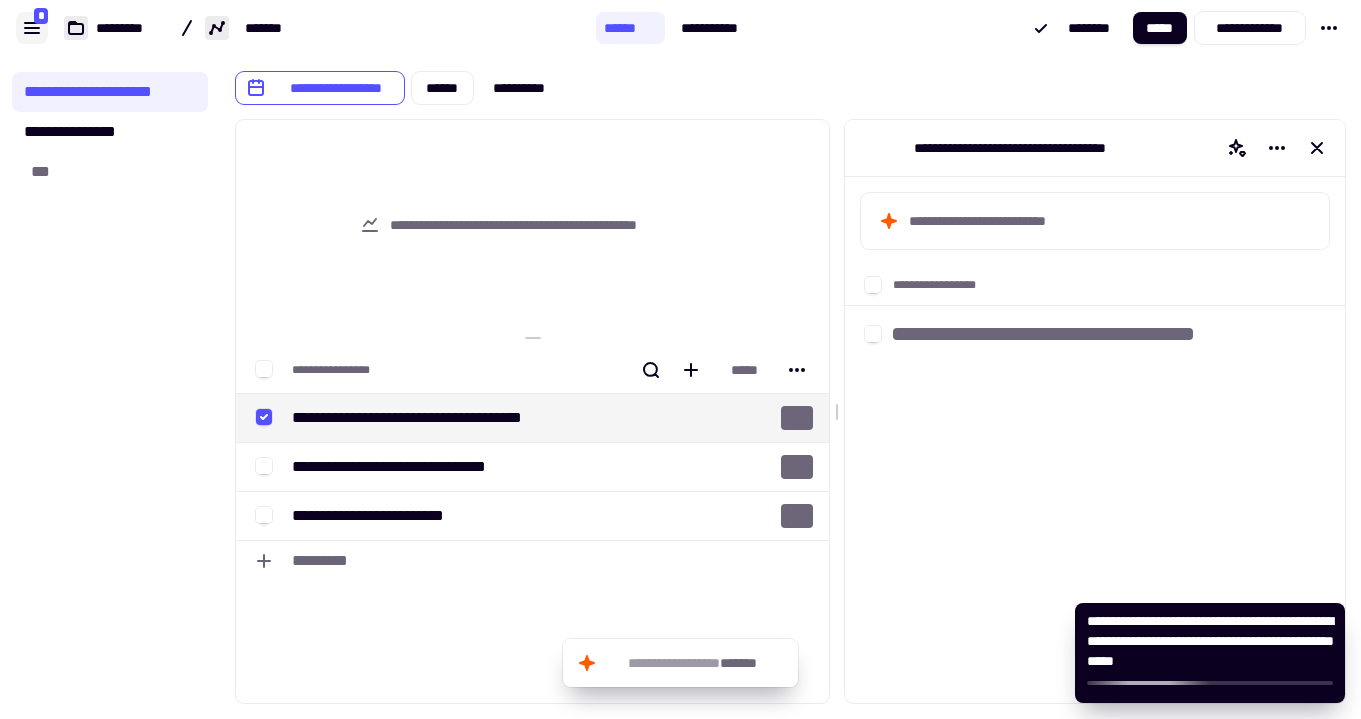 click 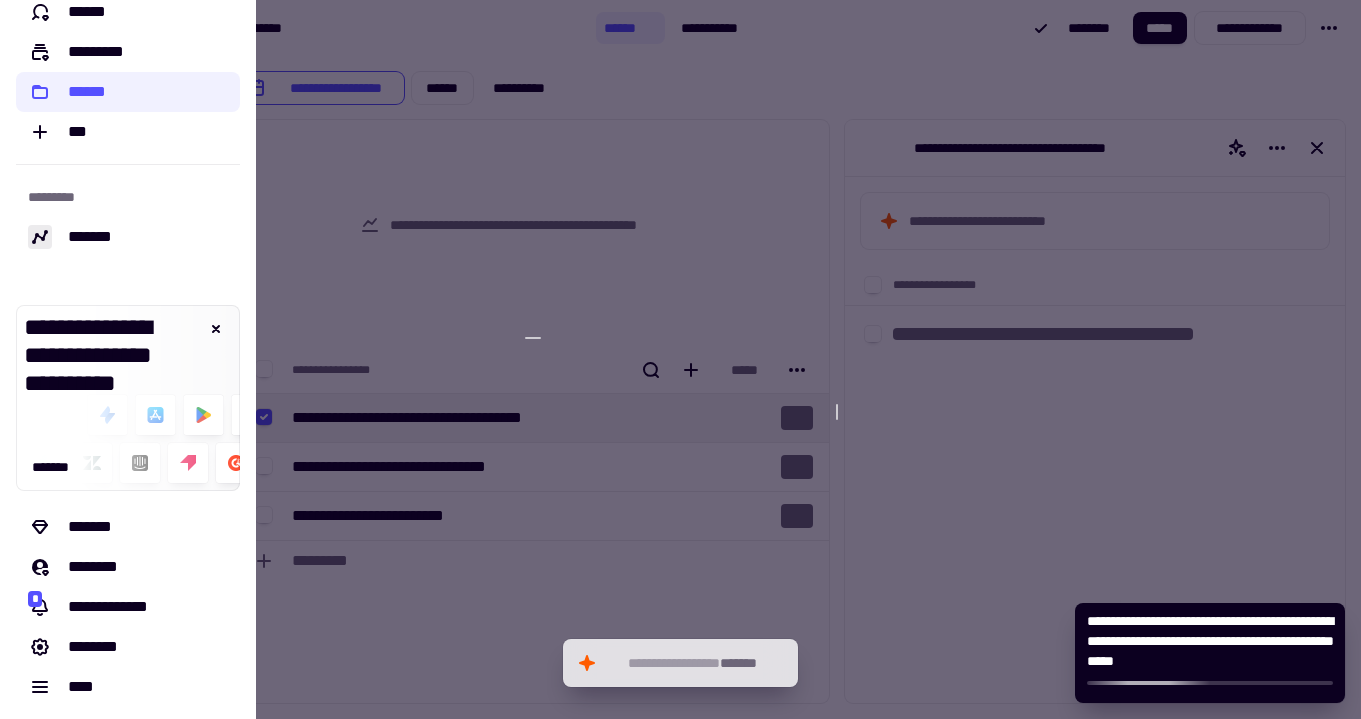 scroll, scrollTop: 108, scrollLeft: 0, axis: vertical 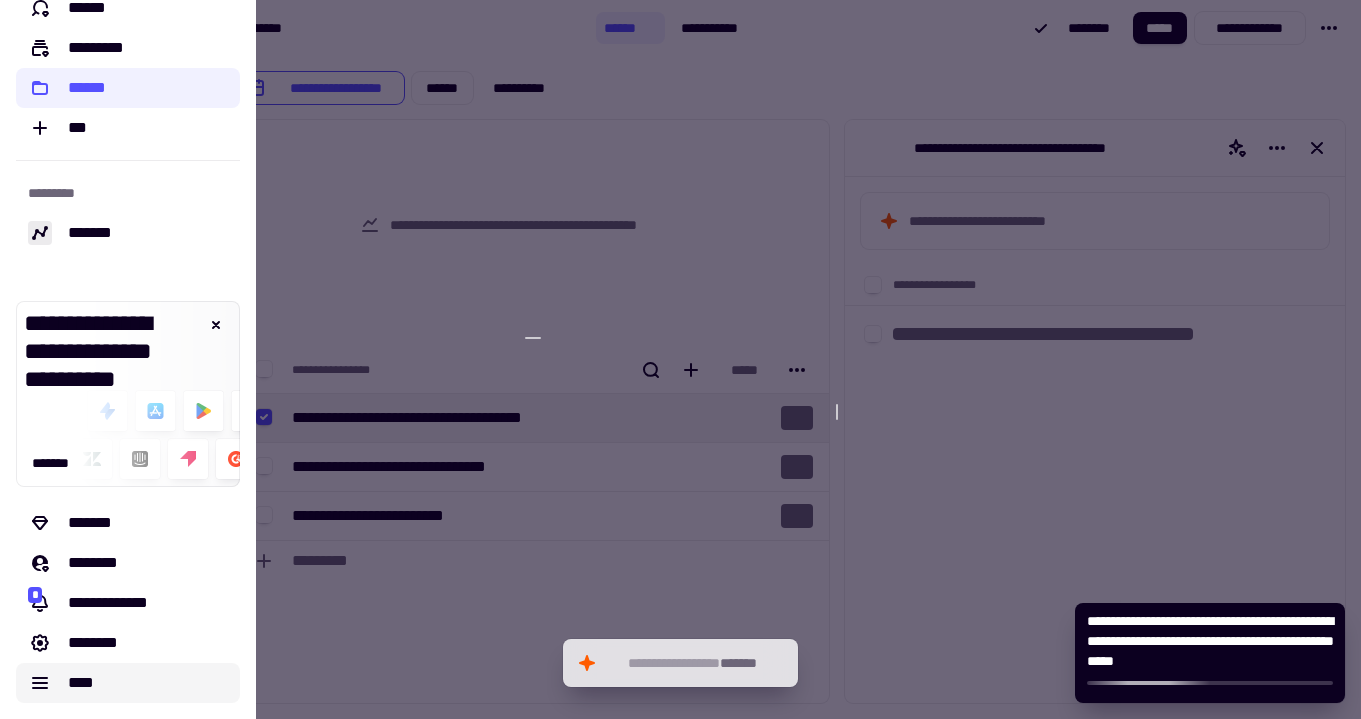 click on "****" 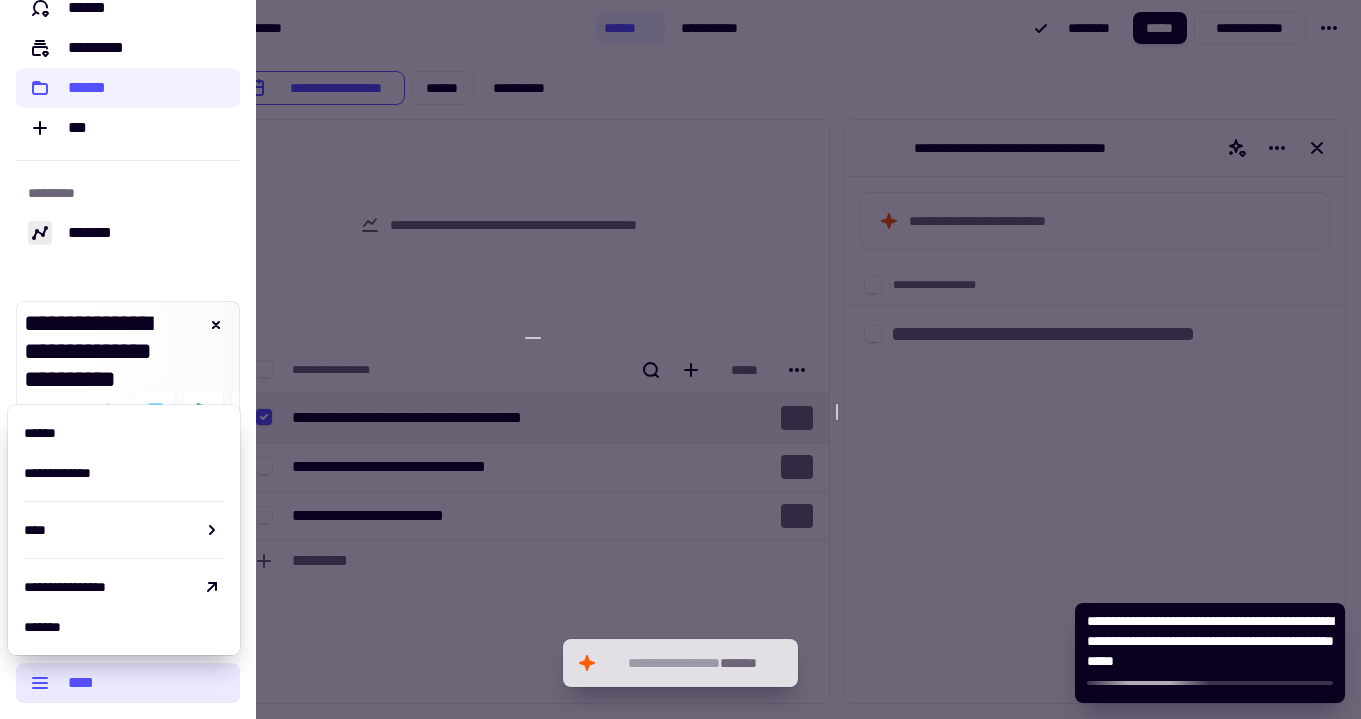 click on "****" 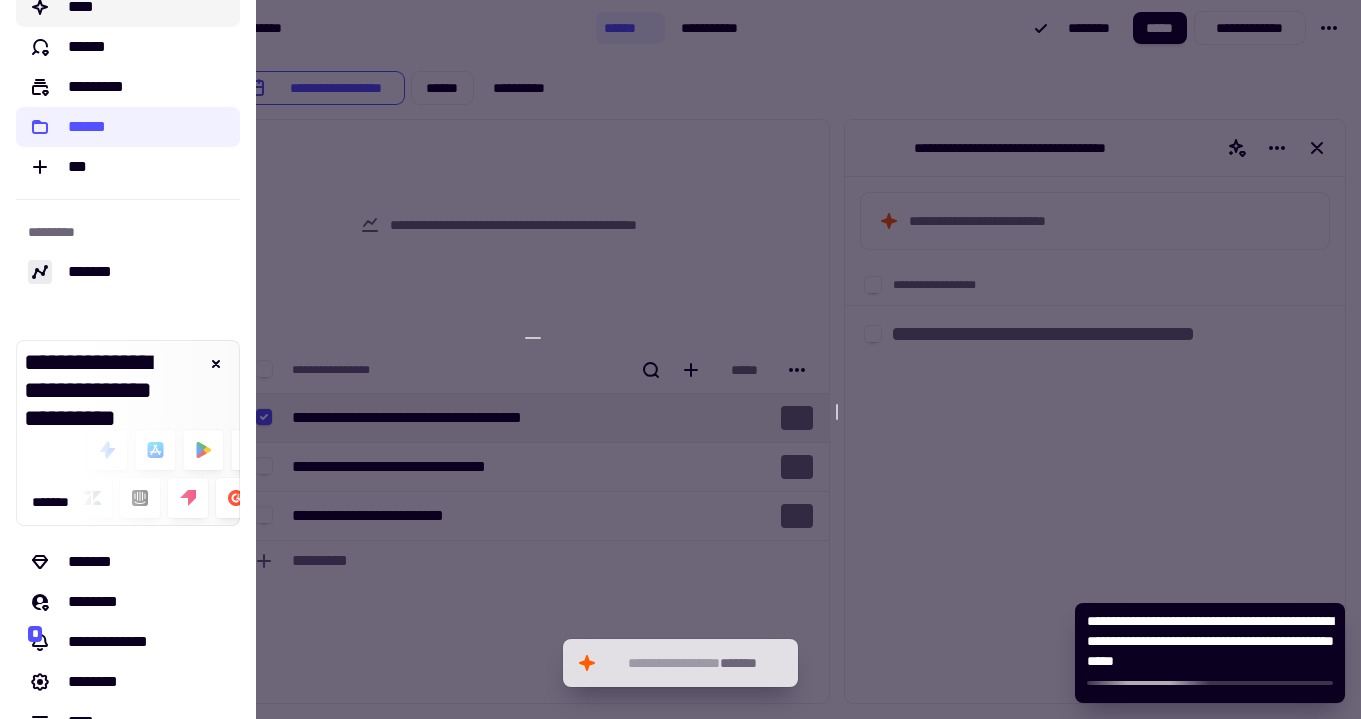 scroll, scrollTop: 0, scrollLeft: 0, axis: both 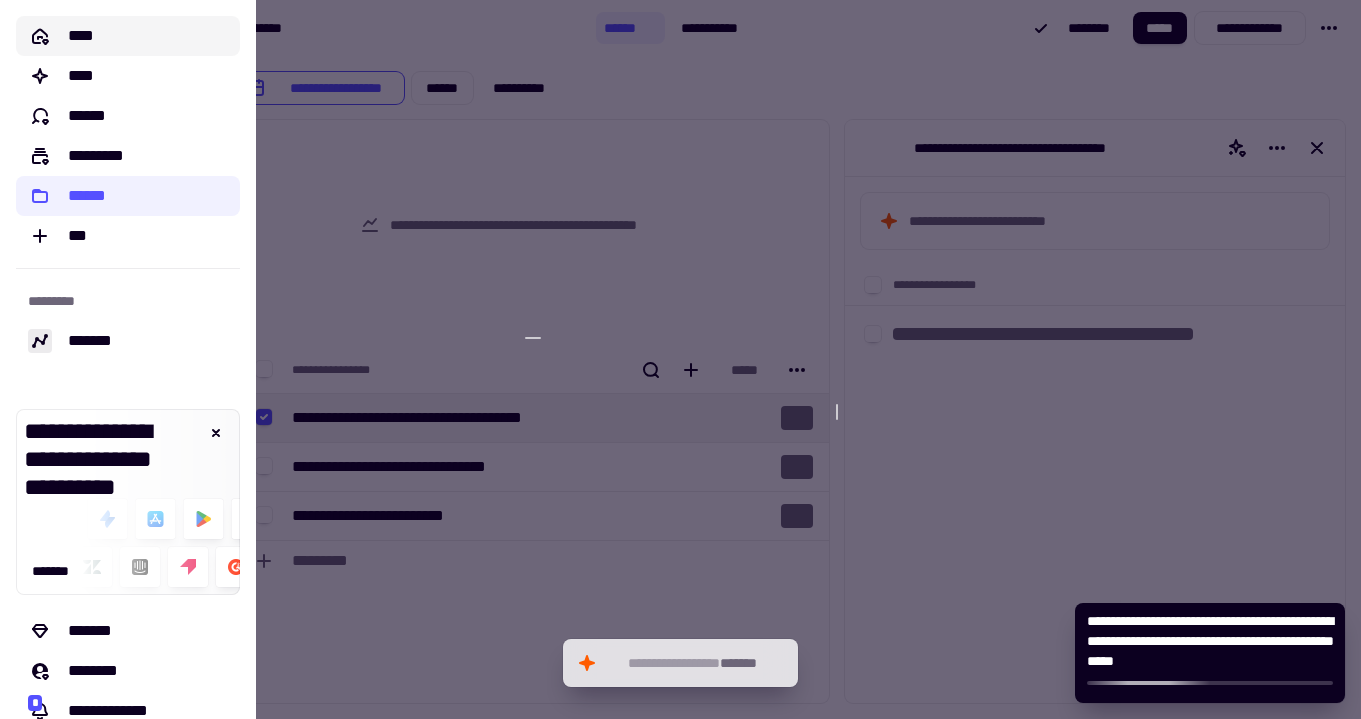 click on "****" 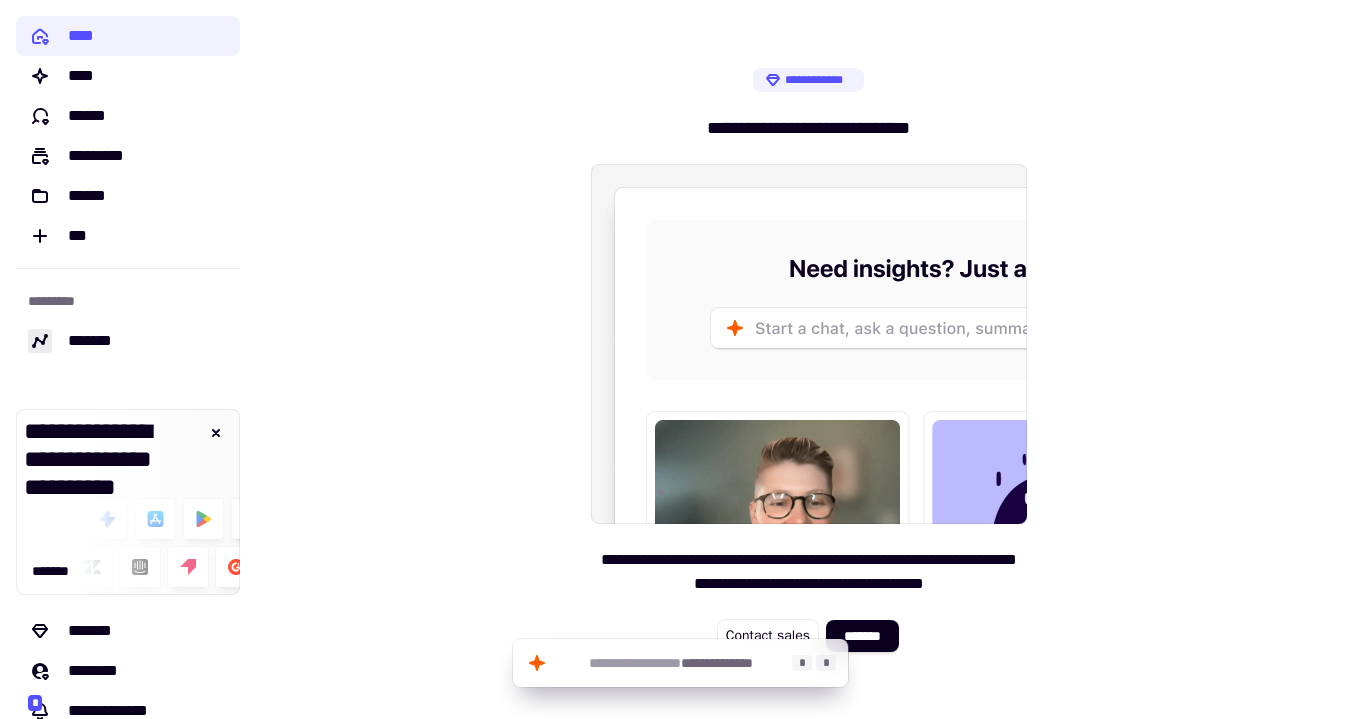 click on "**********" 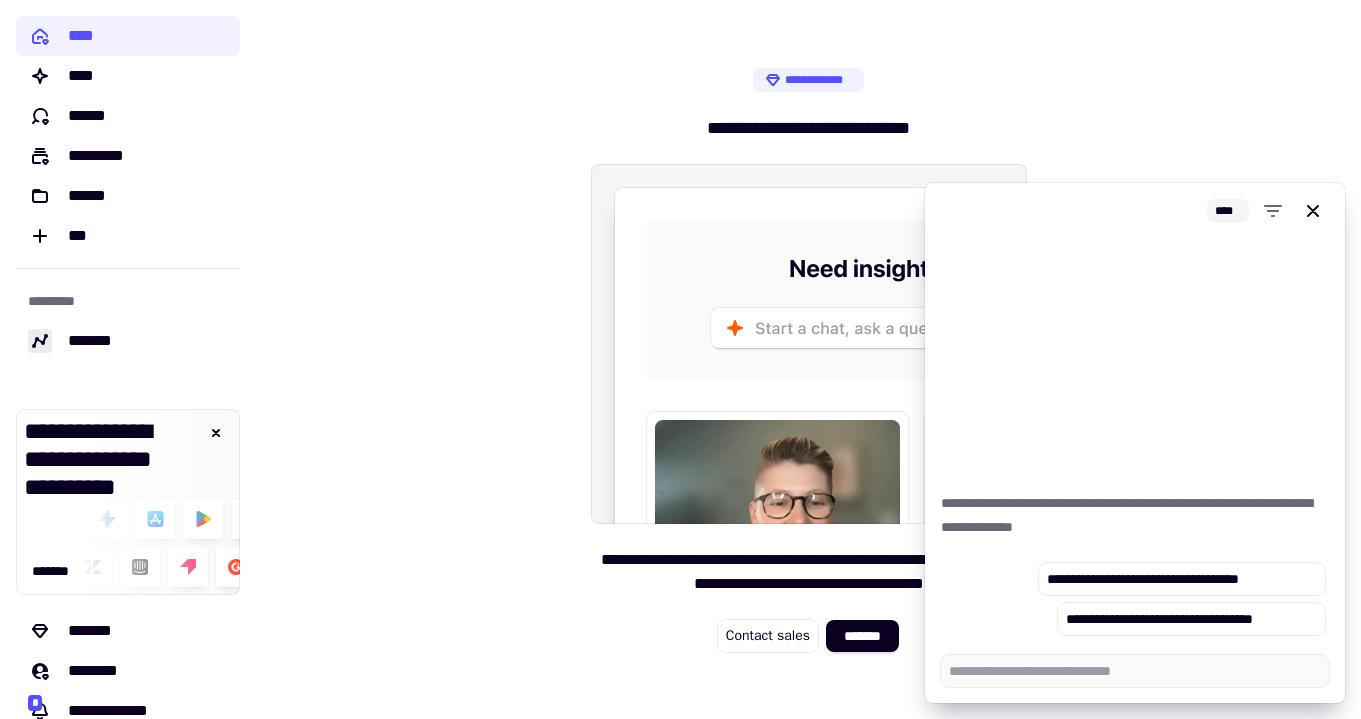 click 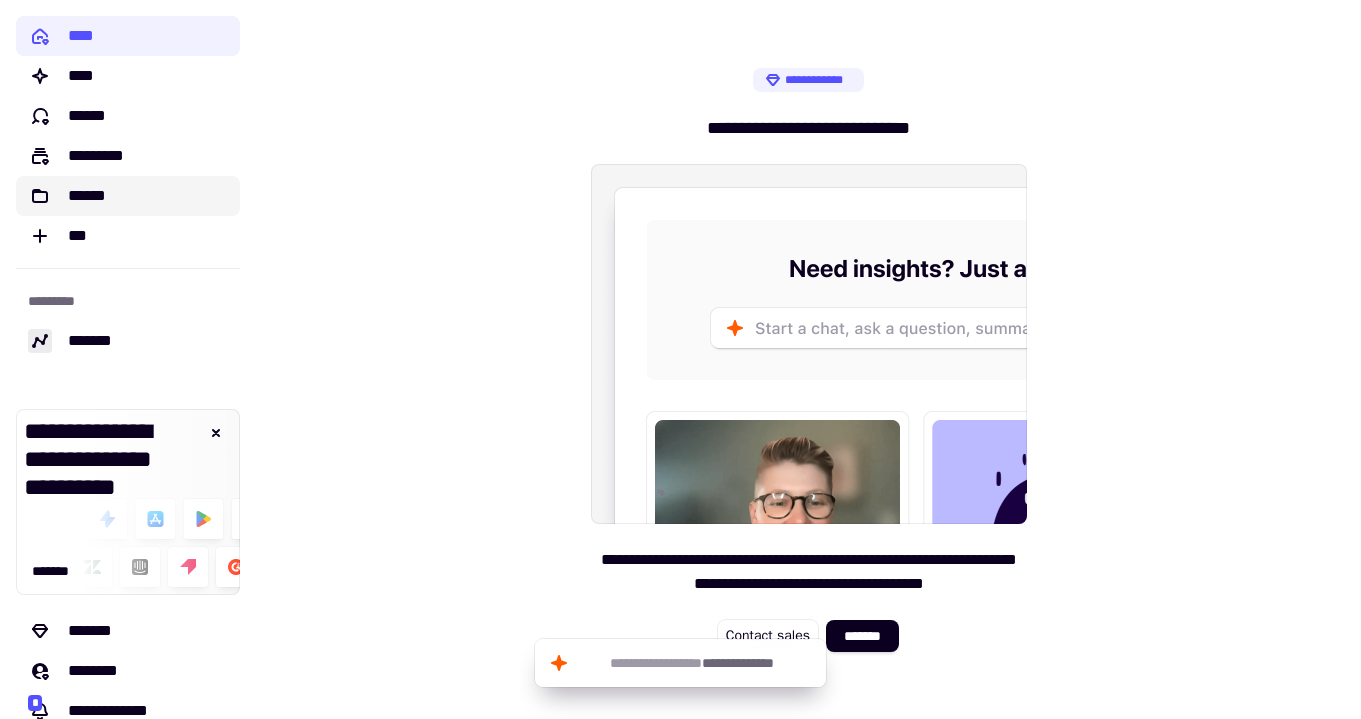 click on "******" 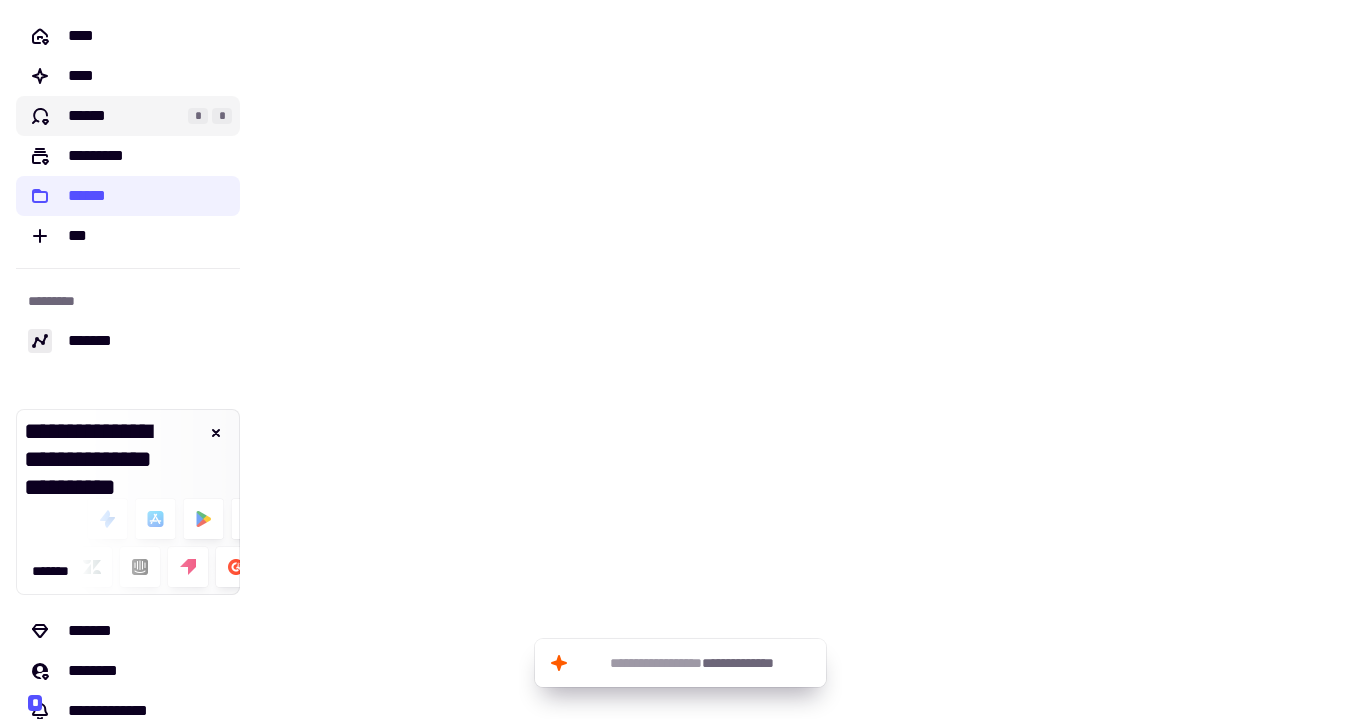 click on "******" 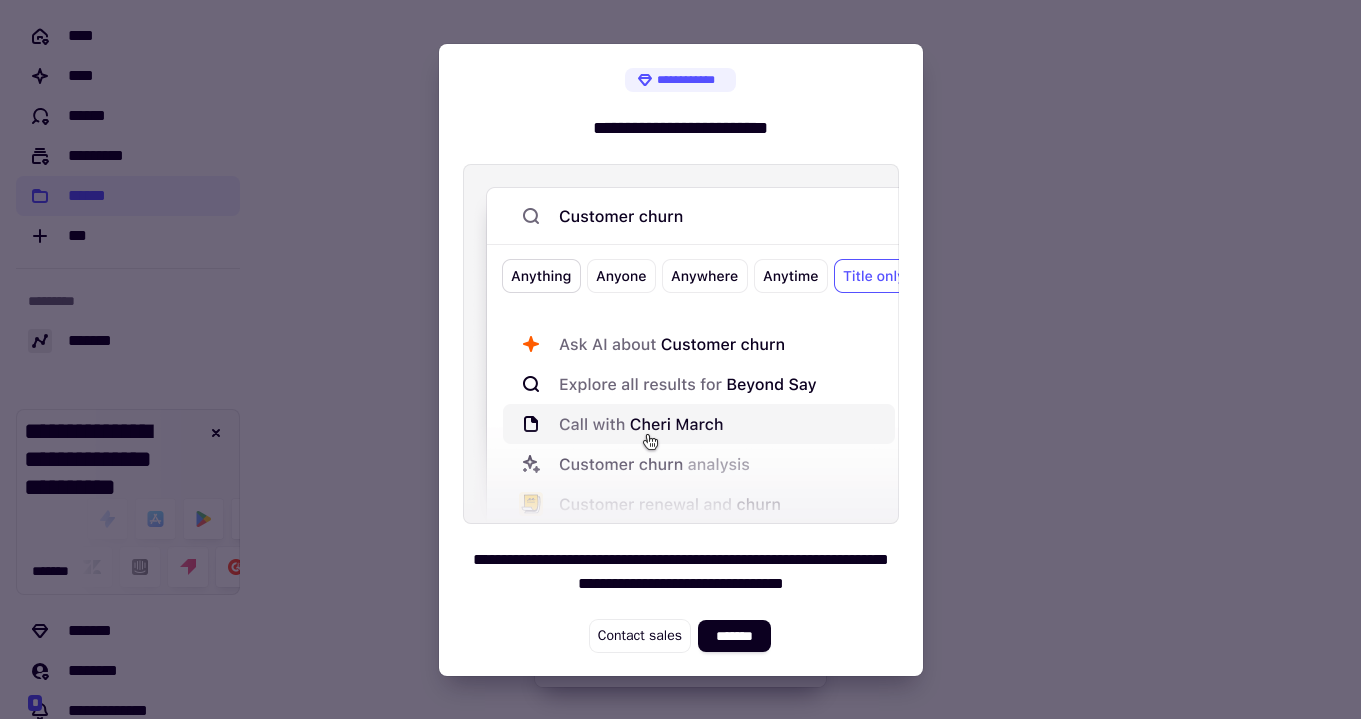 click at bounding box center (680, 359) 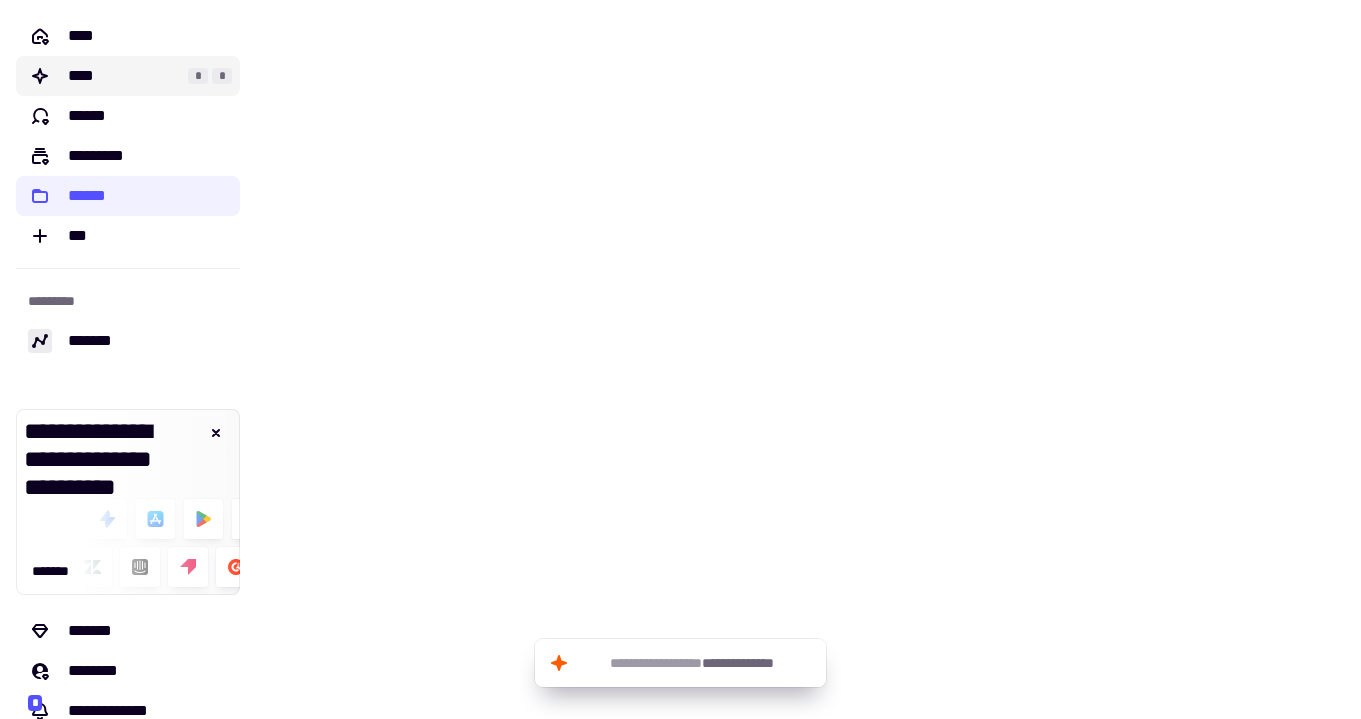 click on "****" 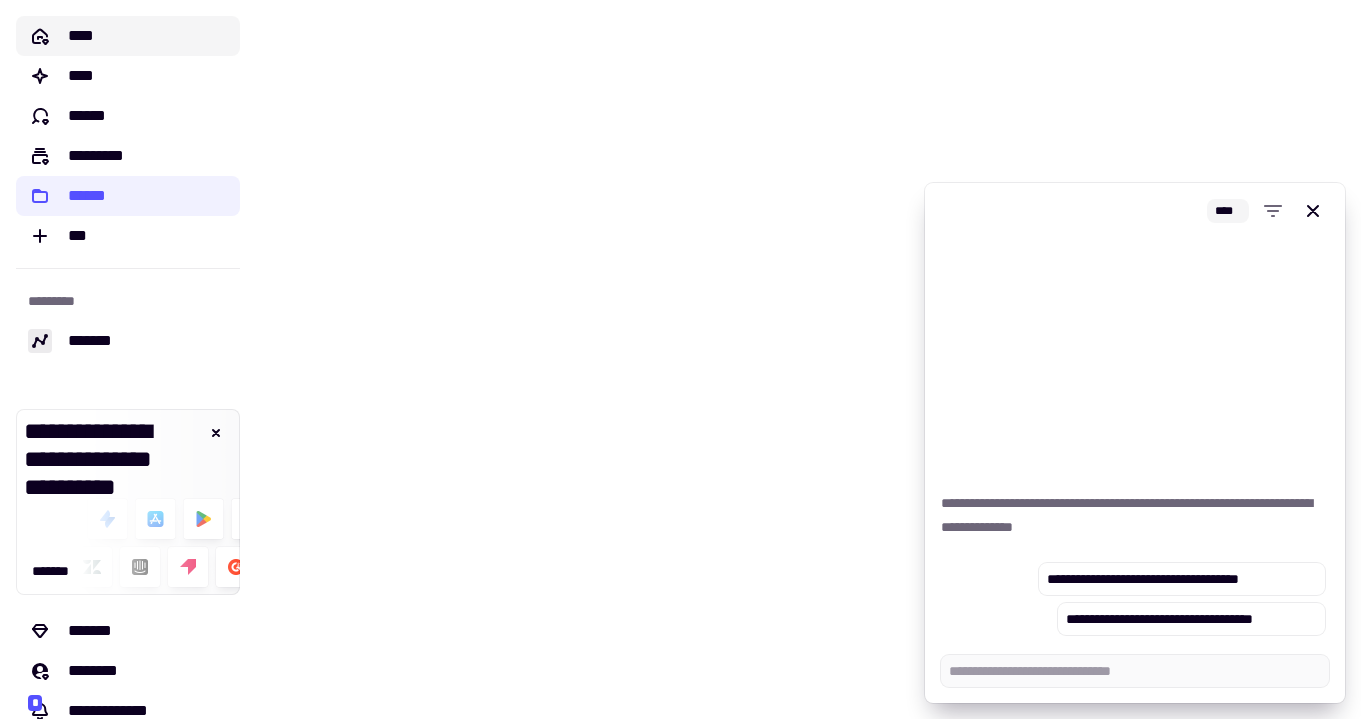 click on "****" 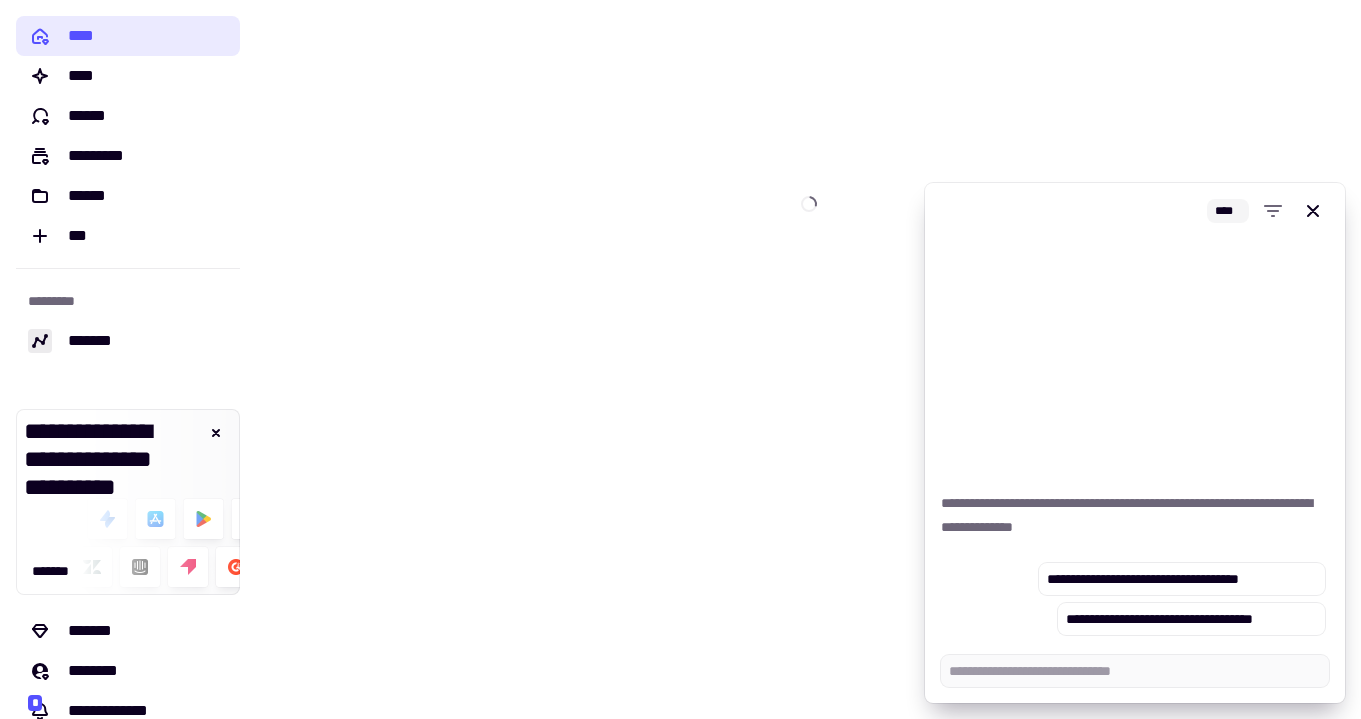click on "****" 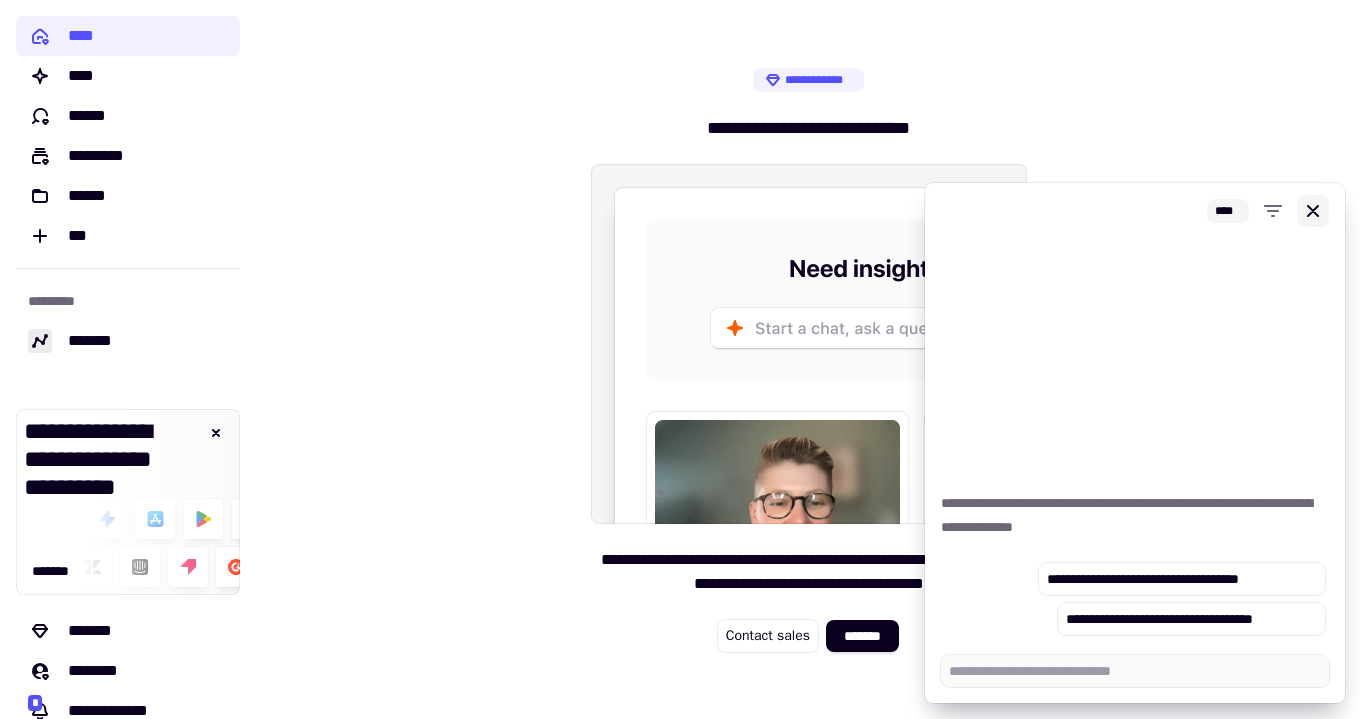 click 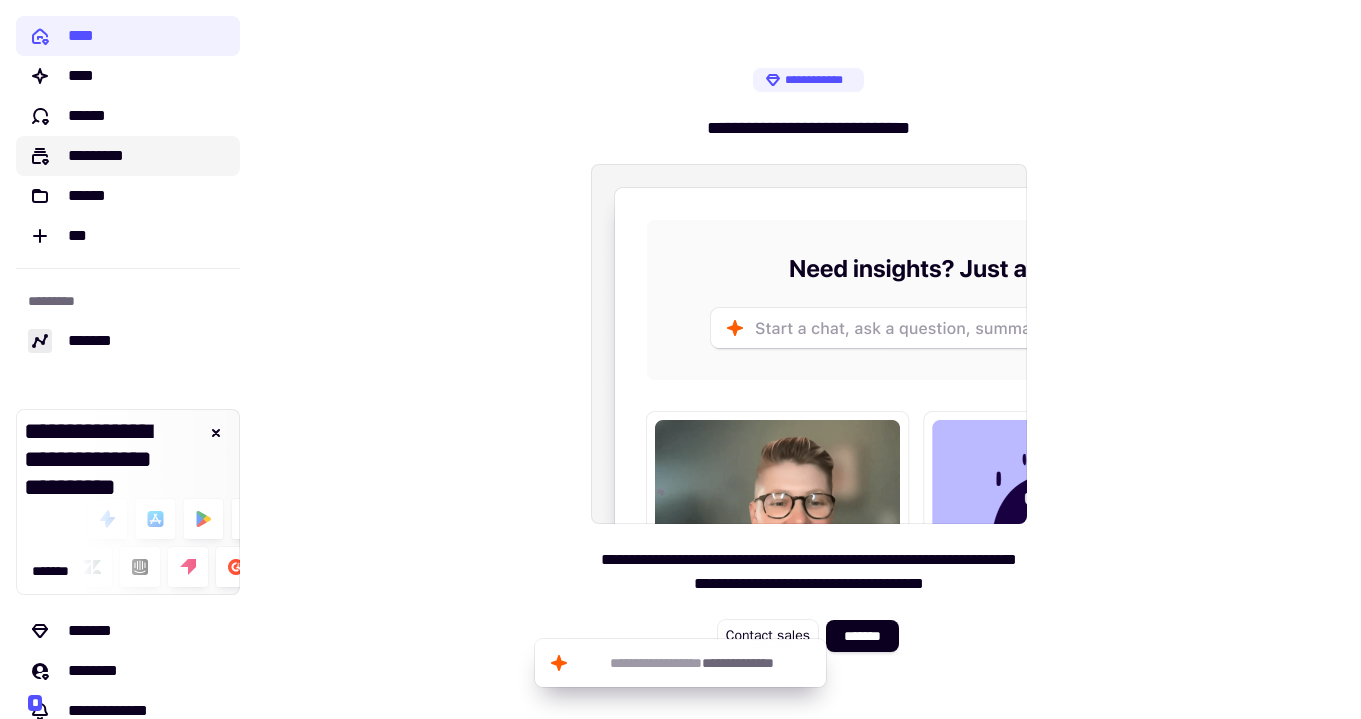 click on "*********" 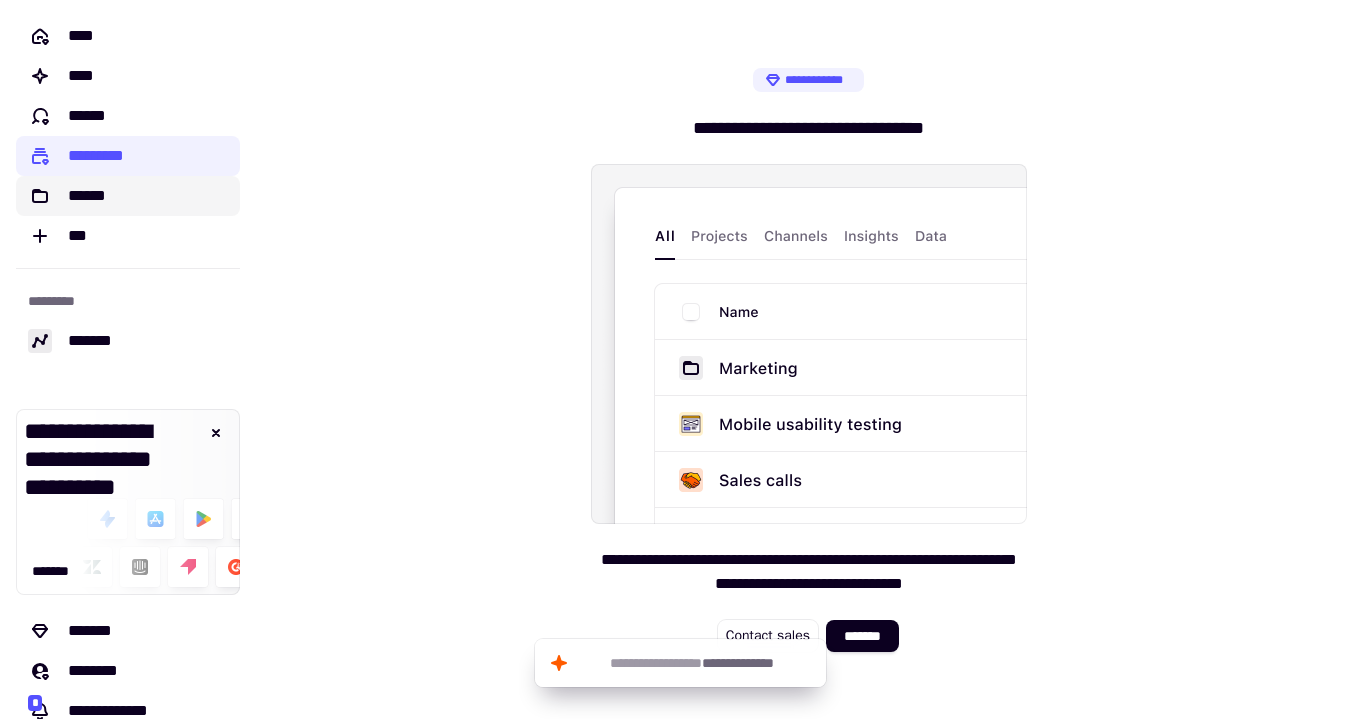 click on "******" 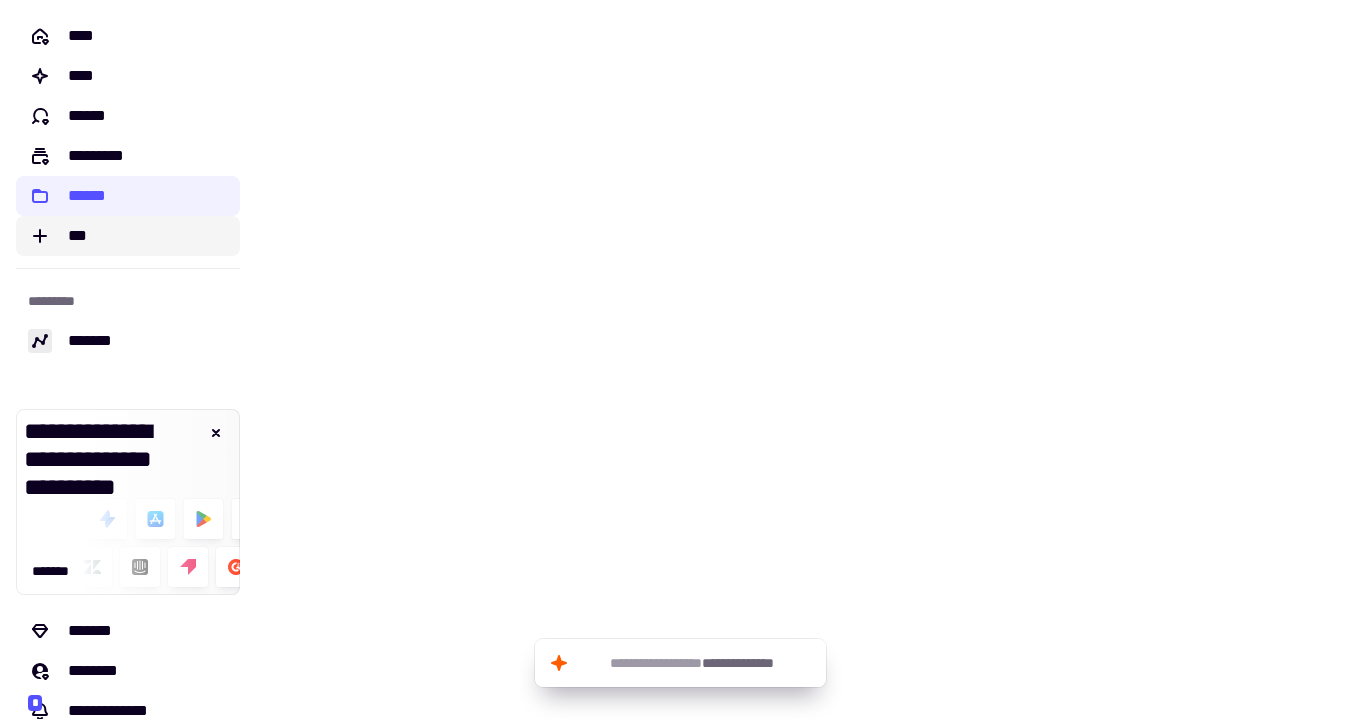 click on "***" 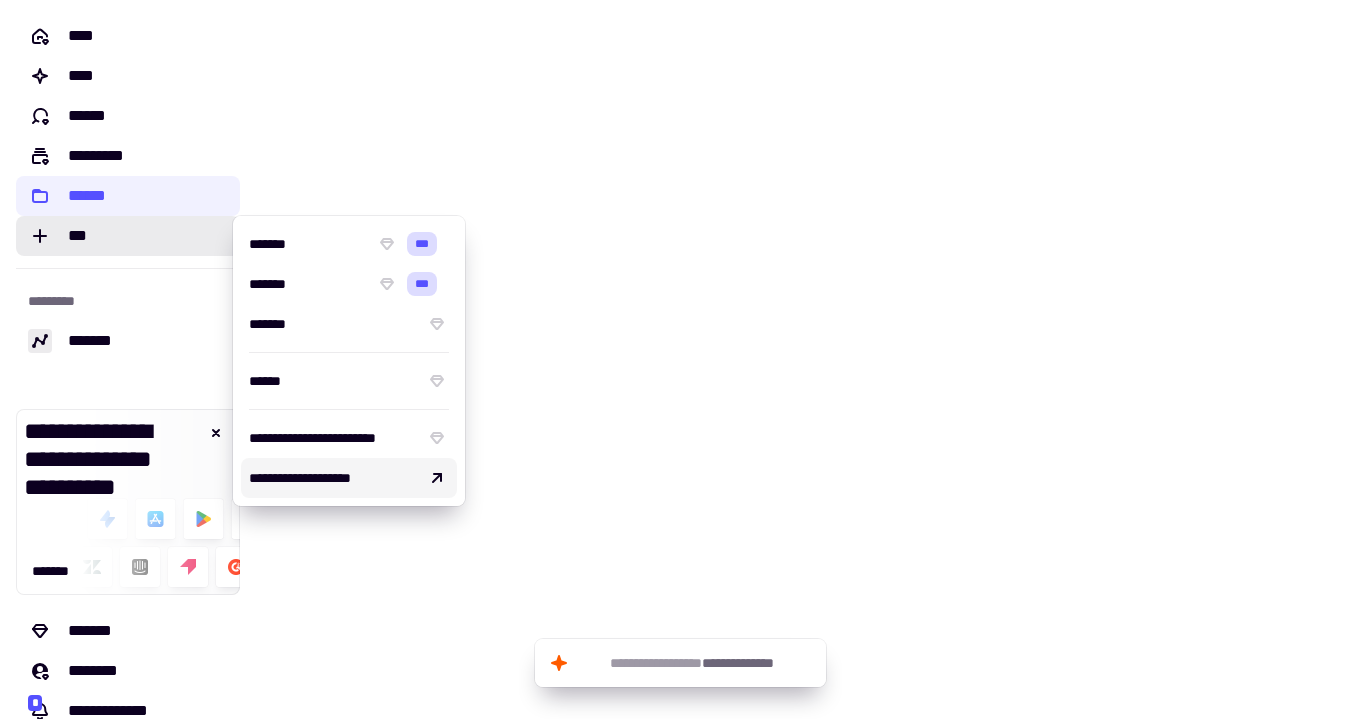click on "**********" at bounding box center [333, 478] 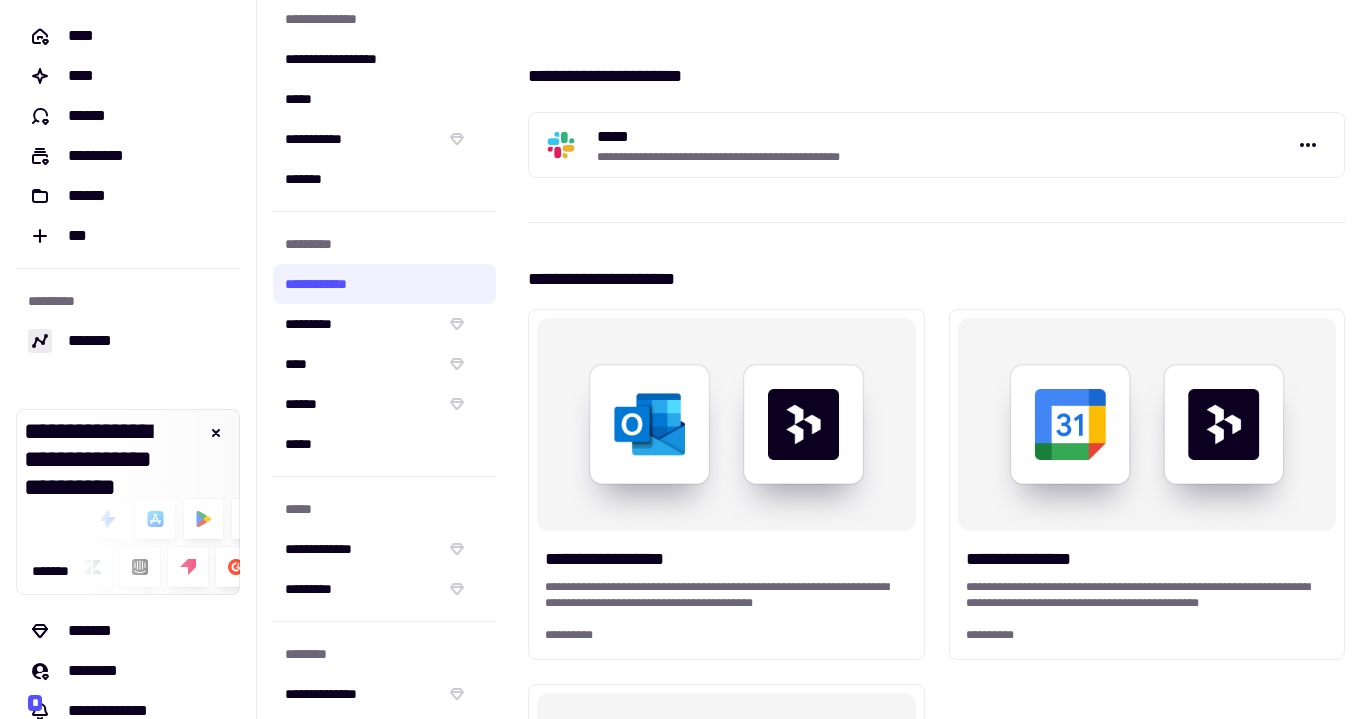 scroll, scrollTop: 253, scrollLeft: 0, axis: vertical 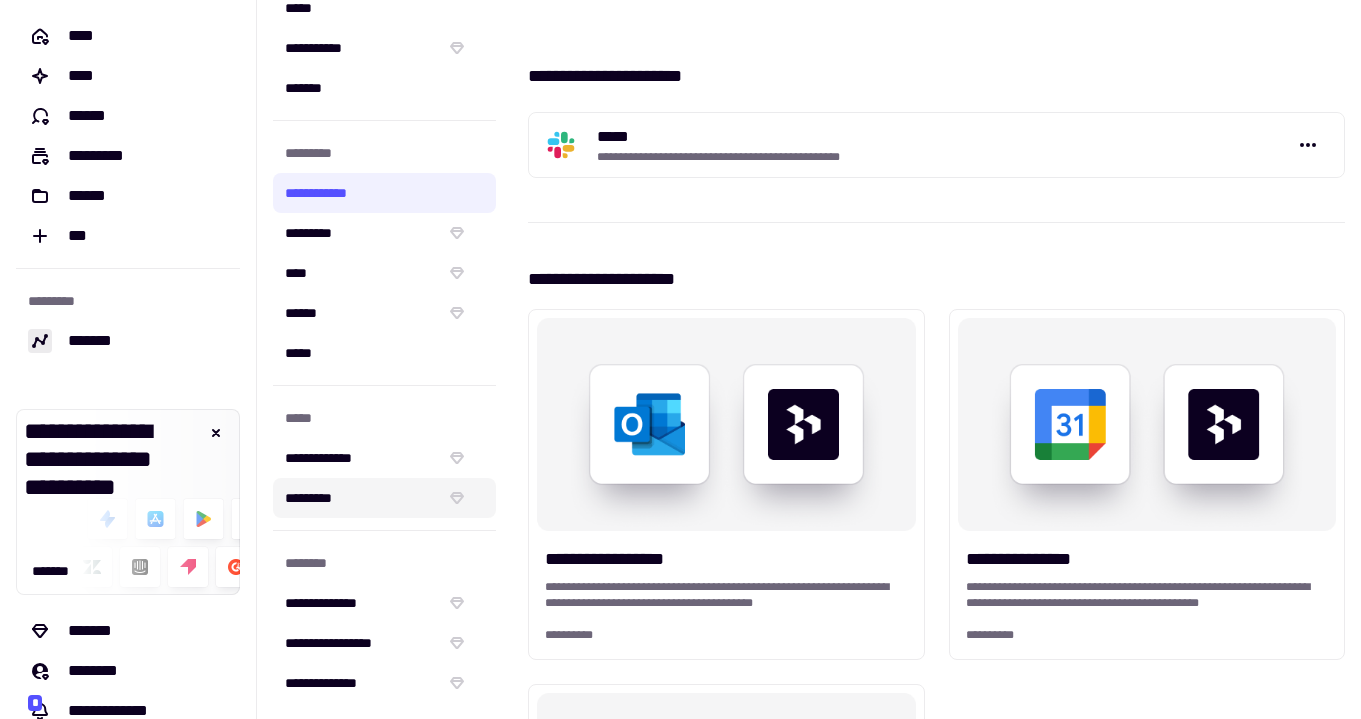click on "*********" 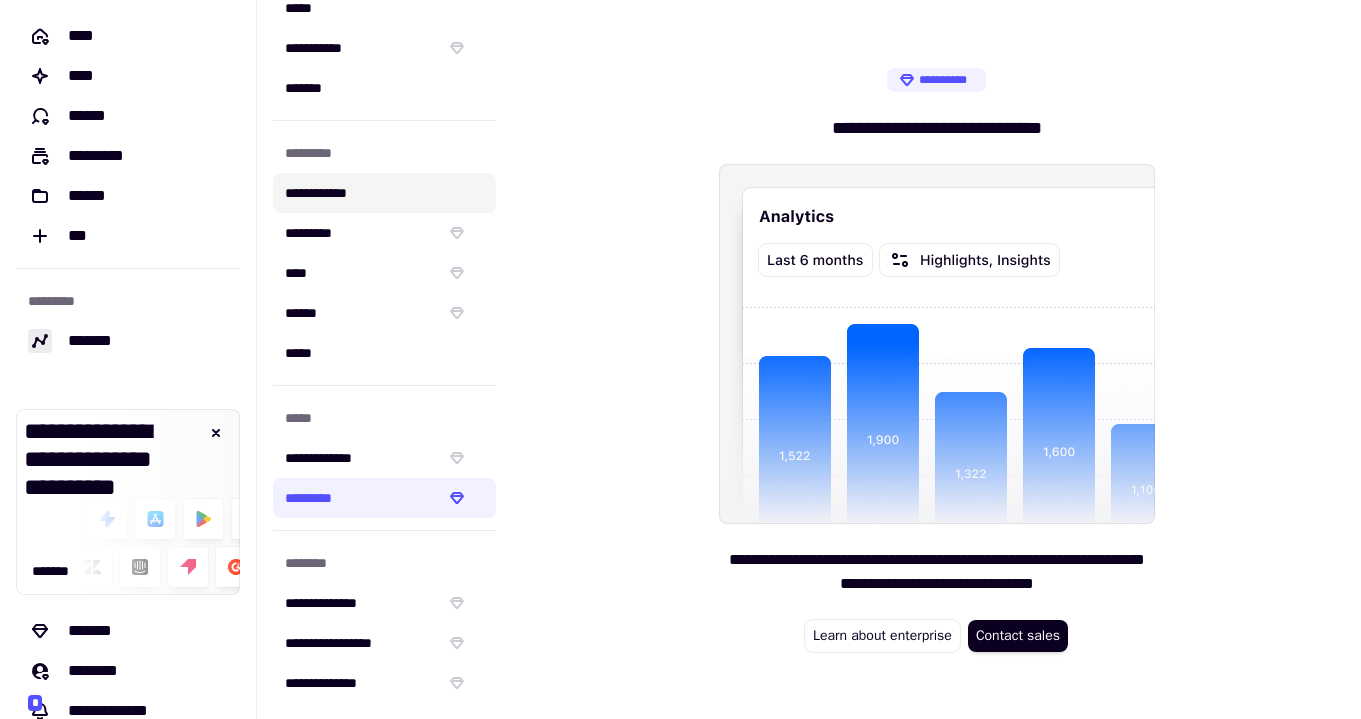 click on "**********" 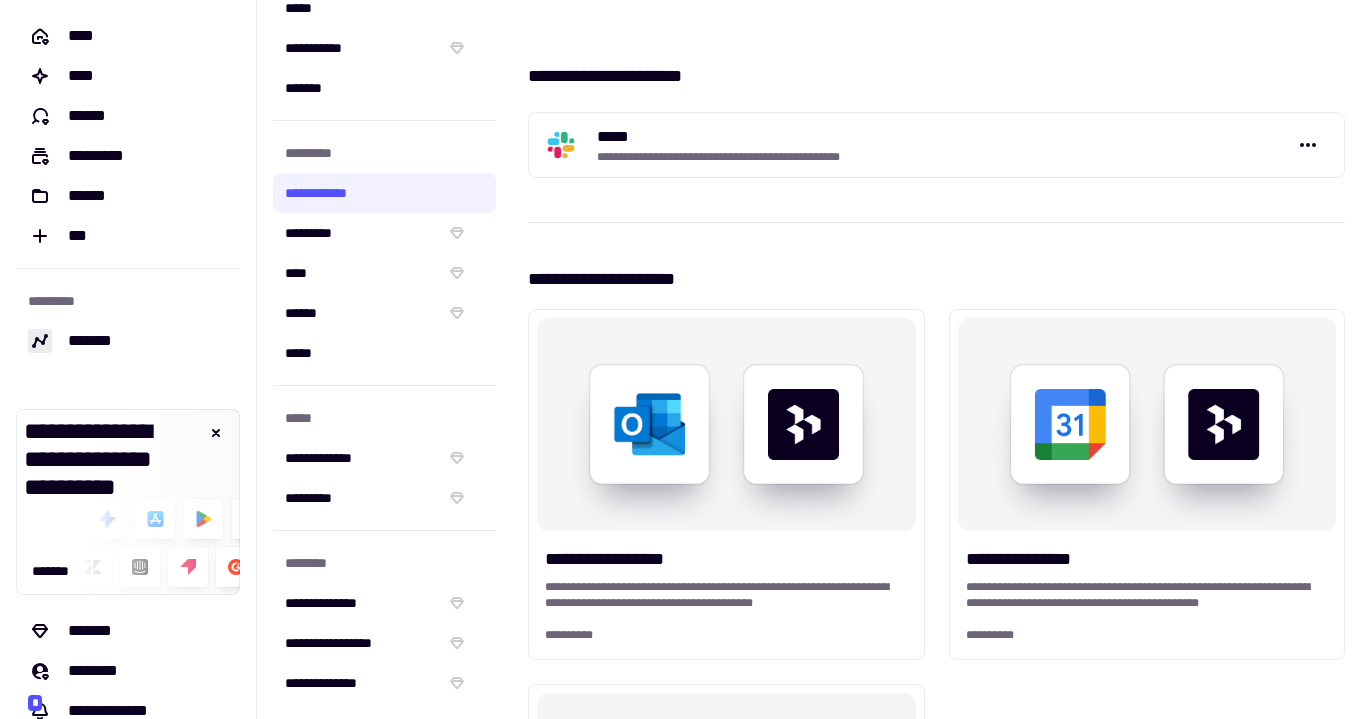 click on "**********" at bounding box center [881, 157] 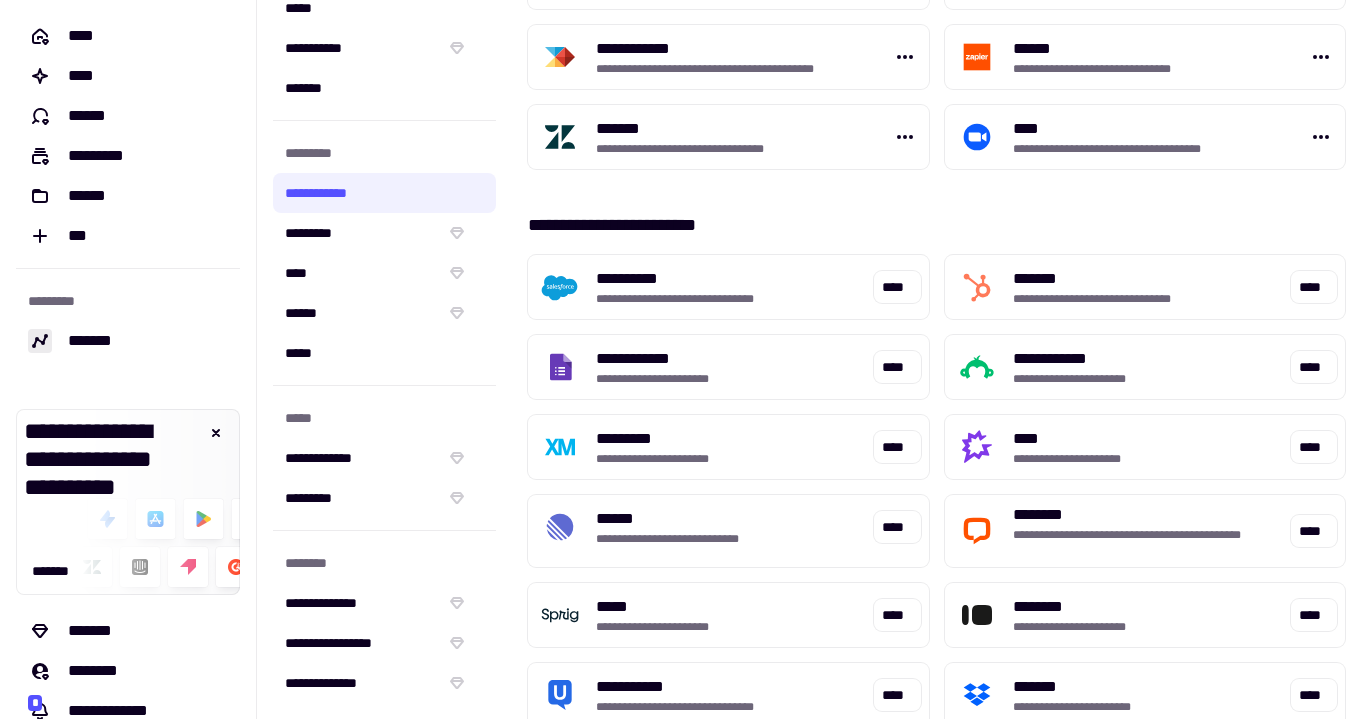 scroll, scrollTop: 2014, scrollLeft: 0, axis: vertical 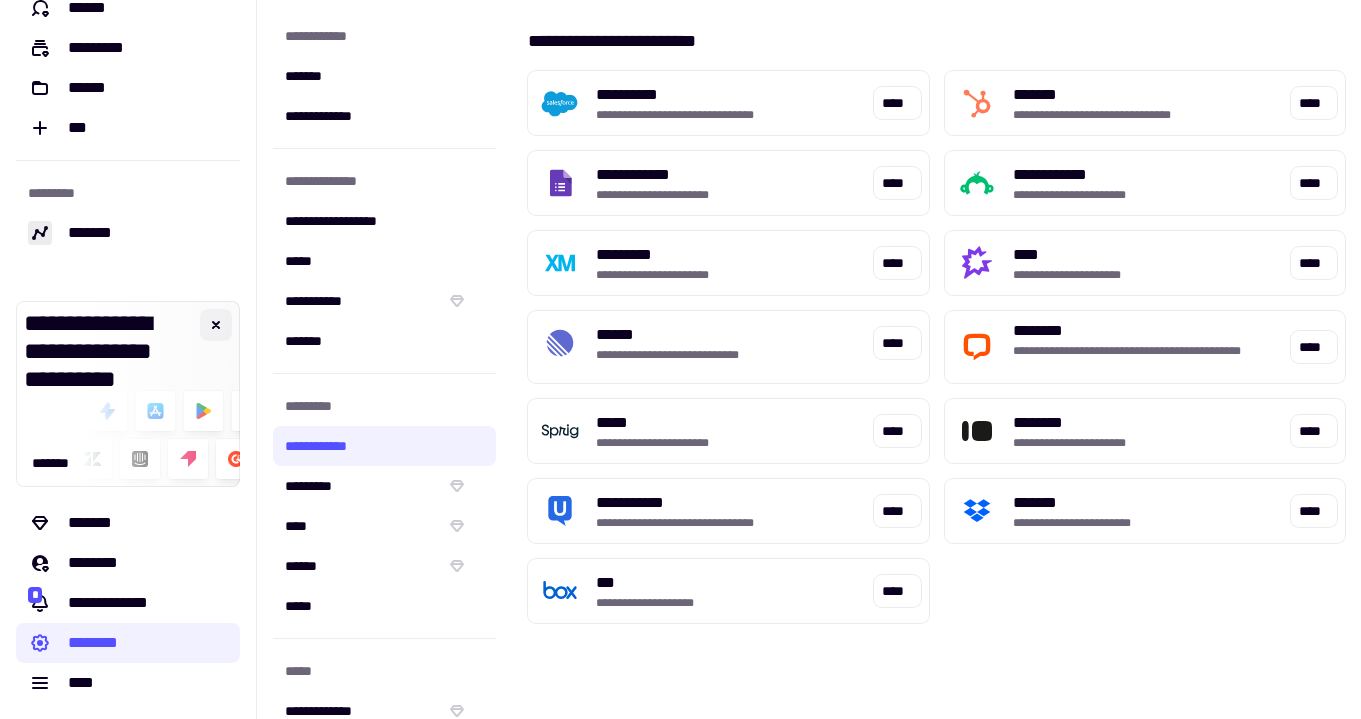 click 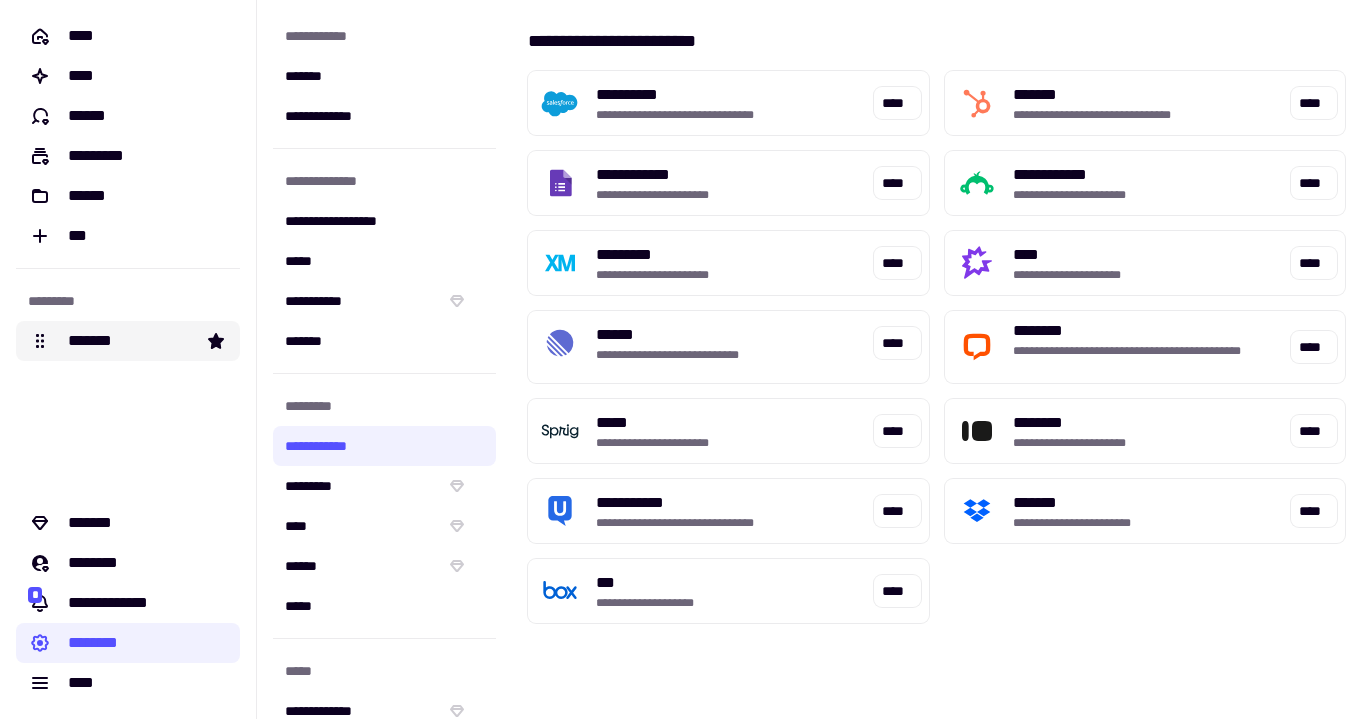scroll, scrollTop: 0, scrollLeft: 0, axis: both 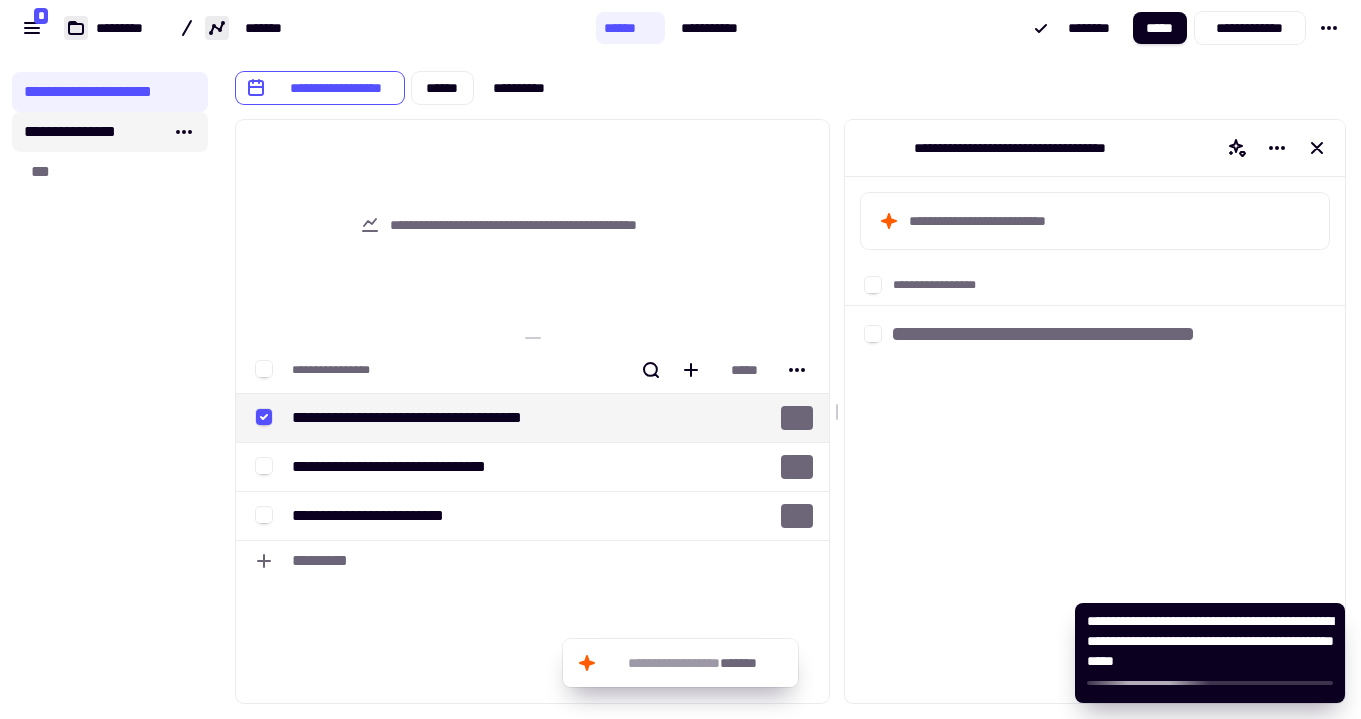 click on "**********" 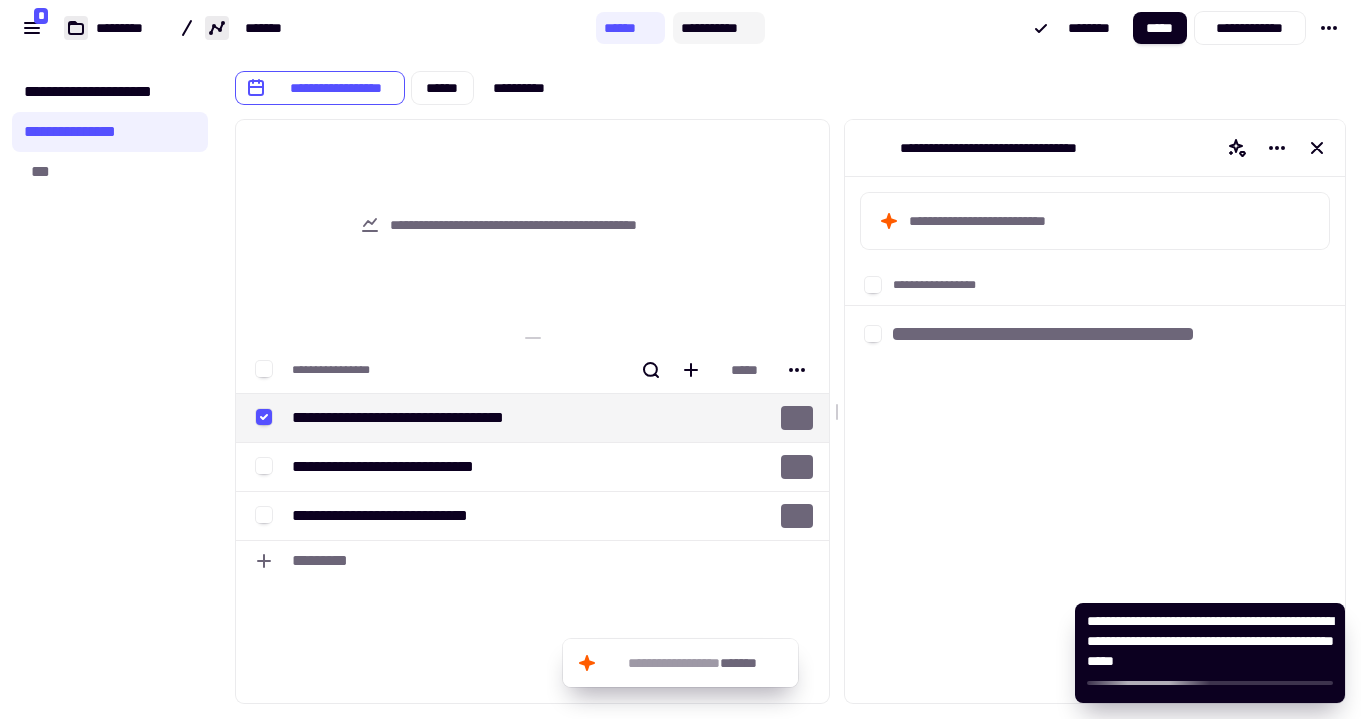 click on "**********" 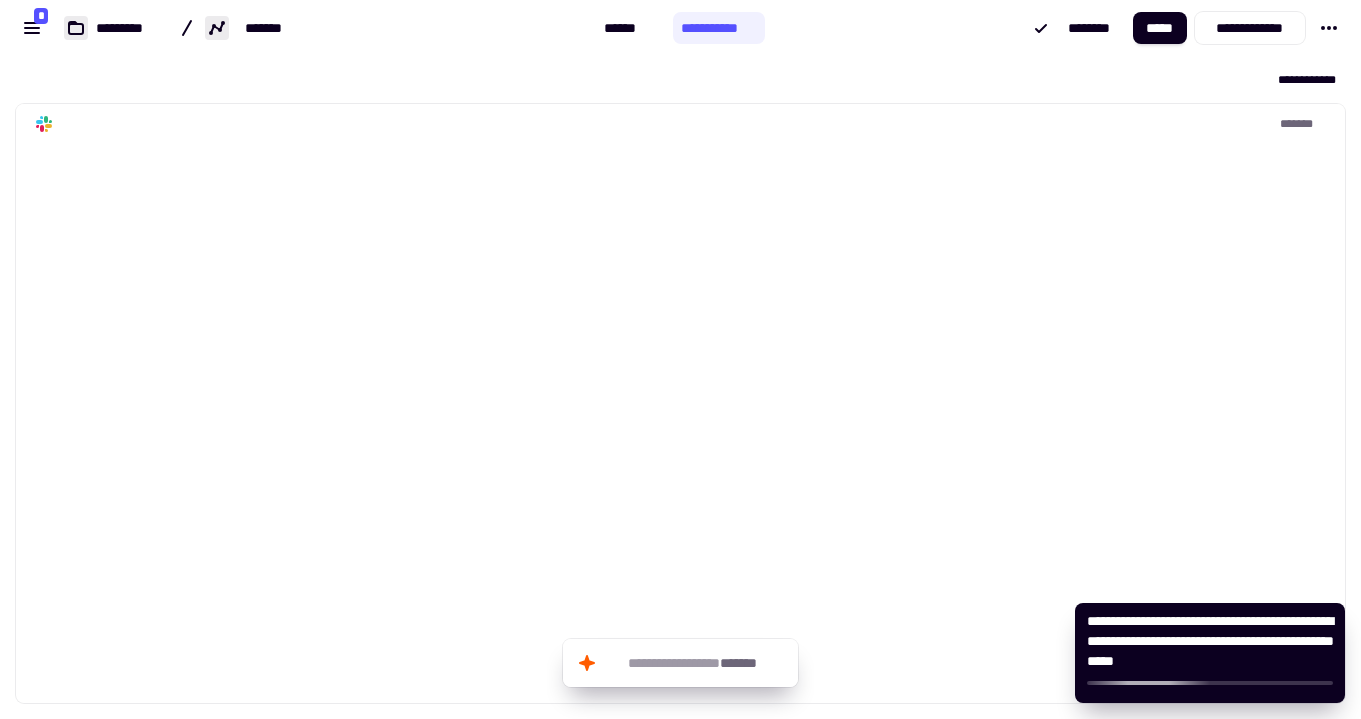 scroll, scrollTop: 16, scrollLeft: 16, axis: both 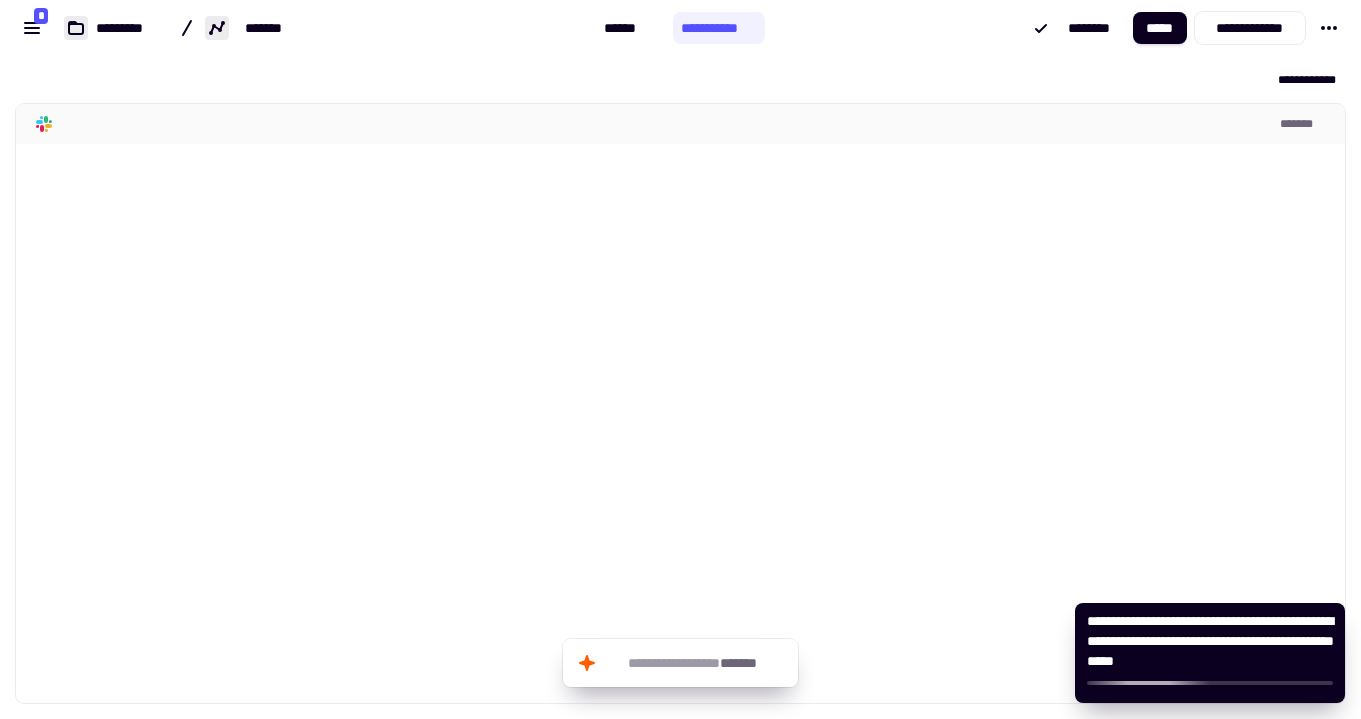 click on "*******" 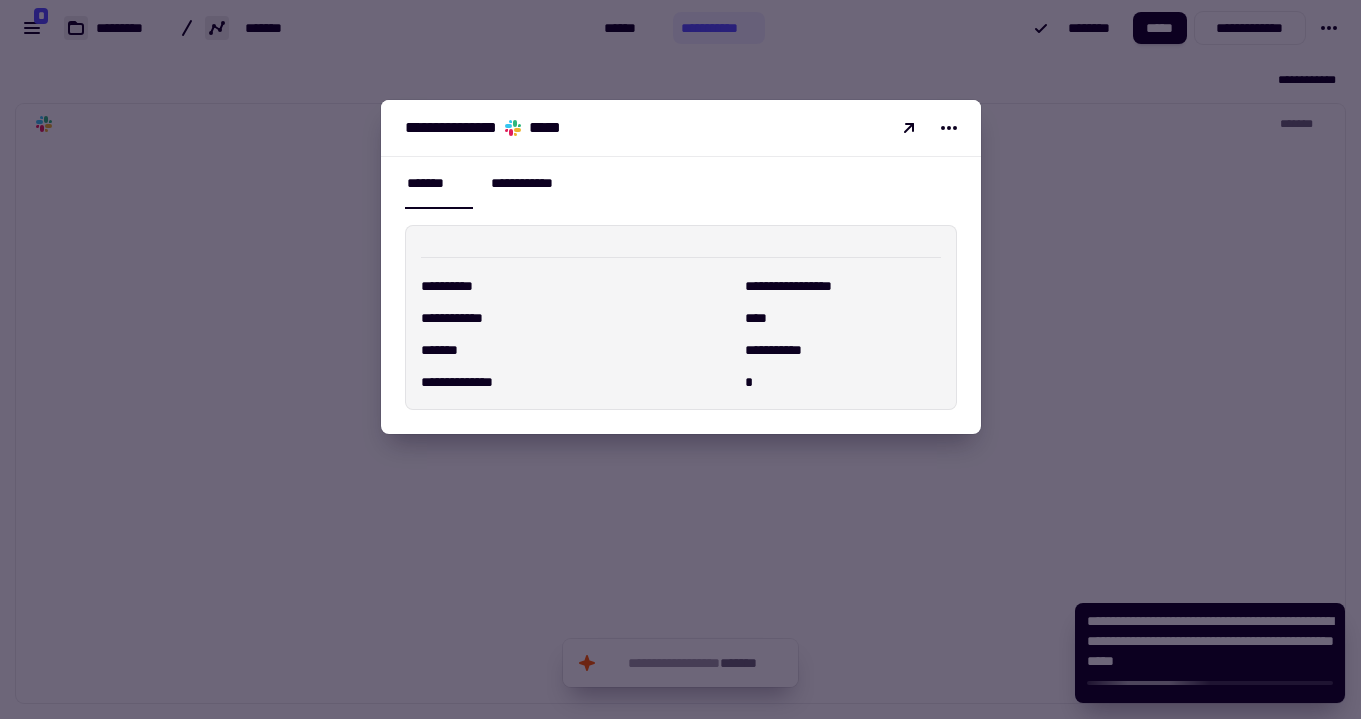 click on "**********" at bounding box center (535, 182) 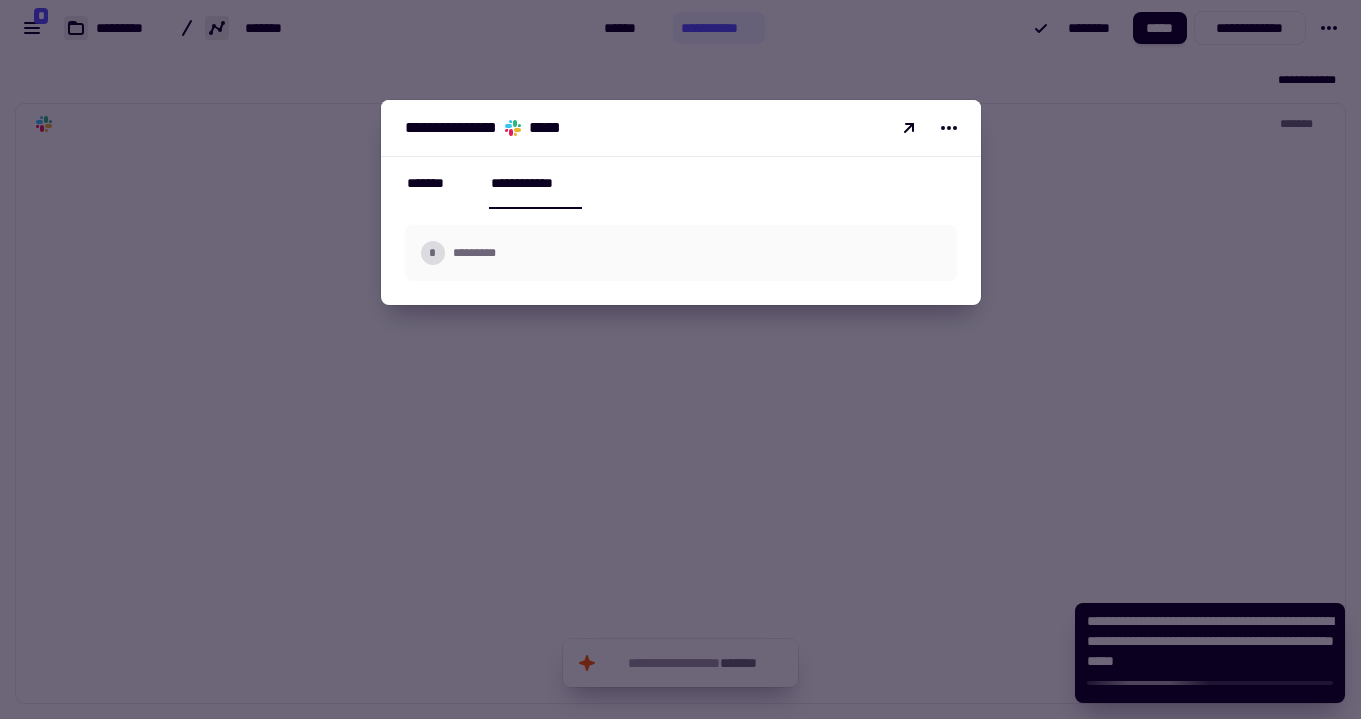 click on "*******" at bounding box center (439, 183) 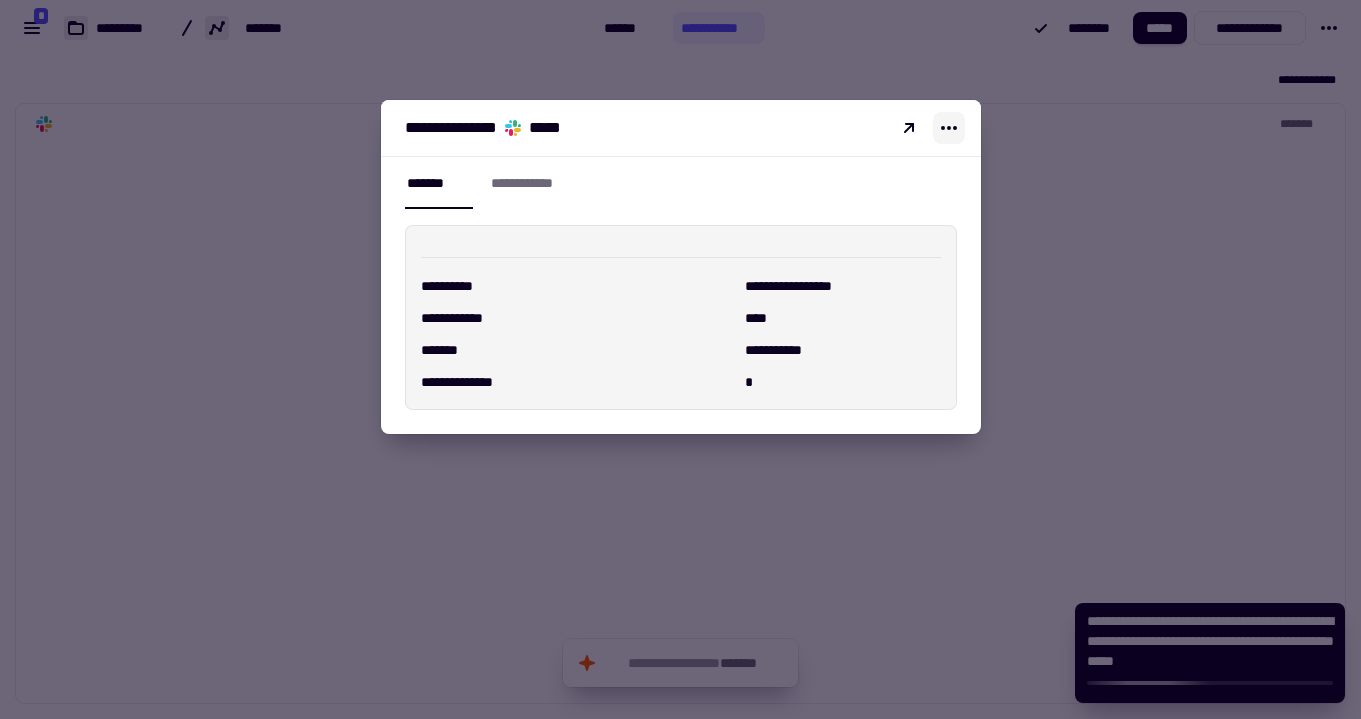 click 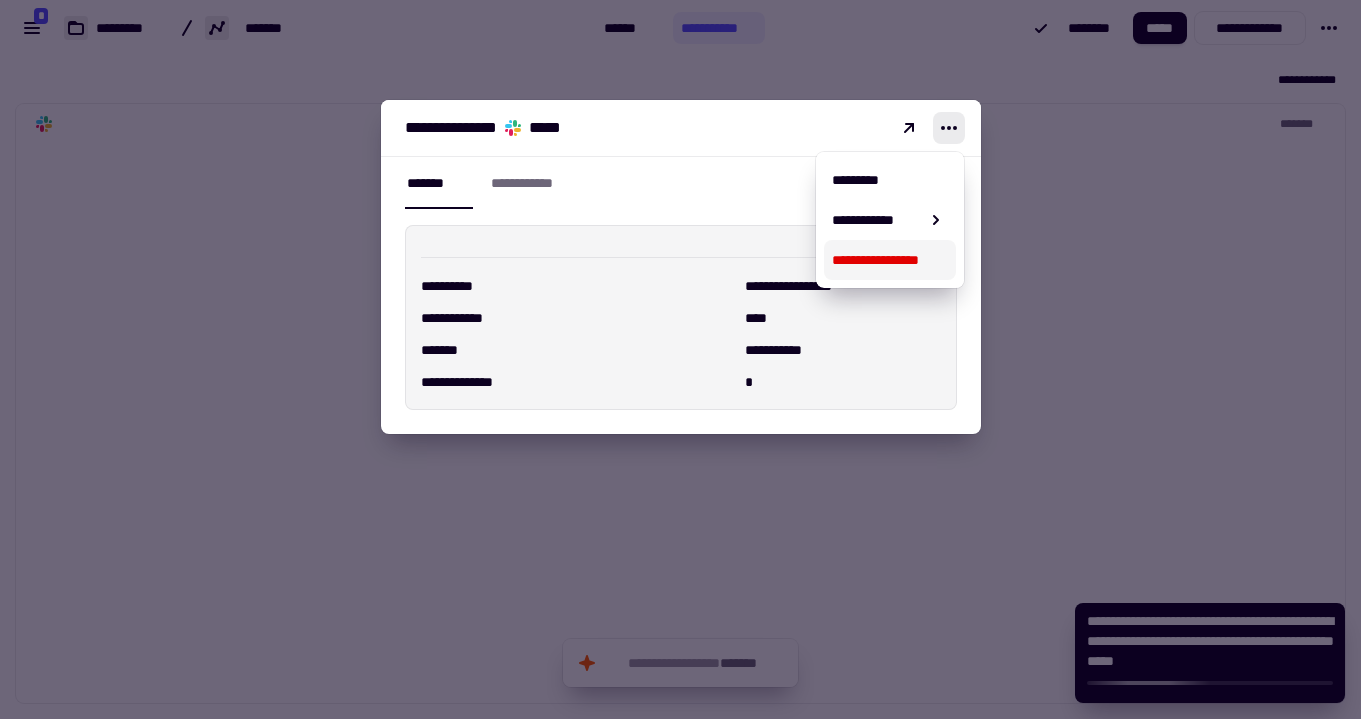 click at bounding box center (680, 359) 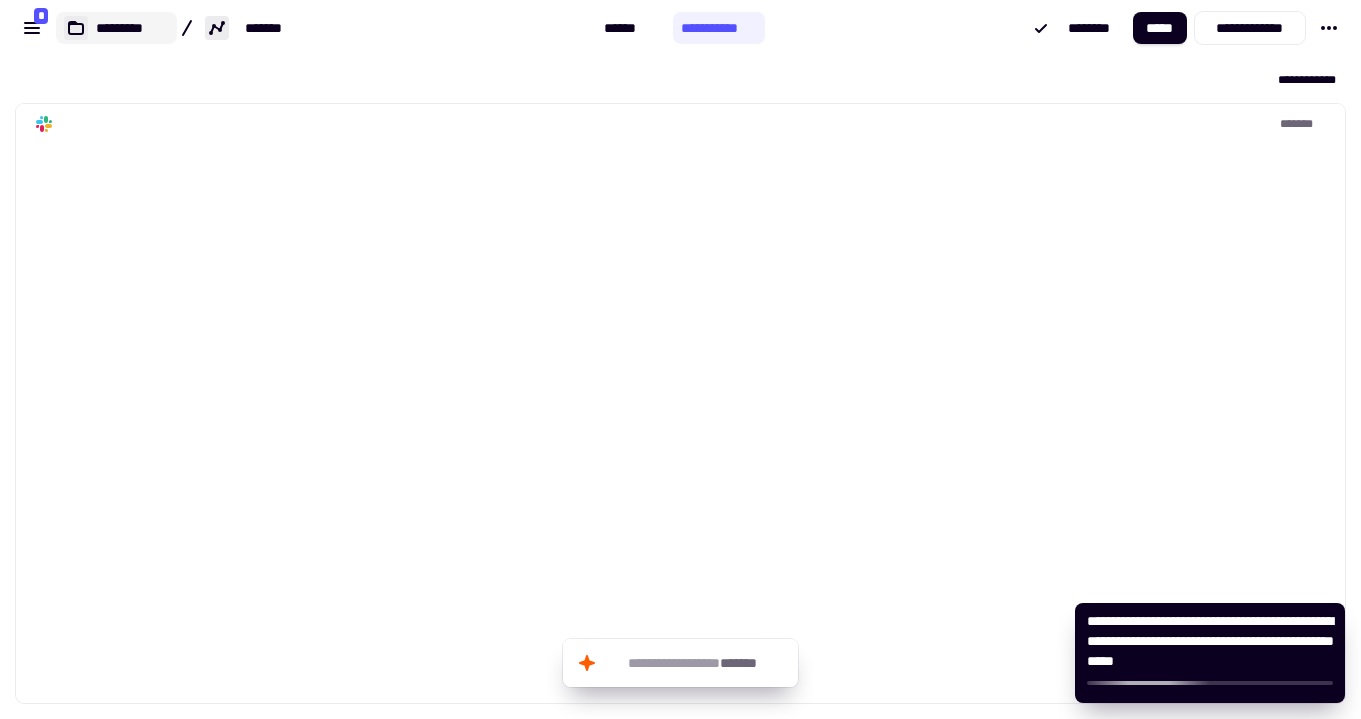 click on "*********" 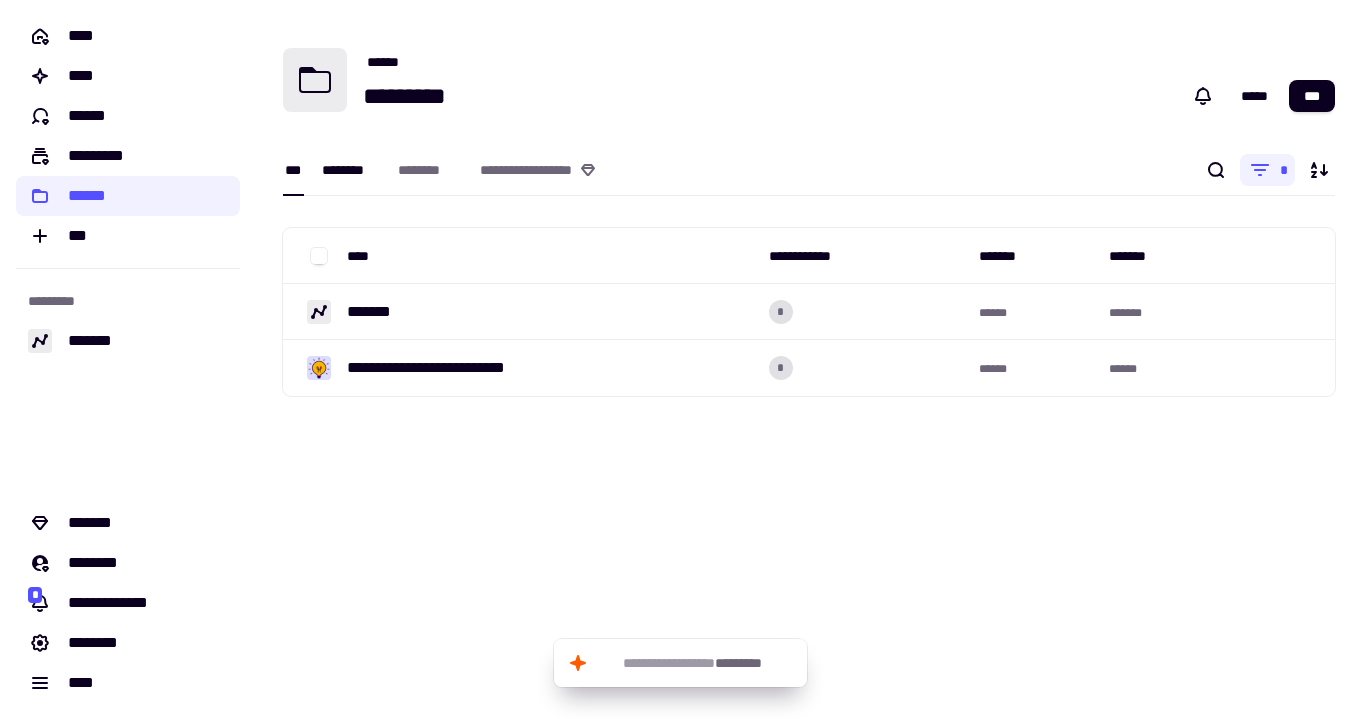 click on "********" at bounding box center [350, 170] 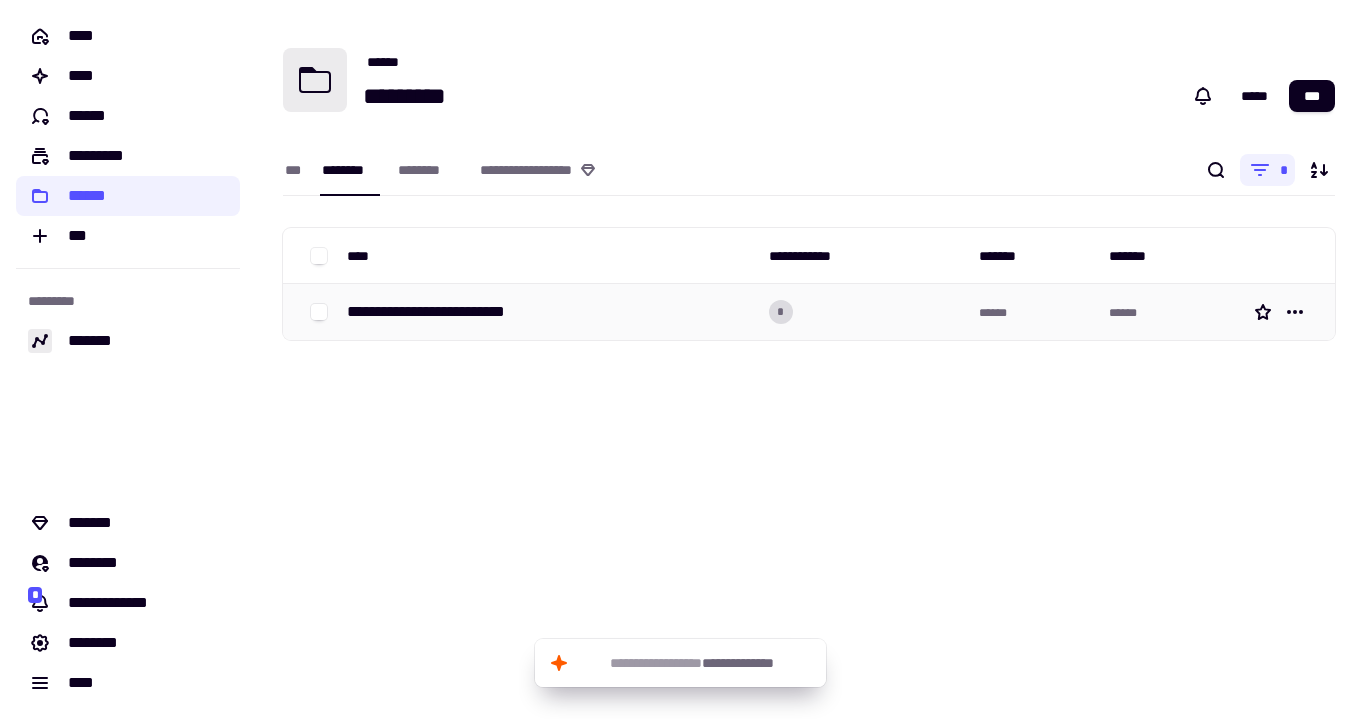 click on "**********" at bounding box center [446, 312] 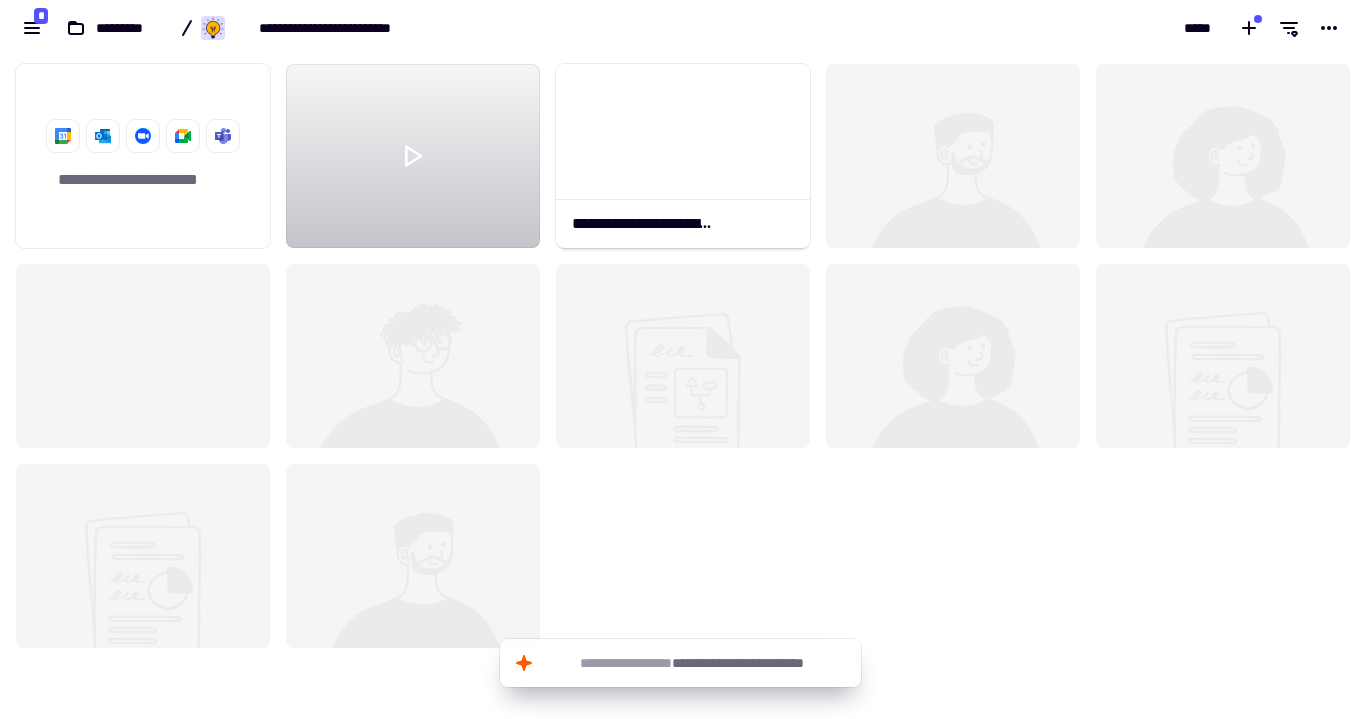scroll, scrollTop: 16, scrollLeft: 16, axis: both 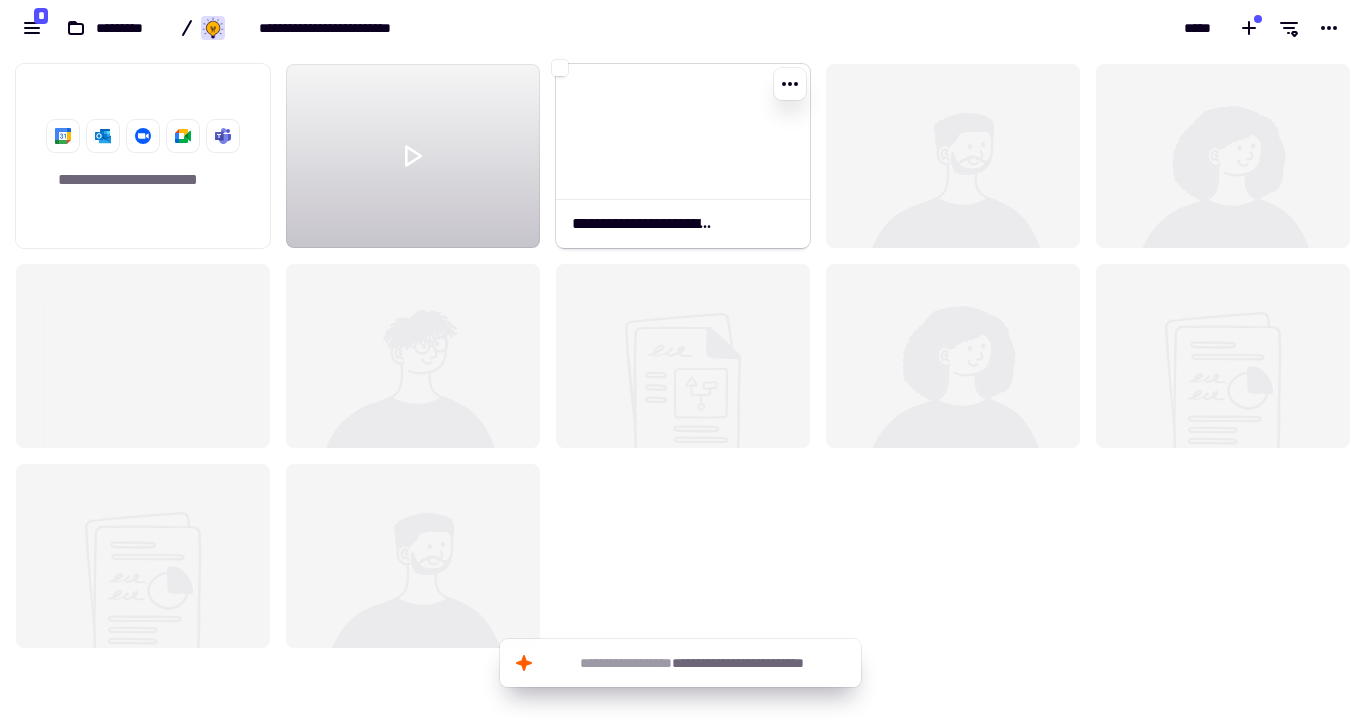click 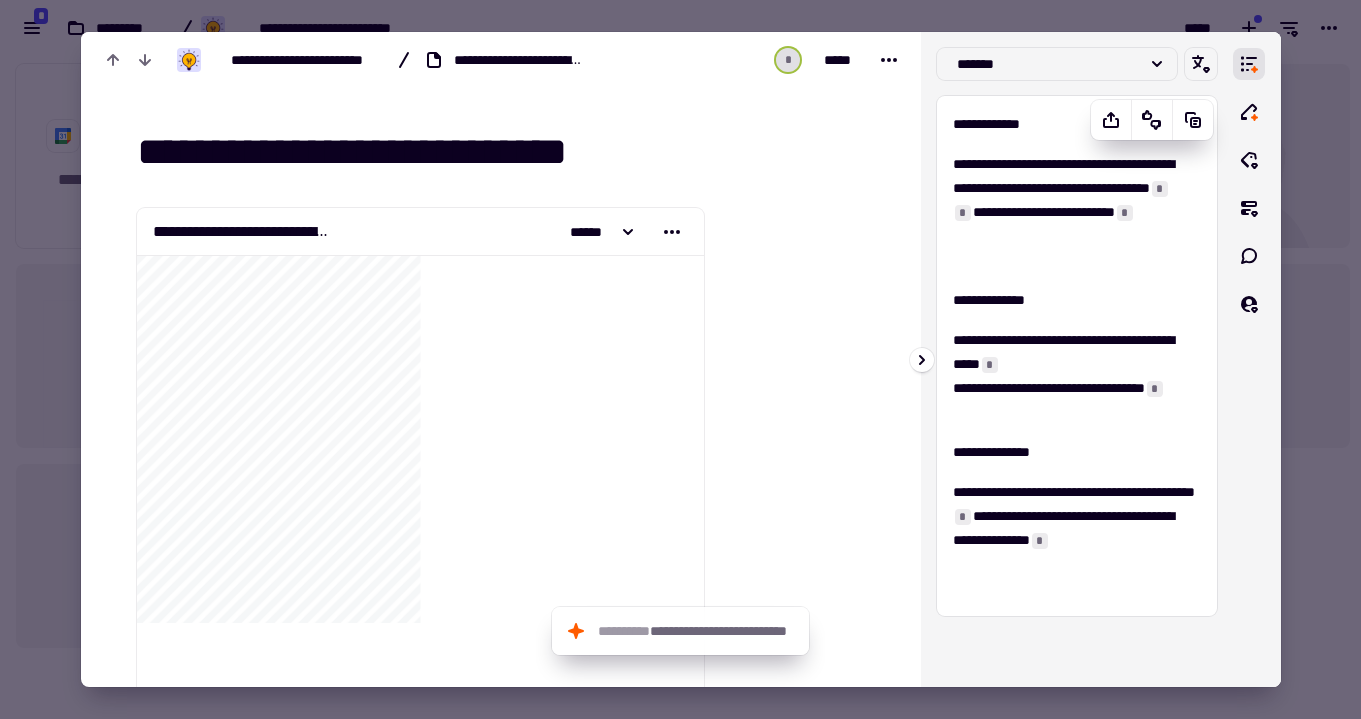 scroll, scrollTop: 136, scrollLeft: 0, axis: vertical 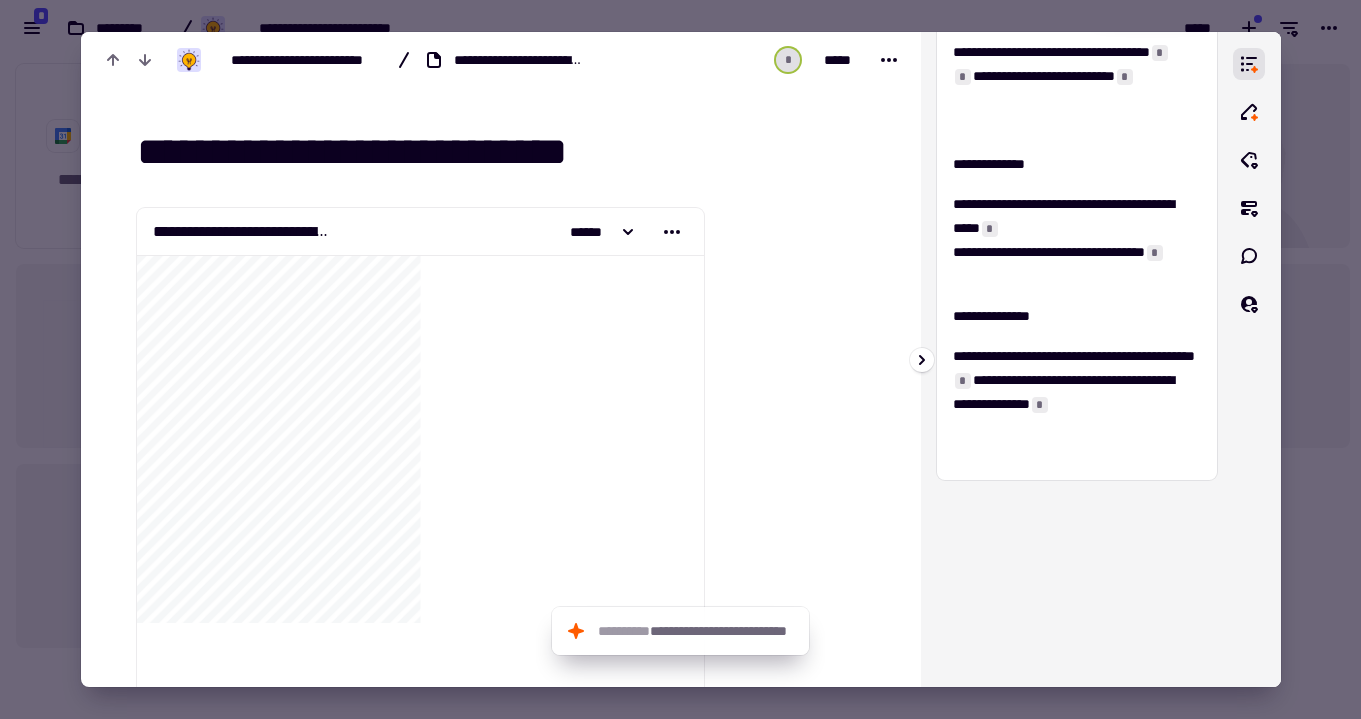 click on "*" at bounding box center (1040, 405) 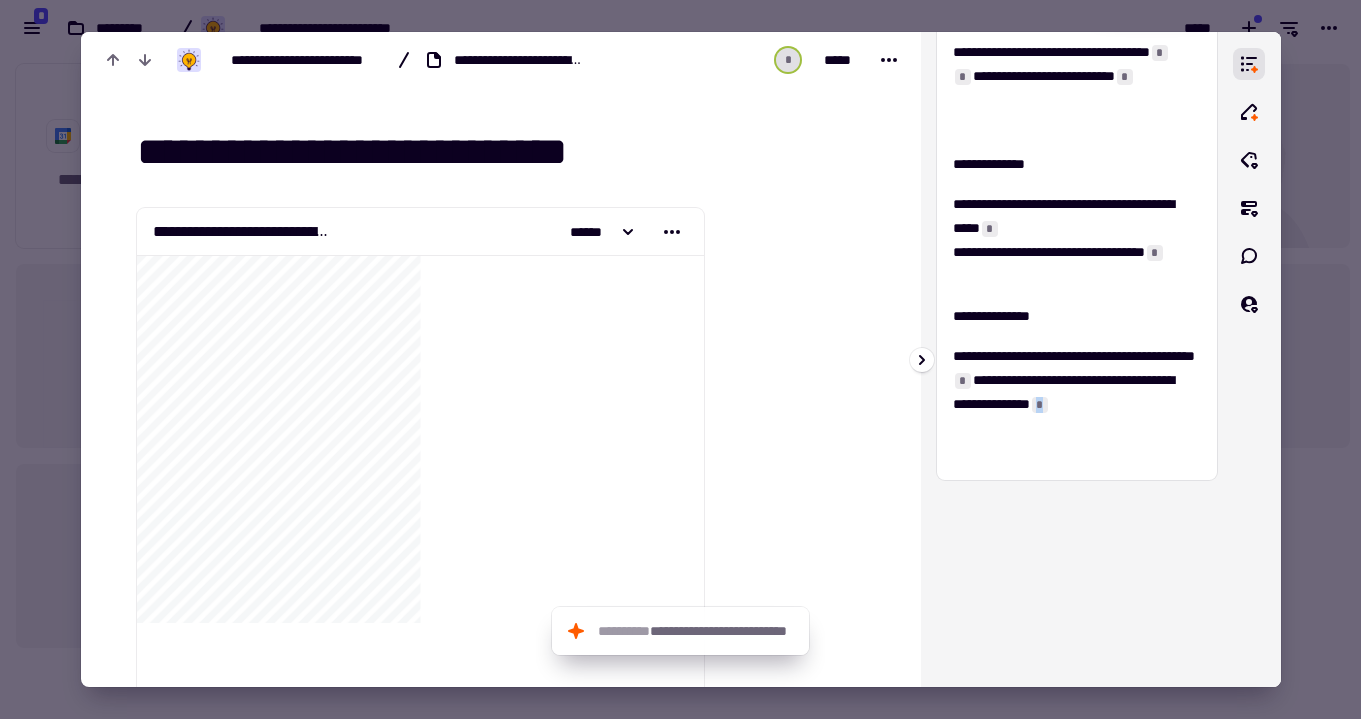 click on "*" at bounding box center [1040, 405] 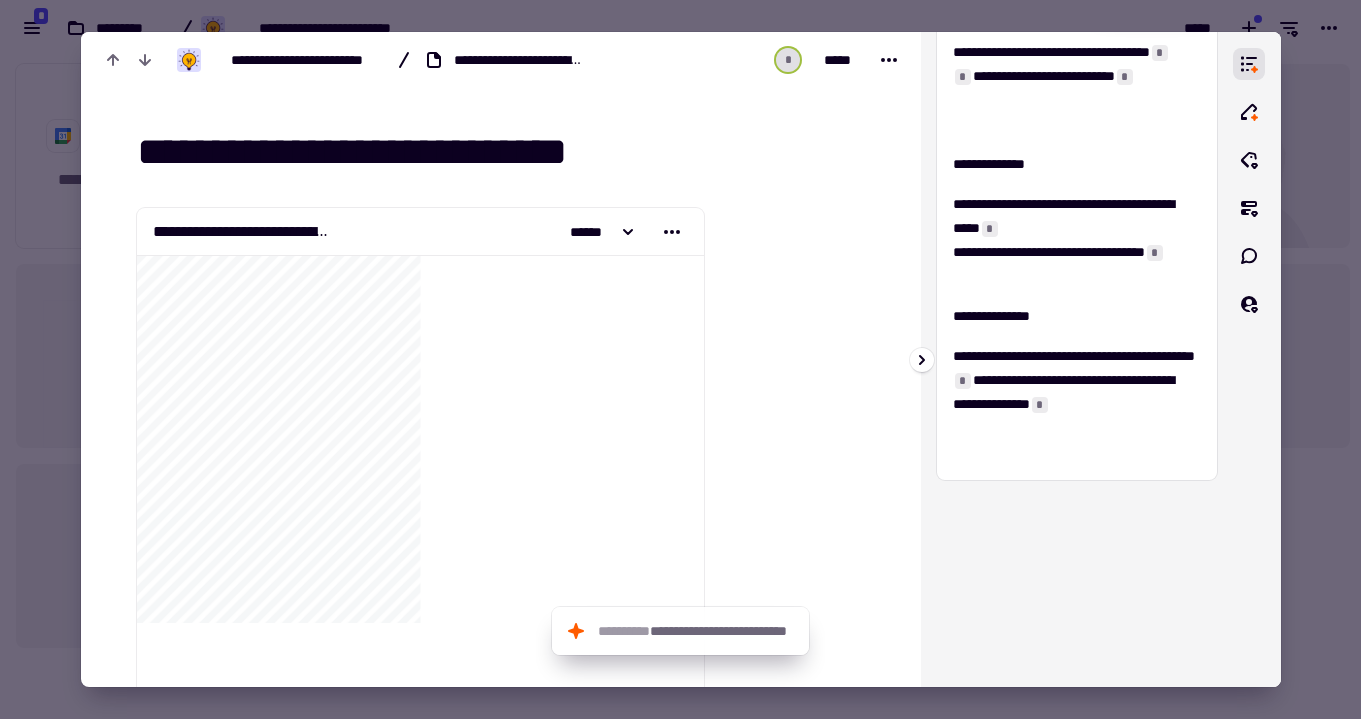 click on "*" at bounding box center (963, 381) 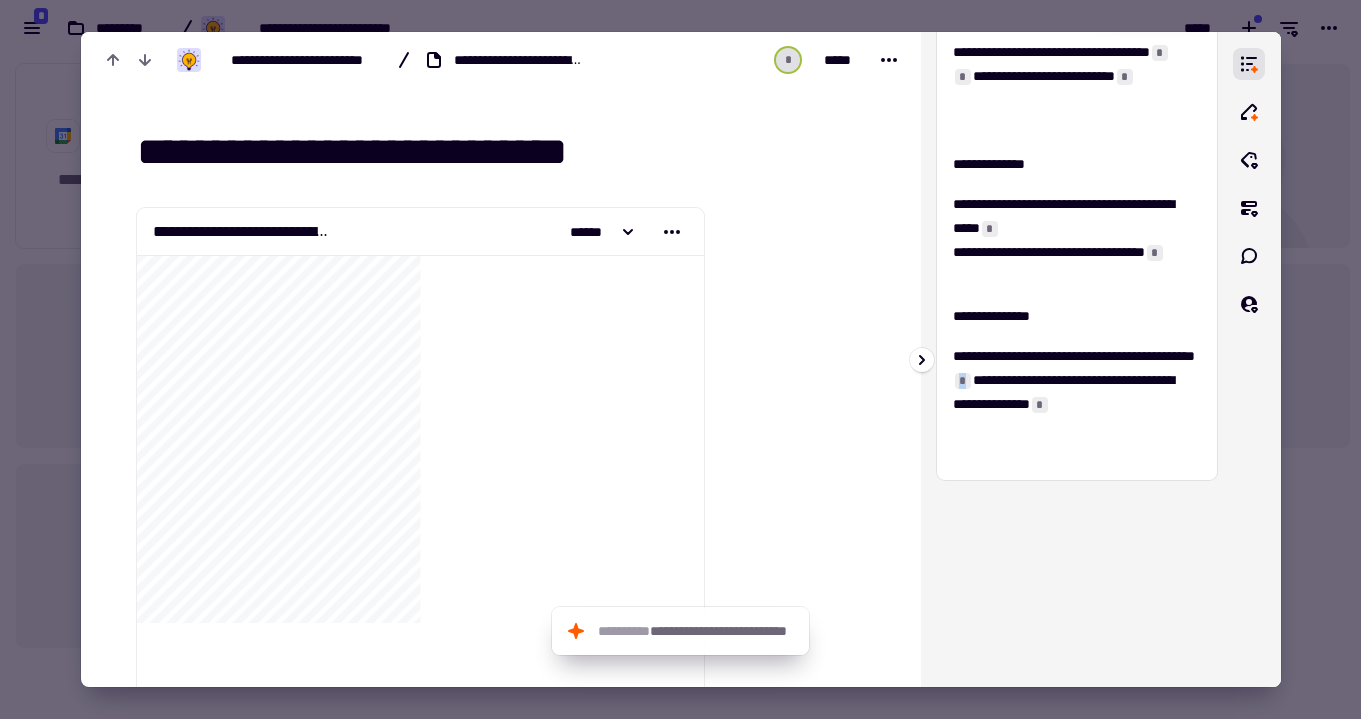 click on "*" at bounding box center [963, 381] 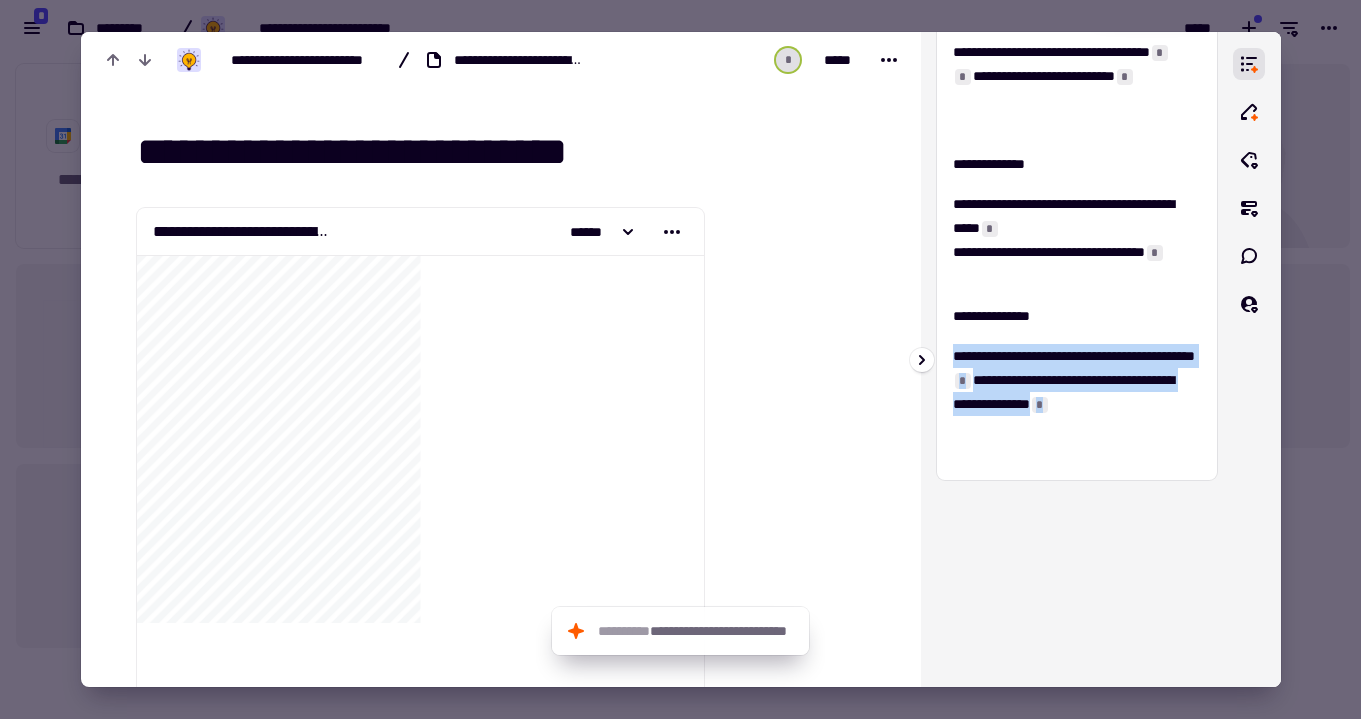 click on "*" at bounding box center [963, 381] 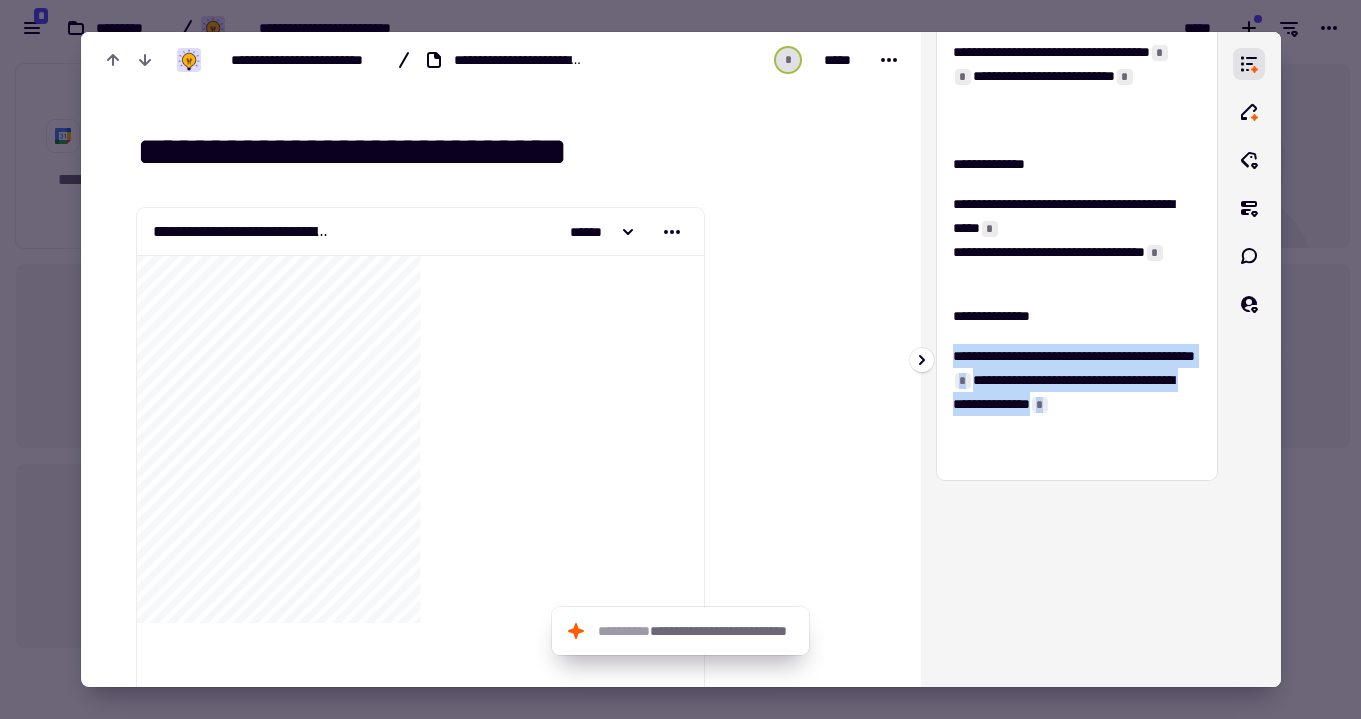 click on "**********" at bounding box center (1077, 359) 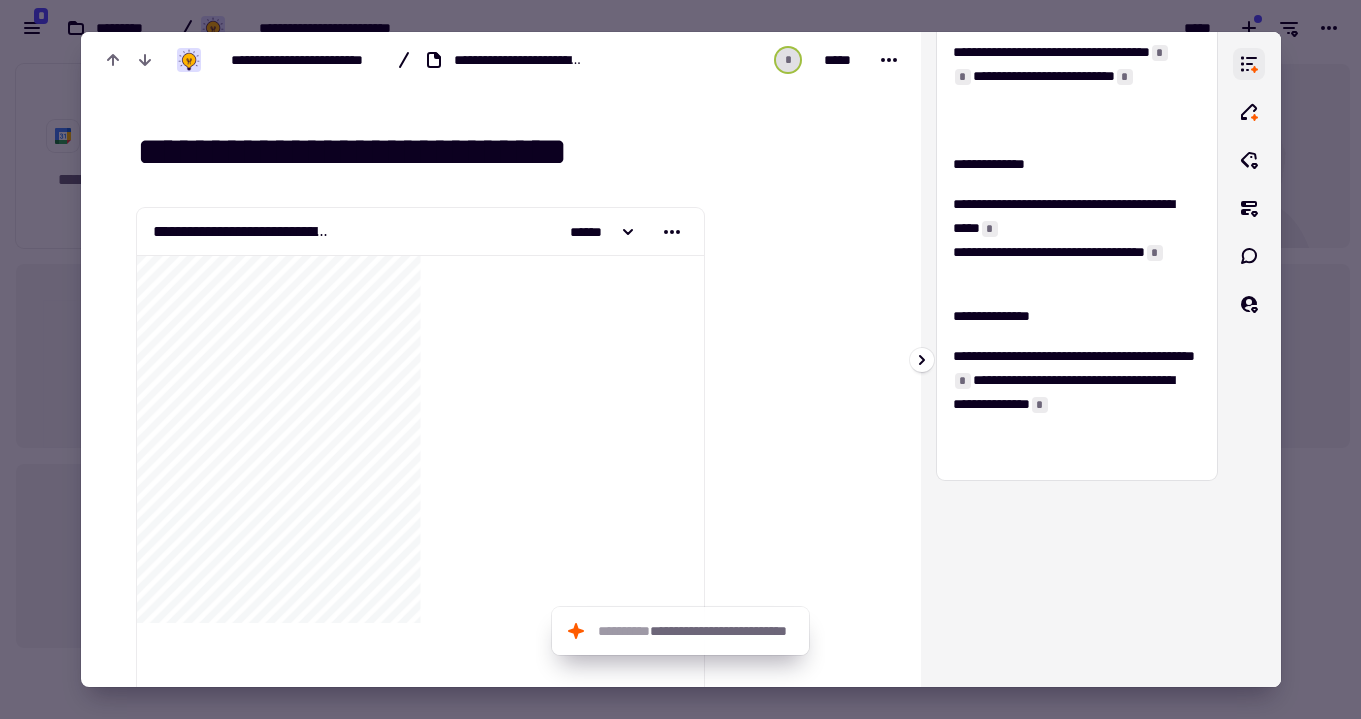 click 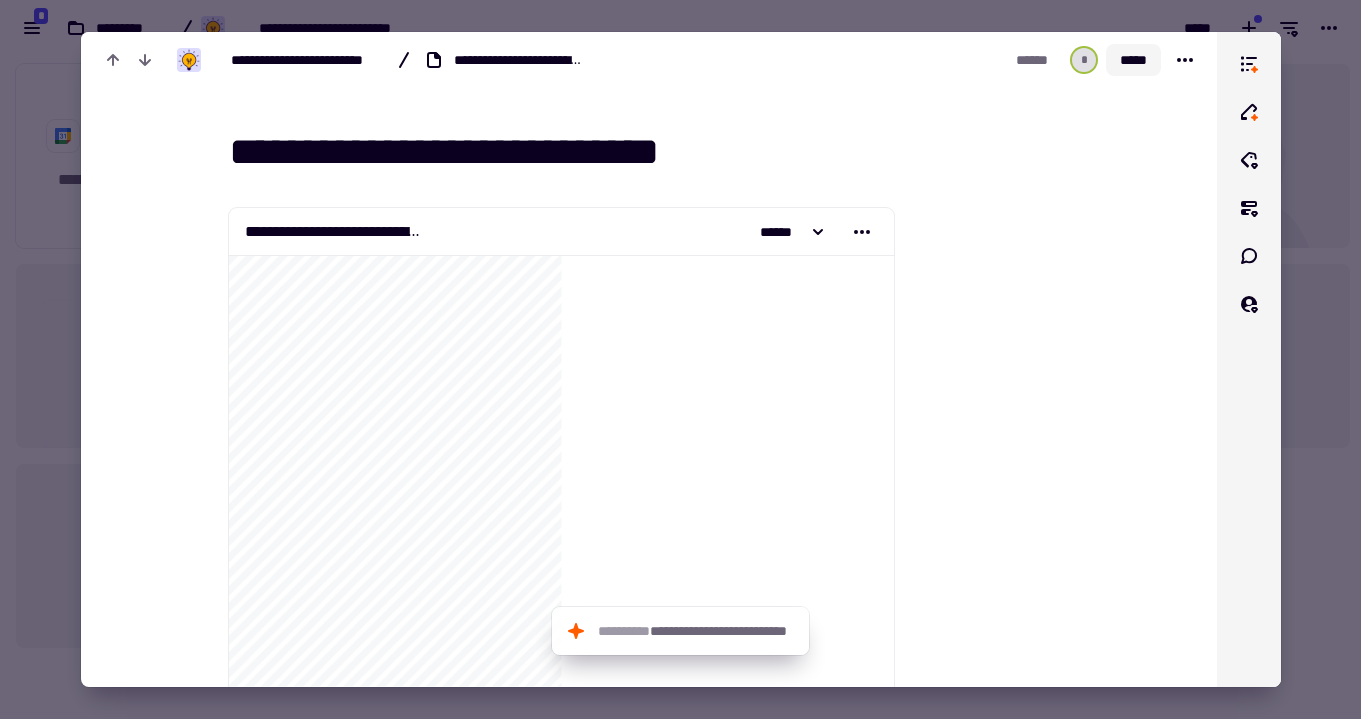 click on "*****" 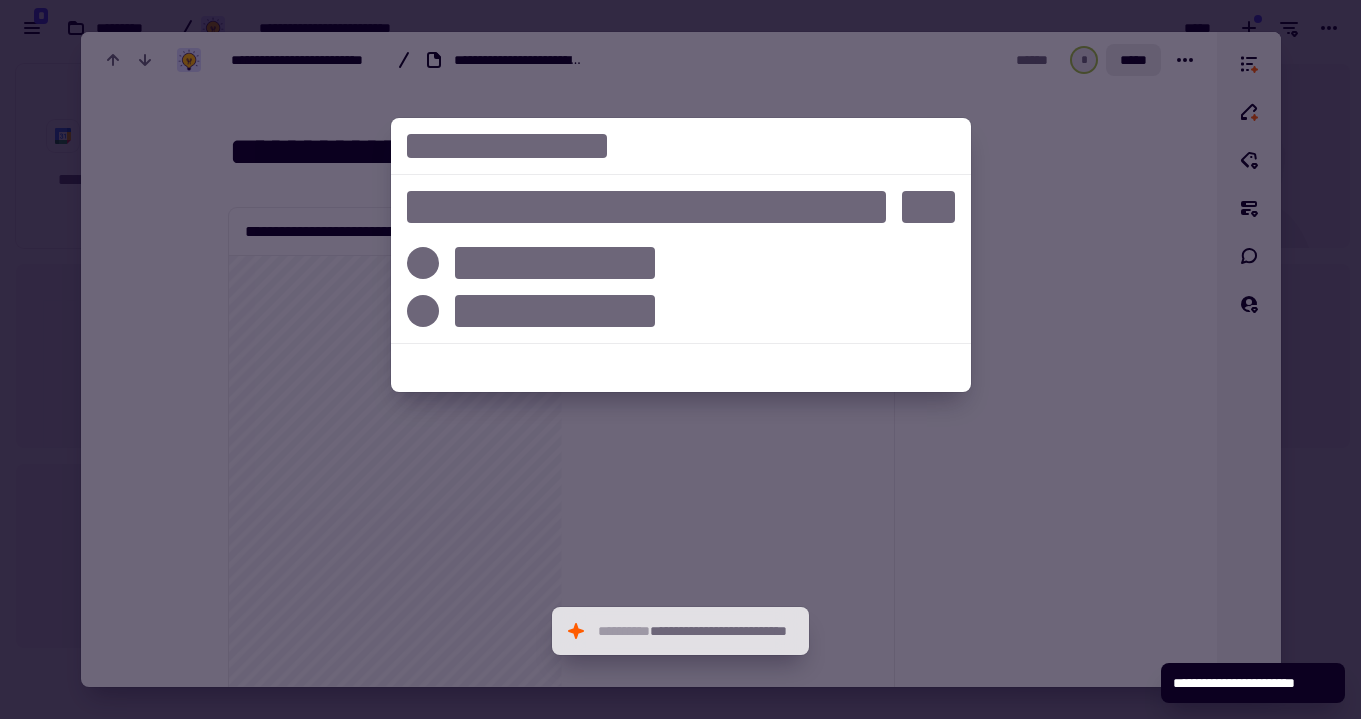 click at bounding box center [680, 359] 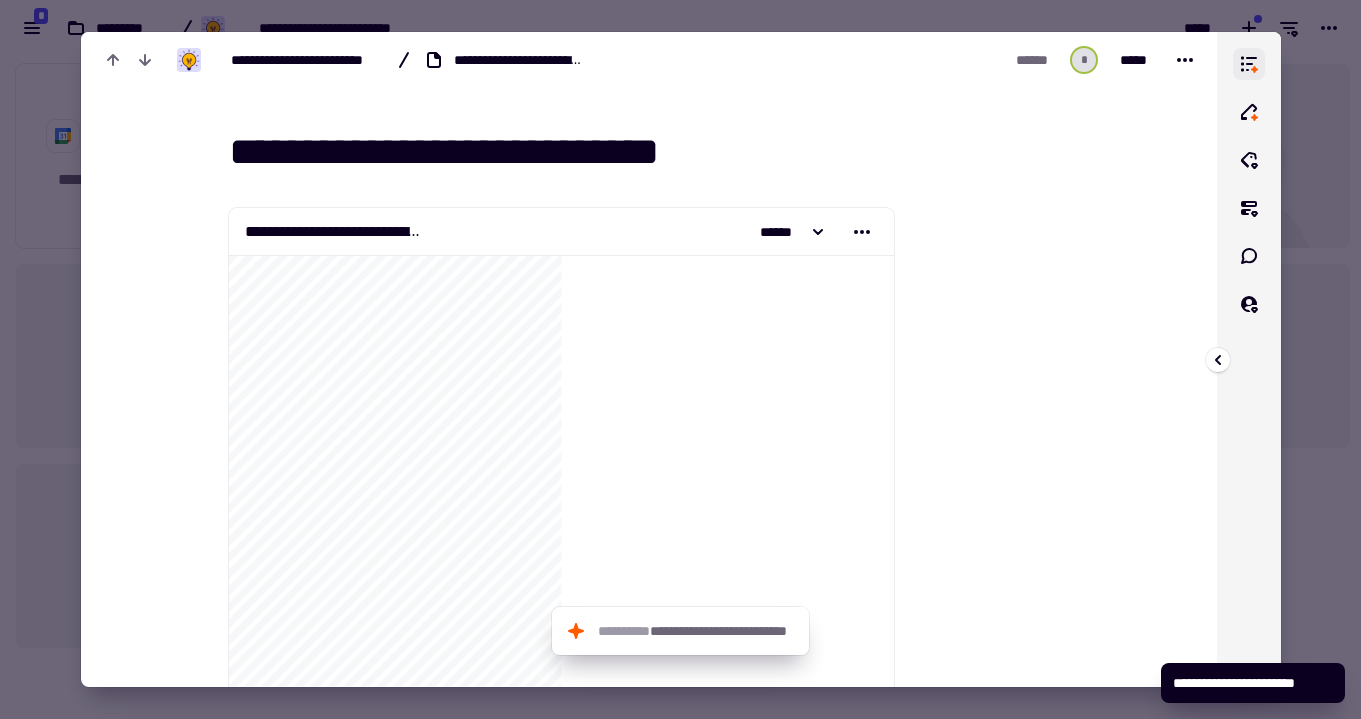 click 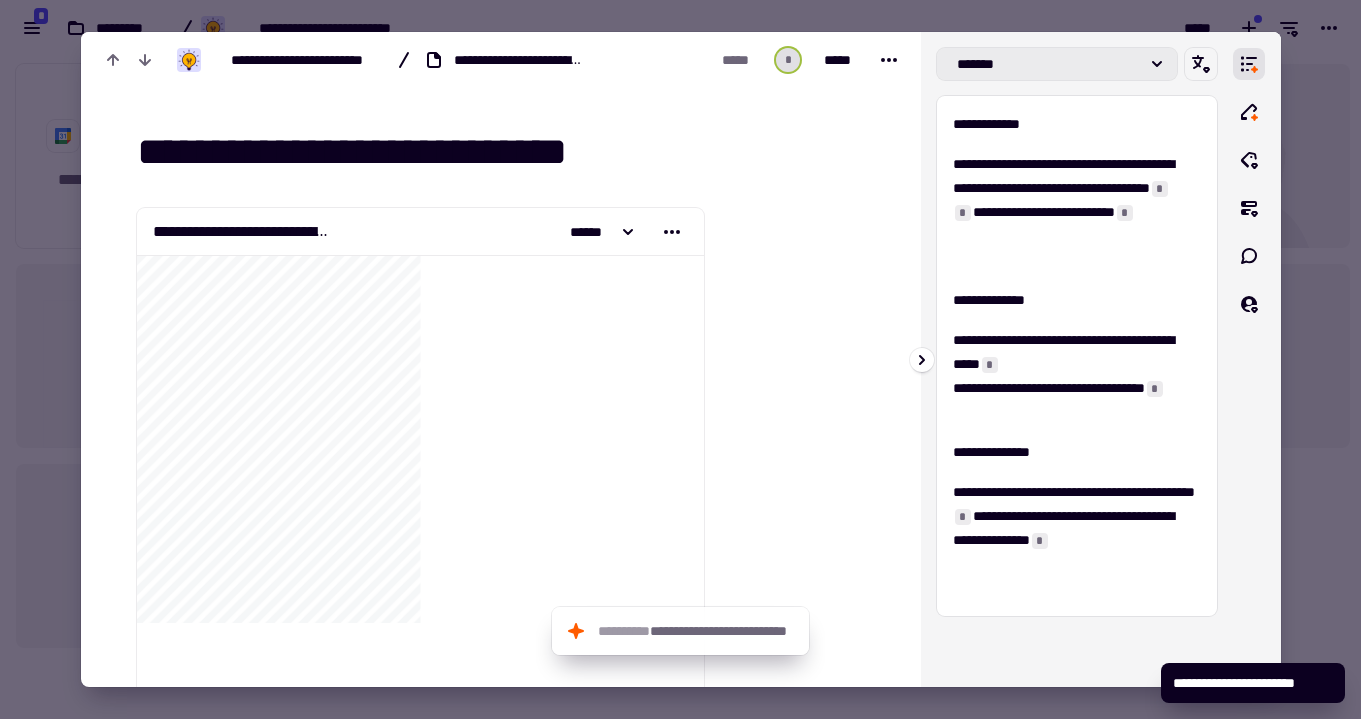 click on "*******" 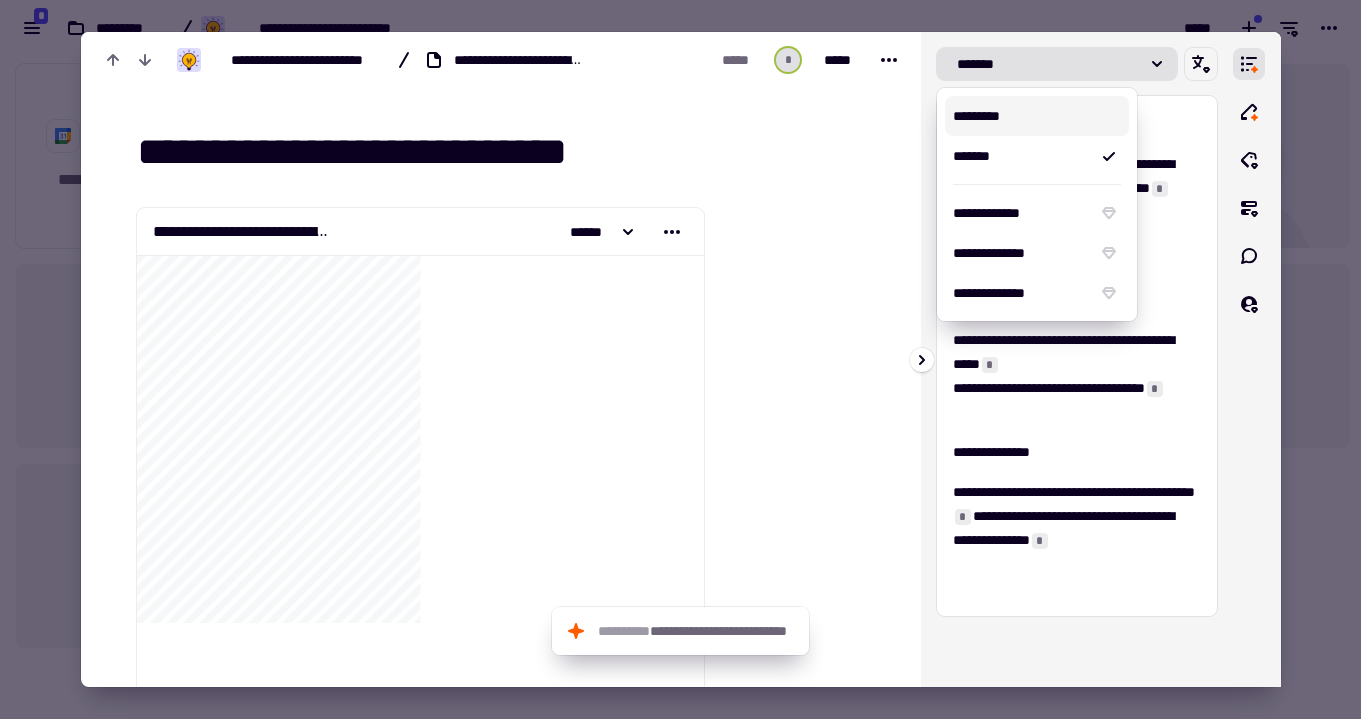 click on "*********" at bounding box center [1037, 116] 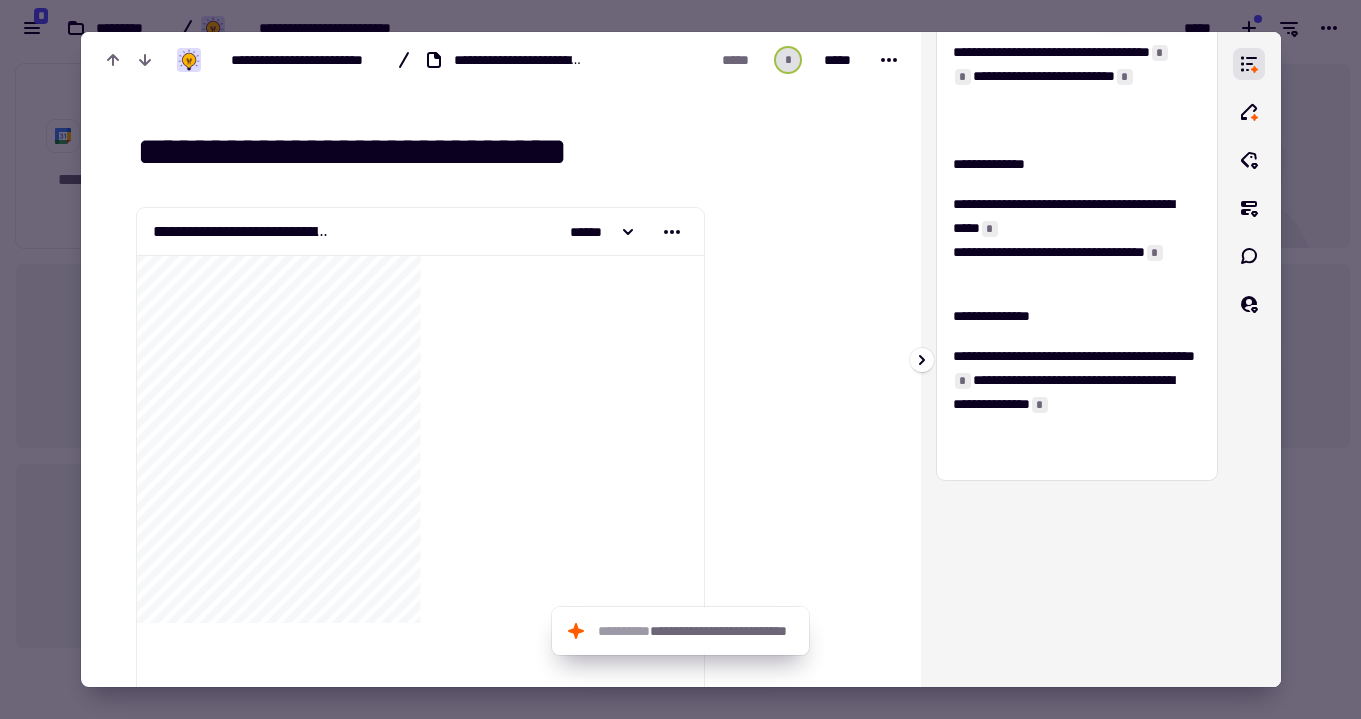 scroll, scrollTop: 0, scrollLeft: 0, axis: both 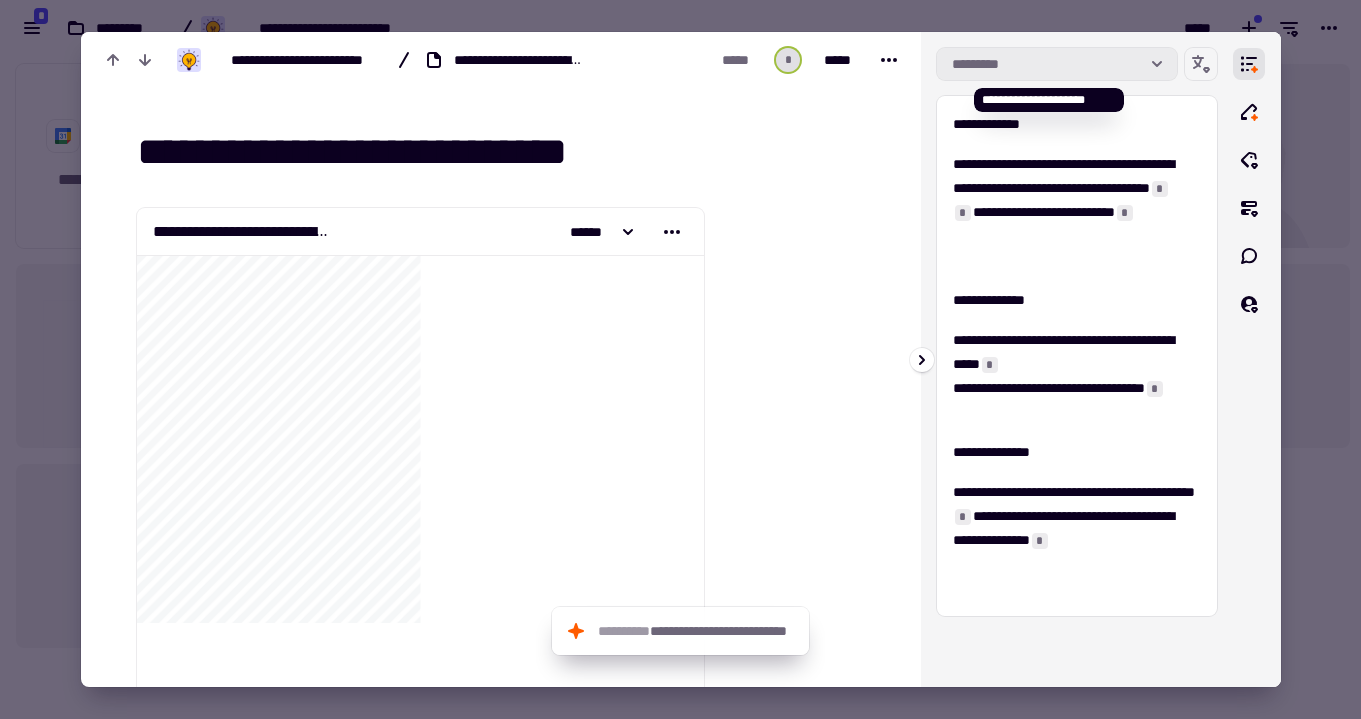 click on "*********" 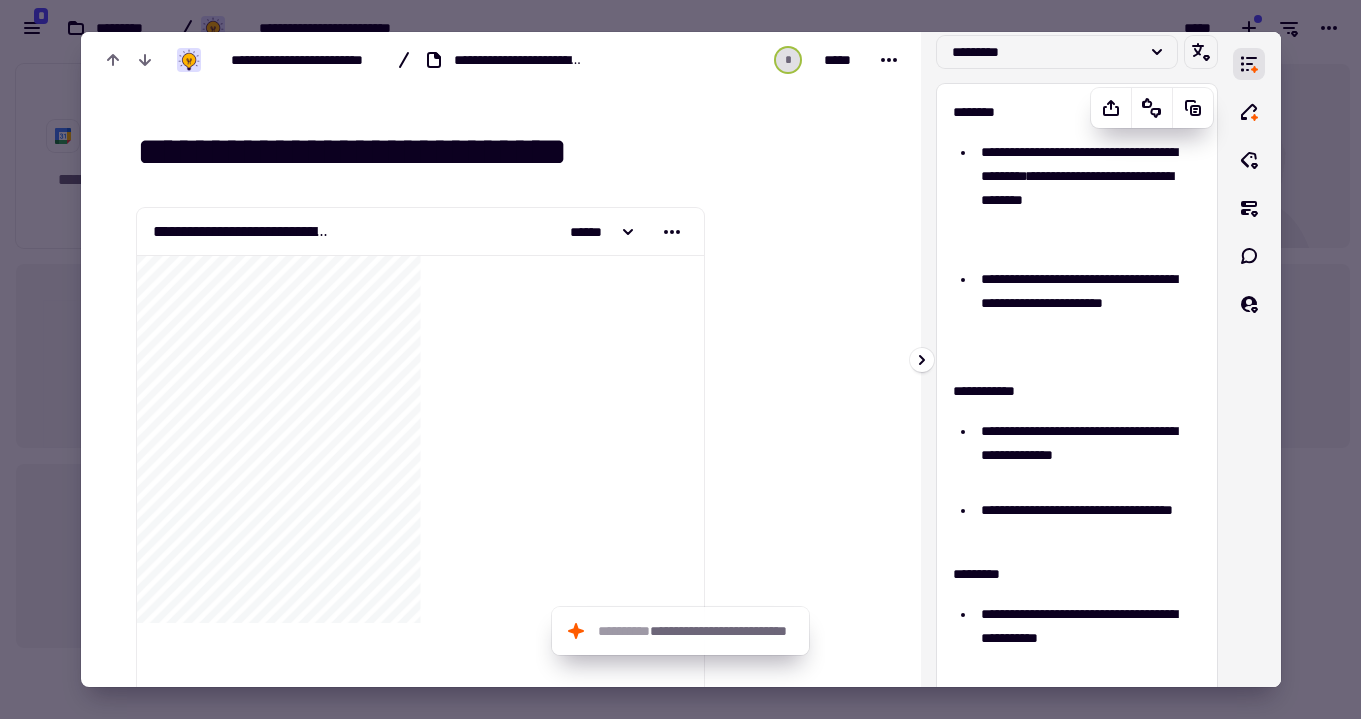 scroll, scrollTop: 0, scrollLeft: 0, axis: both 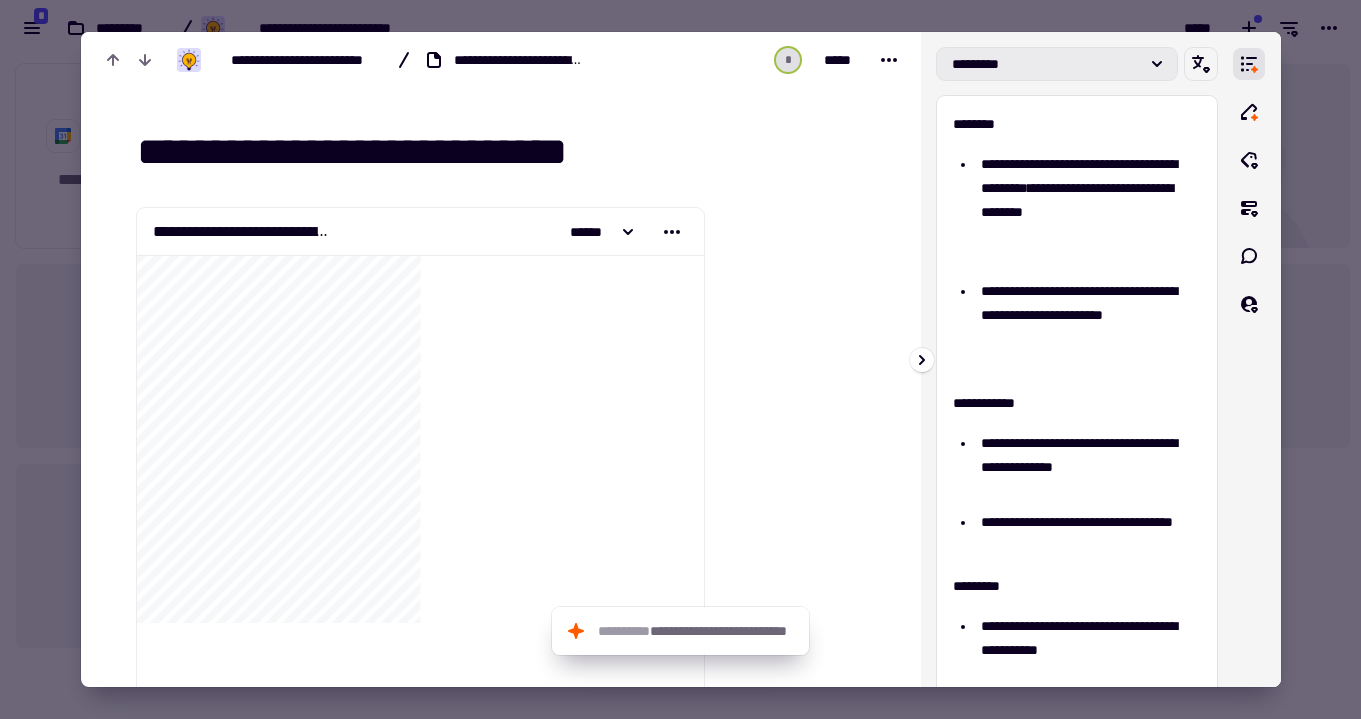 click on "*********" 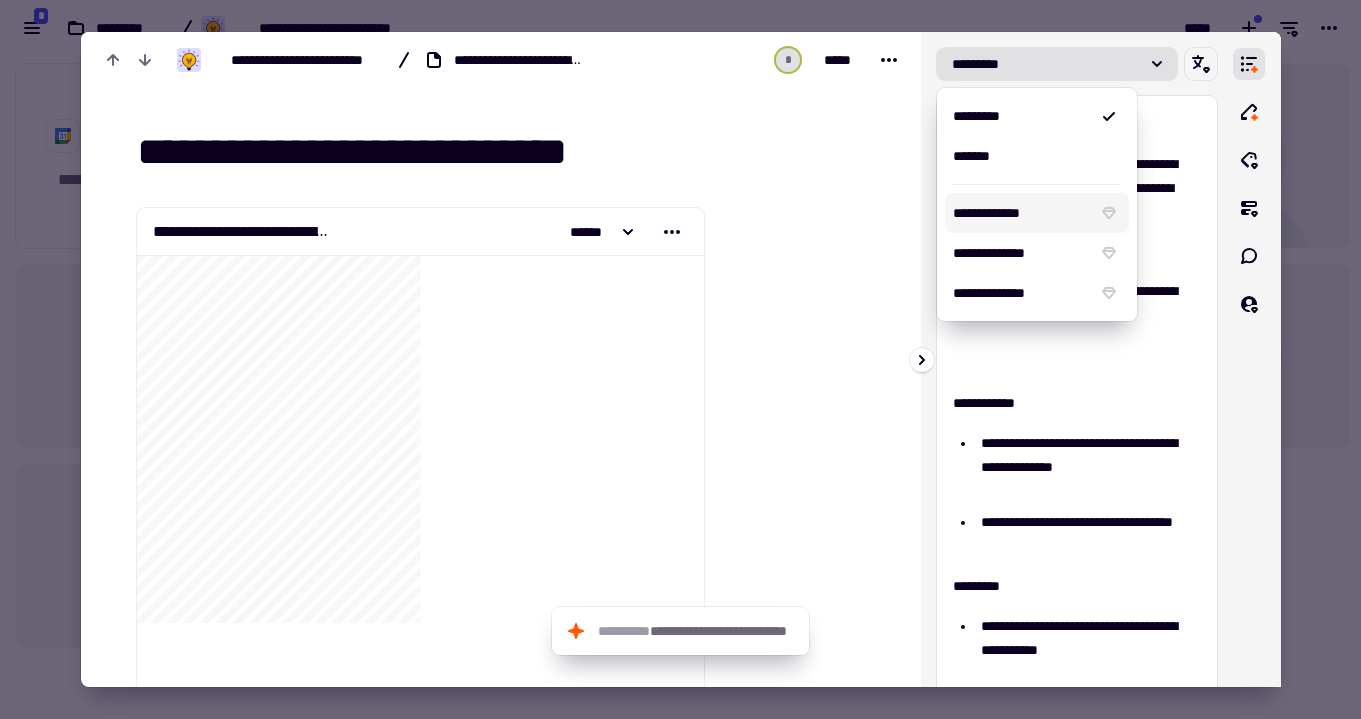 click on "**********" at bounding box center [1021, 213] 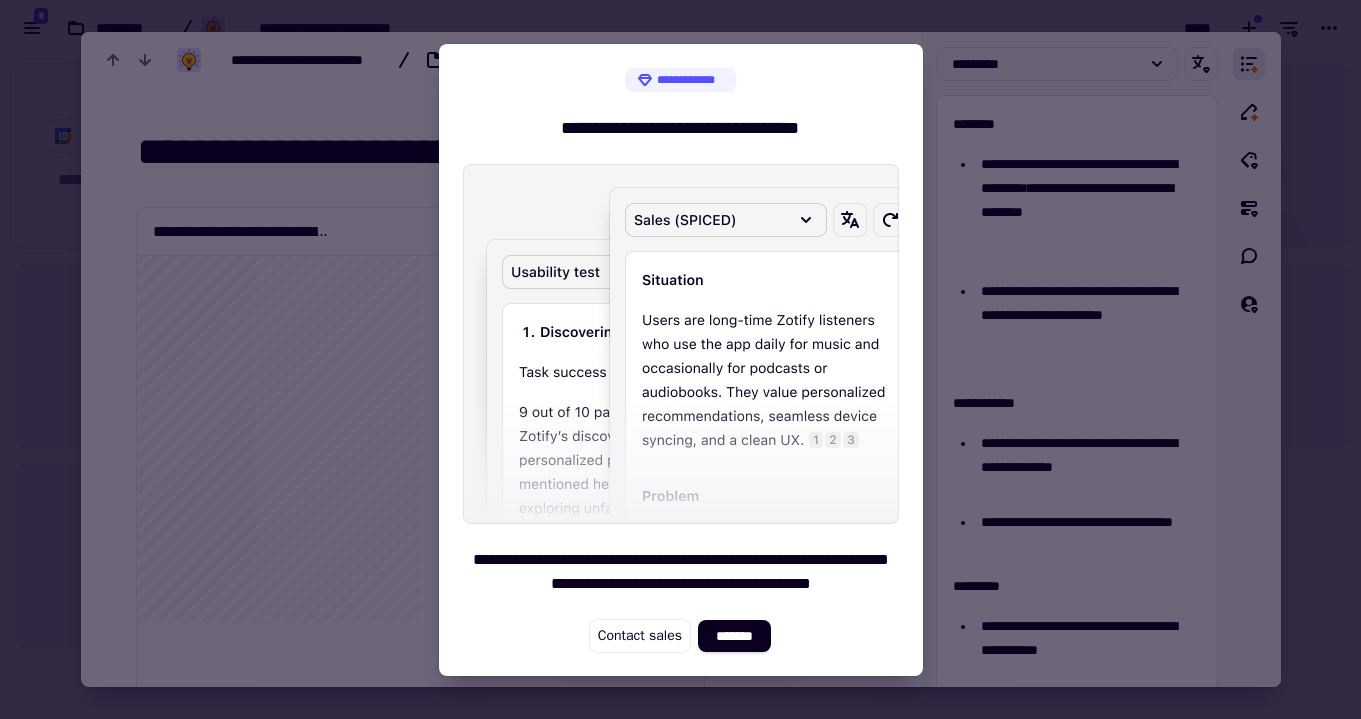 click at bounding box center (680, 359) 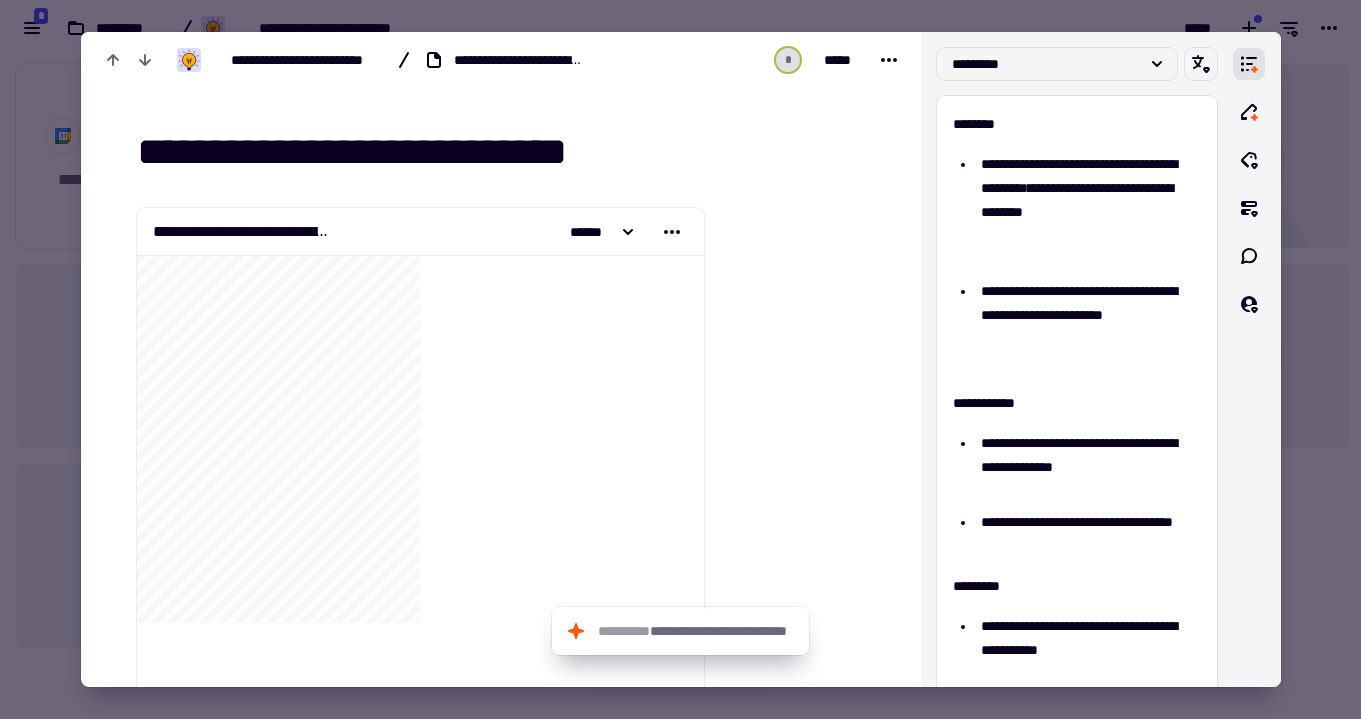 click at bounding box center [680, 359] 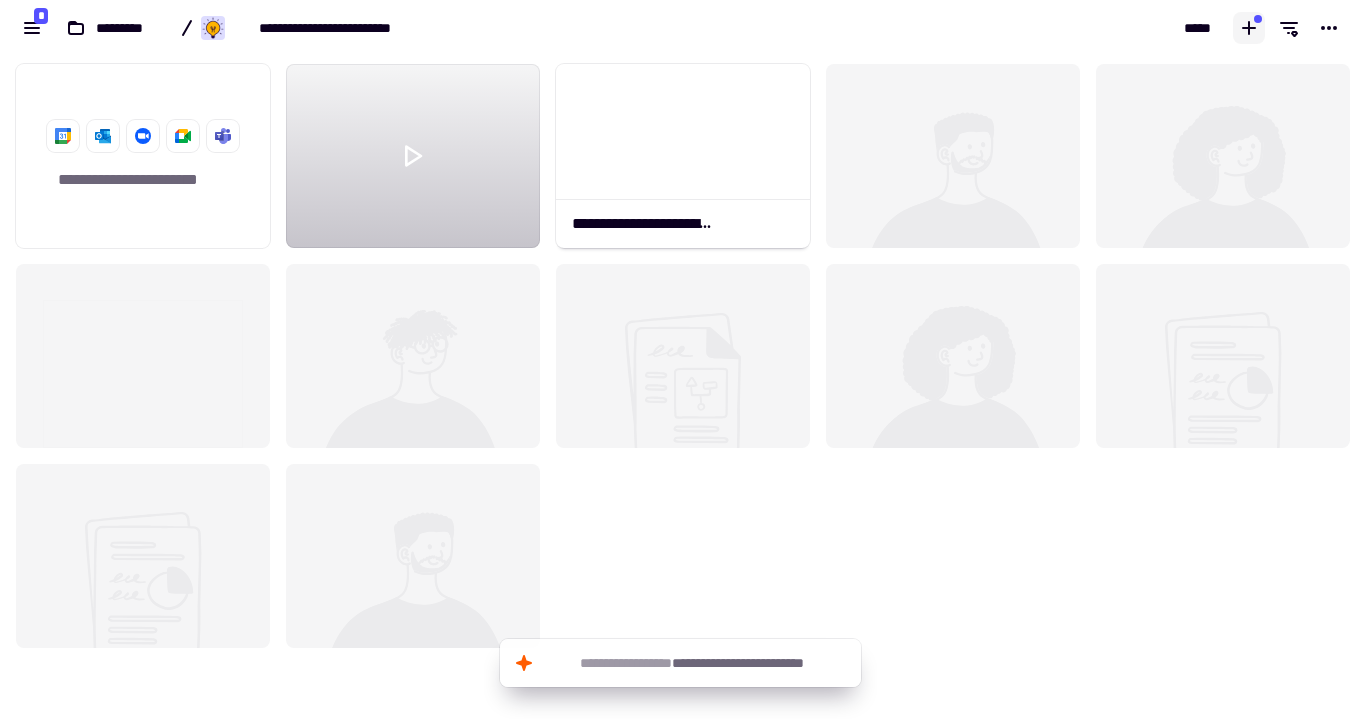 click 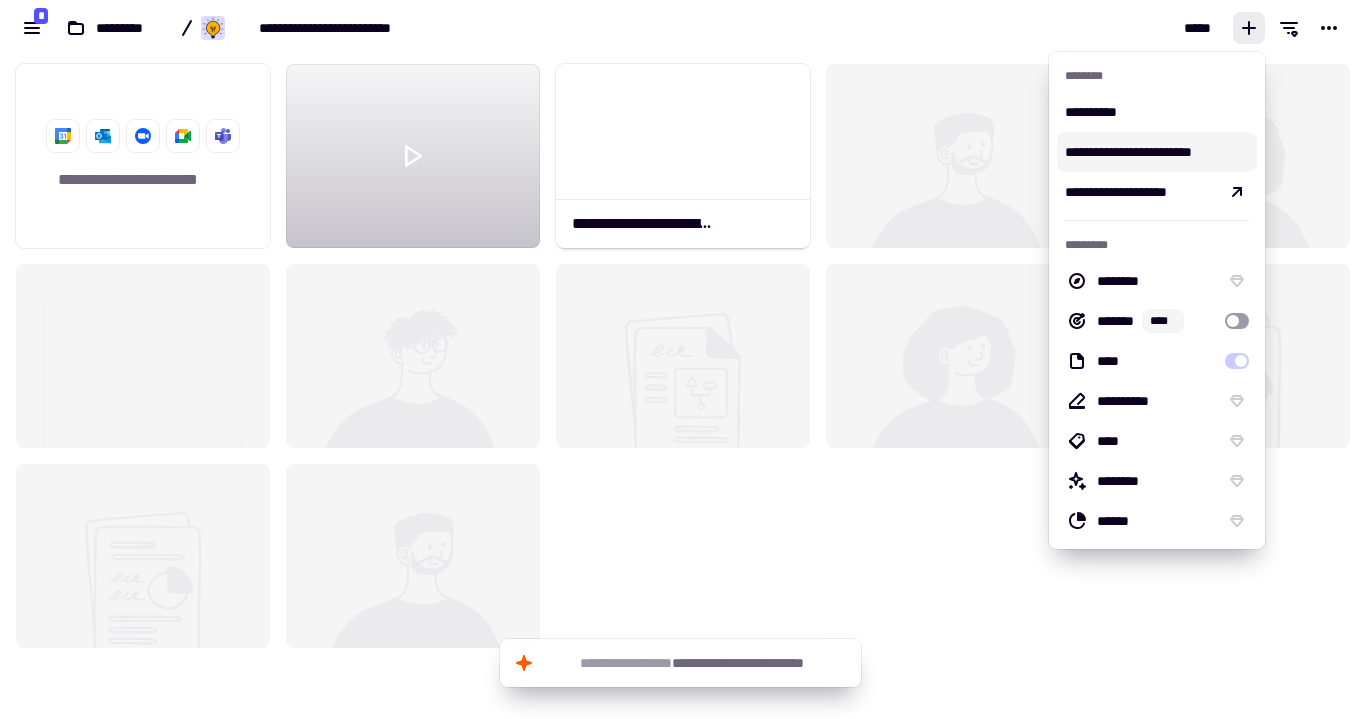 click on "**********" at bounding box center (1157, 152) 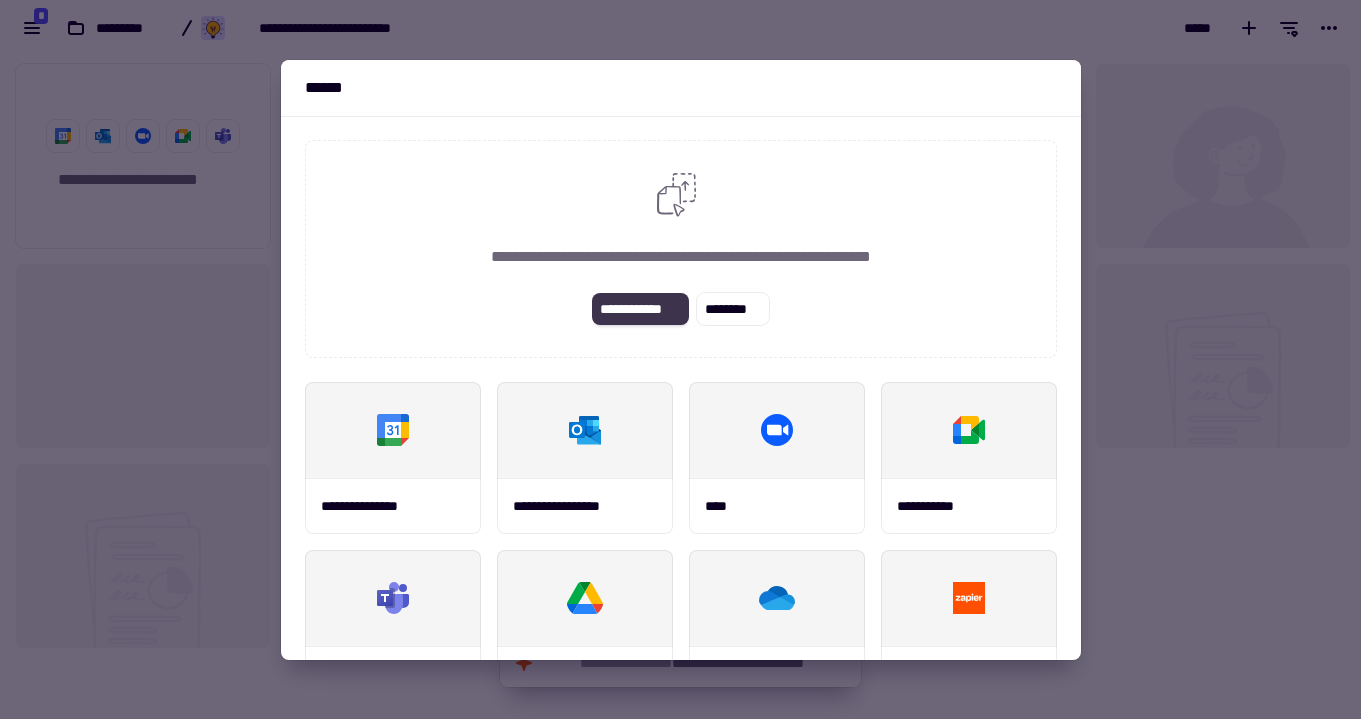 click on "**********" 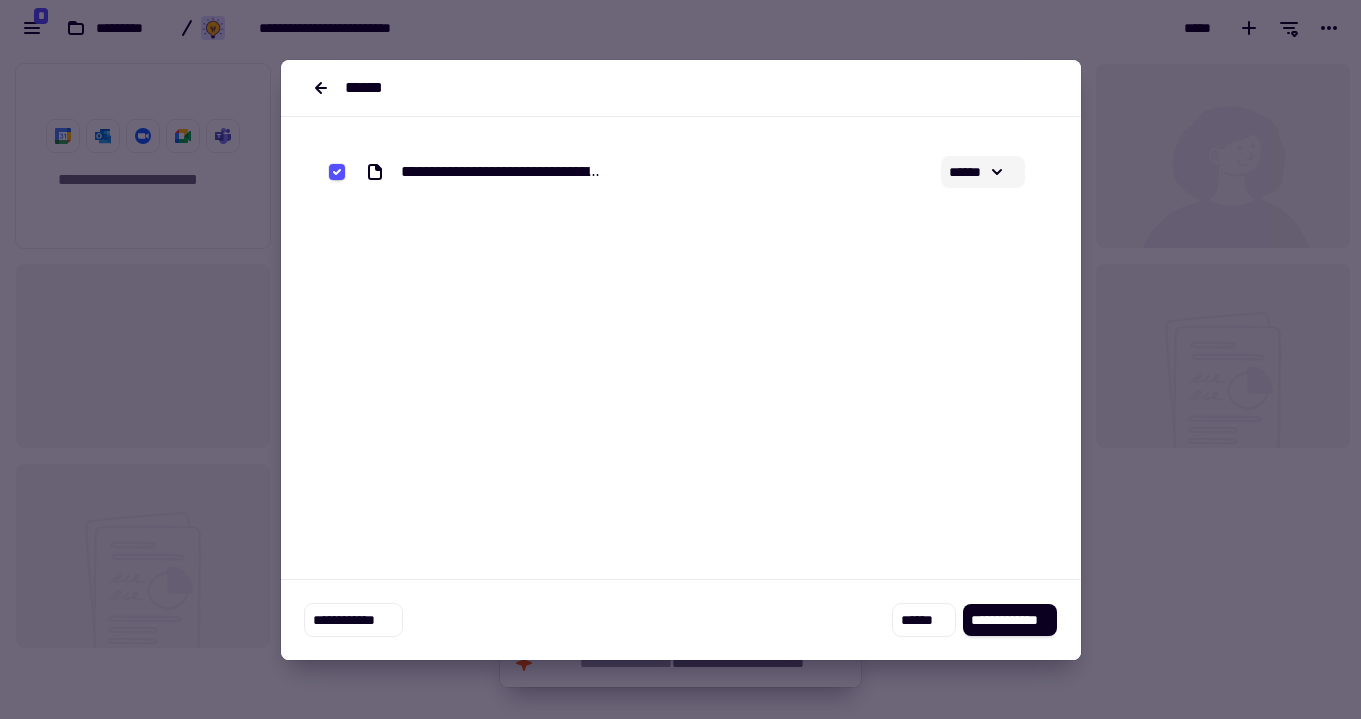click 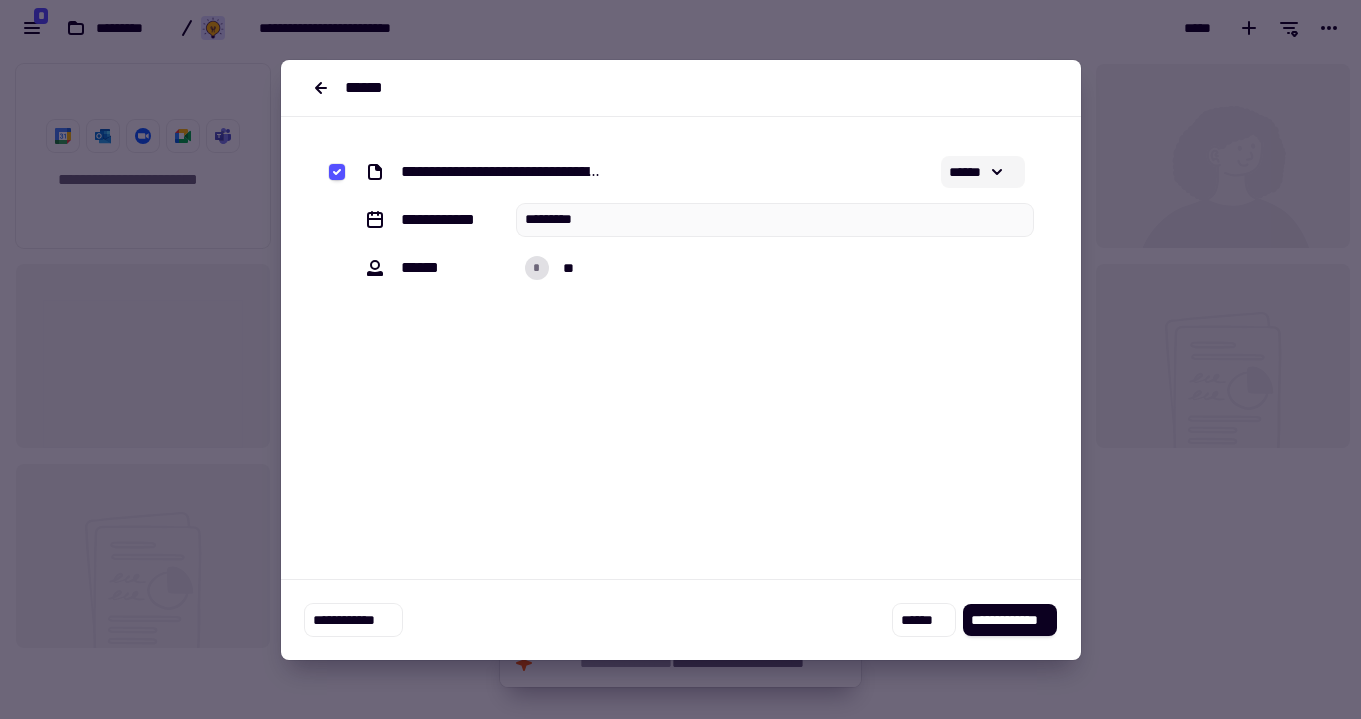 click 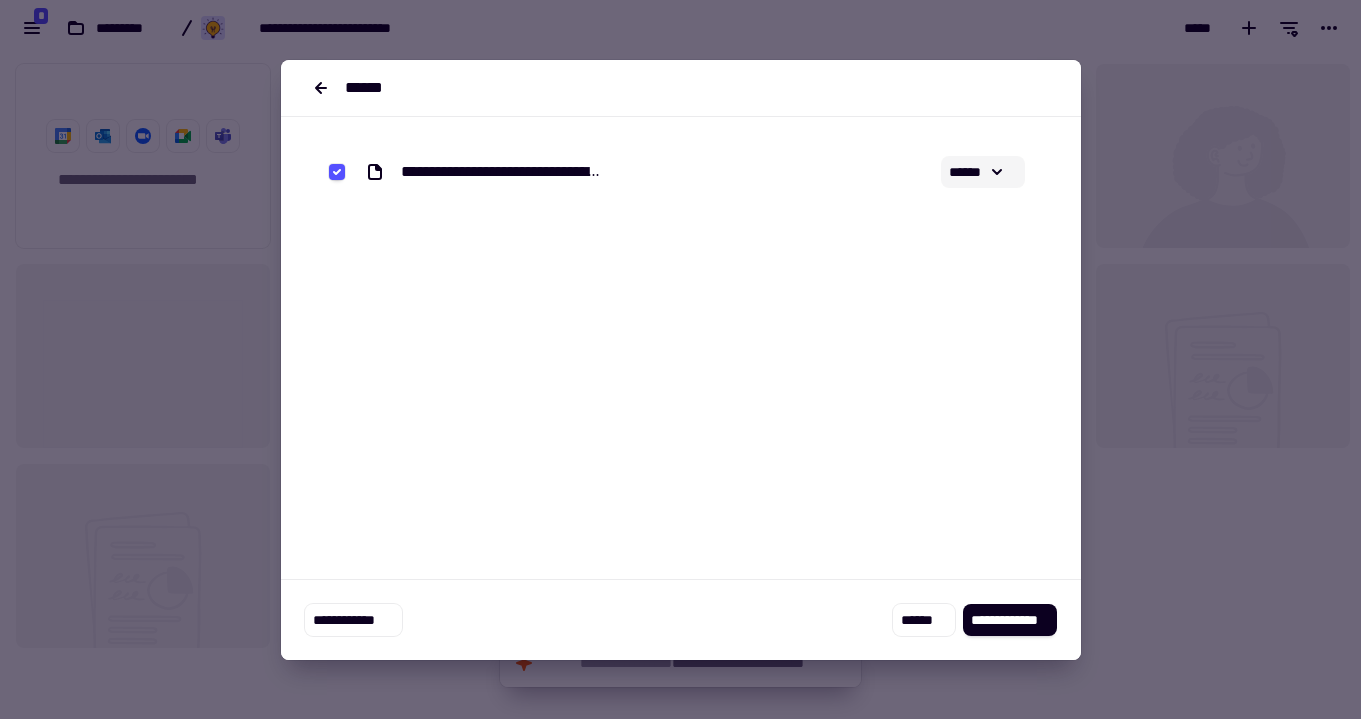 click 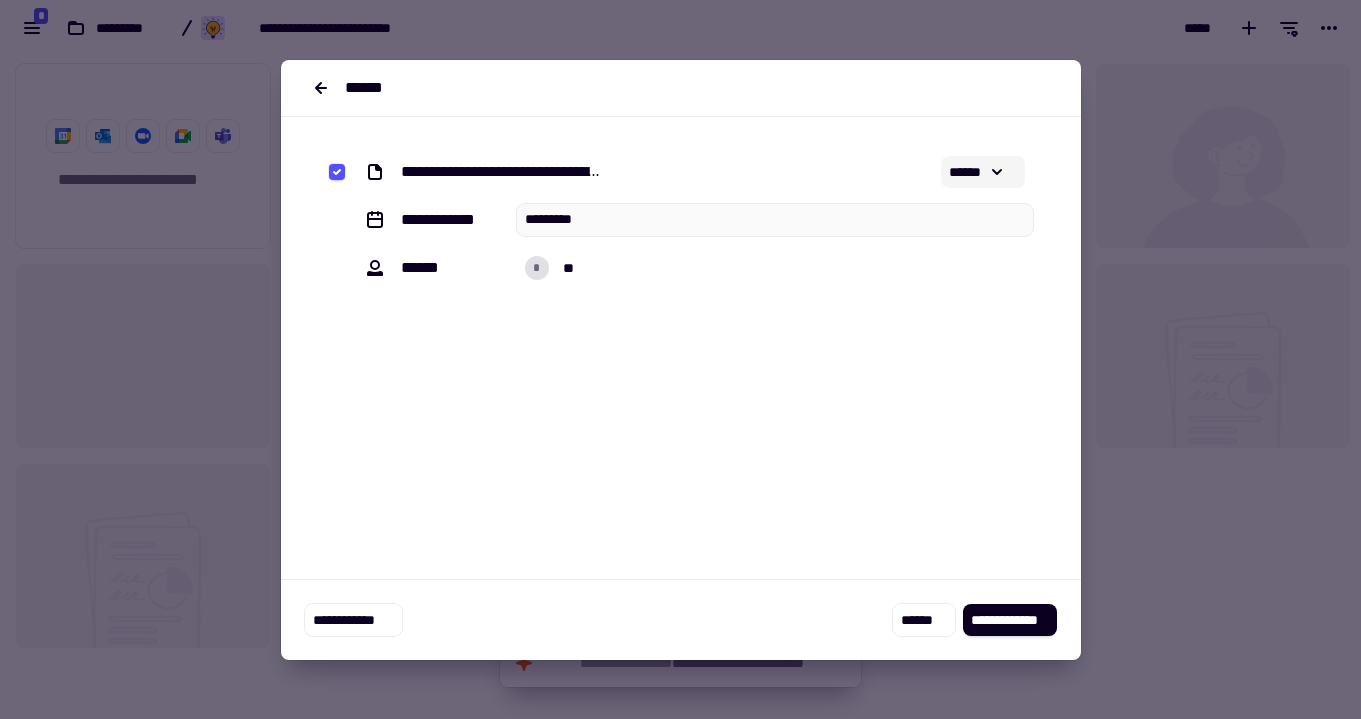 click 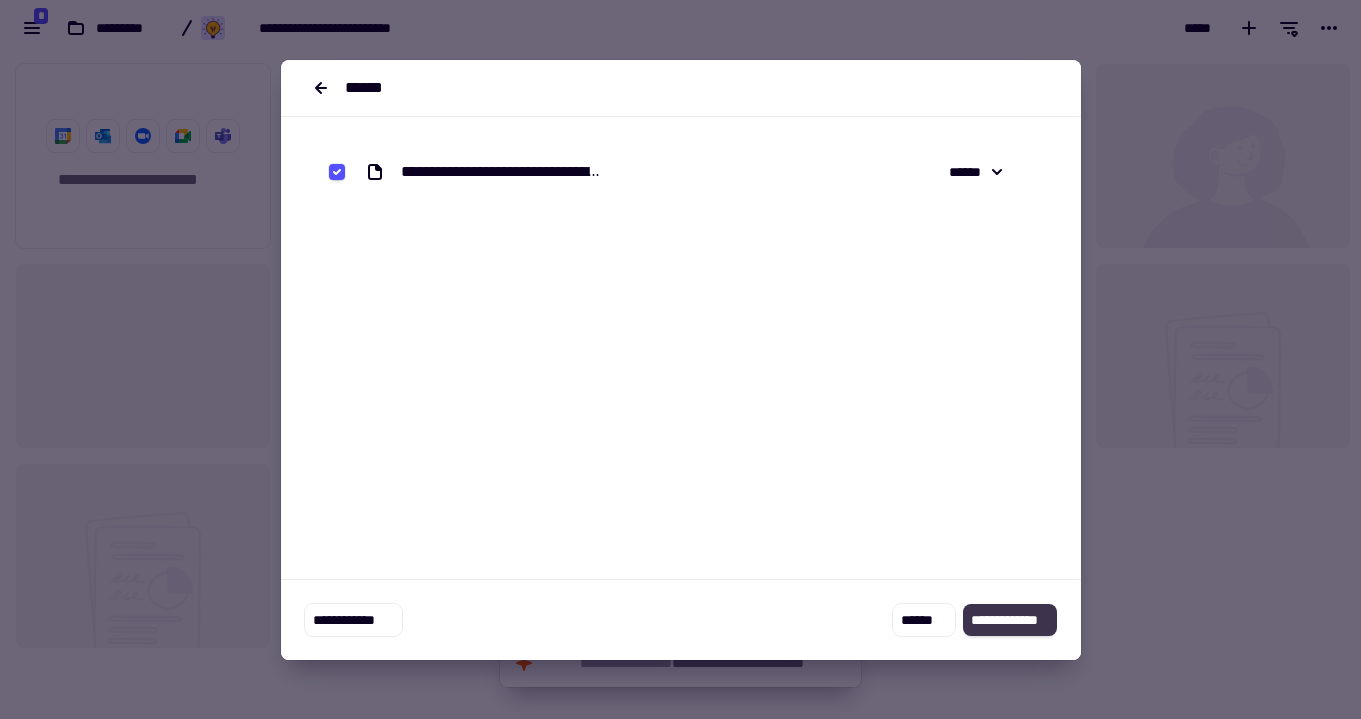 click on "**********" 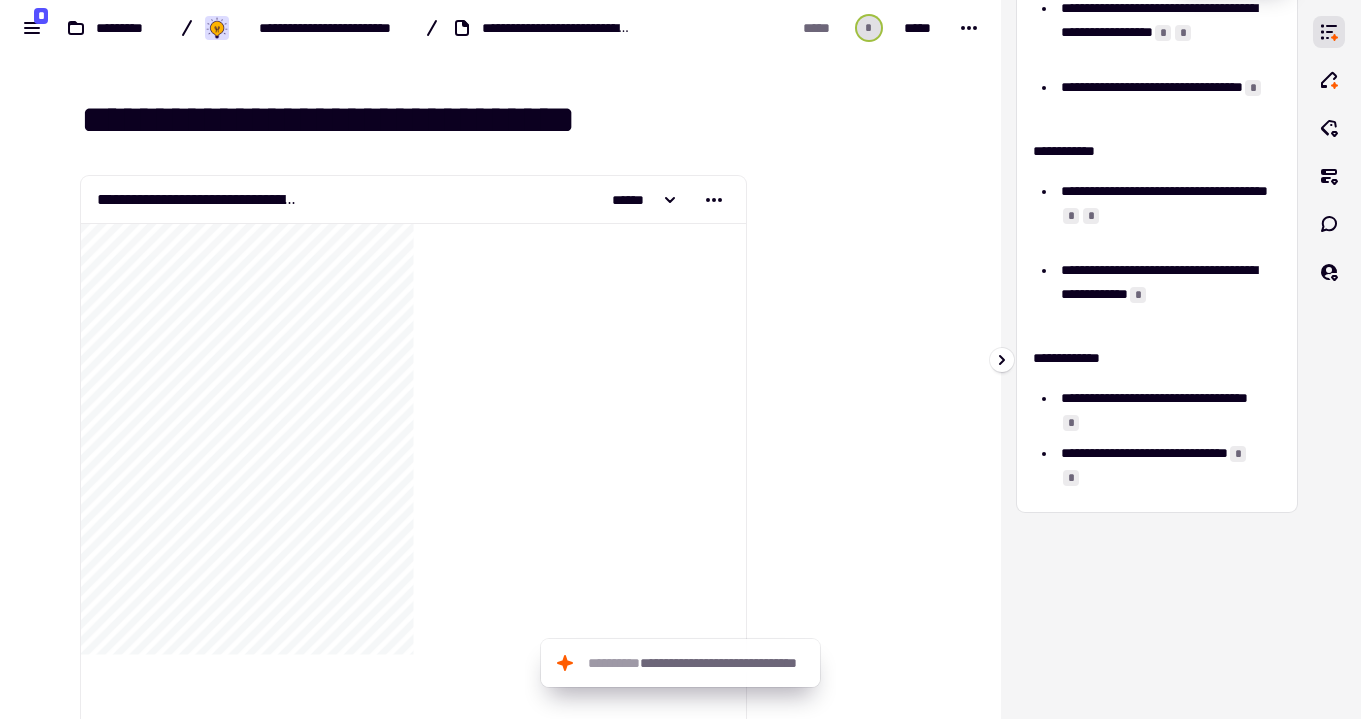 scroll, scrollTop: 0, scrollLeft: 0, axis: both 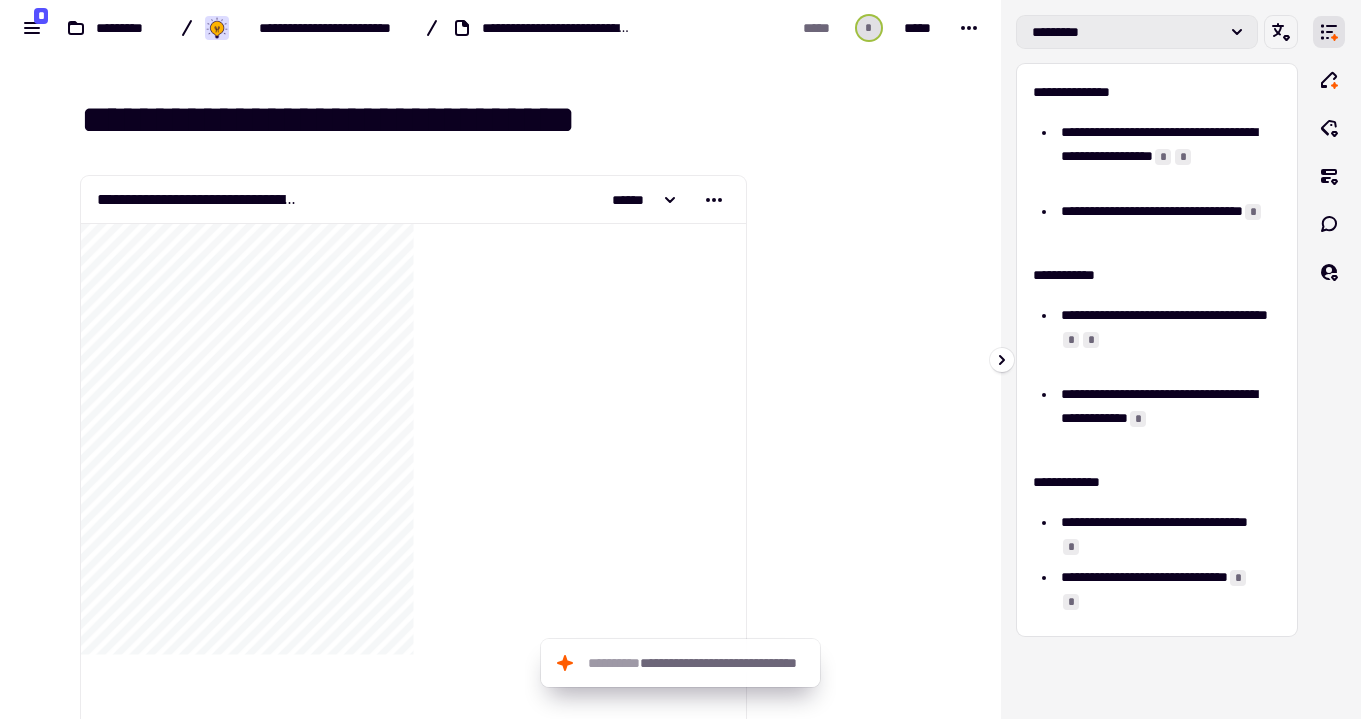 click on "*********" 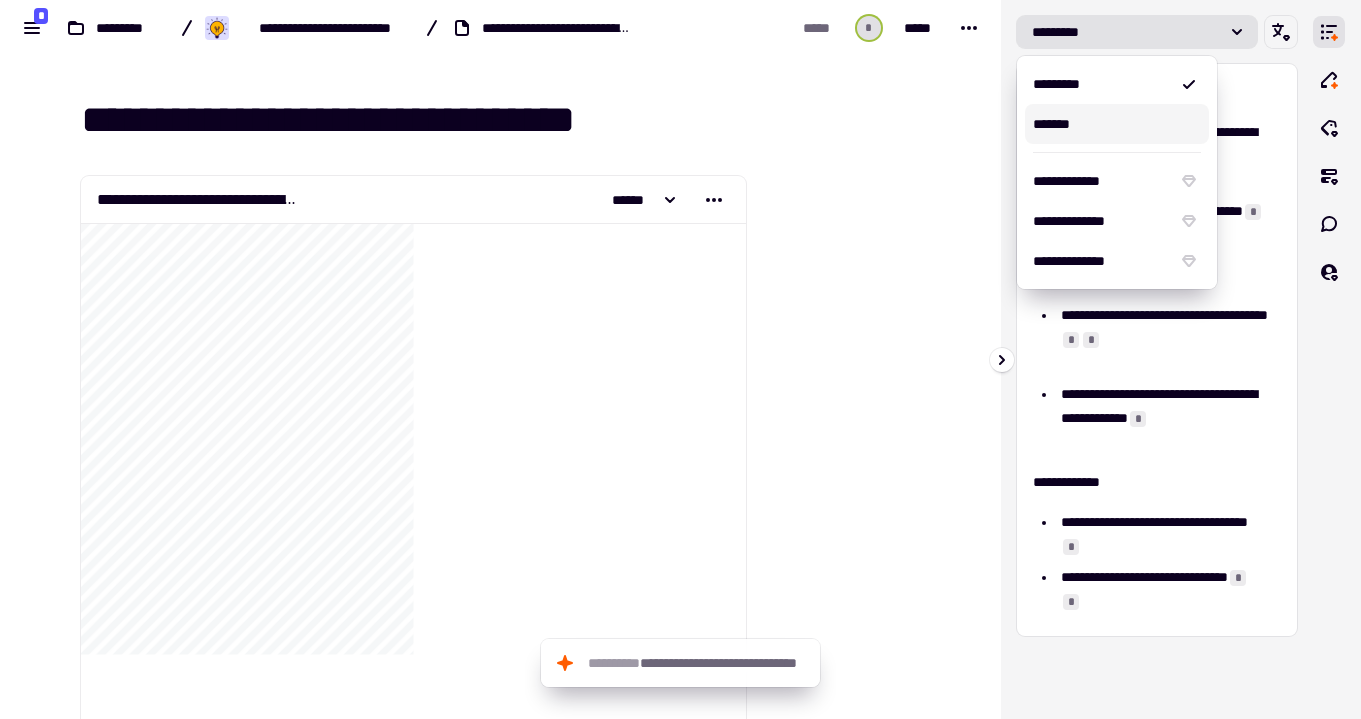 click on "*******" at bounding box center [1117, 124] 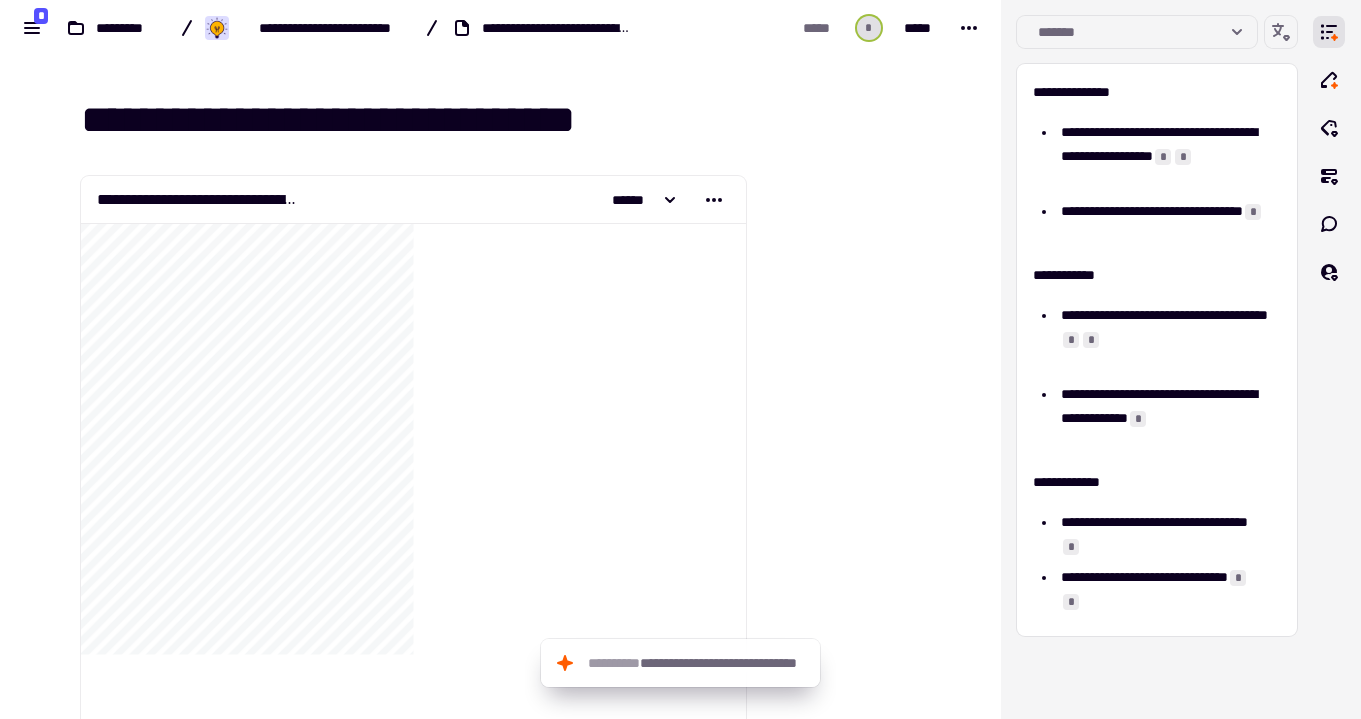 scroll, scrollTop: 39, scrollLeft: 0, axis: vertical 